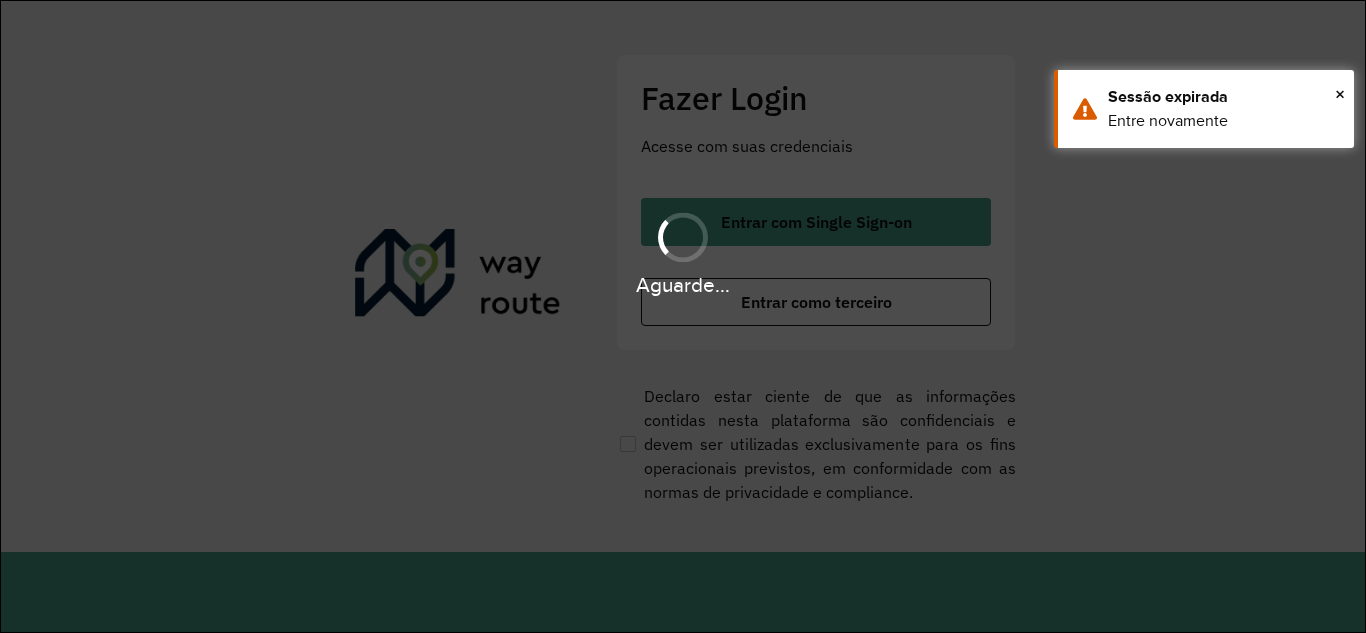 scroll, scrollTop: 0, scrollLeft: 0, axis: both 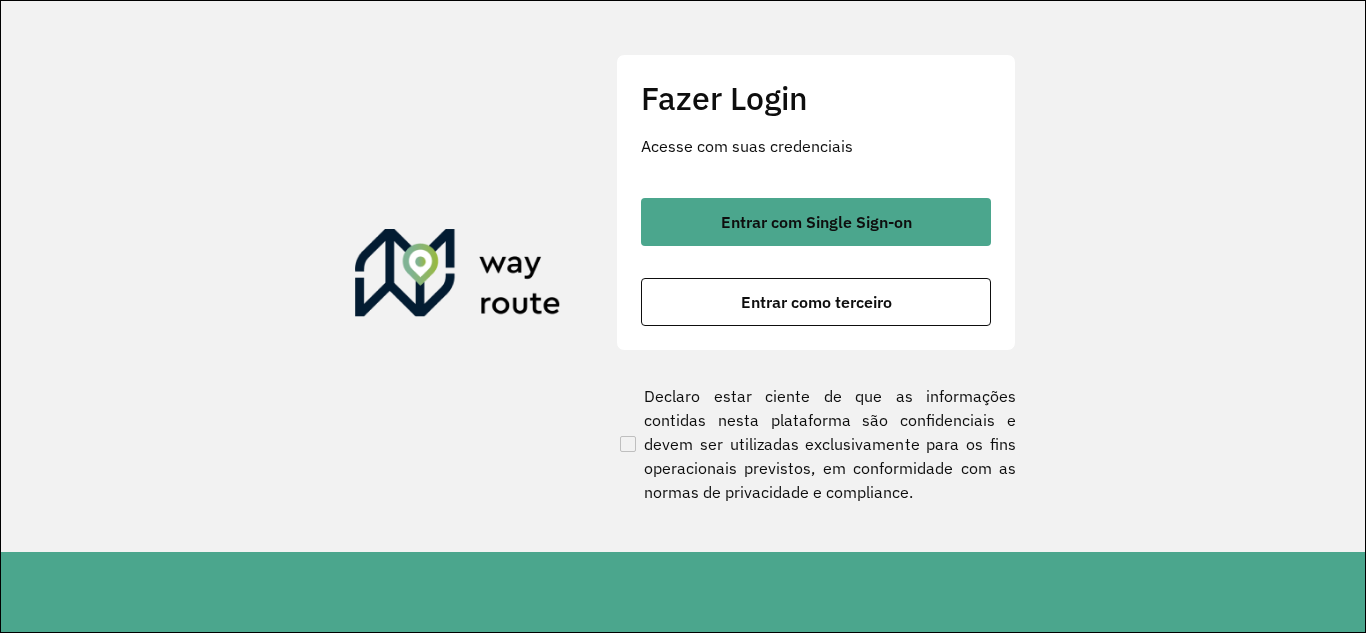 click on "Fazer Login Acesse com suas credenciais    Entrar com Single Sign-on    Entrar como terceiro  Declaro estar ciente de que as informações contidas nesta plataforma são confidenciais e devem ser utilizadas exclusivamente para os fins operacionais previstos, em conformidade com as normas de privacidade e compliance." 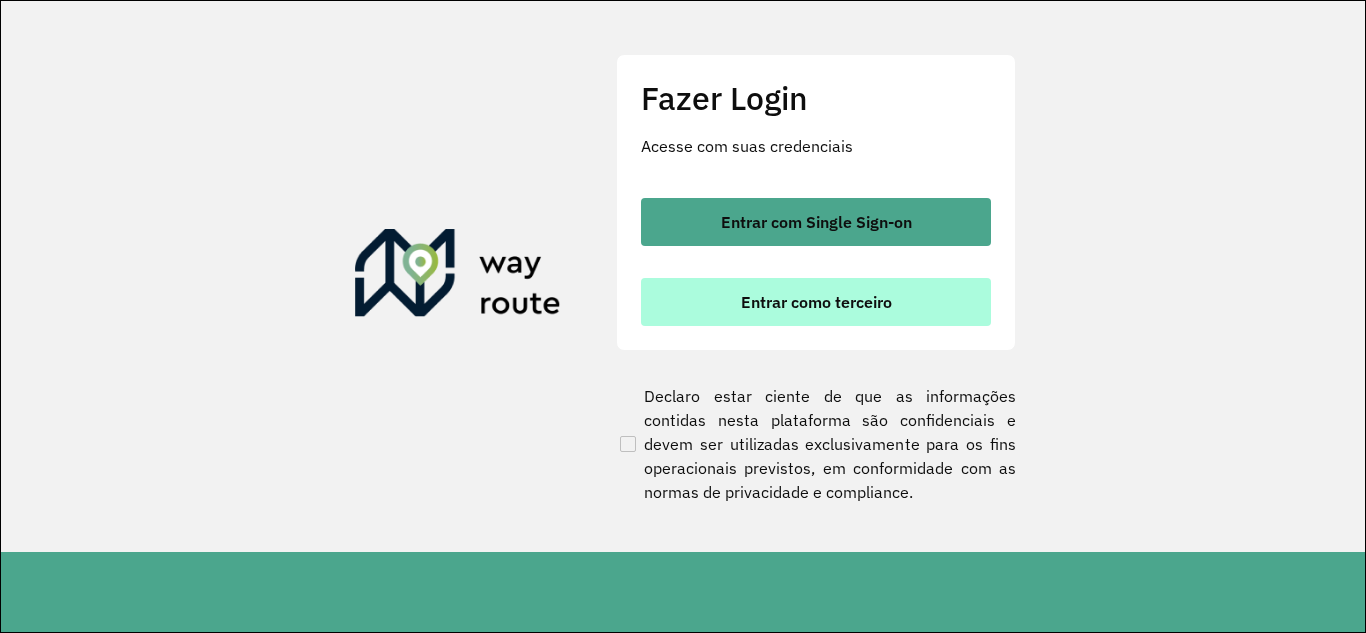 click on "Entrar como terceiro" at bounding box center [816, 302] 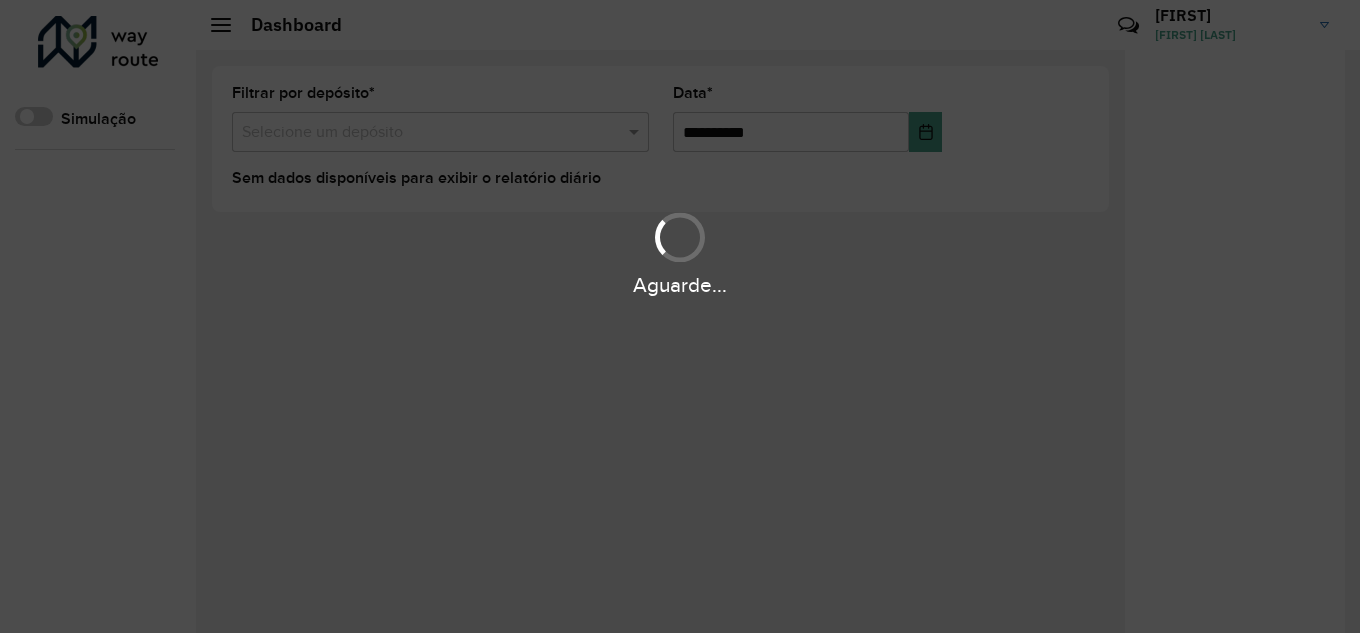 scroll, scrollTop: 0, scrollLeft: 0, axis: both 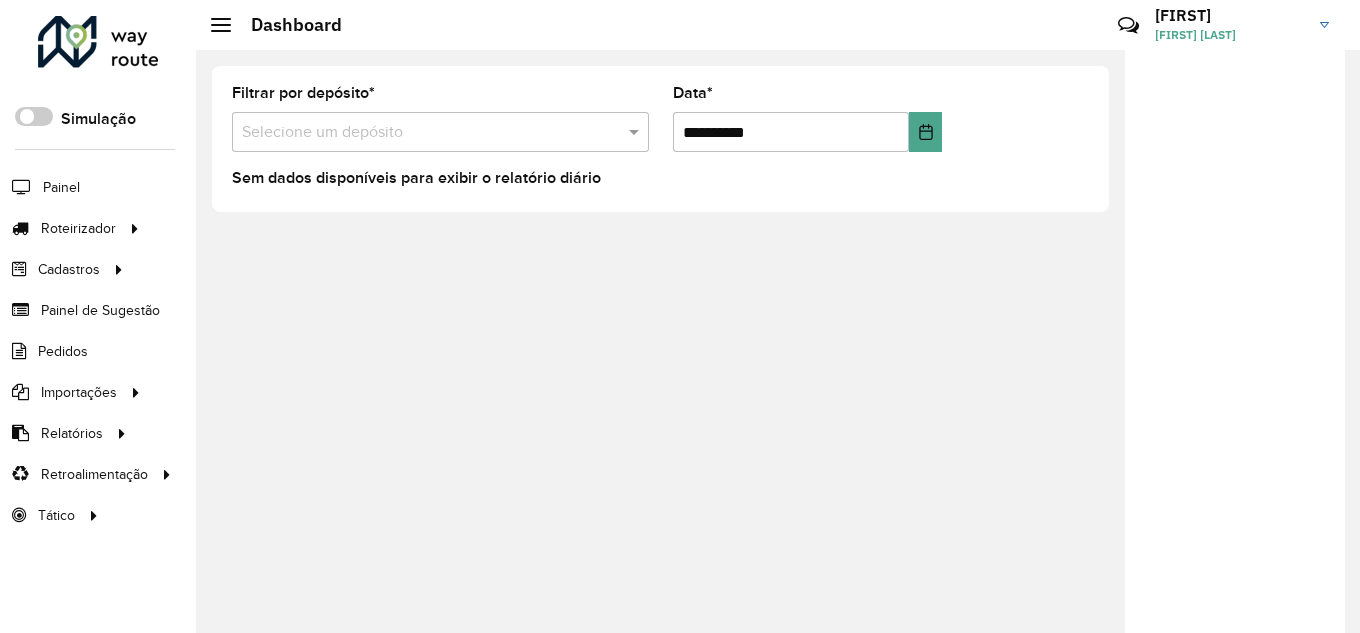 click at bounding box center [420, 133] 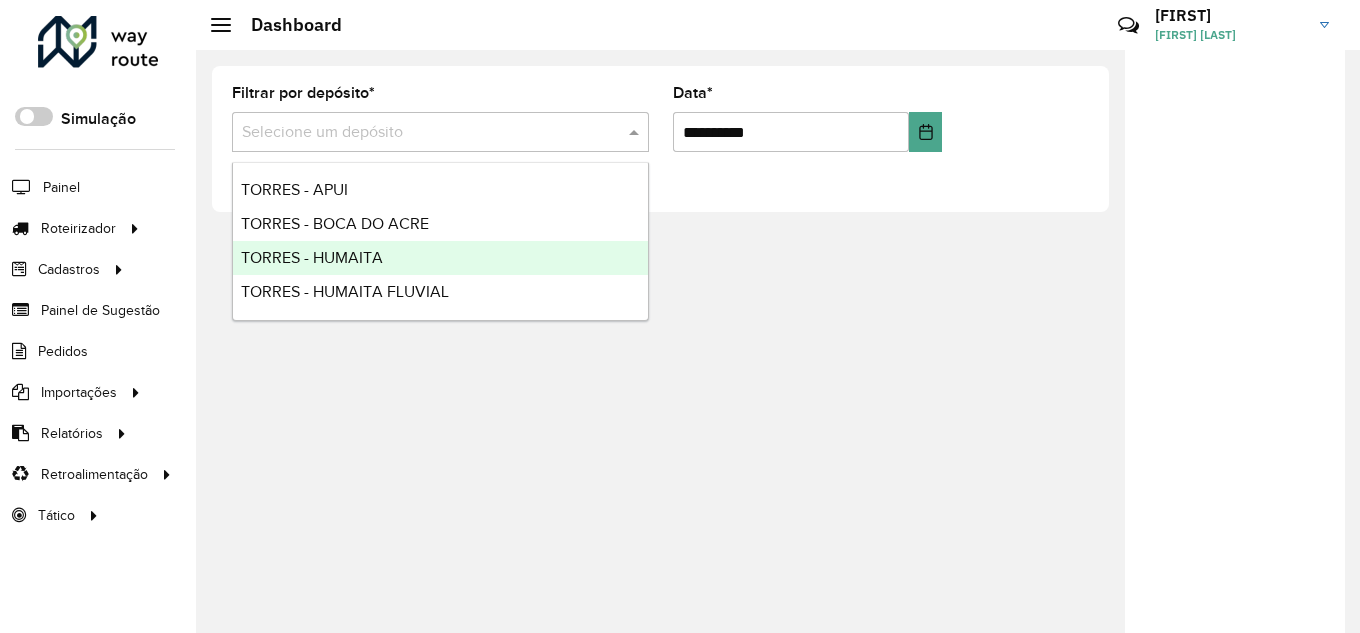 click on "TORRES - HUMAITA" at bounding box center [312, 257] 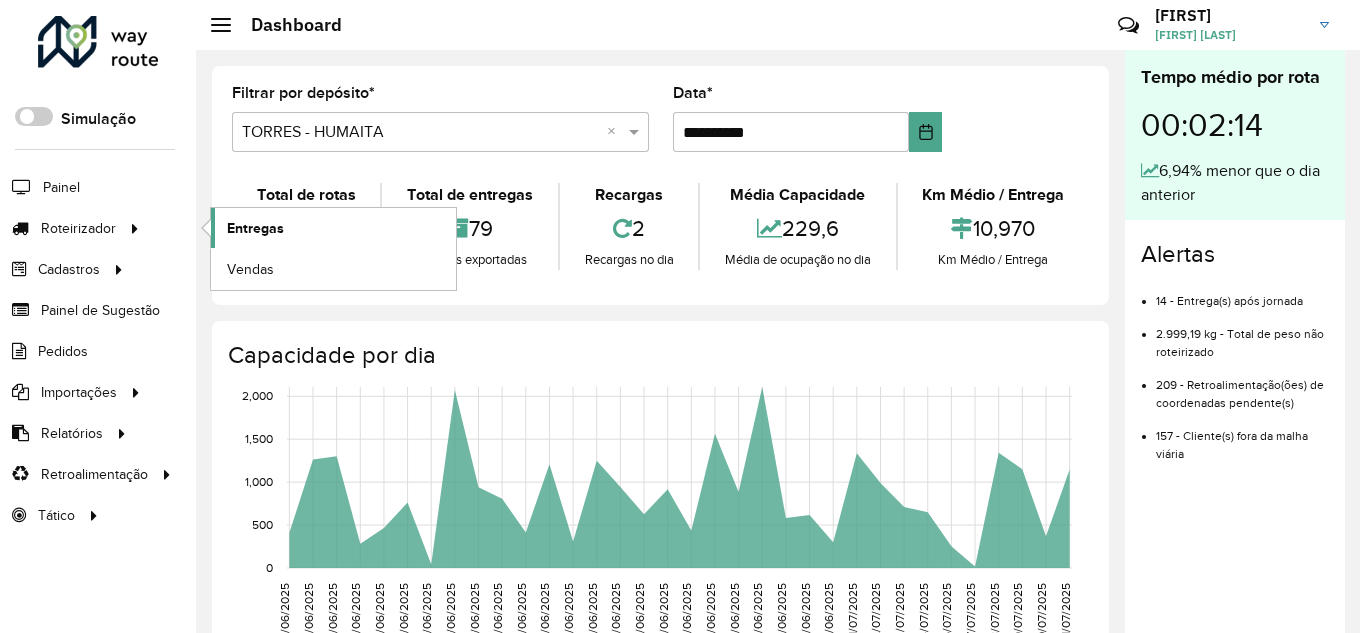 click on "Entregas" 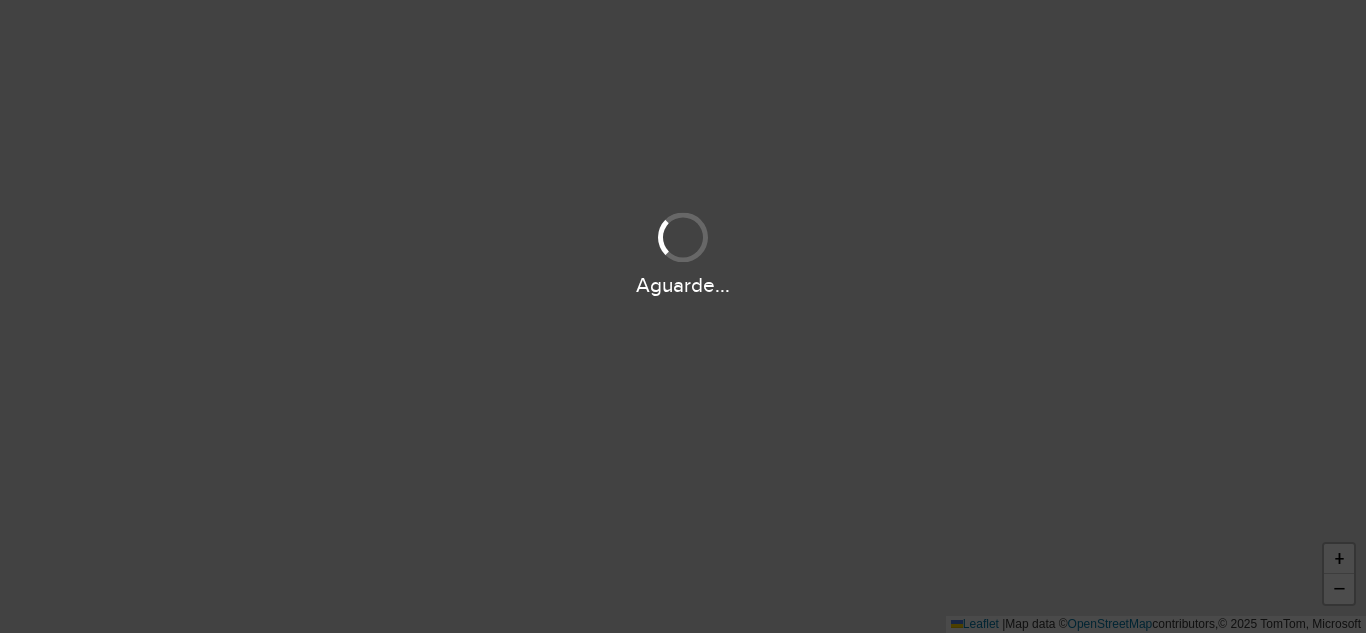 scroll, scrollTop: 0, scrollLeft: 0, axis: both 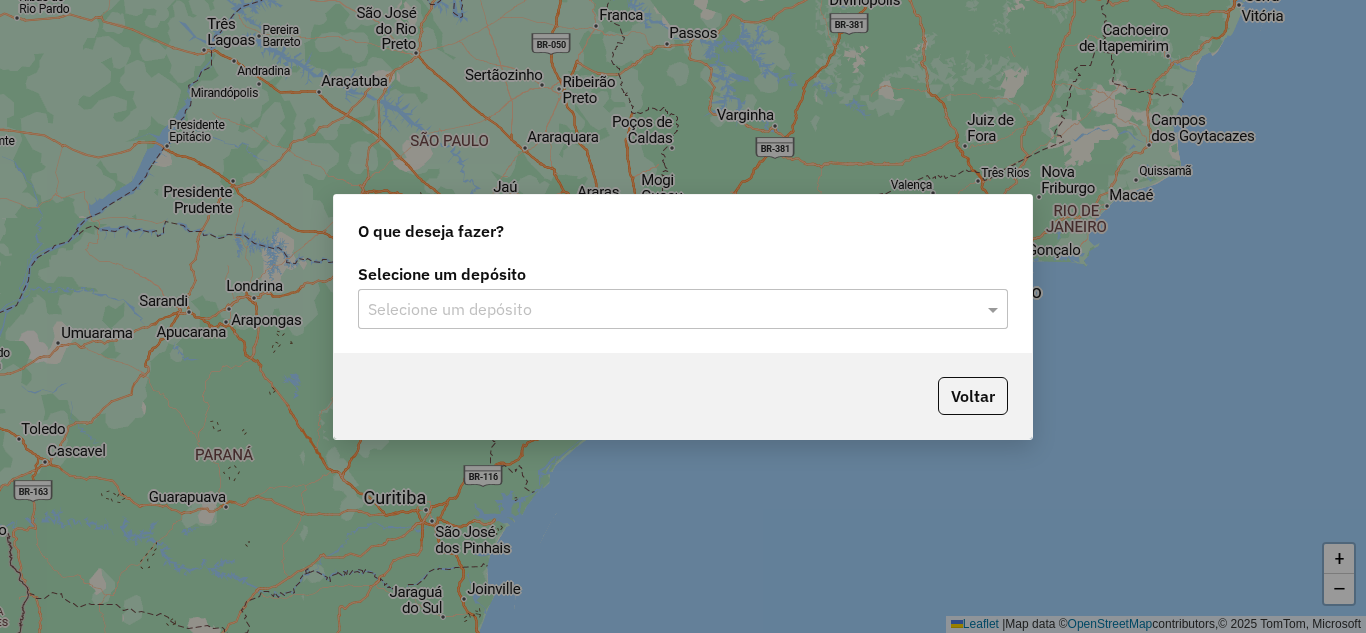 click on "Selecione um depósito" 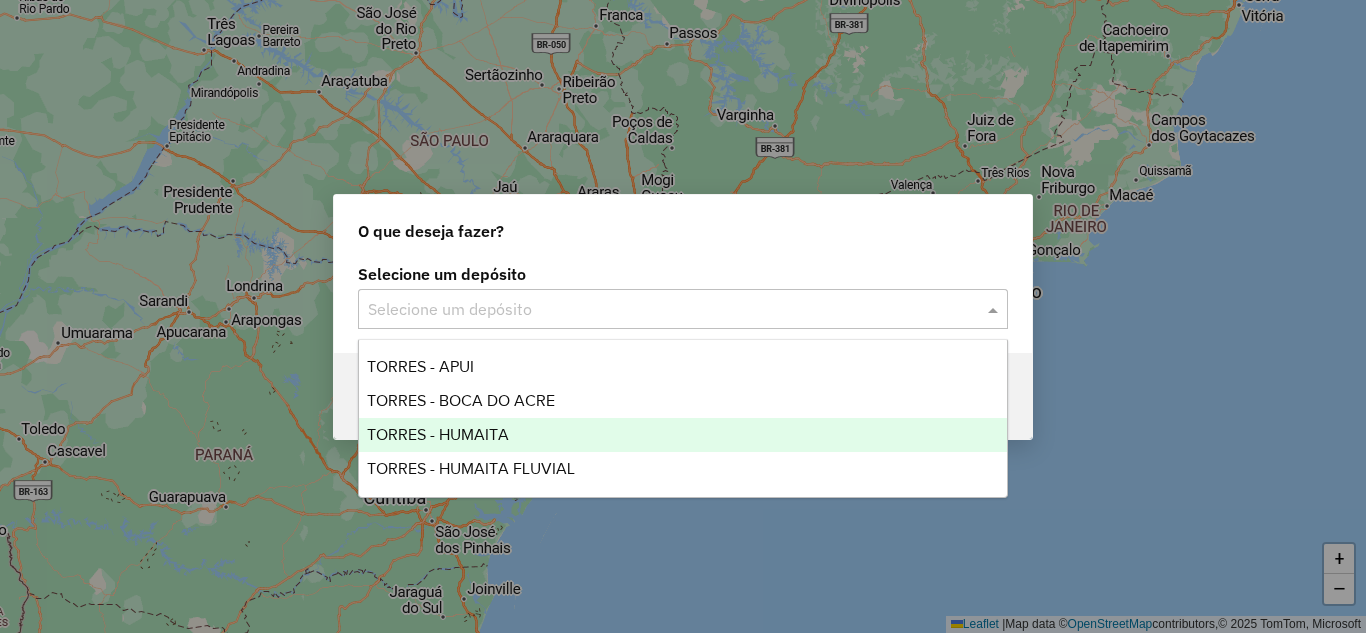 click on "TORRES - HUMAITA" at bounding box center (438, 434) 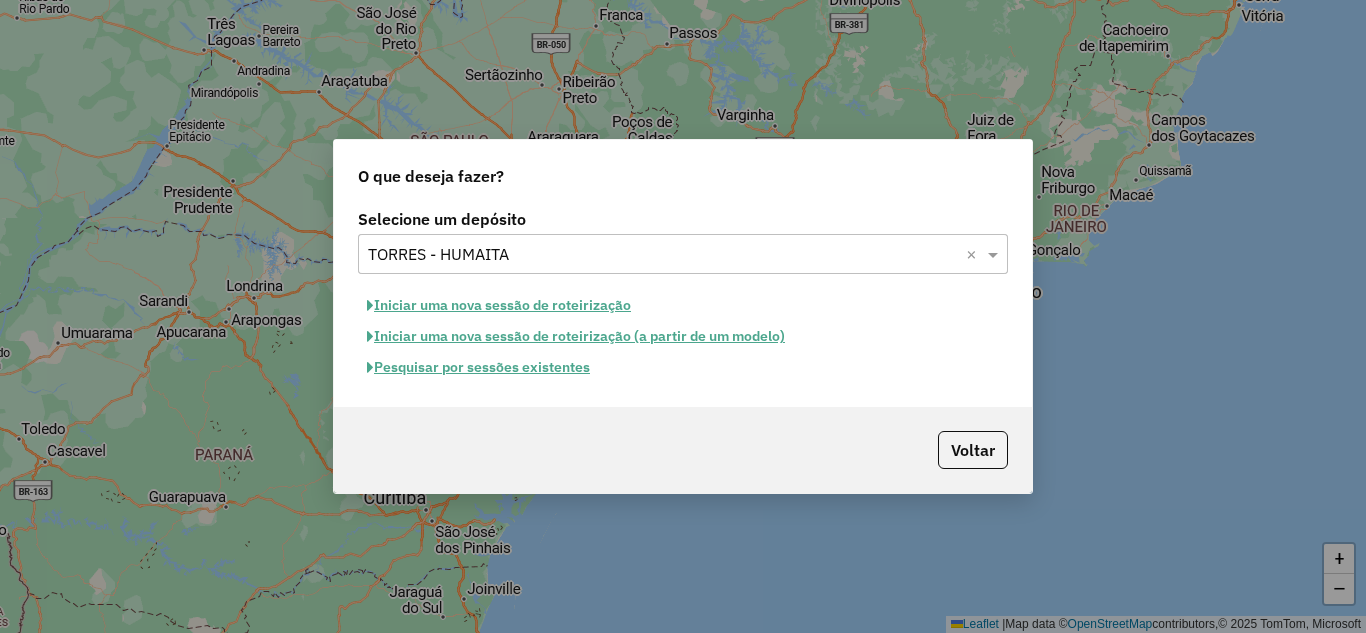 click on "Iniciar uma nova sessão de roteirização" 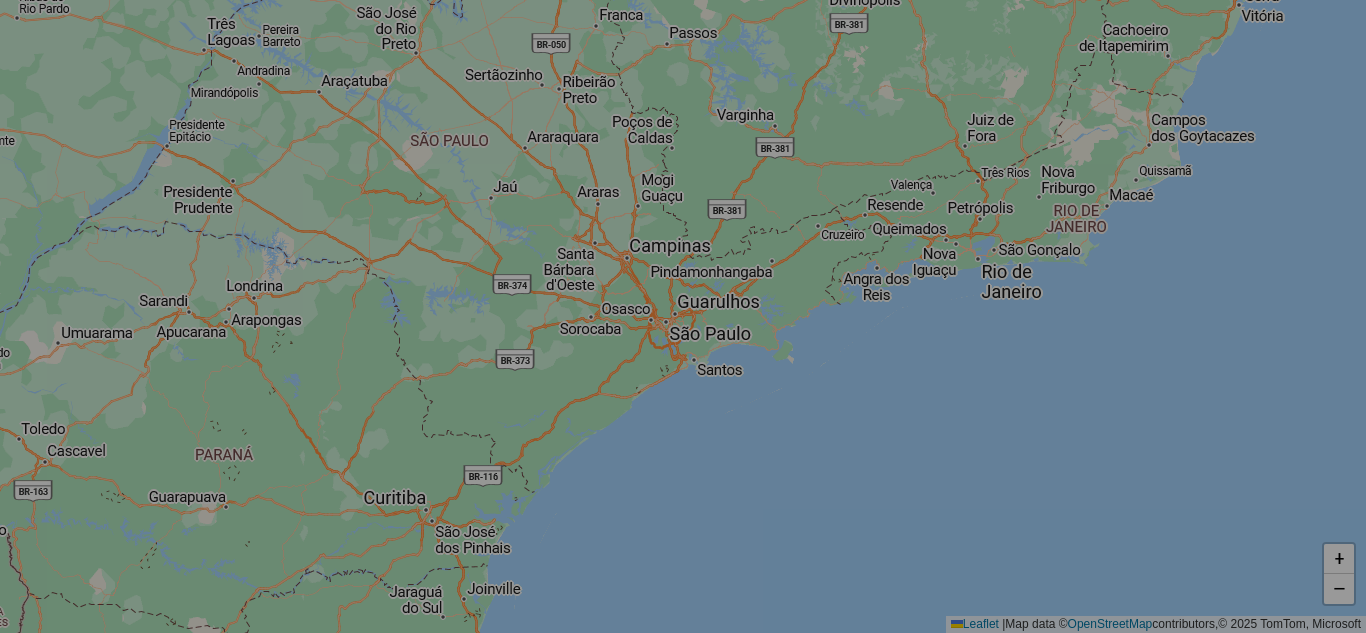 select on "*" 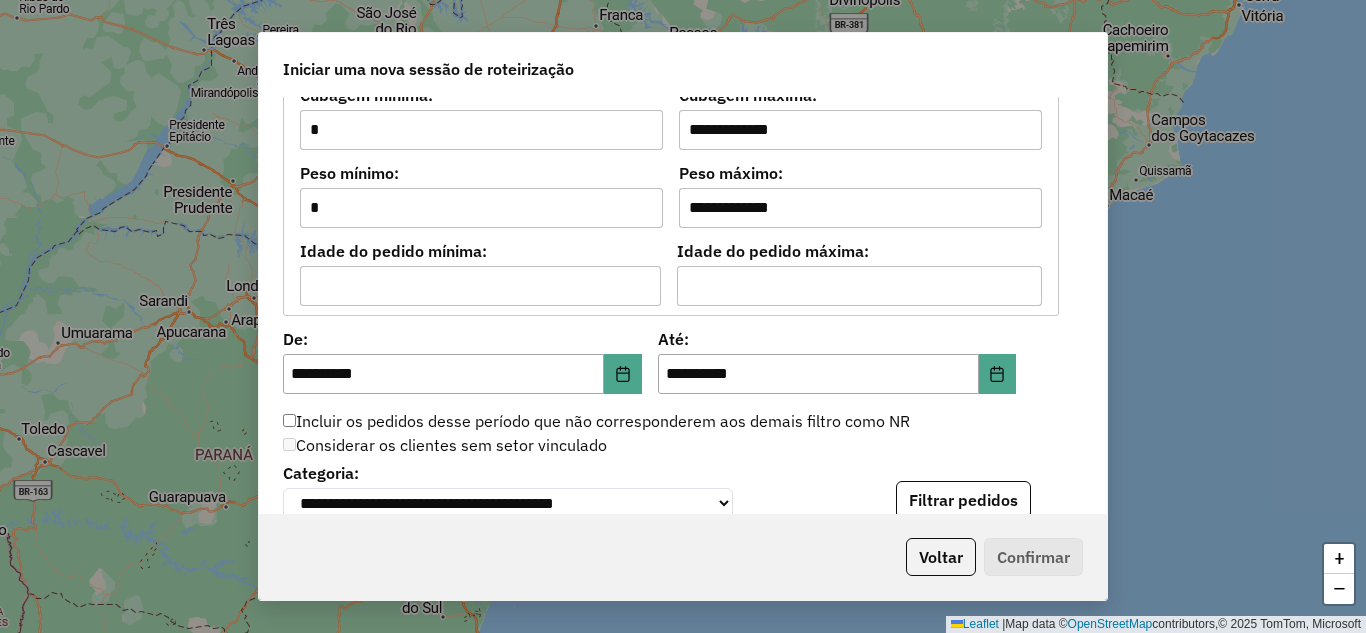 scroll, scrollTop: 2100, scrollLeft: 0, axis: vertical 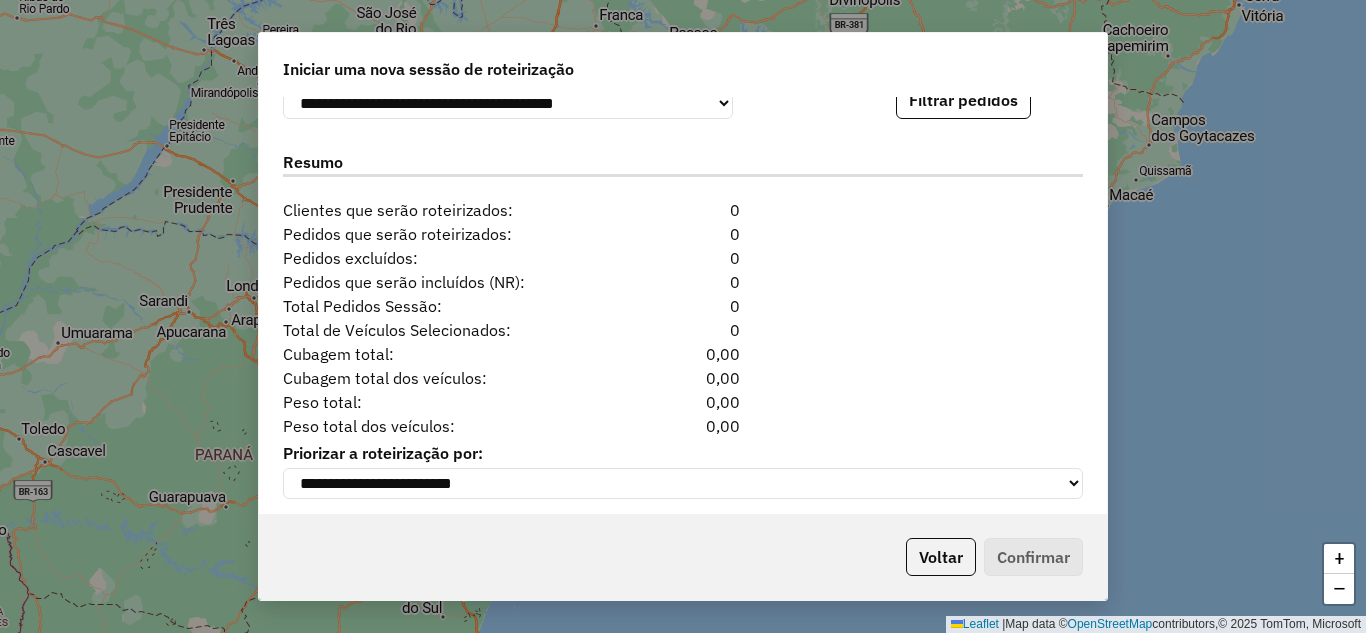 drag, startPoint x: 909, startPoint y: 115, endPoint x: 920, endPoint y: 115, distance: 11 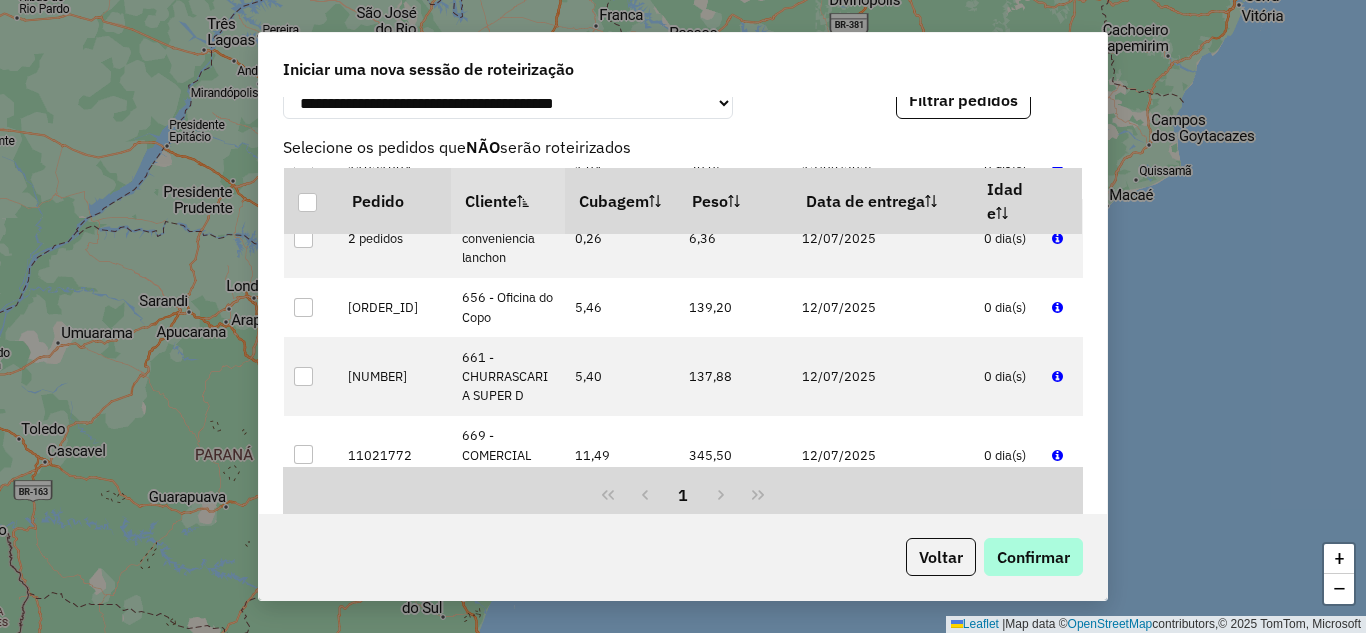 scroll, scrollTop: 2400, scrollLeft: 0, axis: vertical 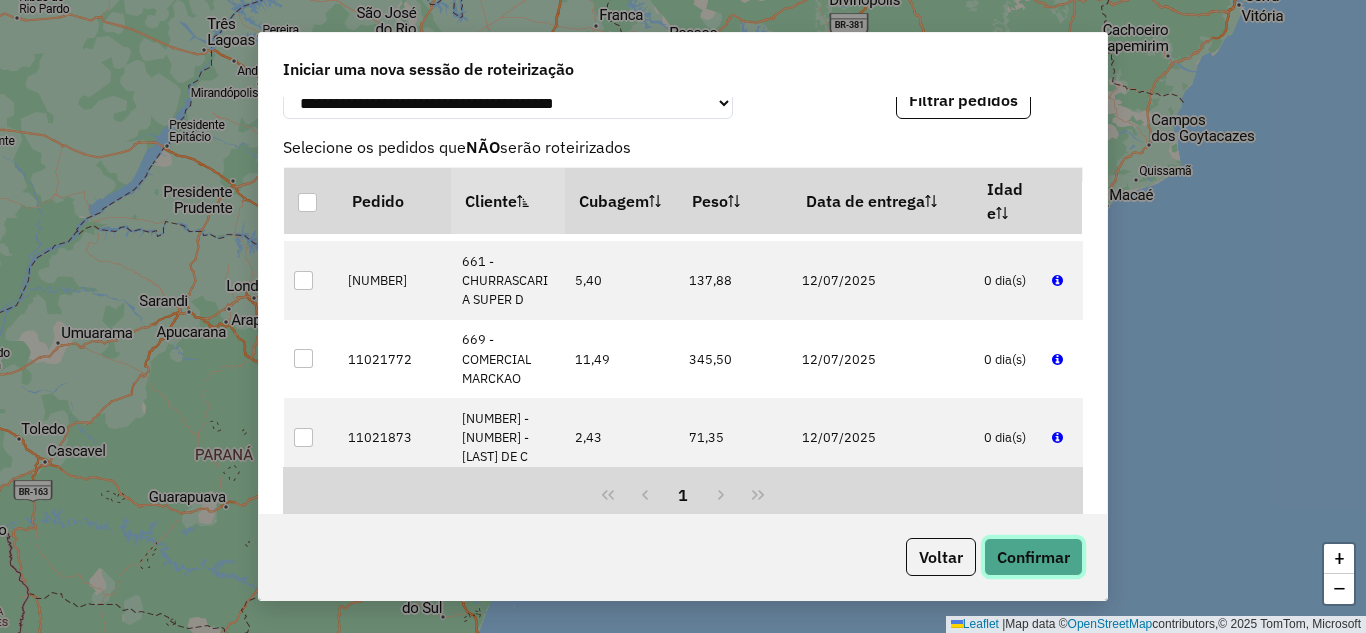 click on "Confirmar" 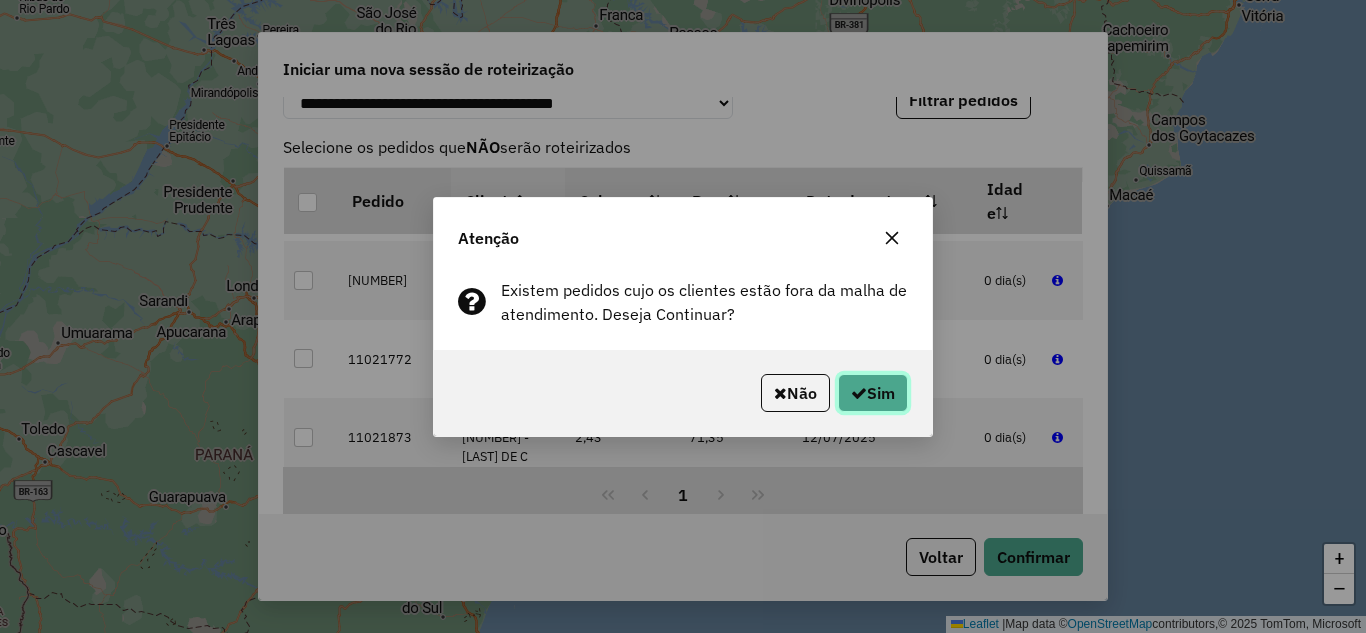 click on "Sim" 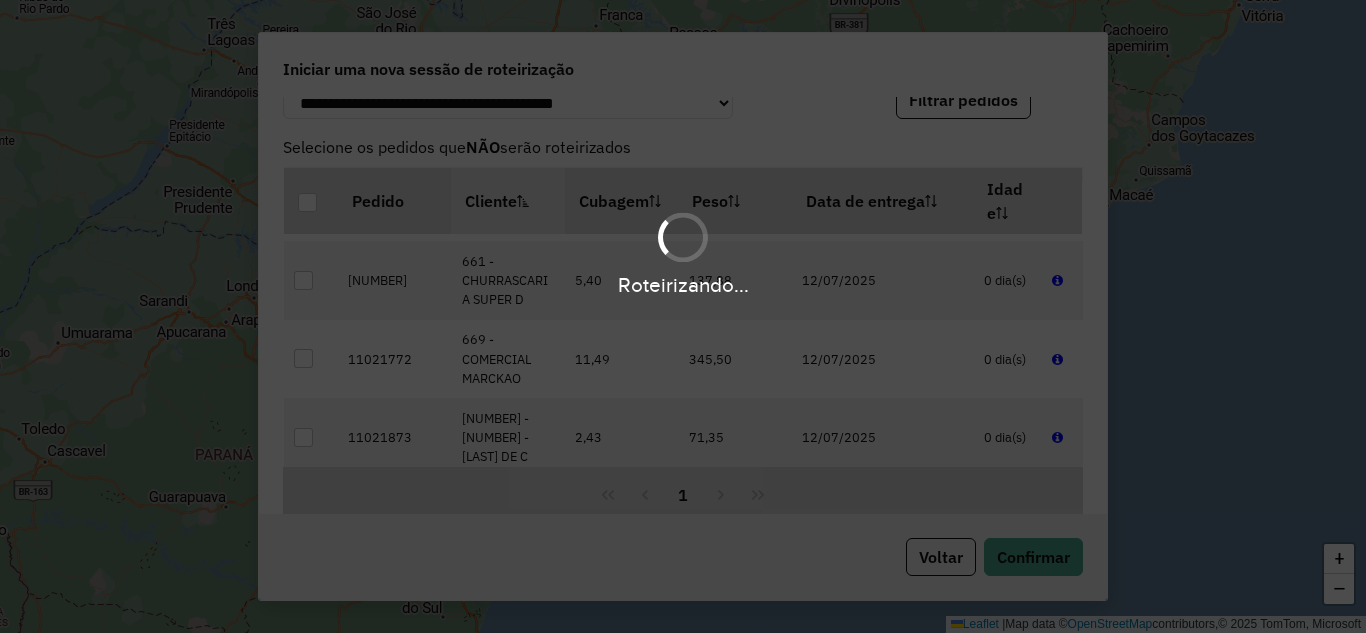 click on "Roteirizando..." 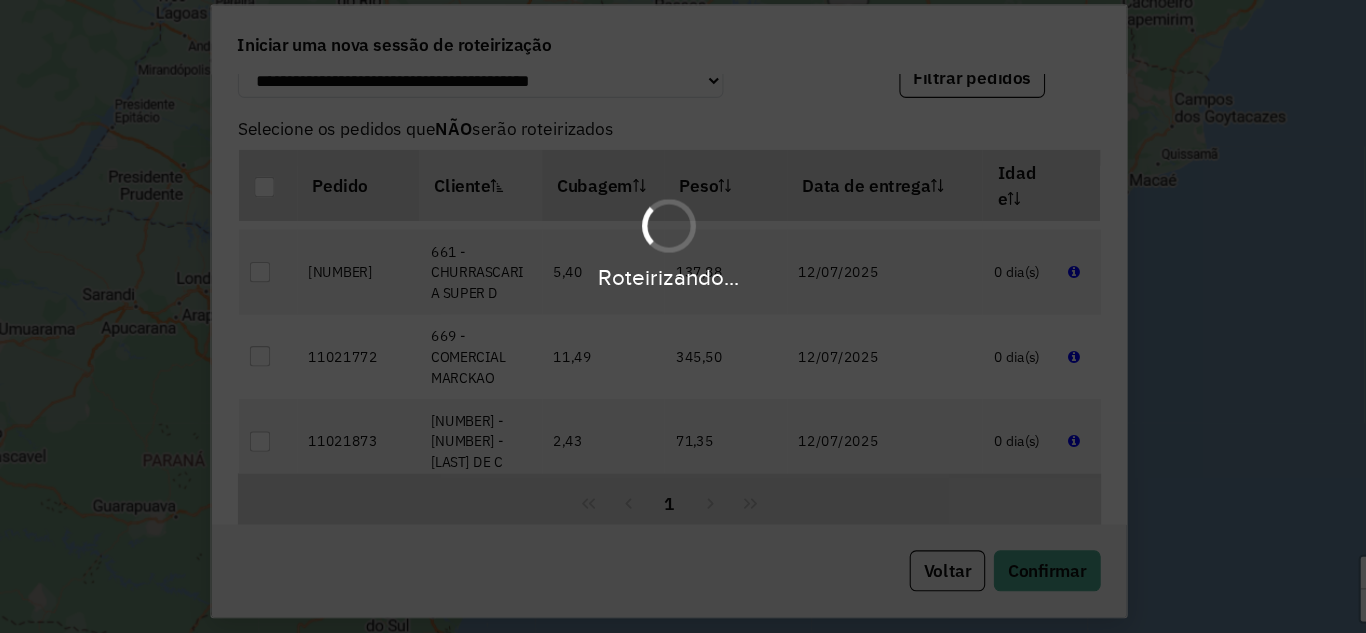 click on "Roteirizando..." 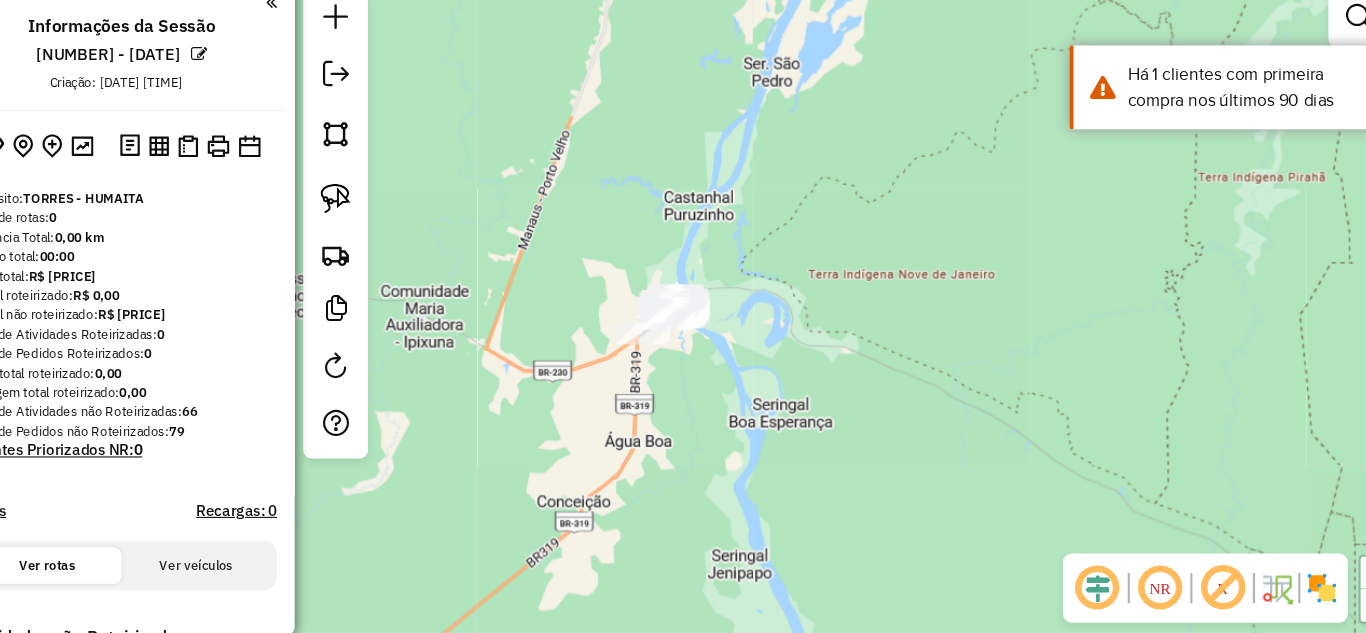 click on "Janela de atendimento Grade de atendimento Capacidade Transportadoras Veículos Cliente Pedidos  Rotas Selecione os dias de semana para filtrar as janelas de atendimento  Seg   Ter   Qua   Qui   Sex   Sáb   Dom  Informe o período da janela de atendimento: De: Até:  Filtrar exatamente a janela do cliente  Considerar janela de atendimento padrão  Selecione os dias de semana para filtrar as grades de atendimento  Seg   Ter   Qua   Qui   Sex   Sáb   Dom   Considerar clientes sem dia de atendimento cadastrado  Clientes fora do dia de atendimento selecionado Filtrar as atividades entre os valores definidos abaixo:  Peso mínimo:   Peso máximo:   Cubagem mínima:   Cubagem máxima:   De:   Até:  Filtrar as atividades entre o tempo de atendimento definido abaixo:  De:   Até:   Considerar capacidade total dos clientes não roteirizados Transportadora: Selecione um ou mais itens Tipo de veículo: Selecione um ou mais itens Veículo: Selecione um ou mais itens Motorista: Selecione um ou mais itens Nome: Rótulo:" 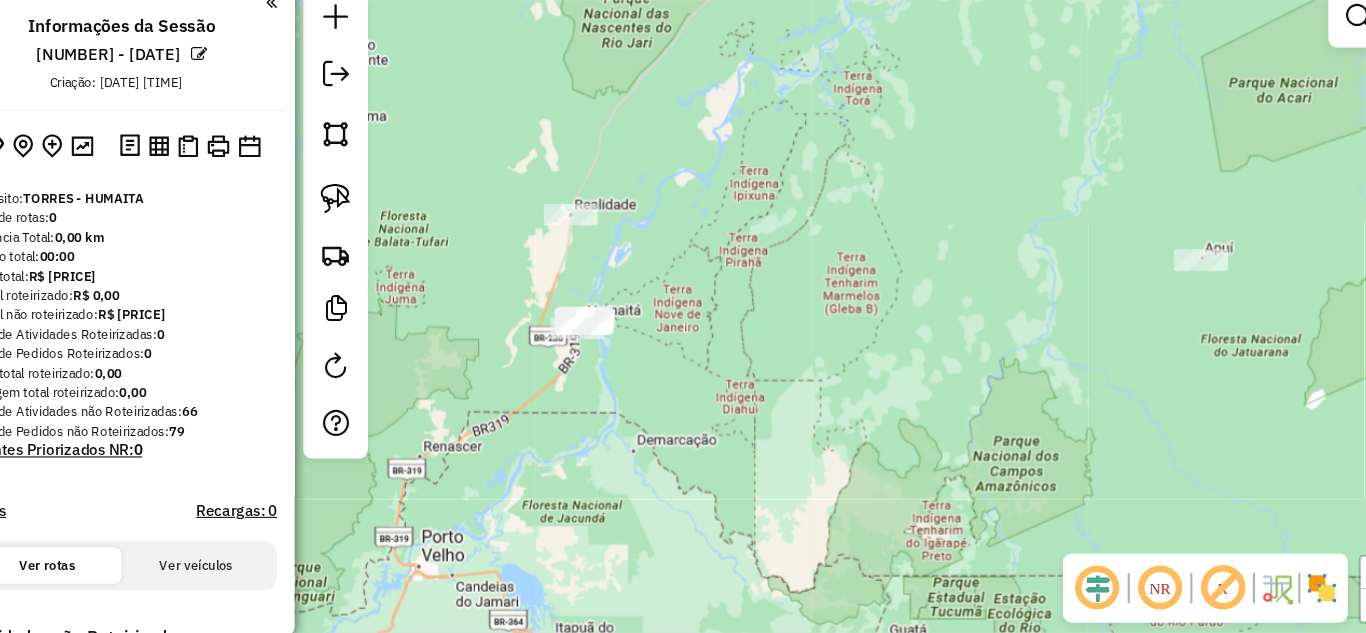 drag, startPoint x: 531, startPoint y: 402, endPoint x: 721, endPoint y: 442, distance: 194.16487 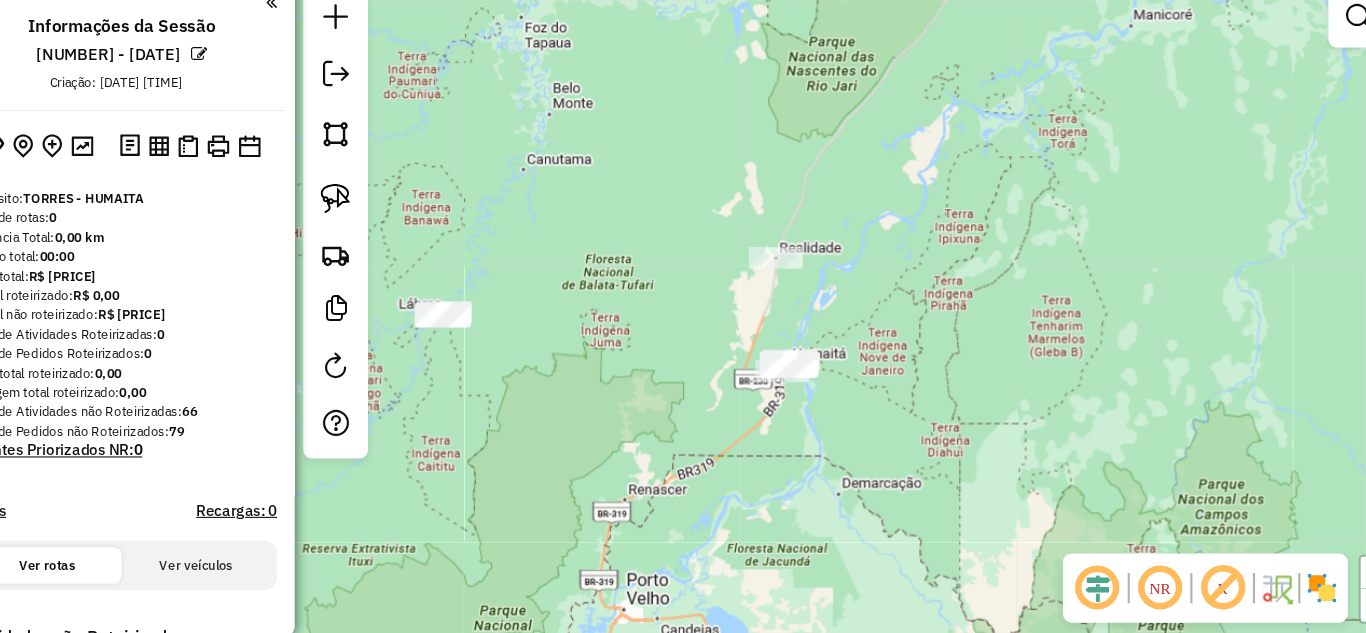 click on "Janela de atendimento Grade de atendimento Capacidade Transportadoras Veículos Cliente Pedidos  Rotas Selecione os dias de semana para filtrar as janelas de atendimento  Seg   Ter   Qua   Qui   Sex   Sáb   Dom  Informe o período da janela de atendimento: De: Até:  Filtrar exatamente a janela do cliente  Considerar janela de atendimento padrão  Selecione os dias de semana para filtrar as grades de atendimento  Seg   Ter   Qua   Qui   Sex   Sáb   Dom   Considerar clientes sem dia de atendimento cadastrado  Clientes fora do dia de atendimento selecionado Filtrar as atividades entre os valores definidos abaixo:  Peso mínimo:   Peso máximo:   Cubagem mínima:   Cubagem máxima:   De:   Até:  Filtrar as atividades entre o tempo de atendimento definido abaixo:  De:   Até:   Considerar capacidade total dos clientes não roteirizados Transportadora: Selecione um ou mais itens Tipo de veículo: Selecione um ou mais itens Veículo: Selecione um ou mais itens Motorista: Selecione um ou mais itens Nome: Rótulo:" 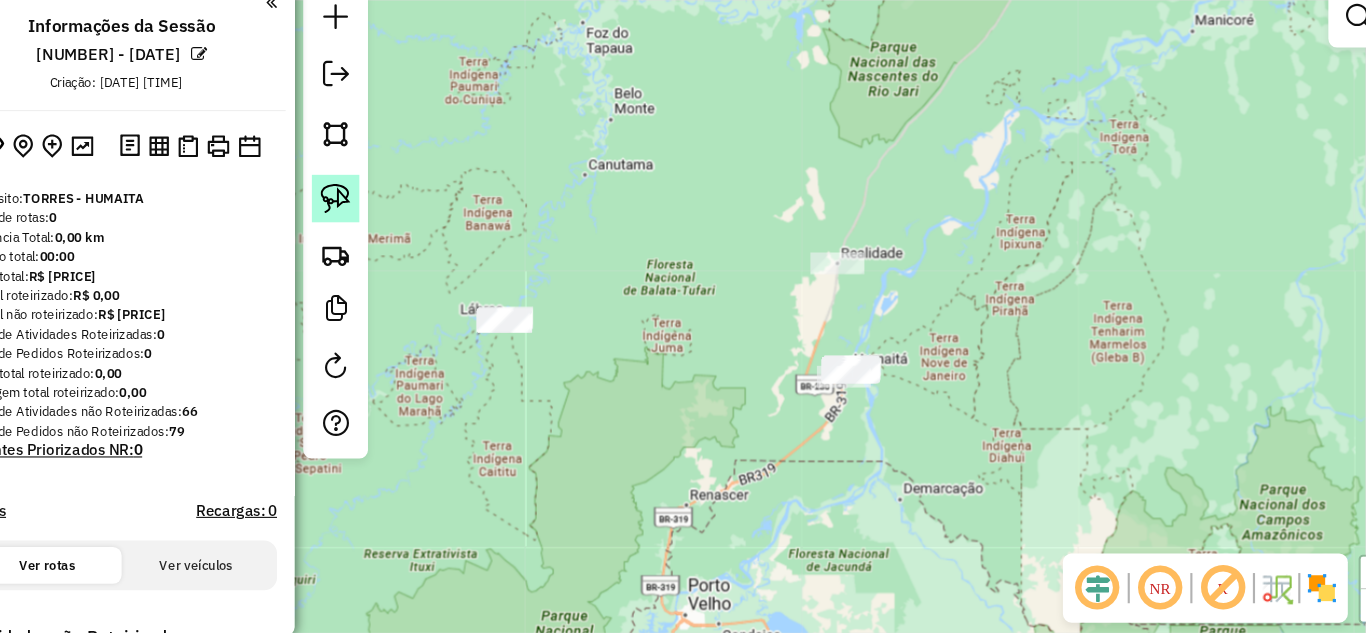 click 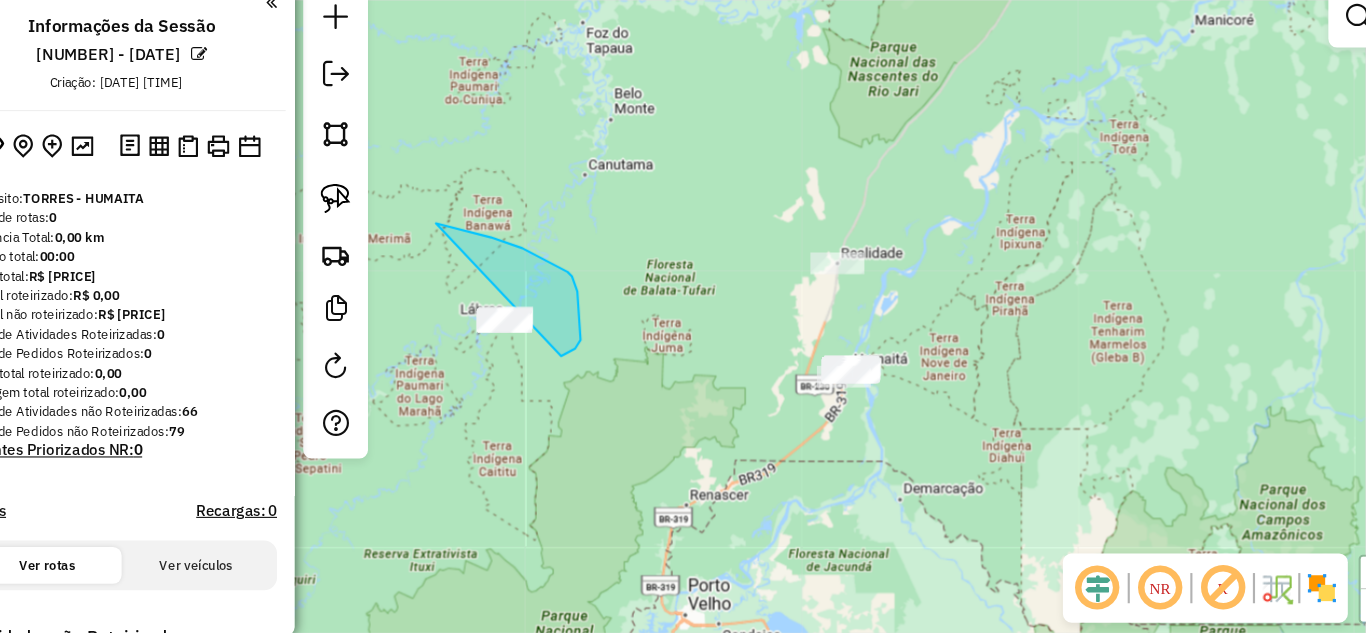 drag, startPoint x: 467, startPoint y: 235, endPoint x: 486, endPoint y: 362, distance: 128.41339 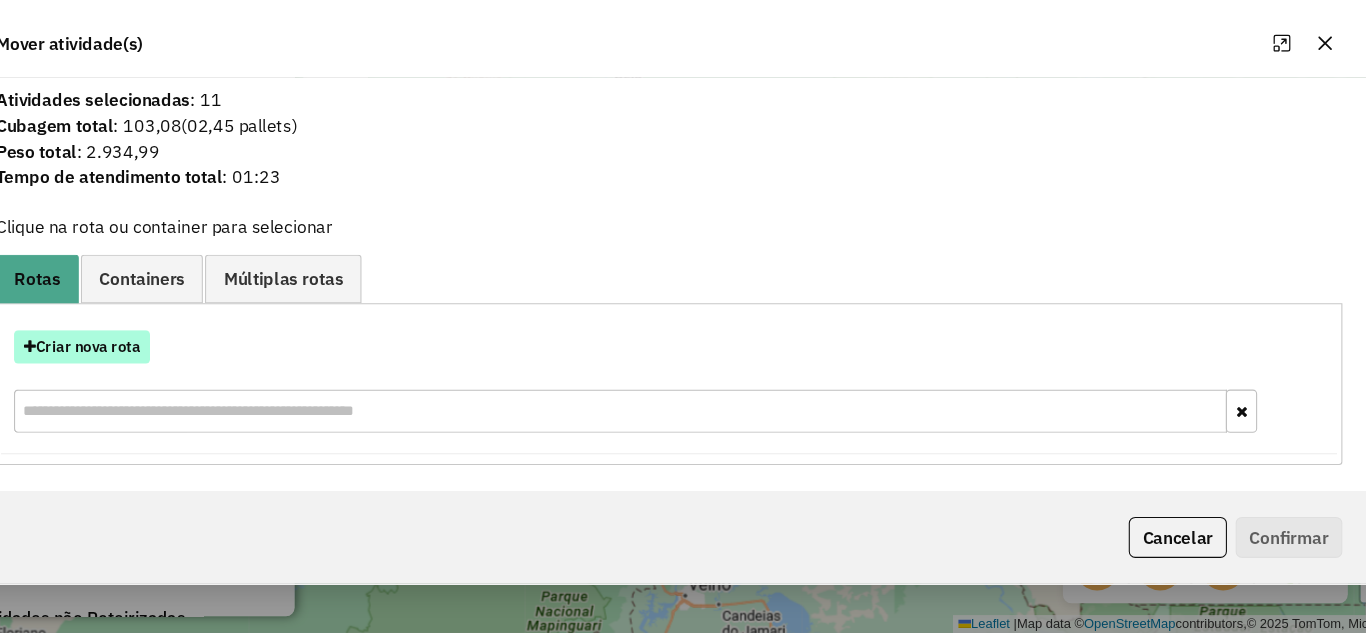 click on "Criar nova rota" at bounding box center (139, 367) 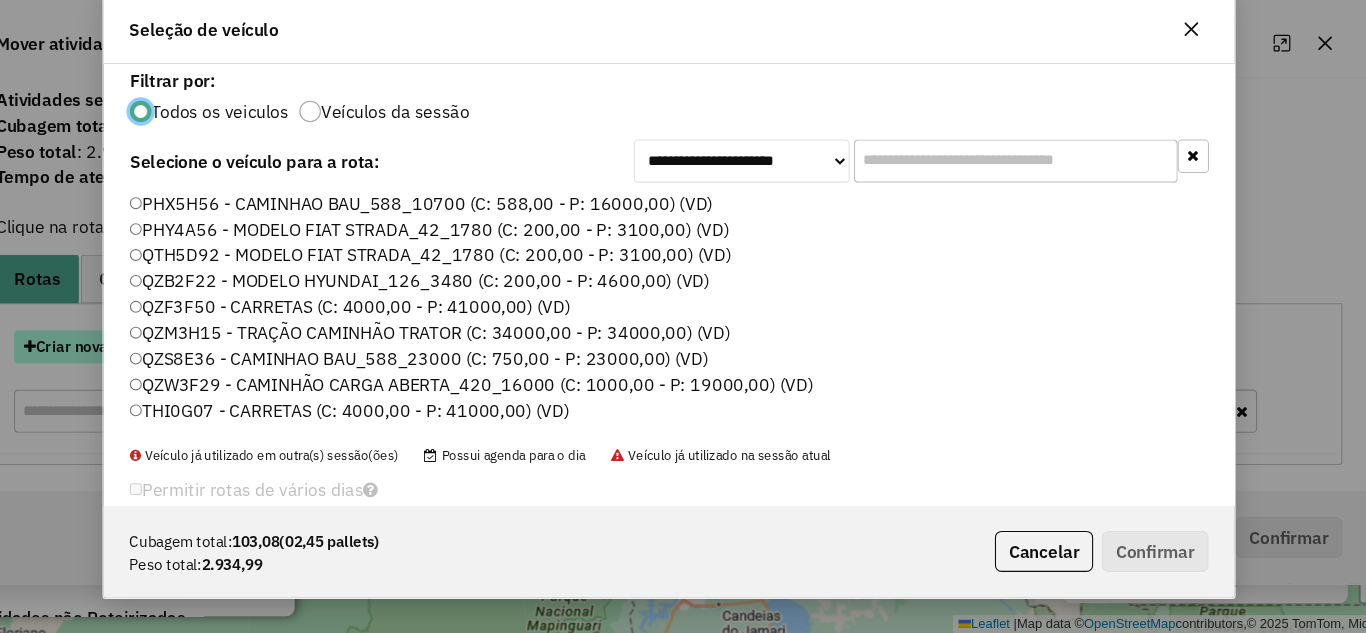 scroll, scrollTop: 11, scrollLeft: 6, axis: both 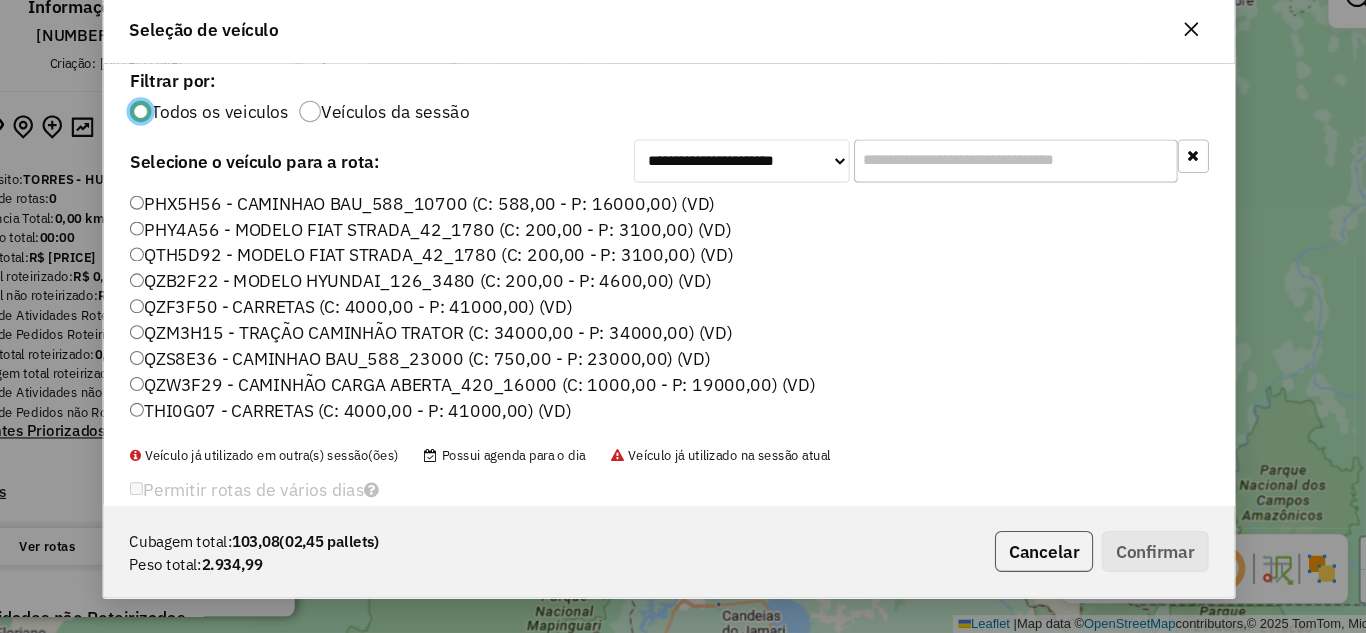 click on "Cancelar" 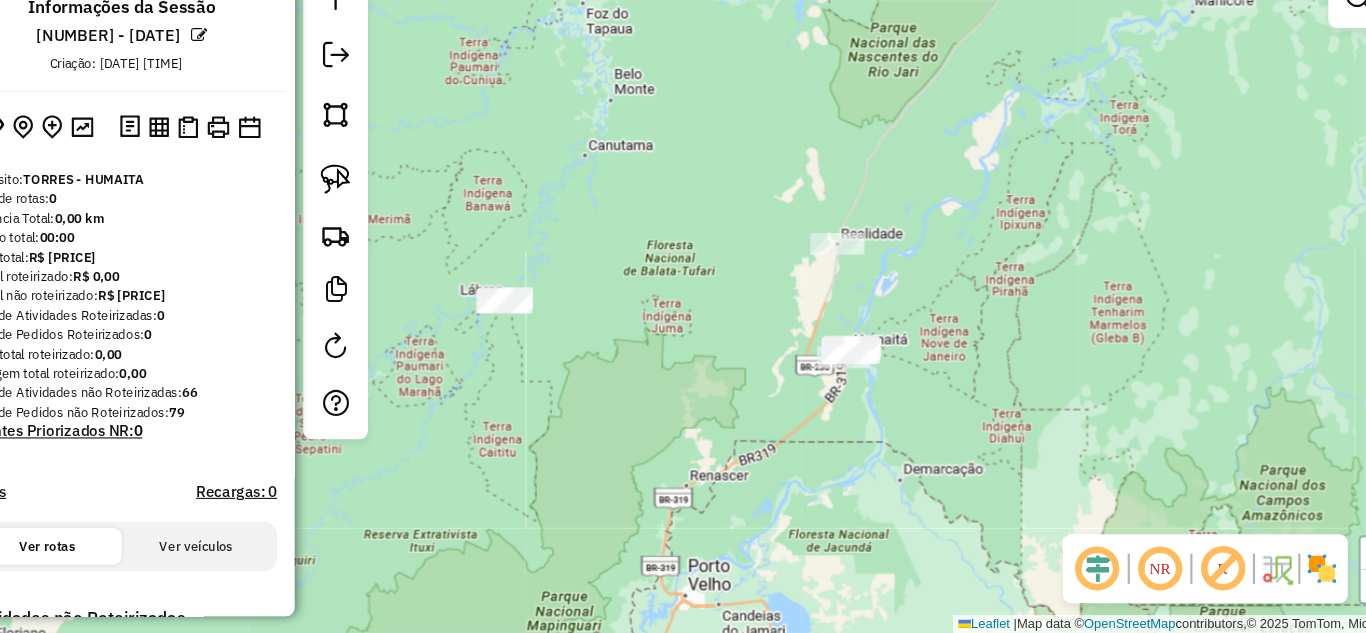 drag, startPoint x: 1196, startPoint y: 542, endPoint x: 795, endPoint y: 403, distance: 424.40784 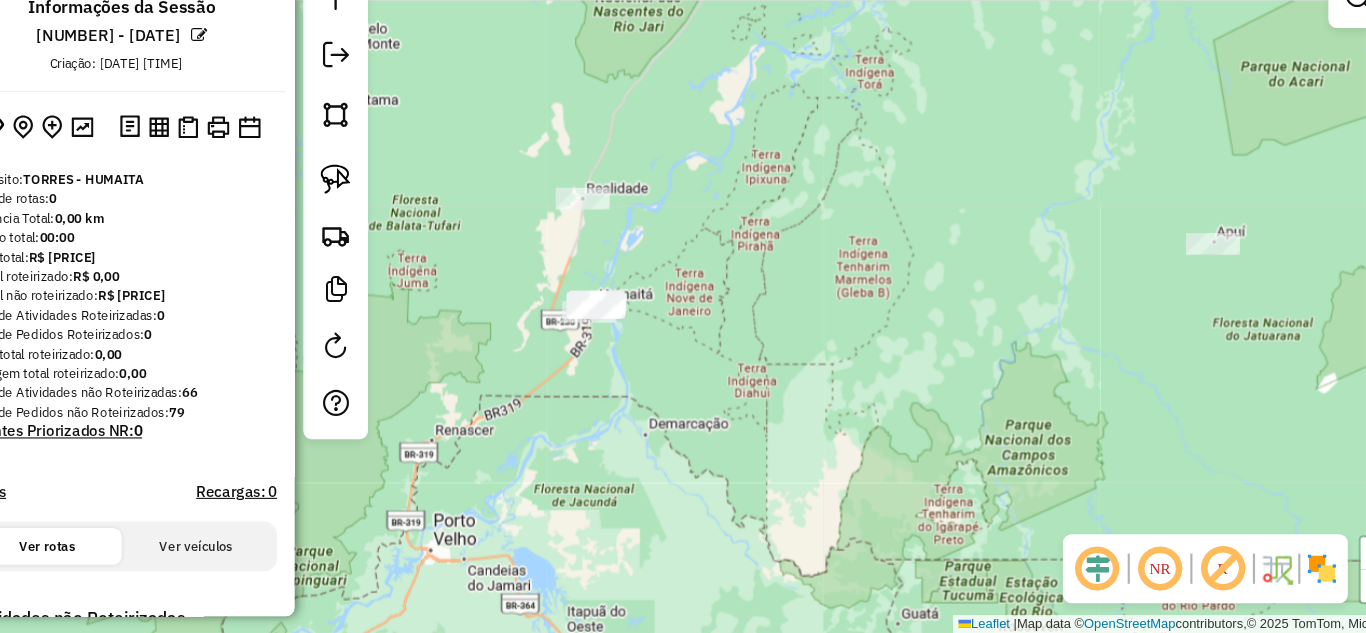 click on "Janela de atendimento Grade de atendimento Capacidade Transportadoras Veículos Cliente Pedidos  Rotas Selecione os dias de semana para filtrar as janelas de atendimento  Seg   Ter   Qua   Qui   Sex   Sáb   Dom  Informe o período da janela de atendimento: De: Até:  Filtrar exatamente a janela do cliente  Considerar janela de atendimento padrão  Selecione os dias de semana para filtrar as grades de atendimento  Seg   Ter   Qua   Qui   Sex   Sáb   Dom   Considerar clientes sem dia de atendimento cadastrado  Clientes fora do dia de atendimento selecionado Filtrar as atividades entre os valores definidos abaixo:  Peso mínimo:   Peso máximo:   Cubagem mínima:   Cubagem máxima:   De:   Até:  Filtrar as atividades entre o tempo de atendimento definido abaixo:  De:   Até:   Considerar capacidade total dos clientes não roteirizados Transportadora: Selecione um ou mais itens Tipo de veículo: Selecione um ou mais itens Veículo: Selecione um ou mais itens Motorista: Selecione um ou mais itens Nome: Rótulo:" 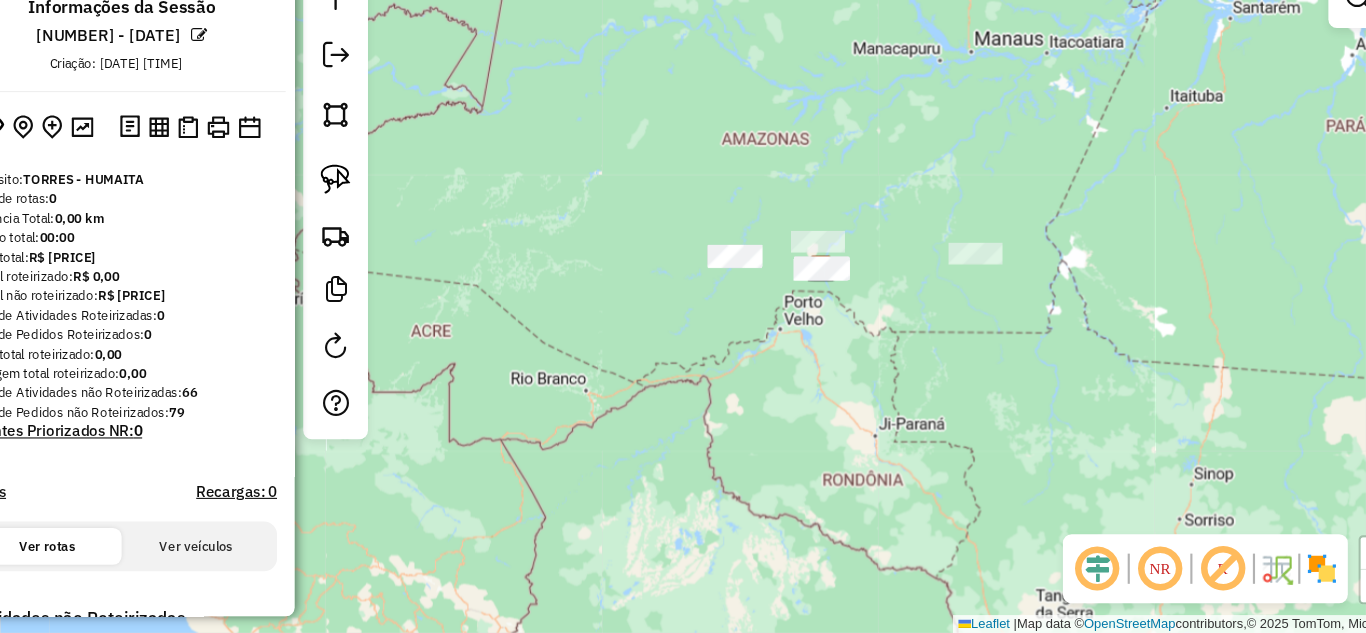 click 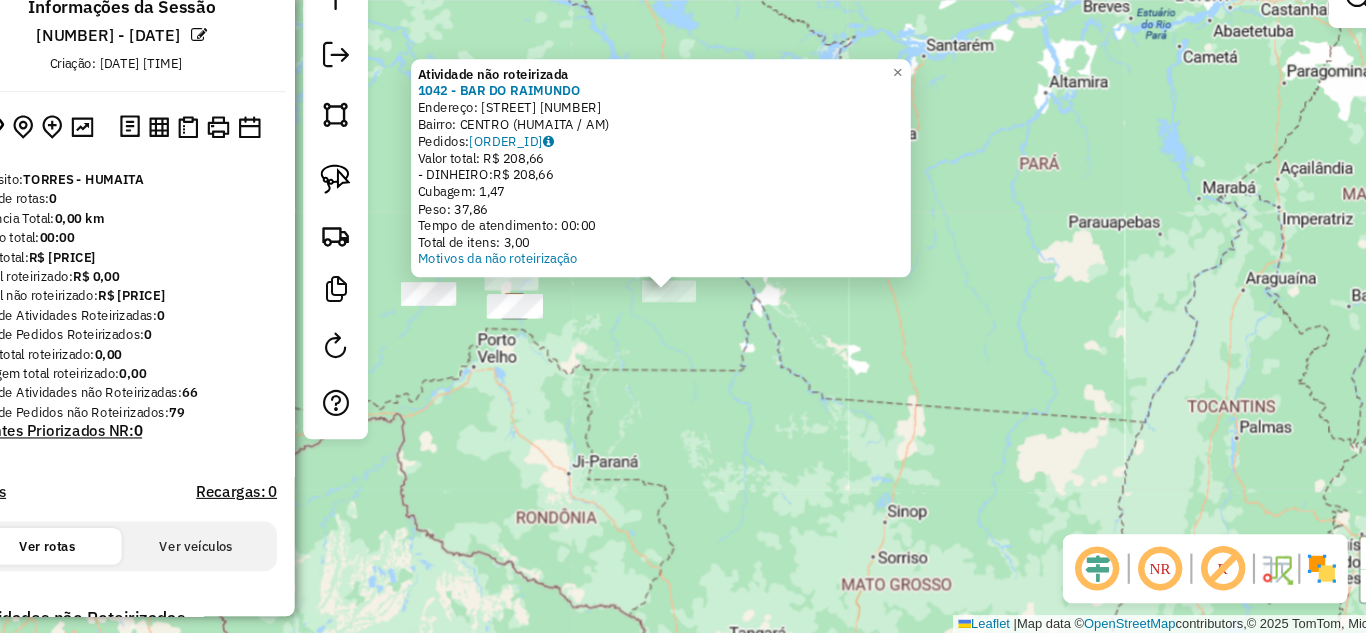 click on "Atividade não roteirizada [NUMBER] - [NAME]  Endereço:  [STREET] [NUMBER]   Bairro: [NEIGHBORHOOD] ([CITY] / [STATE])   Pedidos:  [NUMBER]   Valor total: R$ [PRICE]   - DINHEIRO:  R$ [PRICE]   Cubagem: [NUMBER]   Peso: [NUMBER]   Tempo de atendimento: [TIME]   Total de itens: [NUMBER]  Motivos da não roteirização × Janela de atendimento Grade de atendimento Capacidade Transportadoras Veículos Cliente Pedidos  Rotas Selecione os dias de semana para filtrar as janelas de atendimento  Seg   Ter   Qua   Qui   Sex   Sáb   Dom  Informe o período da janela de atendimento: De: Até:  Filtrar exatamente a janela do cliente  Considerar janela de atendimento padrão  Selecione os dias de semana para filtrar as grades de atendimento  Seg   Ter   Qua   Qui   Sex   Sáb   Dom   Considerar clientes sem dia de atendimento cadastrado  Clientes fora do dia de atendimento selecionado Filtrar as atividades entre os valores definidos abaixo:  Peso mínimo:   Peso máximo:   Cubagem mínima:   Cubagem máxima:   De:   Até:  De:   Até:  +" 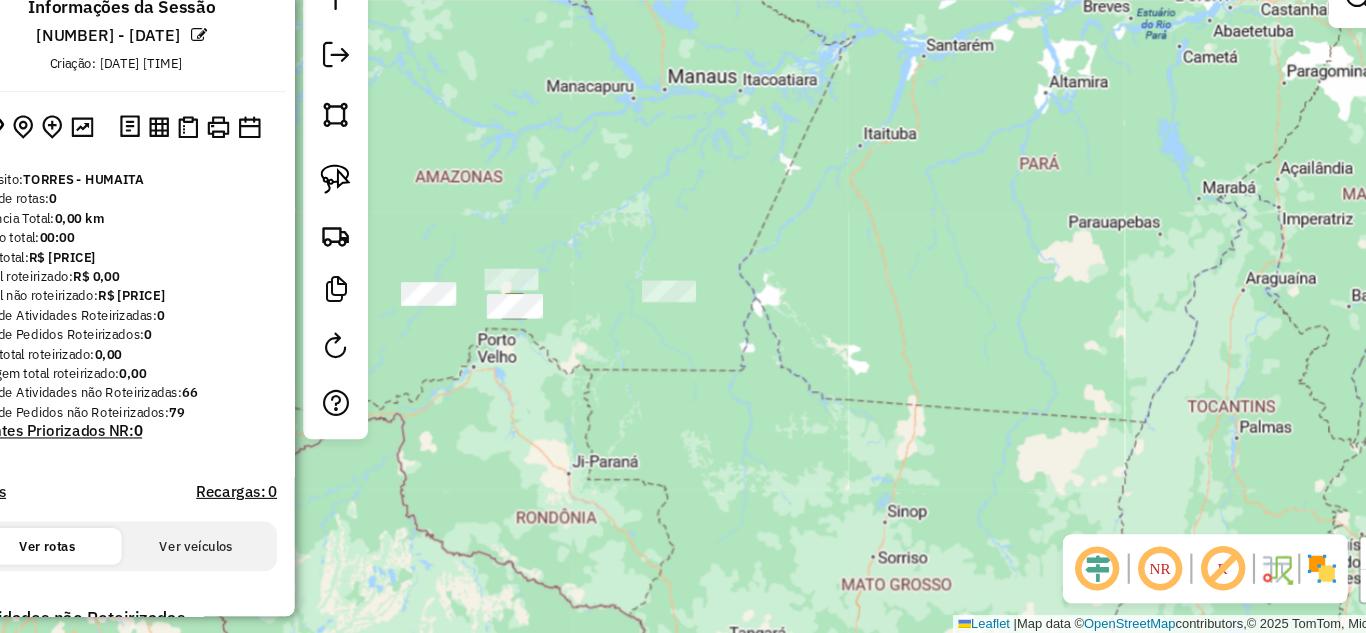 drag, startPoint x: 572, startPoint y: 415, endPoint x: 669, endPoint y: 428, distance: 97.867256 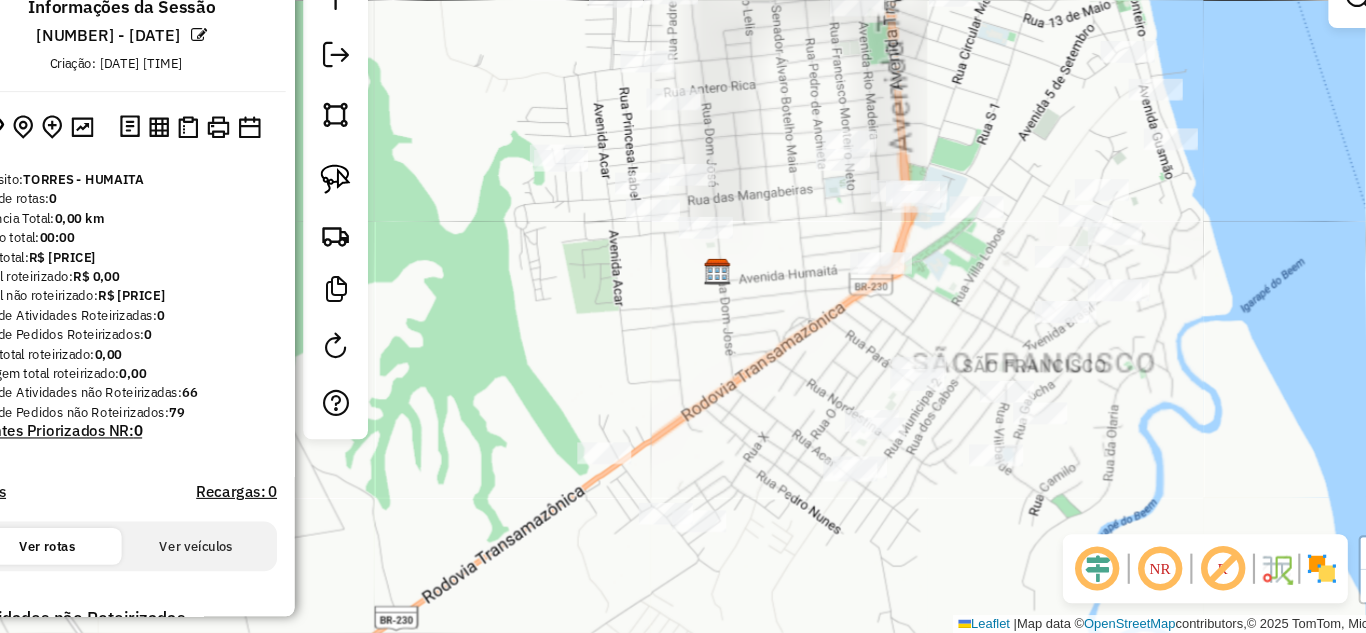 drag, startPoint x: 802, startPoint y: 312, endPoint x: 671, endPoint y: 323, distance: 131.46101 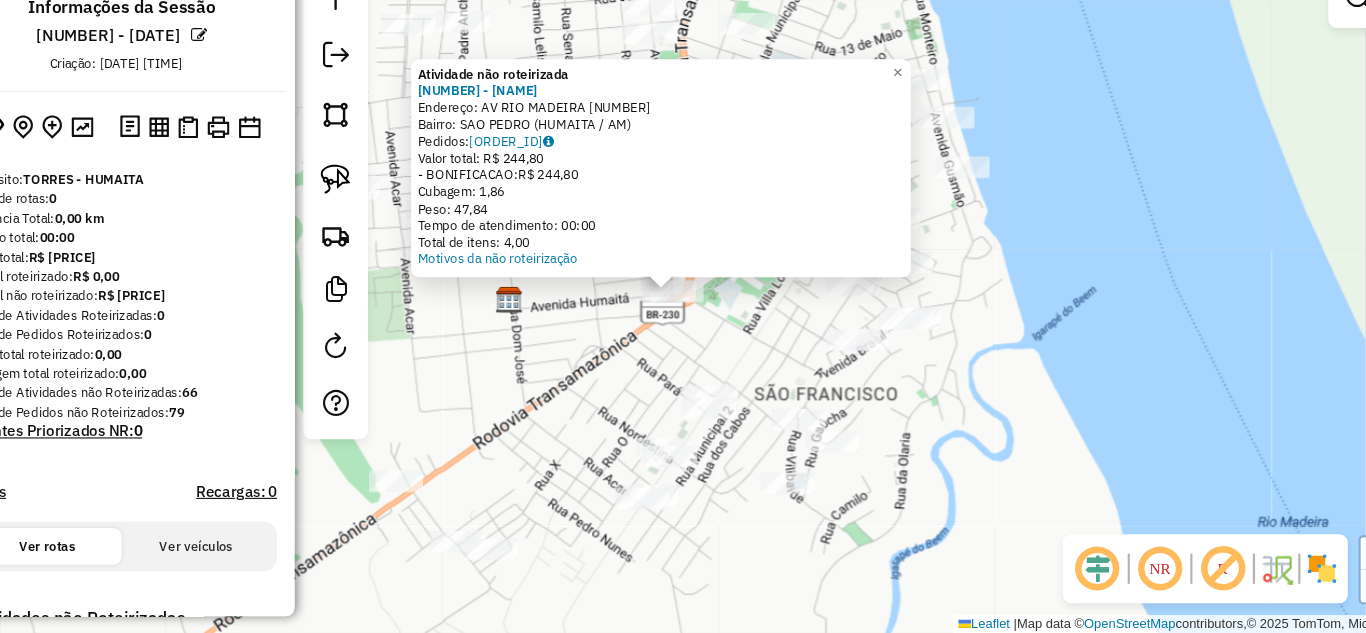 click on "Atividade não roteirizada 420 - REST FOGAO A LENHA  Endereço:  AV RIO MADEIRA 2102   Bairro: SAO PEDRO ([CITY] / [STATE])   Pedidos:  11021771   Valor total: R$ 244,80   - BONIFICACAO:  R$ 244,80   Cubagem: 1,86   Peso: 47,84   Tempo de atendimento: 00:00   Total de itens: 4,00  Motivos da não roteirização × Janela de atendimento Grade de atendimento Capacidade Transportadoras Veículos Cliente Pedidos  Rotas Selecione os dias de semana para filtrar as janelas de atendimento  Seg   Ter   Qua   Qui   Sex   Sáb   Dom  Informe o período da janela de atendimento: De: Até:  Filtrar exatamente a janela do cliente  Considerar janela de atendimento padrão  Selecione os dias de semana para filtrar as grades de atendimento  Seg   Ter   Qua   Qui   Sex   Sáb   Dom   Considerar clientes sem dia de atendimento cadastrado  Clientes fora do dia de atendimento selecionado Filtrar as atividades entre os valores definidos abaixo:  Peso mínimo:   Peso máximo:   Cubagem mínima:   Cubagem máxima:   De:   Até:   De:  +" 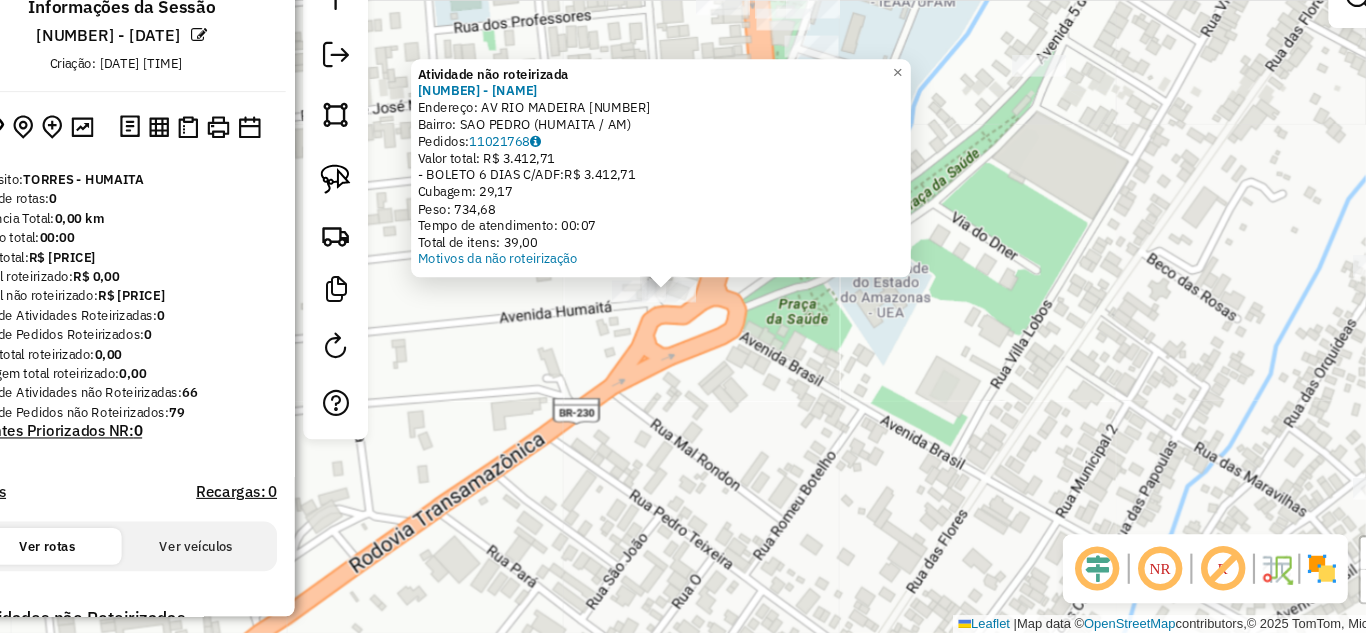 drag, startPoint x: 697, startPoint y: 349, endPoint x: 664, endPoint y: 333, distance: 36.67424 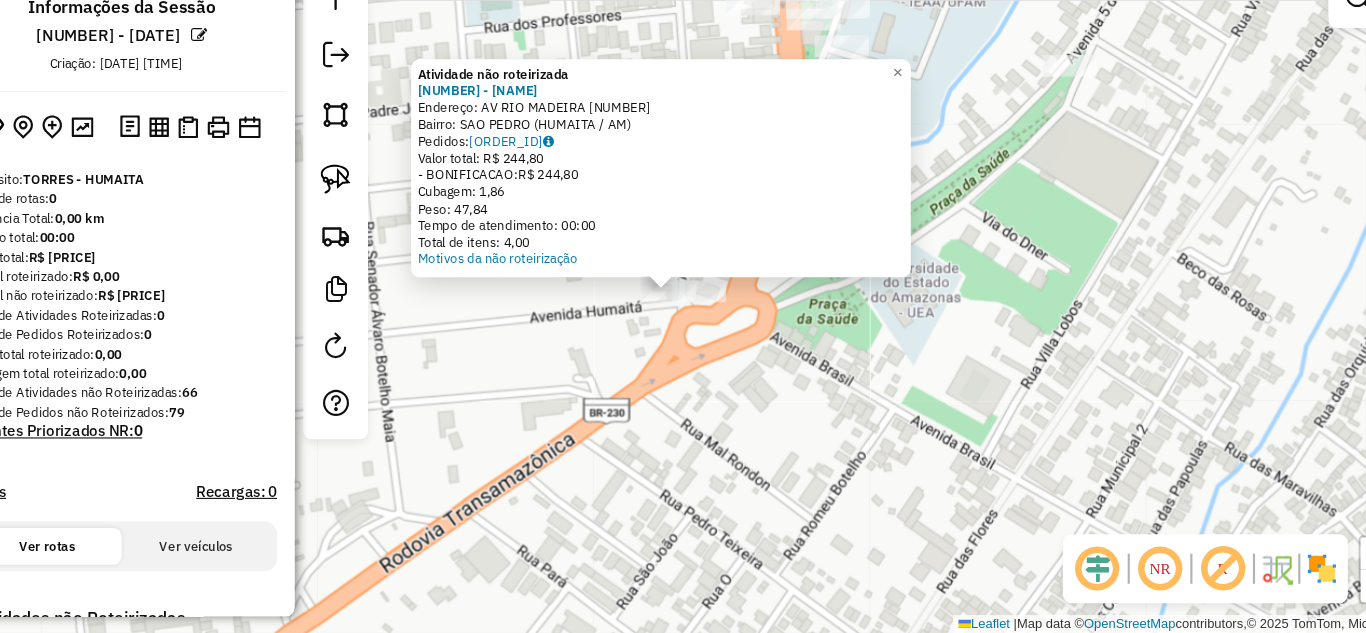 click on "Atividade não roteirizada 420 - REST FOGAO A LENHA  Endereço:  AV RIO MADEIRA 2102   Bairro: SAO PEDRO ([CITY] / [STATE])   Pedidos:  11021771   Valor total: R$ 244,80   - BONIFICACAO:  R$ 244,80   Cubagem: 1,86   Peso: 47,84   Tempo de atendimento: 00:00   Total de itens: 4,00  Motivos da não roteirização × Janela de atendimento Grade de atendimento Capacidade Transportadoras Veículos Cliente Pedidos  Rotas Selecione os dias de semana para filtrar as janelas de atendimento  Seg   Ter   Qua   Qui   Sex   Sáb   Dom  Informe o período da janela de atendimento: De: Até:  Filtrar exatamente a janela do cliente  Considerar janela de atendimento padrão  Selecione os dias de semana para filtrar as grades de atendimento  Seg   Ter   Qua   Qui   Sex   Sáb   Dom   Considerar clientes sem dia de atendimento cadastrado  Clientes fora do dia de atendimento selecionado Filtrar as atividades entre os valores definidos abaixo:  Peso mínimo:   Peso máximo:   Cubagem mínima:   Cubagem máxima:   De:   Até:   De:  +" 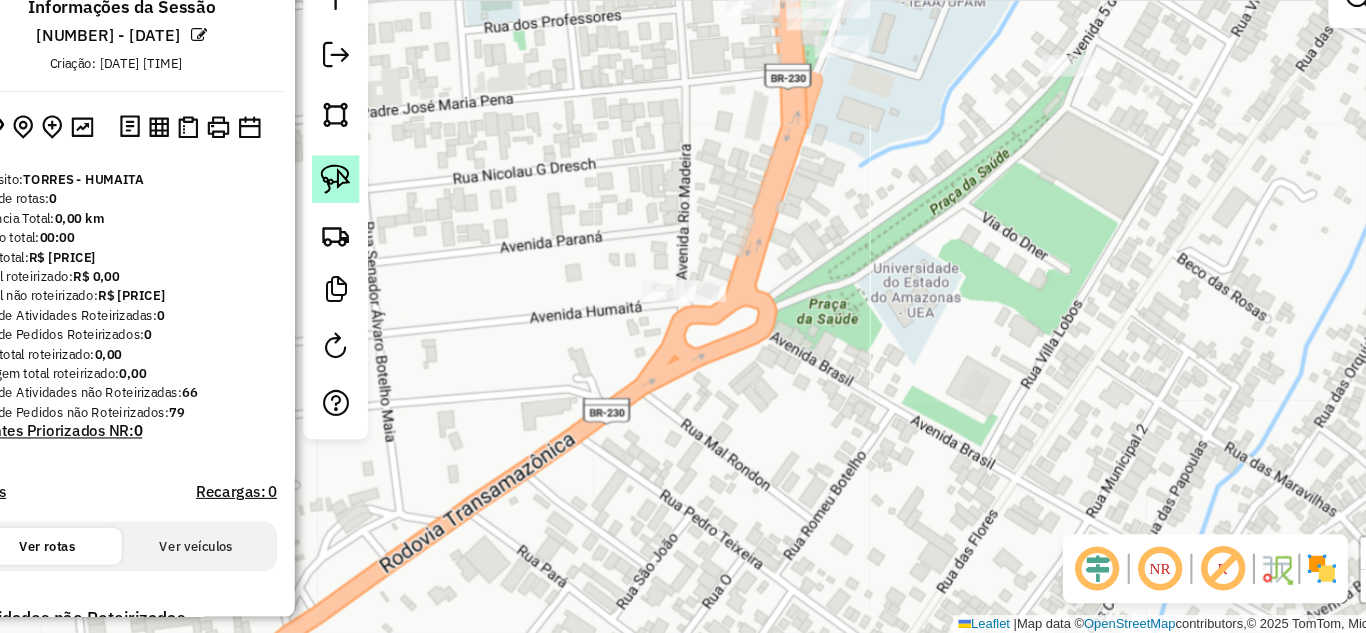 click 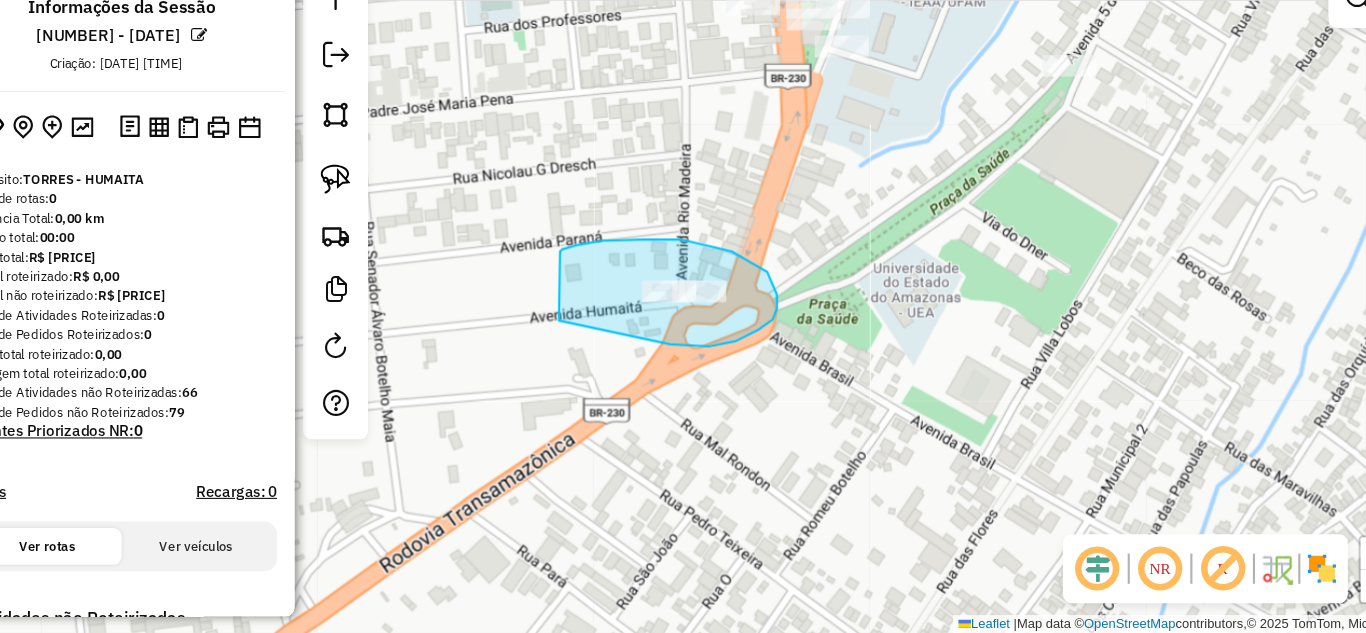 drag, startPoint x: 582, startPoint y: 279, endPoint x: 581, endPoint y: 343, distance: 64.00781 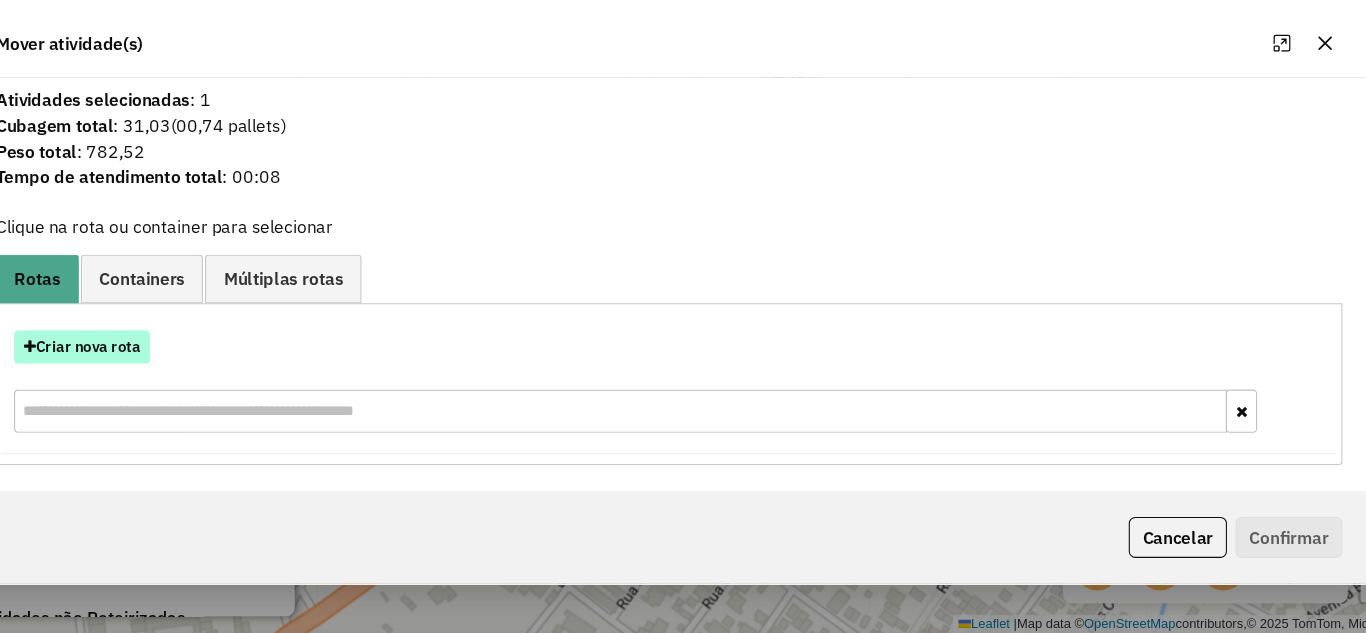 click on "Criar nova rota" at bounding box center [139, 367] 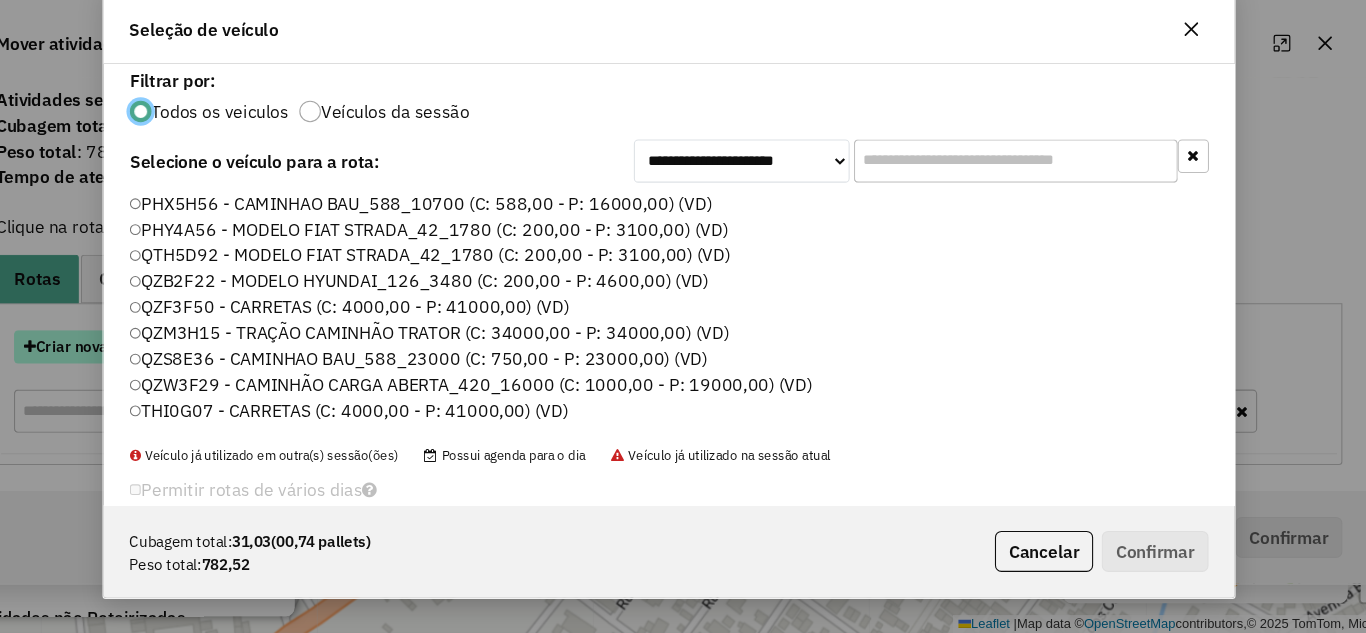 scroll, scrollTop: 11, scrollLeft: 6, axis: both 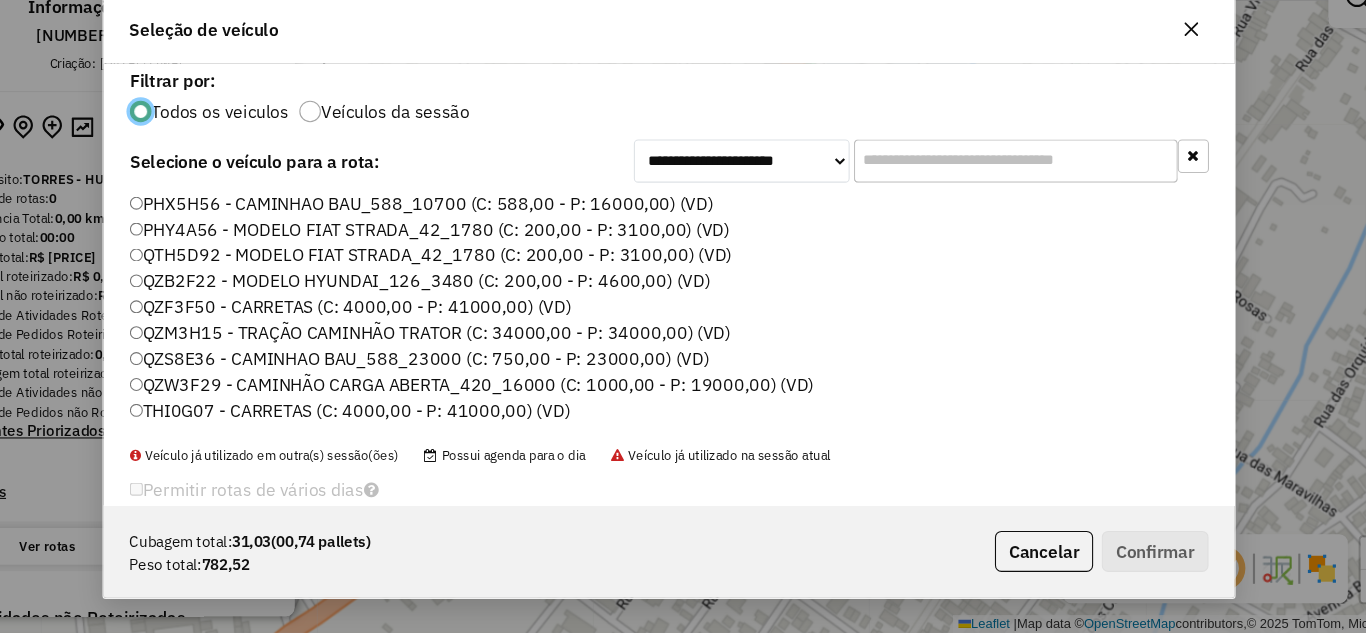 click on "PHX5H56 - CAMINHAO BAU_588_10700 (C: 588,00 - P: 16000,00) (VD)" 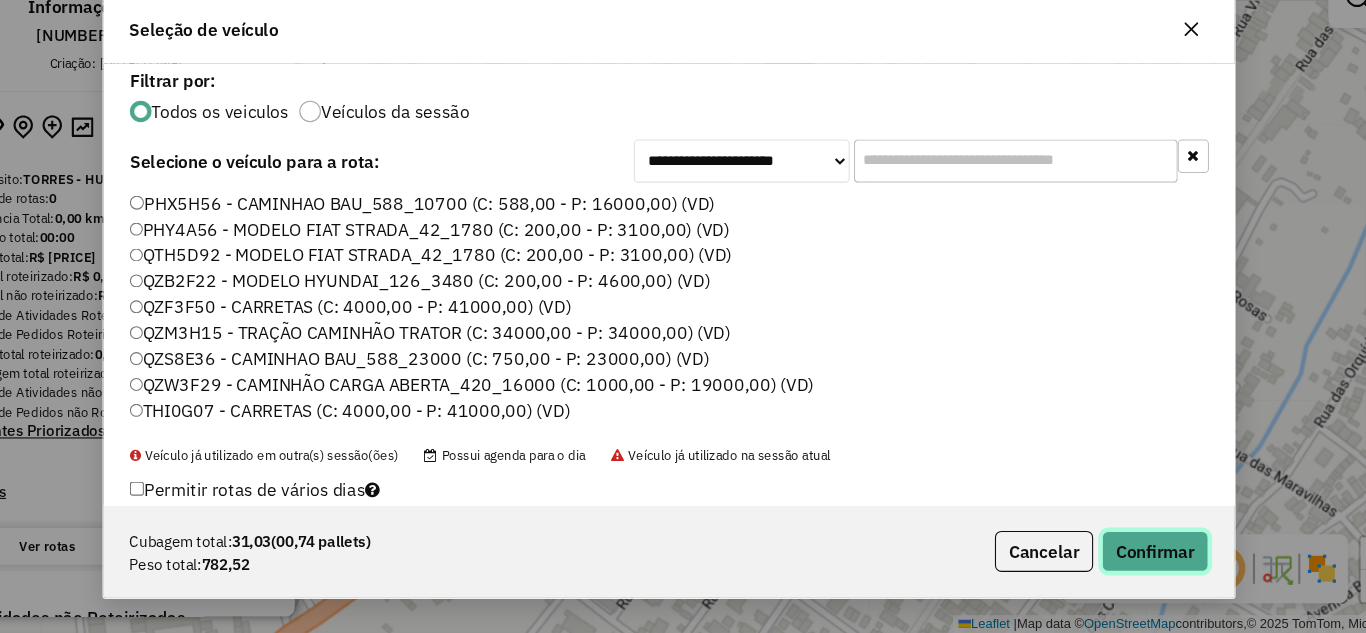 click on "Confirmar" 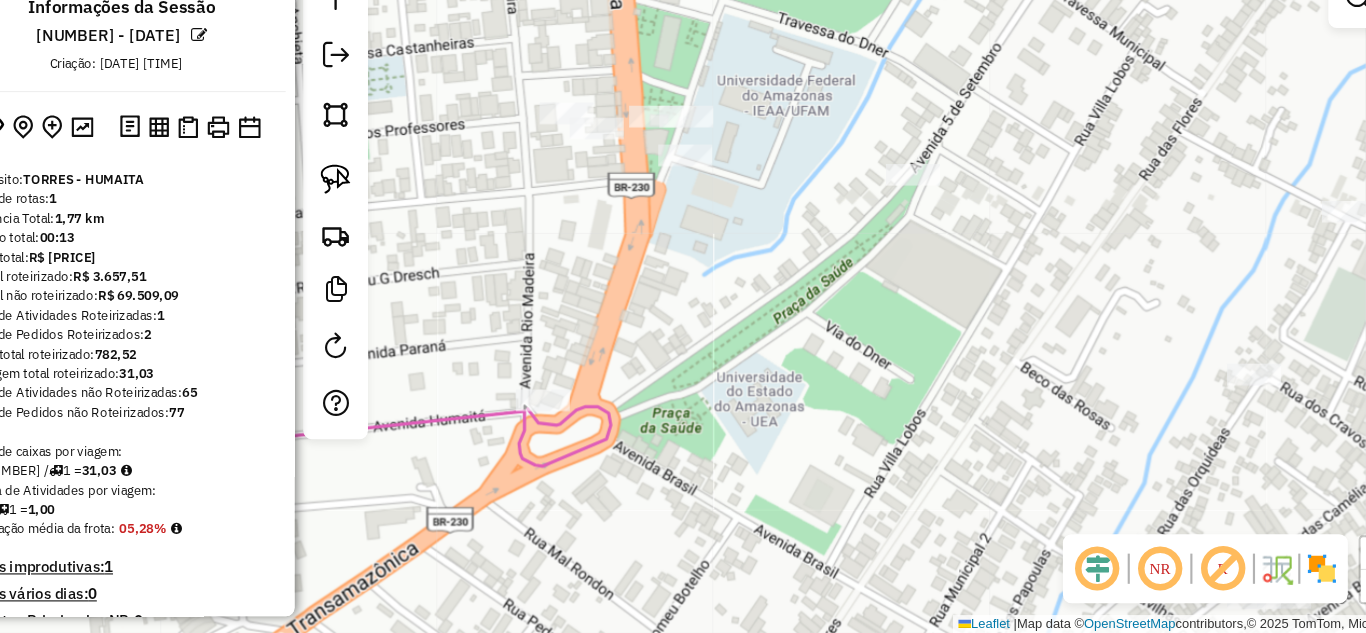 drag, startPoint x: 593, startPoint y: 562, endPoint x: 518, endPoint y: 617, distance: 93.00538 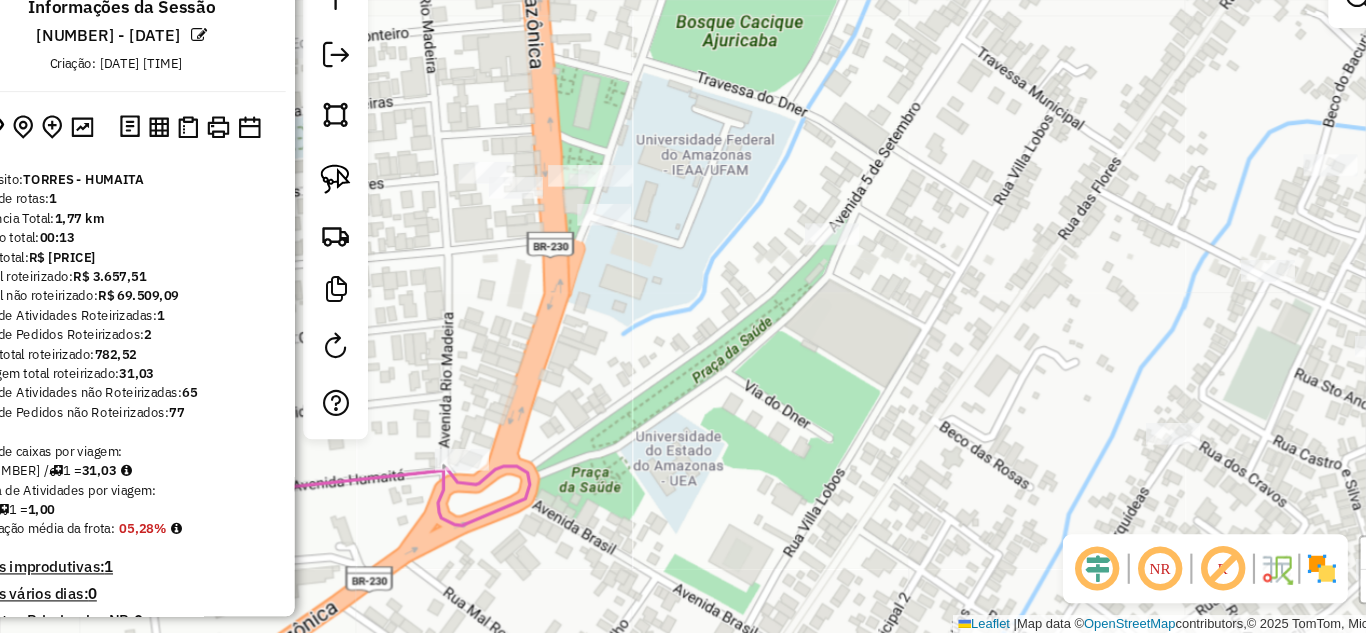 click on "Janela de atendimento Grade de atendimento Capacidade Transportadoras Veículos Cliente Pedidos  Rotas Selecione os dias de semana para filtrar as janelas de atendimento  Seg   Ter   Qua   Qui   Sex   Sáb   Dom  Informe o período da janela de atendimento: De: Até:  Filtrar exatamente a janela do cliente  Considerar janela de atendimento padrão  Selecione os dias de semana para filtrar as grades de atendimento  Seg   Ter   Qua   Qui   Sex   Sáb   Dom   Considerar clientes sem dia de atendimento cadastrado  Clientes fora do dia de atendimento selecionado Filtrar as atividades entre os valores definidos abaixo:  Peso mínimo:   Peso máximo:   Cubagem mínima:   Cubagem máxima:   De:   Até:  Filtrar as atividades entre o tempo de atendimento definido abaixo:  De:   Até:   Considerar capacidade total dos clientes não roteirizados Transportadora: Selecione um ou mais itens Tipo de veículo: Selecione um ou mais itens Veículo: Selecione um ou mais itens Motorista: Selecione um ou mais itens Nome: Rótulo:" 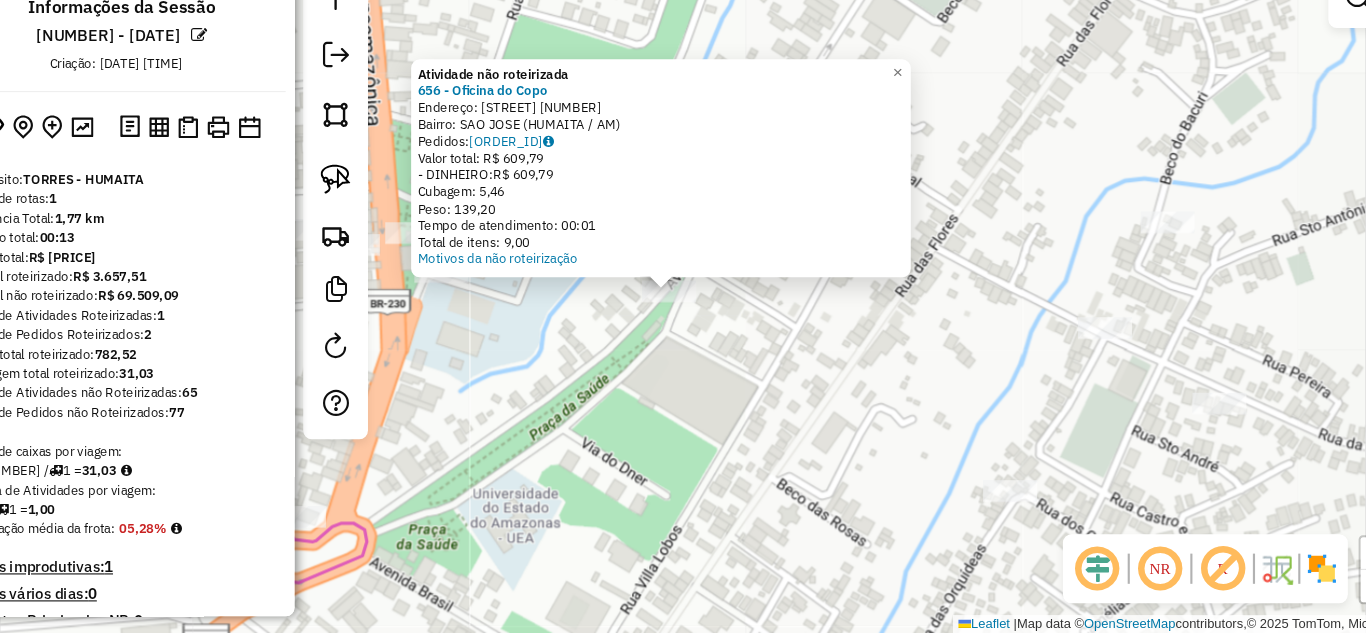 click on "Atividade não roteirizada 656 - Oficina do Copo  Endereço:  cinco  de setembro 1119   Bairro: SAO JOSE ([CITY] / [STATE])   Pedidos:  11021871   Valor total: R$ 609,79   - DINHEIRO:  R$ 609,79   Cubagem: 5,46   Peso: 139,20   Tempo de atendimento: 00:01   Total de itens: 9,00  Motivos da não roteirização × Janela de atendimento Grade de atendimento Capacidade Transportadoras Veículos Cliente Pedidos  Rotas Selecione os dias de semana para filtrar as janelas de atendimento  Seg   Ter   Qua   Qui   Sex   Sáb   Dom  Informe o período da janela de atendimento: De: Até:  Filtrar exatamente a janela do cliente  Considerar janela de atendimento padrão  Selecione os dias de semana para filtrar as grades de atendimento  Seg   Ter   Qua   Qui   Sex   Sáb   Dom   Considerar clientes sem dia de atendimento cadastrado  Clientes fora do dia de atendimento selecionado Filtrar as atividades entre os valores definidos abaixo:  Peso mínimo:   Peso máximo:   Cubagem mínima:   Cubagem máxima:   De:   Até:   De:  De:" 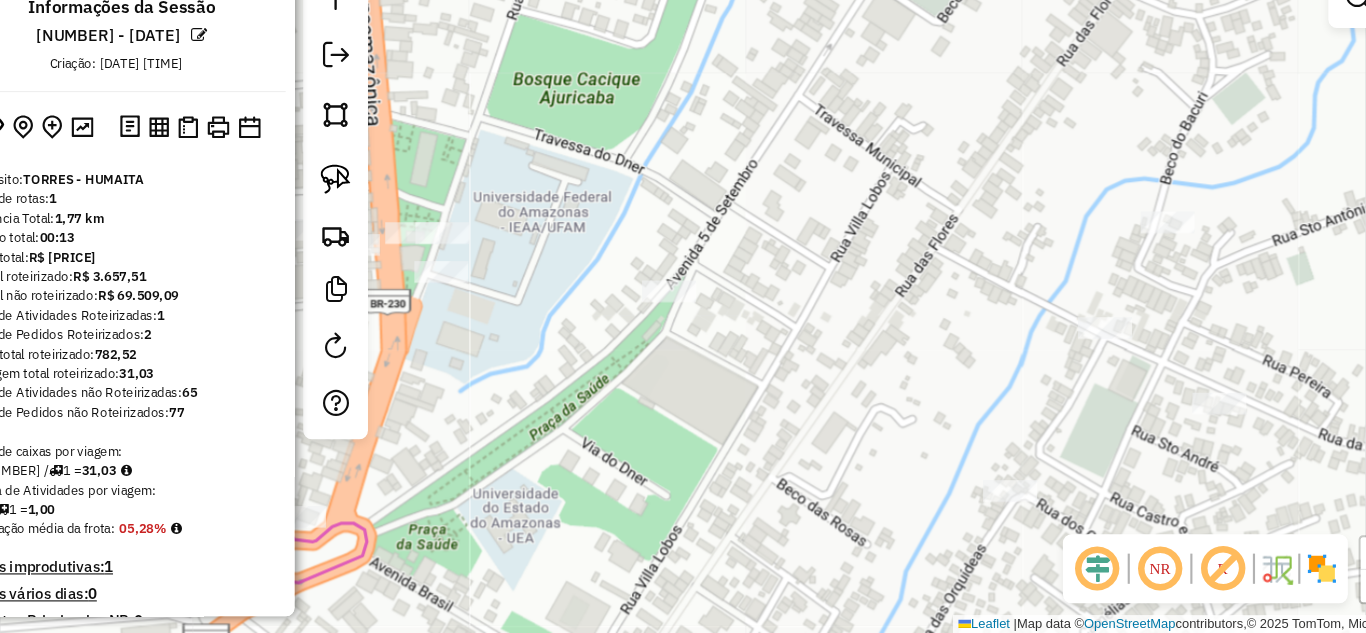 drag, startPoint x: 552, startPoint y: 420, endPoint x: 708, endPoint y: 418, distance: 156.01282 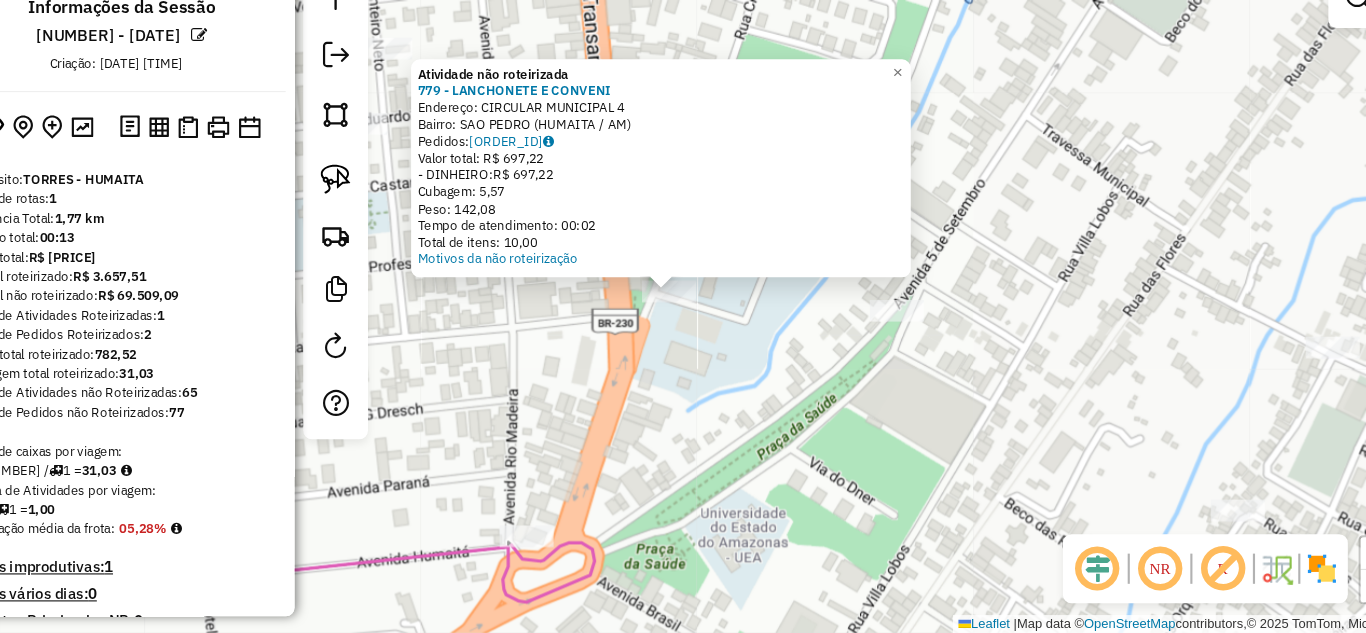 click on "Atividade não roteirizada 779 - LANCHONETE E CONVENI  Endereço:  [STREET] [NUMBER]   Bairro: [NEIGHBORHOOD] ([DISTRICT] / [STATE])   Pedidos:  [ORDER_ID]   Valor total: R$ 697,22   - DINHEIRO:  R$ 697,22   Cubagem: 5,57   Peso: 142,08   Tempo de atendimento: 00:02   Total de itens: 10,00  Motivos da não roteirização × Janela de atendimento Grade de atendimento Capacidade Transportadoras Veículos Cliente Pedidos  Rotas Selecione os dias de semana para filtrar as janelas de atendimento  Seg   Ter   Qua   Qui   Sex   Sáb   Dom  Informe o período da janela de atendimento: De: Até:  Filtrar exatamente a janela do cliente  Considerar janela de atendimento padrão  Selecione os dias de semana para filtrar as grades de atendimento  Seg   Ter   Qua   Qui   Sex   Sáb   Dom   Considerar clientes sem dia de atendimento cadastrado  Clientes fora do dia de atendimento selecionado Filtrar as atividades entre os valores definidos abaixo:  Peso mínimo:   Peso máximo:   Cubagem mínima:   Cubagem máxima:   De:   Até:  De:" 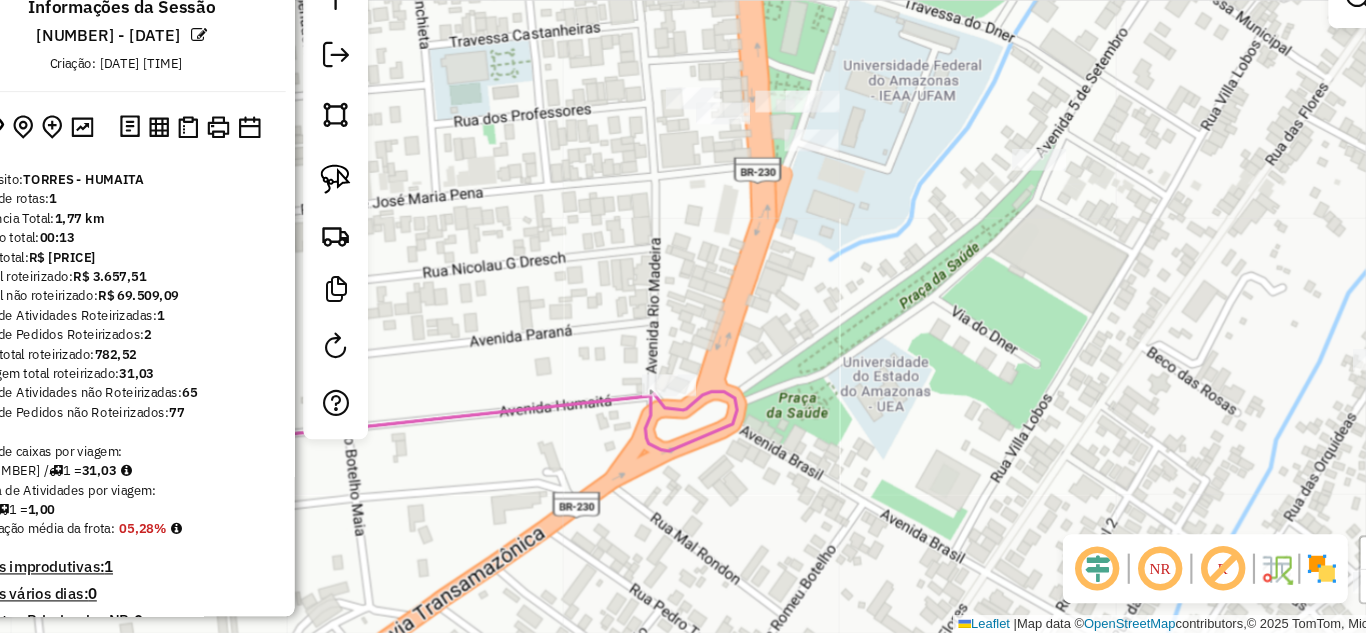 drag, startPoint x: 590, startPoint y: 375, endPoint x: 722, endPoint y: 235, distance: 192.41621 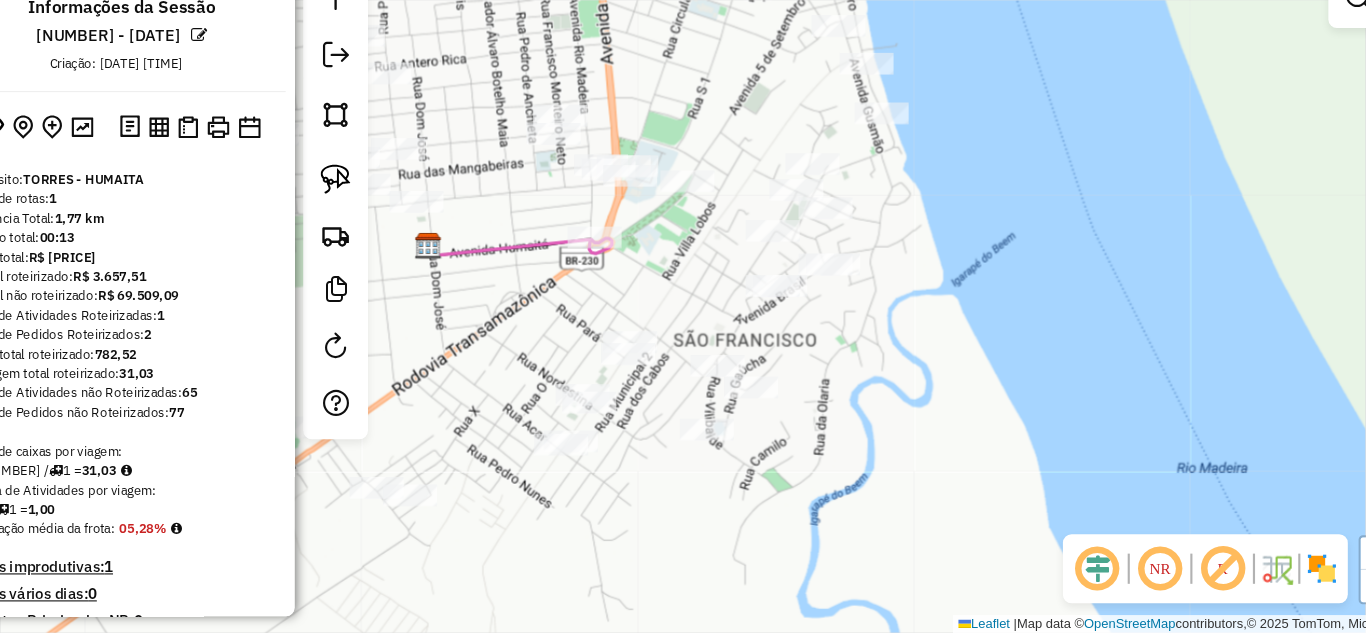 click on "Janela de atendimento Grade de atendimento Capacidade Transportadoras Veículos Cliente Pedidos  Rotas Selecione os dias de semana para filtrar as janelas de atendimento  Seg   Ter   Qua   Qui   Sex   Sáb   Dom  Informe o período da janela de atendimento: De: Até:  Filtrar exatamente a janela do cliente  Considerar janela de atendimento padrão  Selecione os dias de semana para filtrar as grades de atendimento  Seg   Ter   Qua   Qui   Sex   Sáb   Dom   Considerar clientes sem dia de atendimento cadastrado  Clientes fora do dia de atendimento selecionado Filtrar as atividades entre os valores definidos abaixo:  Peso mínimo:   Peso máximo:   Cubagem mínima:   Cubagem máxima:   De:   Até:  Filtrar as atividades entre o tempo de atendimento definido abaixo:  De:   Até:   Considerar capacidade total dos clientes não roteirizados Transportadora: Selecione um ou mais itens Tipo de veículo: Selecione um ou mais itens Veículo: Selecione um ou mais itens Motorista: Selecione um ou mais itens Nome: Rótulo:" 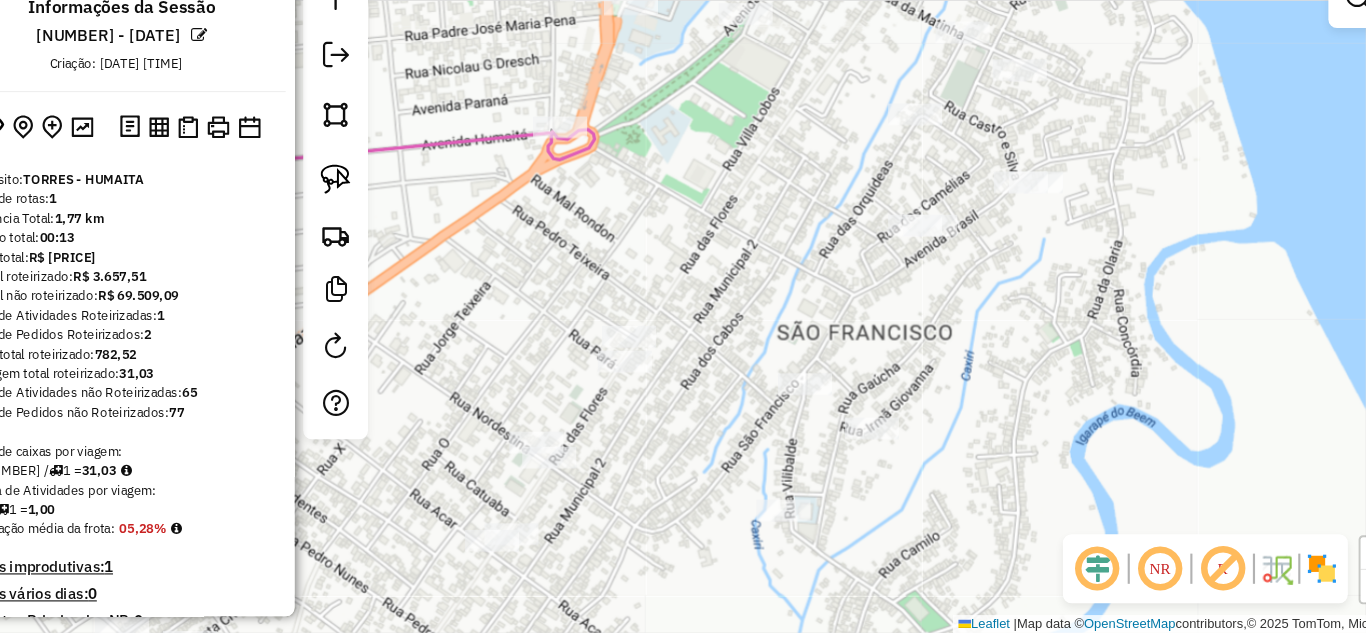 click 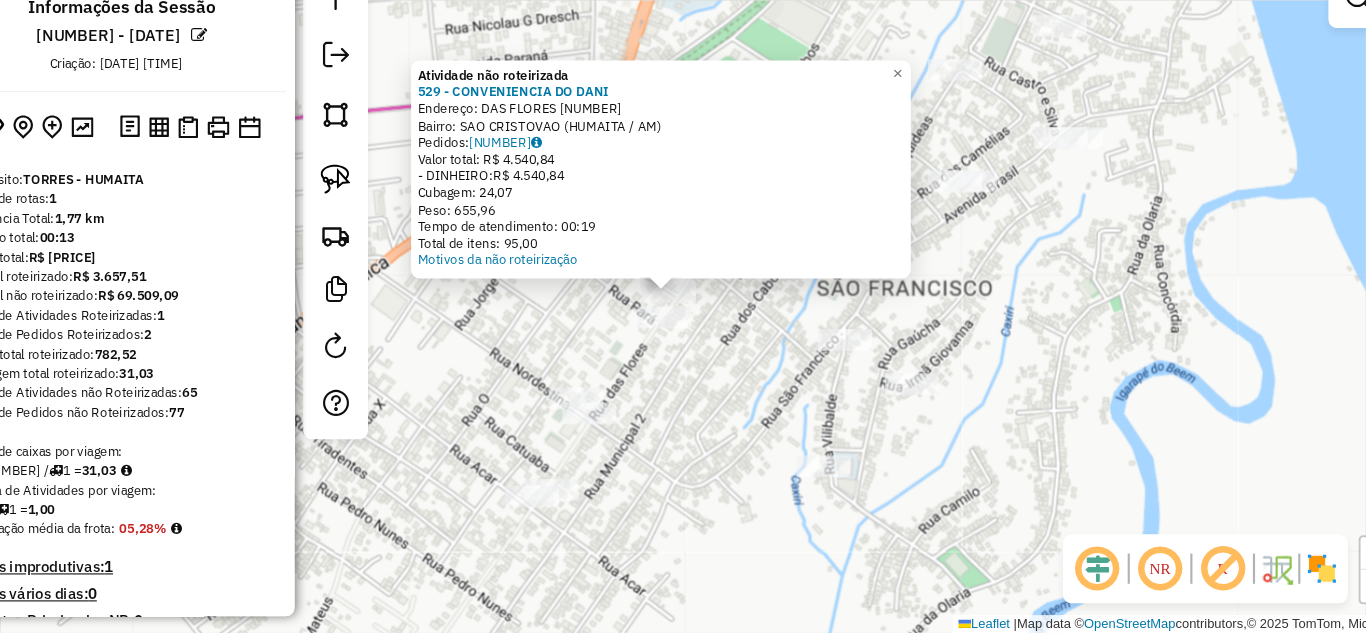 click on "Atividade não roteirizada 529 - CONVENIENCIA DO DANI  Endereço:  DAS FLORES 1647   Bairro: SAO CRISTOVAO ([CITY] / [STATE])   Pedidos:  11021814   Valor total: R$ 4.540,84   - DINHEIRO:  R$ 4.540,84   Cubagem: 24,07   Peso: 655,96   Tempo de atendimento: 00:19   Total de itens: 95,00  Motivos da não roteirização × Janela de atendimento Grade de atendimento Capacidade Transportadoras Veículos Cliente Pedidos  Rotas Selecione os dias de semana para filtrar as janelas de atendimento  Seg   Ter   Qua   Qui   Sex   Sáb   Dom  Informe o período da janela de atendimento: De: Até:  Filtrar exatamente a janela do cliente  Considerar janela de atendimento padrão  Selecione os dias de semana para filtrar as grades de atendimento  Seg   Ter   Qua   Qui   Sex   Sáb   Dom   Considerar clientes sem dia de atendimento cadastrado  Clientes fora do dia de atendimento selecionado Filtrar as atividades entre os valores definidos abaixo:  Peso mínimo:   Peso máximo:   Cubagem mínima:   Cubagem máxima:   De:   Até:  +" 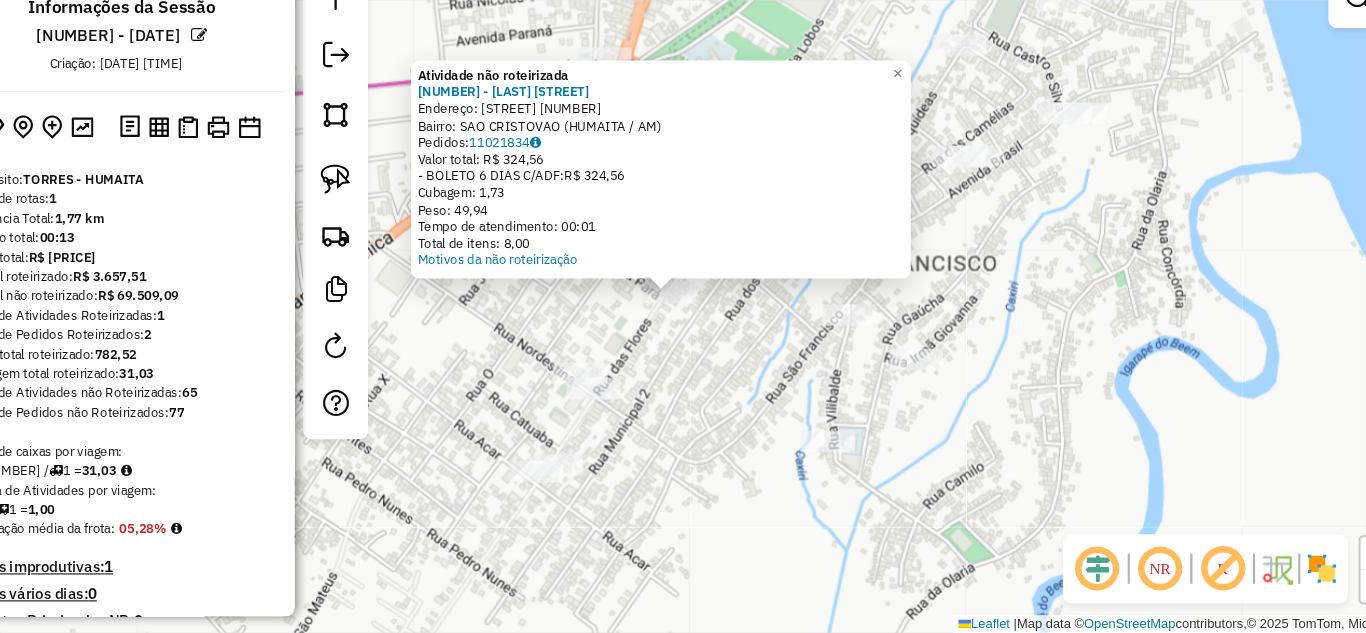 click on "Atividade não roteirizada 532 - MERCADO FENIX RUA DA  Endereço:  RUA DAS FLORES [NUMBER]   Bairro: SAO CRISTOVAO ([CITY] / [STATE])   Pedidos:  11021834   Valor total: R$ 324,56   - BOLETO 6 DIAS C/ADF:  R$ 324,56   Cubagem: 1,73   Peso: 49,94   Tempo de atendimento: 00:01   Total de itens: 8,00  Motivos da não roteirização × Janela de atendimento Grade de atendimento Capacidade Transportadoras Veículos Cliente Pedidos  Rotas Selecione os dias de semana para filtrar as janelas de atendimento  Seg   Ter   Qua   Qui   Sex   Sáb   Dom  Informe o período da janela de atendimento: De: Até:  Filtrar exatamente a janela do cliente  Considerar janela de atendimento padrão  Selecione os dias de semana para filtrar as grades de atendimento  Seg   Ter   Qua   Qui   Sex   Sáb   Dom   Considerar clientes sem dia de atendimento cadastrado  Clientes fora do dia de atendimento selecionado Filtrar as atividades entre os valores definidos abaixo:  Peso mínimo:   Peso máximo:   Cubagem mínima:   Cubagem máxima:   De:  +" 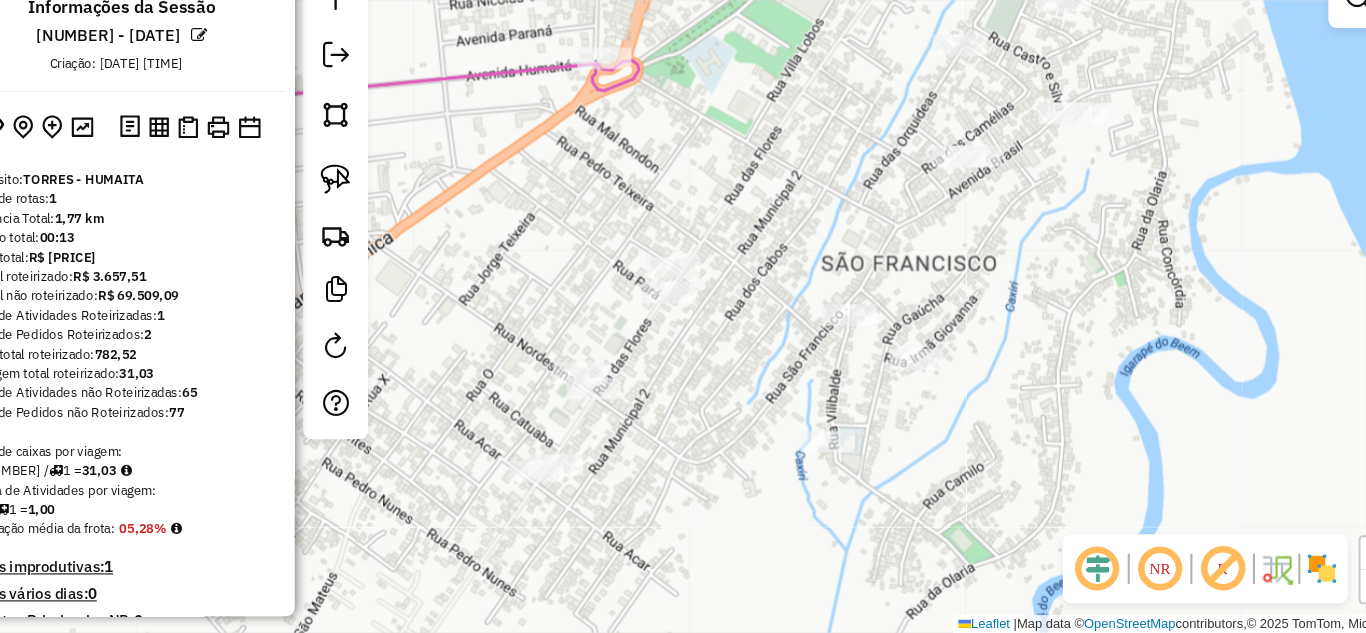 click on "Janela de atendimento Grade de atendimento Capacidade Transportadoras Veículos Cliente Pedidos  Rotas Selecione os dias de semana para filtrar as janelas de atendimento  Seg   Ter   Qua   Qui   Sex   Sáb   Dom  Informe o período da janela de atendimento: De: Até:  Filtrar exatamente a janela do cliente  Considerar janela de atendimento padrão  Selecione os dias de semana para filtrar as grades de atendimento  Seg   Ter   Qua   Qui   Sex   Sáb   Dom   Considerar clientes sem dia de atendimento cadastrado  Clientes fora do dia de atendimento selecionado Filtrar as atividades entre os valores definidos abaixo:  Peso mínimo:   Peso máximo:   Cubagem mínima:   Cubagem máxima:   De:   Até:  Filtrar as atividades entre o tempo de atendimento definido abaixo:  De:   Até:   Considerar capacidade total dos clientes não roteirizados Transportadora: Selecione um ou mais itens Tipo de veículo: Selecione um ou mais itens Veículo: Selecione um ou mais itens Motorista: Selecione um ou mais itens Nome: Rótulo:" 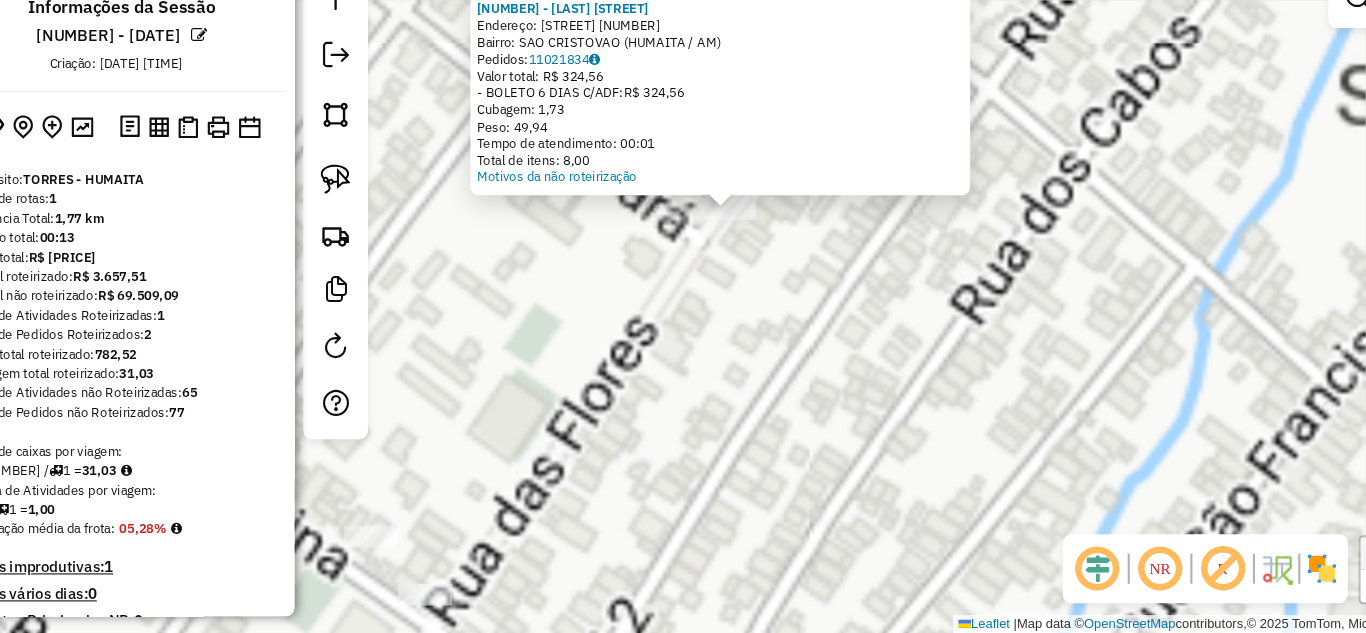 click on "Atividade não roteirizada 532 - MERCADO FENIX RUA DA  Endereço:  RUA DAS FLORES [NUMBER]   Bairro: SAO CRISTOVAO ([CITY] / [STATE])   Pedidos:  11021834   Valor total: R$ 324,56   - BOLETO 6 DIAS C/ADF:  R$ 324,56   Cubagem: 1,73   Peso: 49,94   Tempo de atendimento: 00:01   Total de itens: 8,00  Motivos da não roteirização × Janela de atendimento Grade de atendimento Capacidade Transportadoras Veículos Cliente Pedidos  Rotas Selecione os dias de semana para filtrar as janelas de atendimento  Seg   Ter   Qua   Qui   Sex   Sáb   Dom  Informe o período da janela de atendimento: De: Até:  Filtrar exatamente a janela do cliente  Considerar janela de atendimento padrão  Selecione os dias de semana para filtrar as grades de atendimento  Seg   Ter   Qua   Qui   Sex   Sáb   Dom   Considerar clientes sem dia de atendimento cadastrado  Clientes fora do dia de atendimento selecionado Filtrar as atividades entre os valores definidos abaixo:  Peso mínimo:   Peso máximo:   Cubagem mínima:   Cubagem máxima:   De:  +" 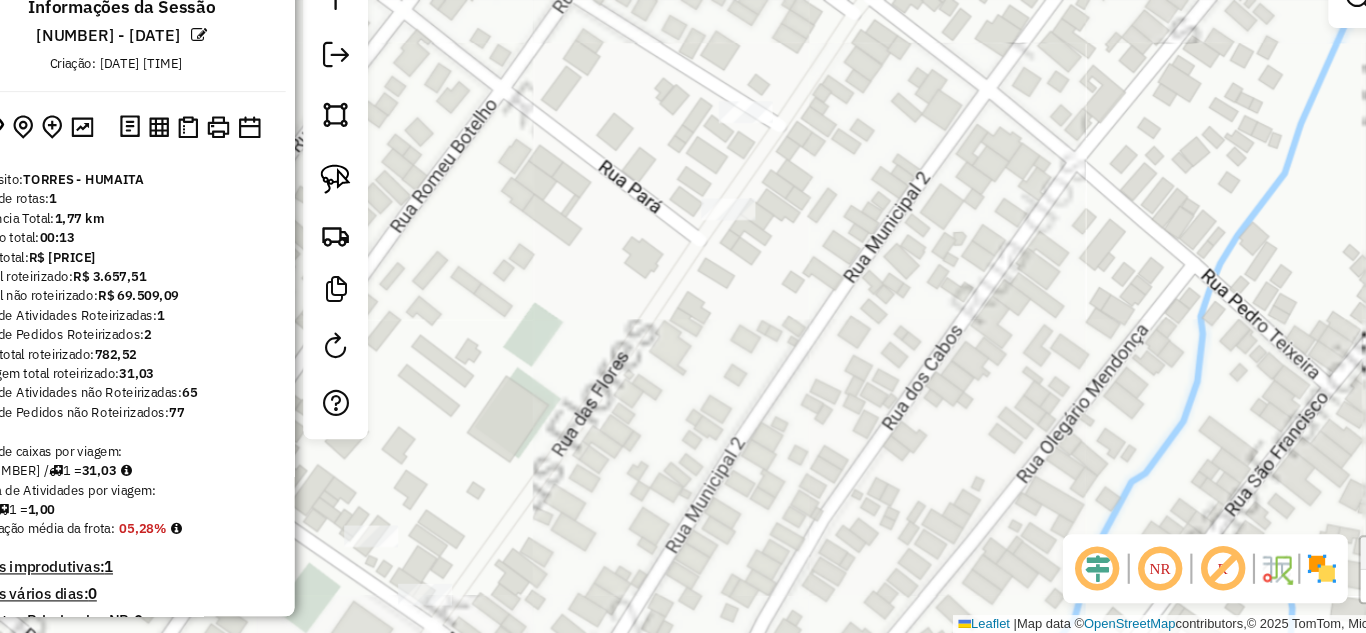 click on "Janela de atendimento Grade de atendimento Capacidade Transportadoras Veículos Cliente Pedidos  Rotas Selecione os dias de semana para filtrar as janelas de atendimento  Seg   Ter   Qua   Qui   Sex   Sáb   Dom  Informe o período da janela de atendimento: De: Até:  Filtrar exatamente a janela do cliente  Considerar janela de atendimento padrão  Selecione os dias de semana para filtrar as grades de atendimento  Seg   Ter   Qua   Qui   Sex   Sáb   Dom   Considerar clientes sem dia de atendimento cadastrado  Clientes fora do dia de atendimento selecionado Filtrar as atividades entre os valores definidos abaixo:  Peso mínimo:   Peso máximo:   Cubagem mínima:   Cubagem máxima:   De:   Até:  Filtrar as atividades entre o tempo de atendimento definido abaixo:  De:   Até:   Considerar capacidade total dos clientes não roteirizados Transportadora: Selecione um ou mais itens Tipo de veículo: Selecione um ou mais itens Veículo: Selecione um ou mais itens Motorista: Selecione um ou mais itens Nome: Rótulo:" 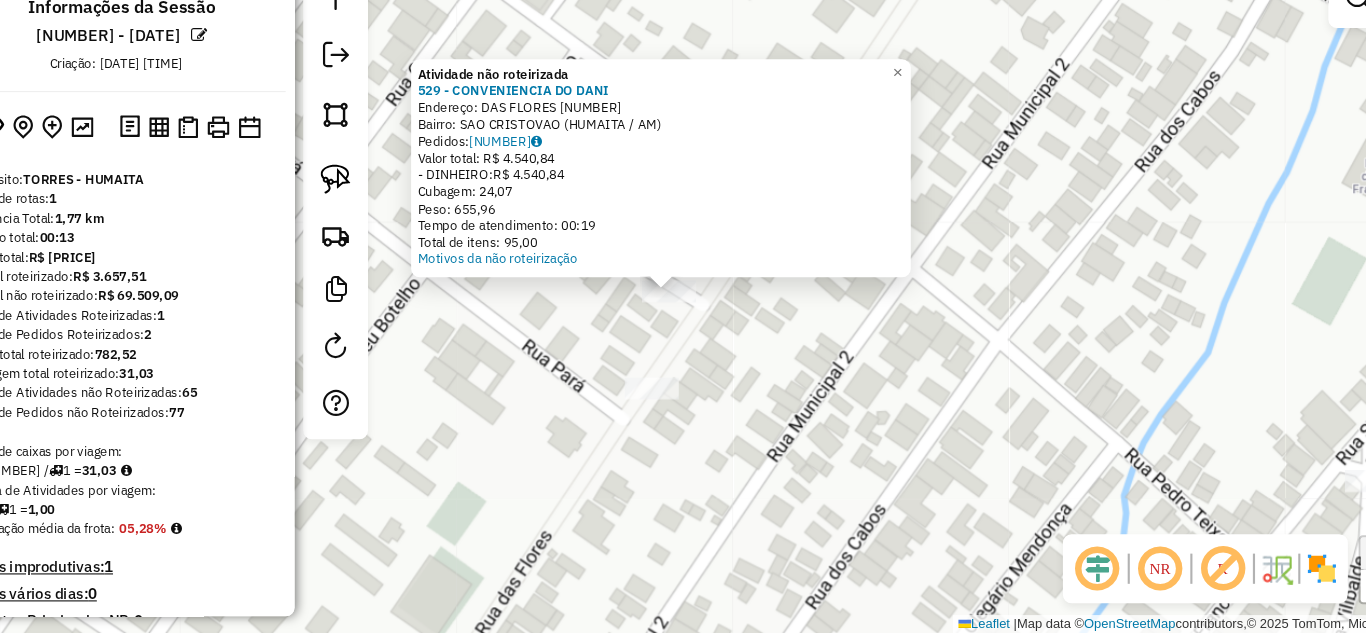 click on "Atividade não roteirizada 529 - CONVENIENCIA DO DANI  Endereço:  DAS FLORES 1647   Bairro: SAO CRISTOVAO ([CITY] / [STATE])   Pedidos:  11021814   Valor total: R$ 4.540,84   - DINHEIRO:  R$ 4.540,84   Cubagem: 24,07   Peso: 655,96   Tempo de atendimento: 00:19   Total de itens: 95,00  Motivos da não roteirização × Janela de atendimento Grade de atendimento Capacidade Transportadoras Veículos Cliente Pedidos  Rotas Selecione os dias de semana para filtrar as janelas de atendimento  Seg   Ter   Qua   Qui   Sex   Sáb   Dom  Informe o período da janela de atendimento: De: Até:  Filtrar exatamente a janela do cliente  Considerar janela de atendimento padrão  Selecione os dias de semana para filtrar as grades de atendimento  Seg   Ter   Qua   Qui   Sex   Sáb   Dom   Considerar clientes sem dia de atendimento cadastrado  Clientes fora do dia de atendimento selecionado Filtrar as atividades entre os valores definidos abaixo:  Peso mínimo:   Peso máximo:   Cubagem mínima:   Cubagem máxima:   De:   Até:  +" 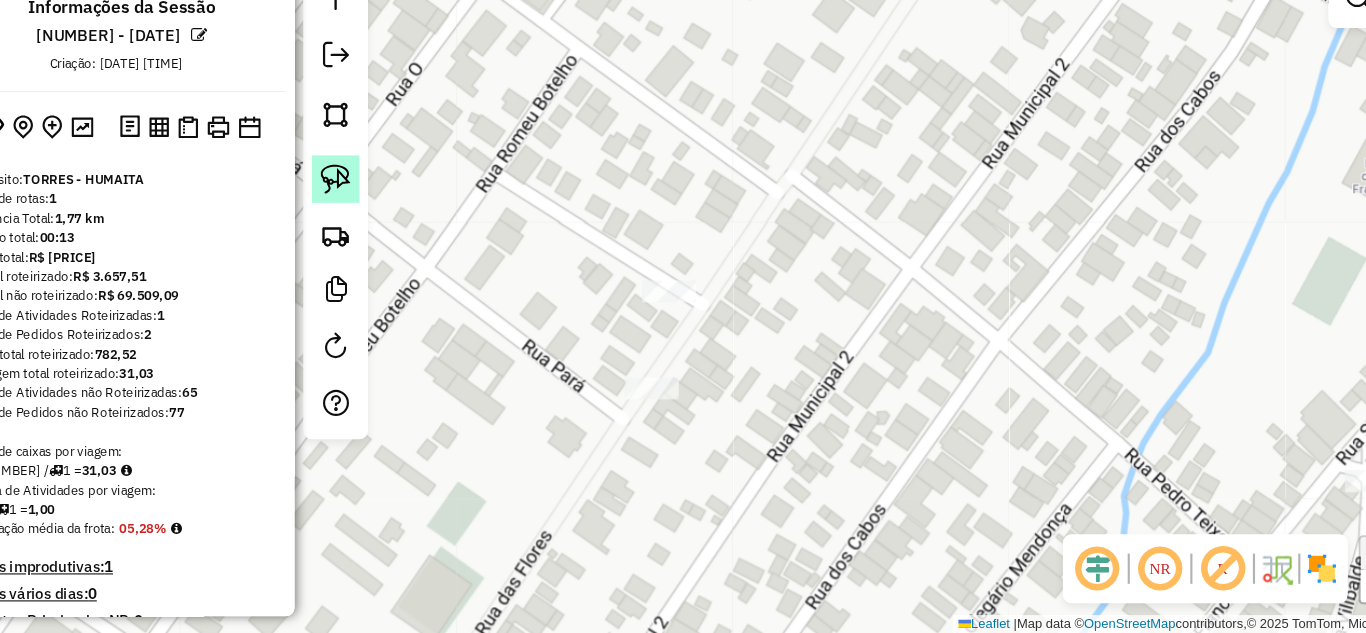 click 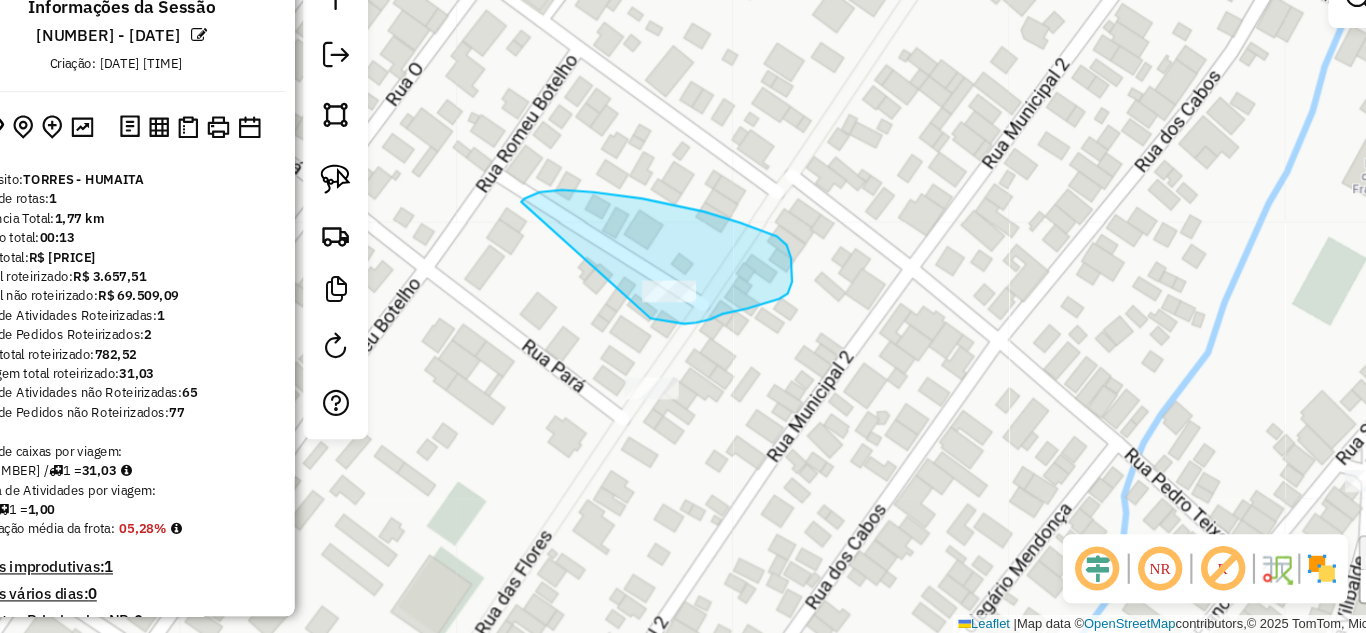 drag, startPoint x: 563, startPoint y: 224, endPoint x: 666, endPoint y: 341, distance: 155.87816 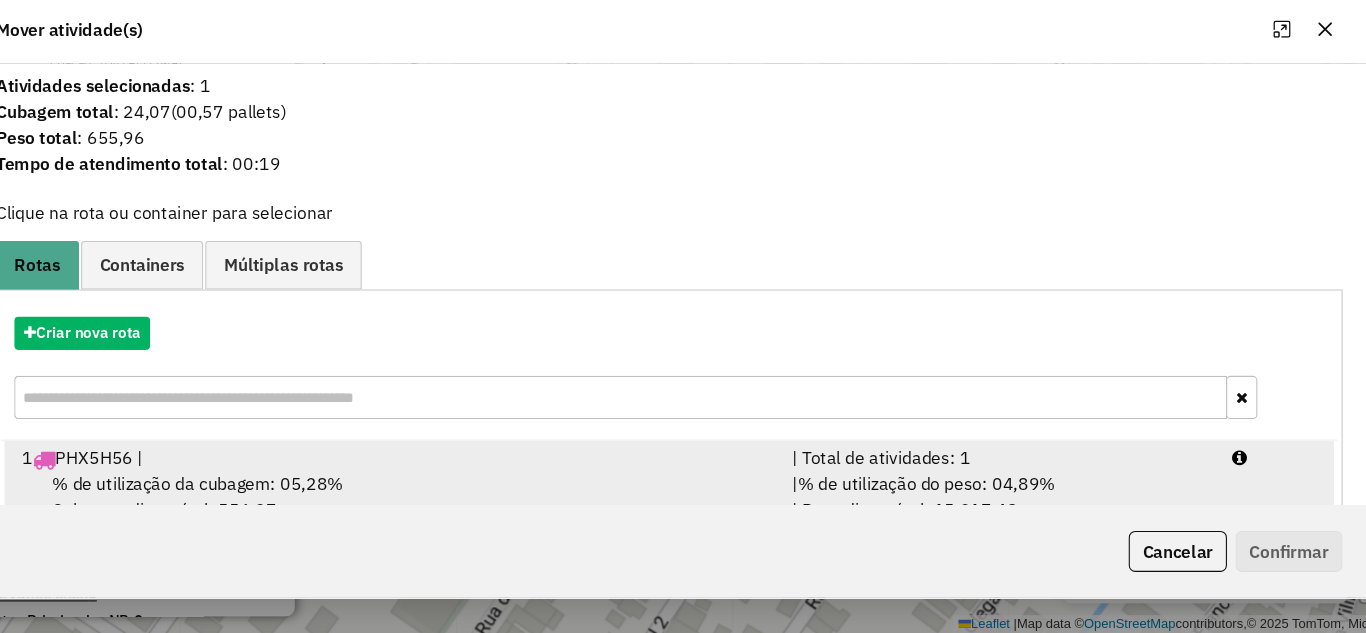 click on "| Total de atividades: 1" at bounding box center (989, 470) 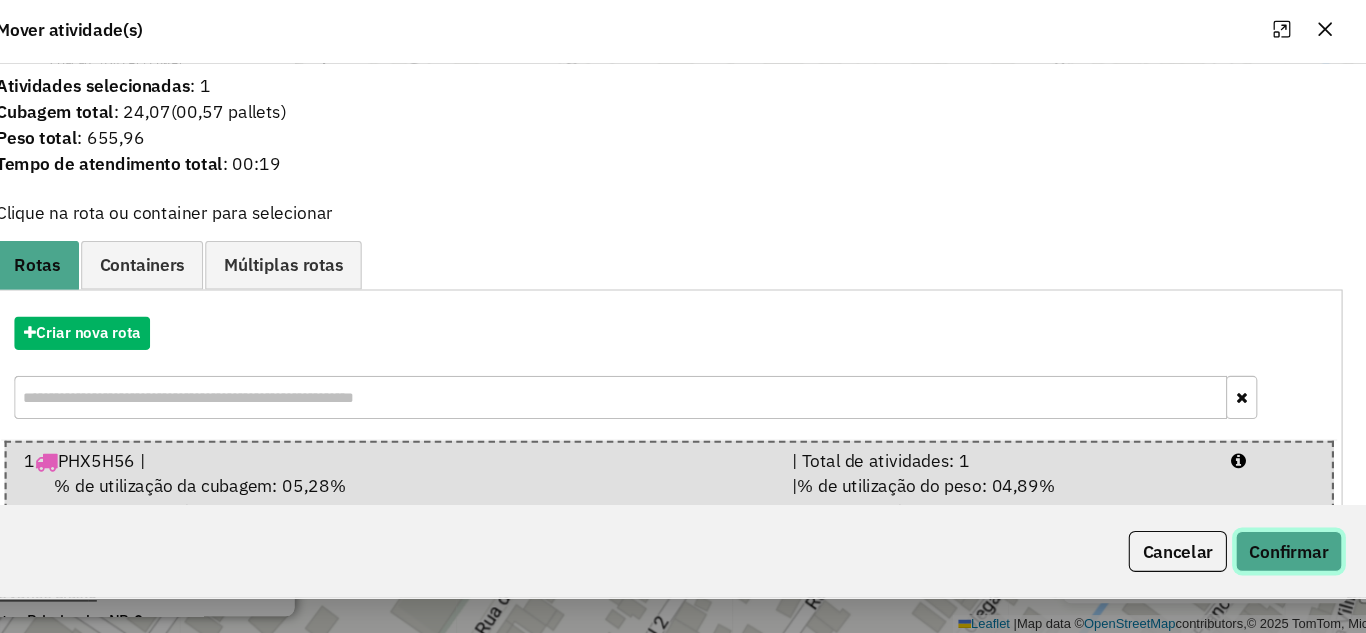 click on "Confirmar" 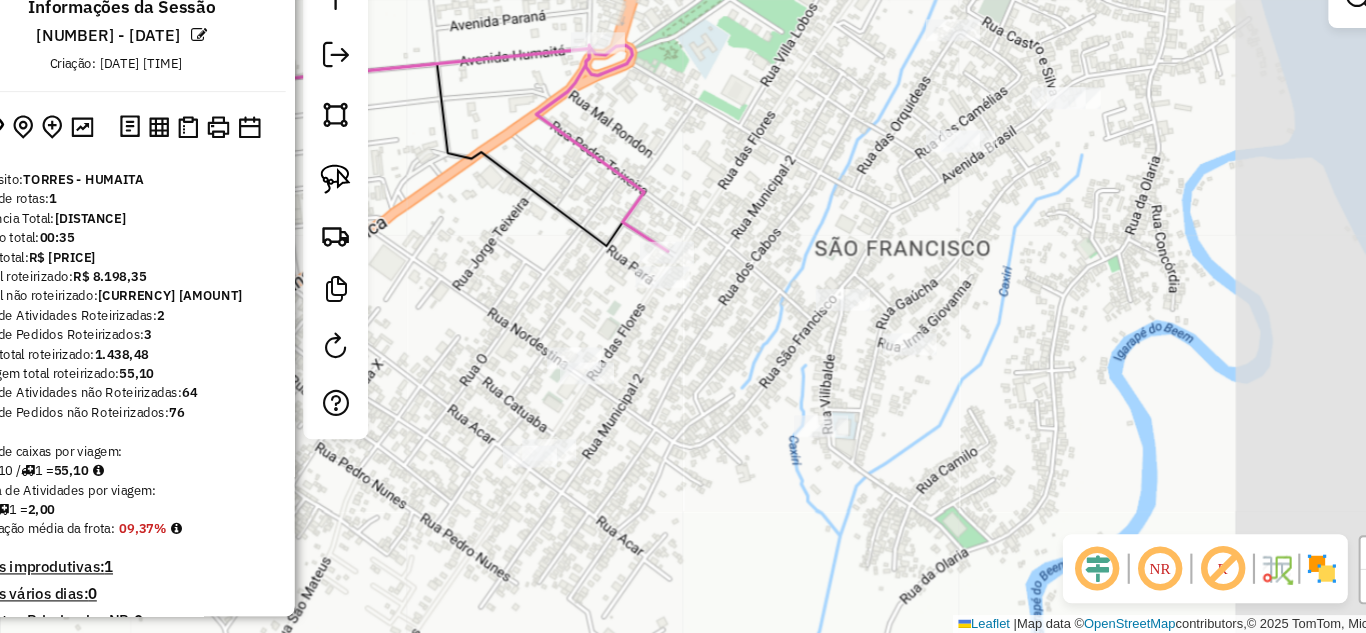 drag, startPoint x: 736, startPoint y: 381, endPoint x: 593, endPoint y: 342, distance: 148.22281 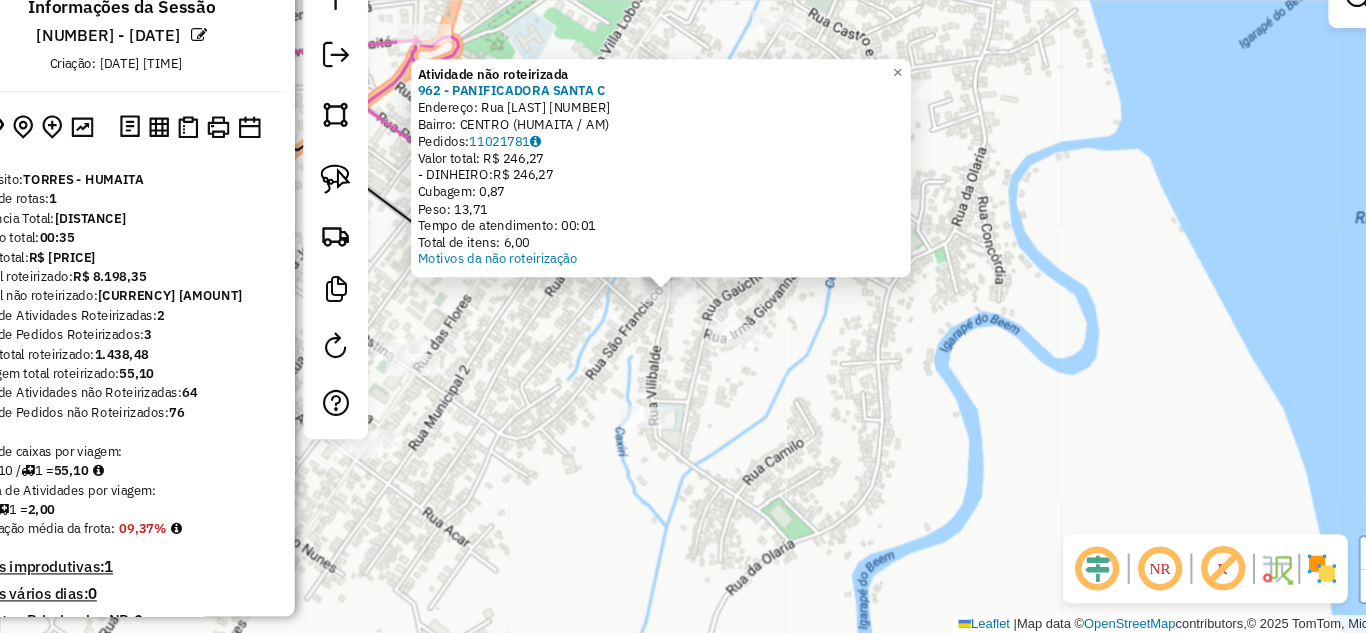 click on "Atividade não roteirizada 962 - PANIFICADORA SANTA C  Endereço:  Rua Vilibalde 1103   Bairro: CENTRO ([CITY] / [STATE])   Pedidos:  11021781   Valor total: R$ 246,27   - DINHEIRO:  R$ 246,27   Cubagem: 0,87   Peso: 13,71   Tempo de atendimento: 00:01   Total de itens: 6,00  Motivos da não roteirização × Janela de atendimento Grade de atendimento Capacidade Transportadoras Veículos Cliente Pedidos  Rotas Selecione os dias de semana para filtrar as janelas de atendimento  Seg   Ter   Qua   Qui   Sex   Sáb   Dom  Informe o período da janela de atendimento: De: Até:  Filtrar exatamente a janela do cliente  Considerar janela de atendimento padrão  Selecione os dias de semana para filtrar as grades de atendimento  Seg   Ter   Qua   Qui   Sex   Sáb   Dom   Considerar clientes sem dia de atendimento cadastrado  Clientes fora do dia de atendimento selecionado Filtrar as atividades entre os valores definidos abaixo:  Peso mínimo:   Peso máximo:   Cubagem mínima:   Cubagem máxima:   De:   Até:   De:  Nome:" 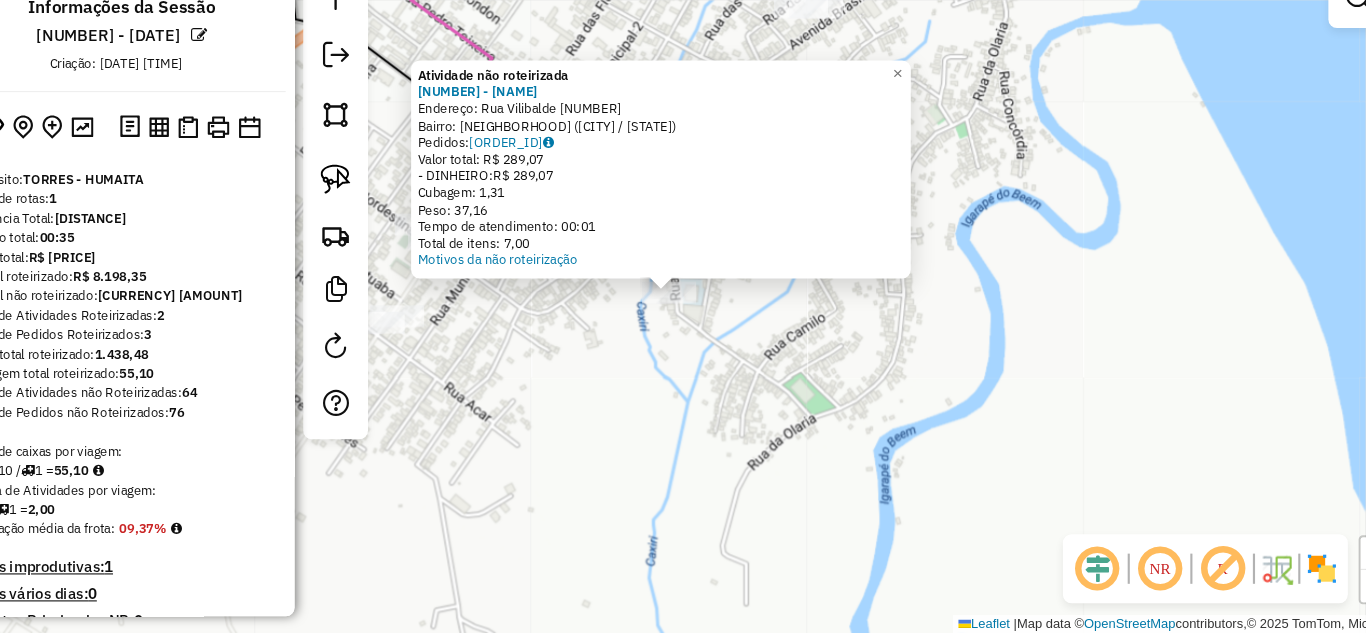 click on "Atividade não roteirizada 961 - CASA DE C THIAGO  Endereço:  Rua Vilibalde 1398   Bairro: SAO FRANCISCO ([CITY] / [STATE])   Pedidos:  11021797   Valor total: R$ 289,07   - DINHEIRO:  R$ 289,07   Cubagem: 1,31   Peso: 37,16   Tempo de atendimento: 00:01   Total de itens: 7,00  Motivos da não roteirização × Janela de atendimento Grade de atendimento Capacidade Transportadoras Veículos Cliente Pedidos  Rotas Selecione os dias de semana para filtrar as janelas de atendimento  Seg   Ter   Qua   Qui   Sex   Sáb   Dom  Informe o período da janela de atendimento: De: Até:  Filtrar exatamente a janela do cliente  Considerar janela de atendimento padrão  Selecione os dias de semana para filtrar as grades de atendimento  Seg   Ter   Qua   Qui   Sex   Sáb   Dom   Considerar clientes sem dia de atendimento cadastrado  Clientes fora do dia de atendimento selecionado Filtrar as atividades entre os valores definidos abaixo:  Peso mínimo:   Peso máximo:   Cubagem mínima:   Cubagem máxima:   De:   Até:   De:" 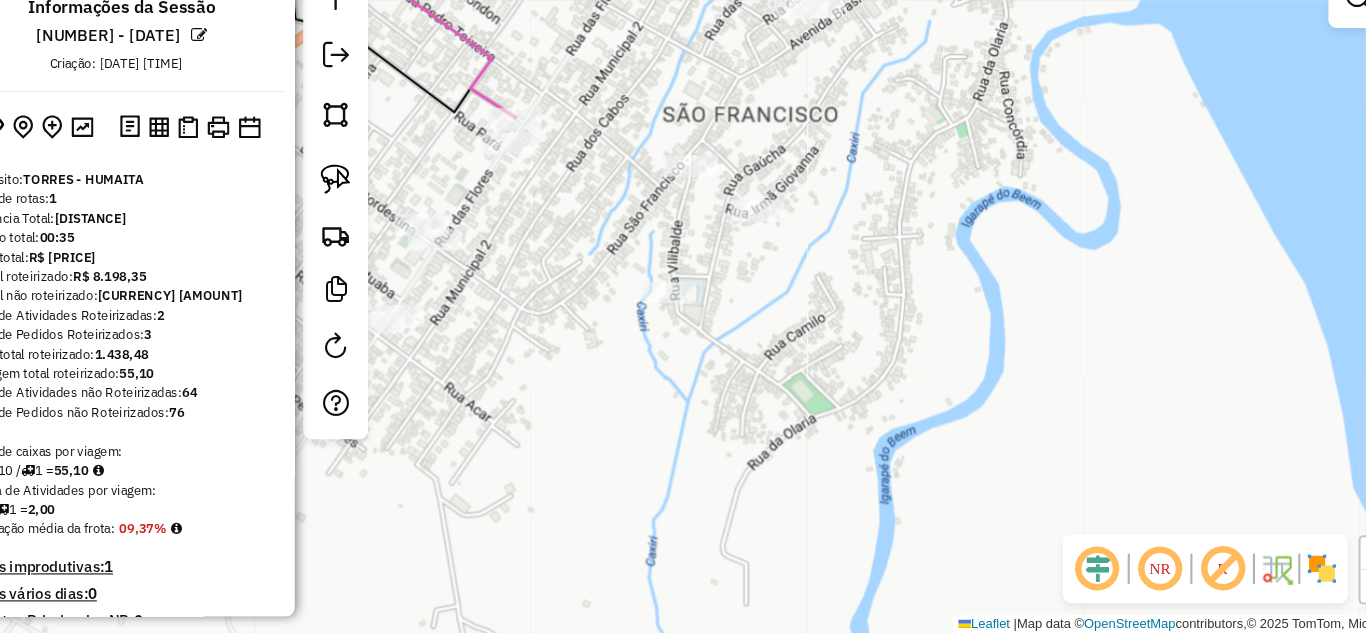 drag, startPoint x: 799, startPoint y: 362, endPoint x: 627, endPoint y: 502, distance: 221.77466 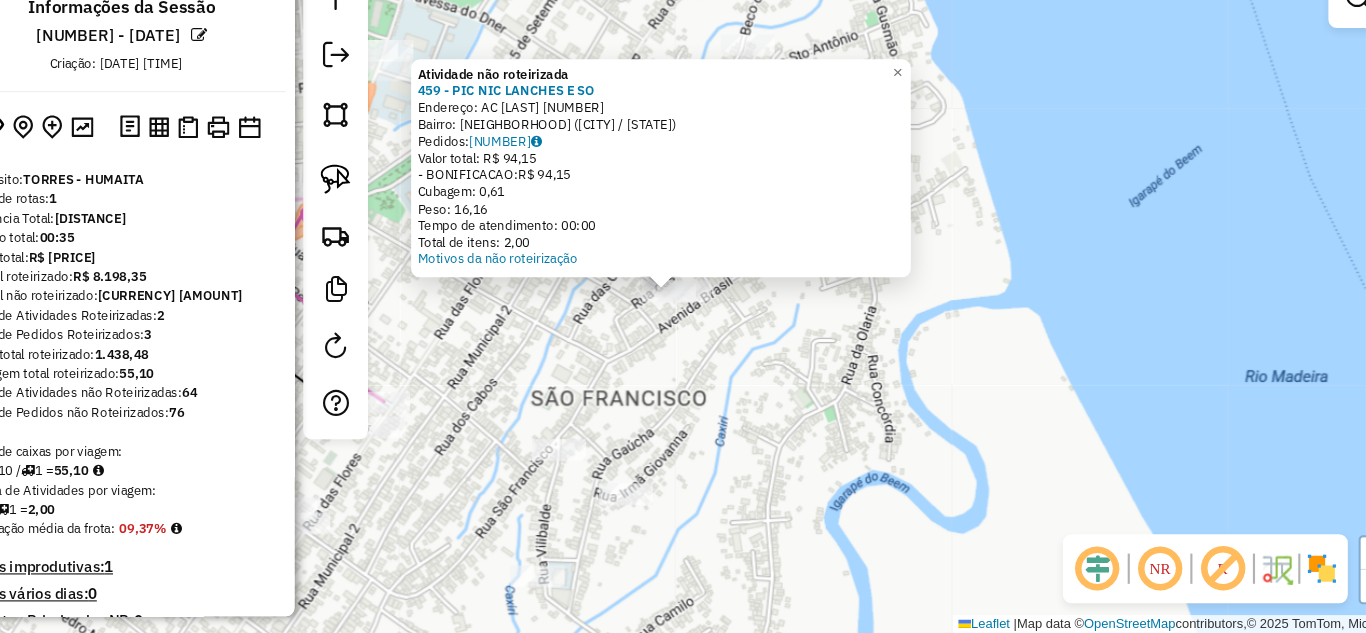 click on "Atividade não roteirizada 459 - PIC NIC LANCHES E SO  Endereço:  AC [STREET] [NUMBER]   Bairro: [NEIGHBORHOOD] ([DISTRICT] / [STATE])   Pedidos:  [ORDER_ID]   Valor total: R$ 94,15   - BONIFICACAO:  R$ 94,15   Cubagem: 0,61   Peso: 16,16   Tempo de atendimento: 00:00   Total de itens: 2,00  Motivos da não roteirização × Janela de atendimento Grade de atendimento Capacidade Transportadoras Veículos Cliente Pedidos  Rotas Selecione os dias de semana para filtrar as janelas de atendimento  Seg   Ter   Qua   Qui   Sex   Sáb   Dom  Informe o período da janela de atendimento: De: Até:  Filtrar exatamente a janela do cliente  Considerar janela de atendimento padrão  Selecione os dias de semana para filtrar as grades de atendimento  Seg   Ter   Qua   Qui   Sex   Sáb   Dom   Considerar clientes sem dia de atendimento cadastrado  Clientes fora do dia de atendimento selecionado Filtrar as atividades entre os valores definidos abaixo:  Peso mínimo:   Peso máximo:   Cubagem mínima:   Cubagem máxima:   De:   Até:  De:" 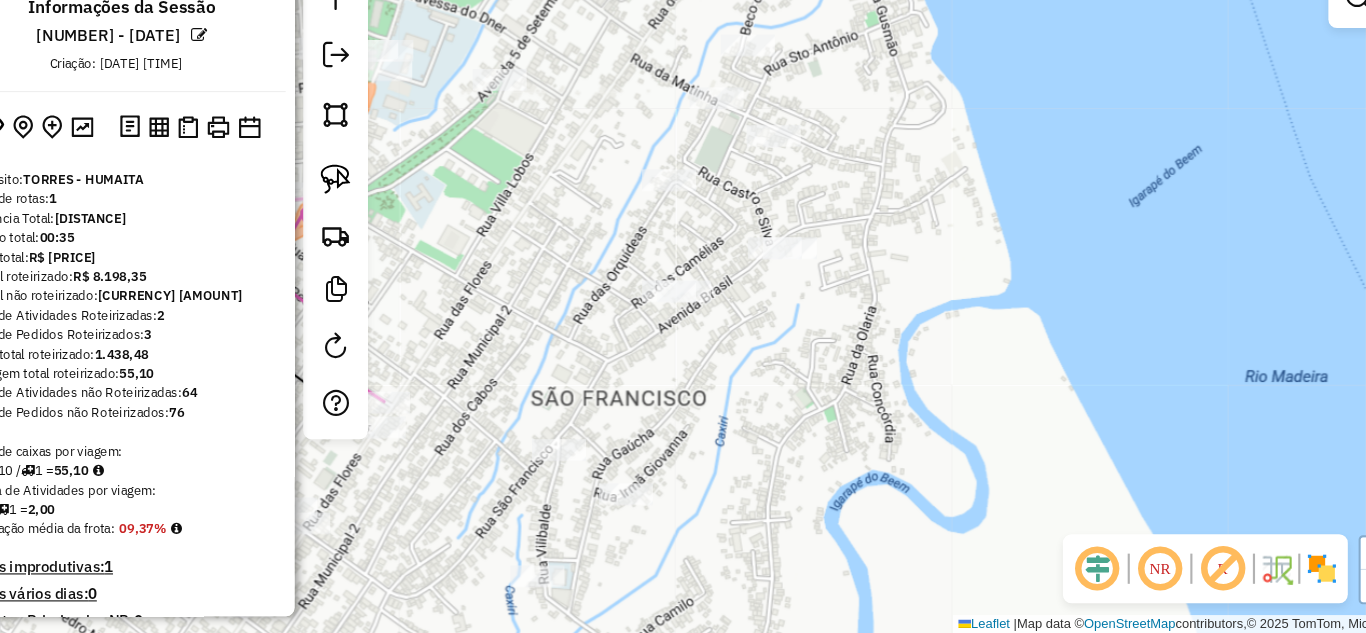 click 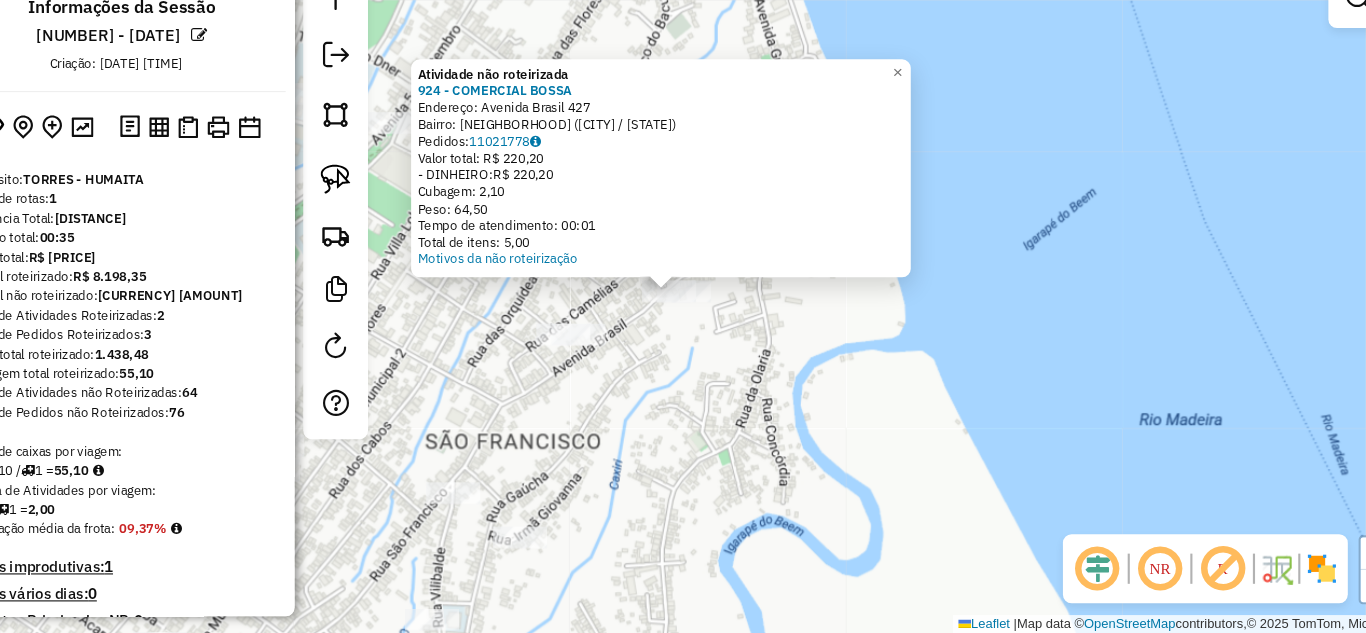 click on "Atividade não roteirizada 924 - COMERCIAL BOSSA  Endereço:  Avenida Brasil [NUMBER]   Bairro: SAO FRANCISCO ([CITY] / [STATE])   Pedidos:  11021778   Valor total: R$ 220,20   - DINHEIRO:  R$ 220,20   Cubagem: 2,10   Peso: 64,50   Tempo de atendimento: 00:01   Total de itens: 5,00  Motivos da não roteirização × Janela de atendimento Grade de atendimento Capacidade Transportadoras Veículos Cliente Pedidos  Rotas Selecione os dias de semana para filtrar as janelas de atendimento  Seg   Ter   Qua   Qui   Sex   Sáb   Dom  Informe o período da janela de atendimento: De: Até:  Filtrar exatamente a janela do cliente  Considerar janela de atendimento padrão  Selecione os dias de semana para filtrar as grades de atendimento  Seg   Ter   Qua   Qui   Sex   Sáb   Dom   Considerar clientes sem dia de atendimento cadastrado  Clientes fora do dia de atendimento selecionado Filtrar as atividades entre os valores definidos abaixo:  Peso mínimo:   Peso máximo:   Cubagem mínima:   Cubagem máxima:   De:   Até:   De:" 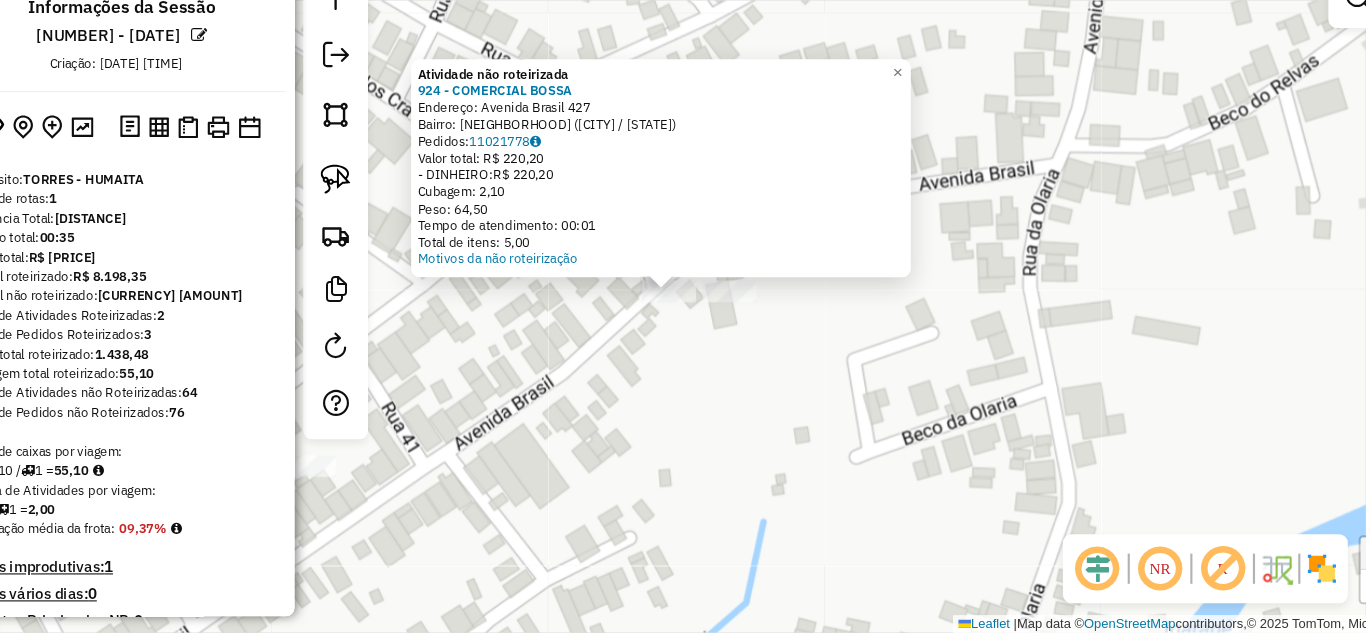 click on "× Atividade não roteirizada 924 - COMERCIAL BOSSA  Endereço:  Avenida Brasil [NUMBER]   Bairro: SAO FRANCISCO ([CITY] / [STATE])   Pedidos:  11021778   Valor total: R$ 220,20   - DINHEIRO:  R$ 220,20   Cubagem: 2,10   Peso: 64,50   Tempo de atendimento: 00:01   Total de itens: 5,00  Motivos da não roteirização × Janela de atendimento Grade de atendimento Capacidade Transportadoras Veículos Cliente Pedidos  Rotas Selecione os dias de semana para filtrar as janelas de atendimento  Seg   Ter   Qua   Qui   Sex   Sáb   Dom  Informe o período da janela de atendimento: De: Até:  Filtrar exatamente a janela do cliente  Considerar janela de atendimento padrão  Selecione os dias de semana para filtrar as grades de atendimento  Seg   Ter   Qua   Qui   Sex   Sáb   Dom   Considerar clientes sem dia de atendimento cadastrado  Clientes fora do dia de atendimento selecionado Filtrar as atividades entre os valores definidos abaixo:  Peso mínimo:   Peso máximo:   Cubagem mínima:   Cubagem máxima:   De:   Até:   De:  +" 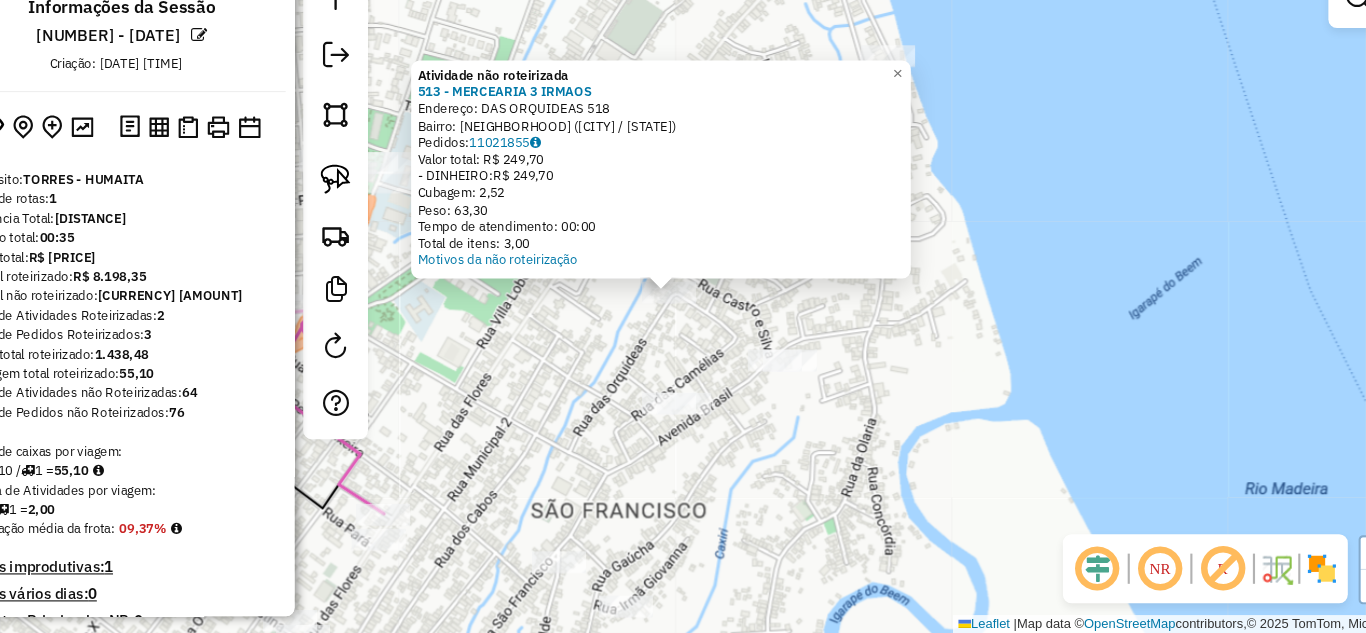 click on "Atividade não roteirizada [NUMBER] - [NAME]  Endereço:  [STREET] [NUMBER]   Bairro: [NEIGHBORHOOD] ([CITY] / [STATE])   Pedidos:  [NUMBER]   Valor total: R$ [PRICE]   - DINHEIRO:  R$ [PRICE]   Cubagem: [NUMBER]   Peso: [NUMBER]   Tempo de atendimento: [TIME]   Total de itens: [NUMBER]  Motivos da não roteirização × Janela de atendimento Grade de atendimento Capacidade Transportadoras Veículos Cliente Pedidos  Rotas Selecione os dias de semana para filtrar as janelas de atendimento  Seg   Ter   Qua   Qui   Sex   Sáb   Dom  Informe o período da janela de atendimento: De: Até:  Filtrar exatamente a janela do cliente  Considerar janela de atendimento padrão  Selecione os dias de semana para filtrar as grades de atendimento  Seg   Ter   Qua   Qui   Sex   Sáb   Dom   Considerar clientes sem dia de atendimento cadastrado  Clientes fora do dia de atendimento selecionado Filtrar as atividades entre os valores definidos abaixo:  Peso mínimo:   Peso máximo:   Cubagem mínima:   Cubagem máxima:   De:   Até:  De:  +" 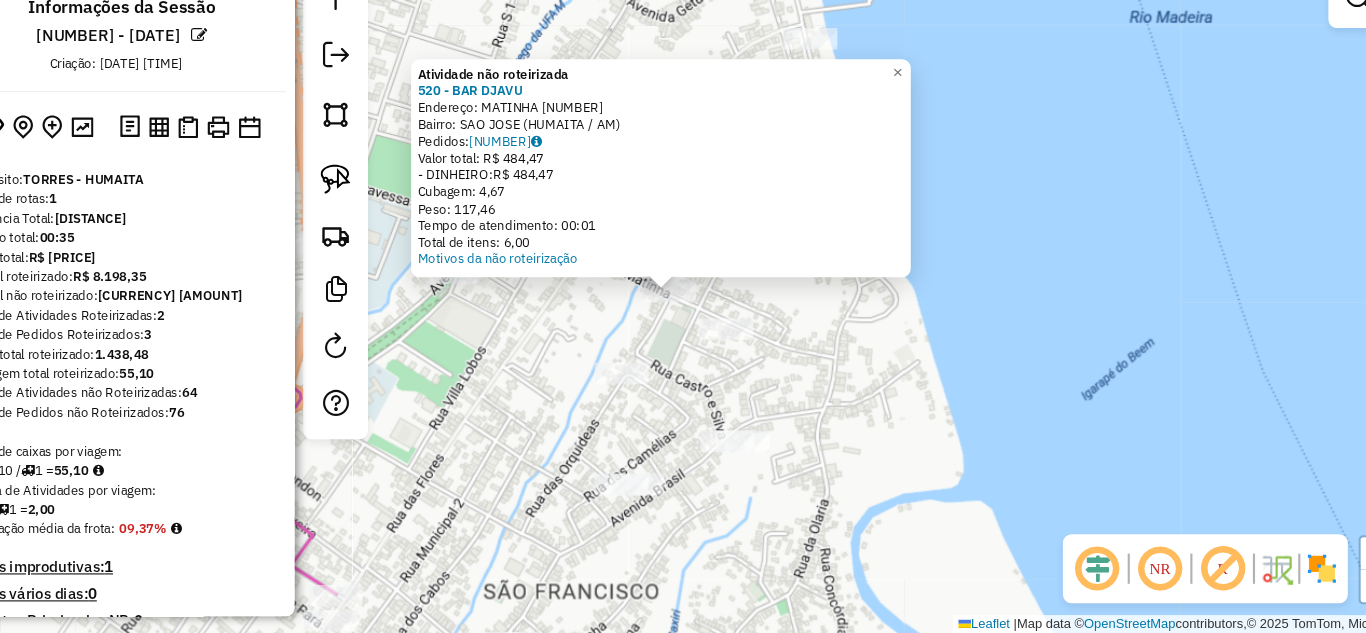 click on "Atividade não roteirizada 520 - BAR DJAVU  Endereço:  MATINHA 620   Bairro: SAO JOSE ([CITY] / [STATE])   Pedidos:  11021832   Valor total: R$ 484,47   - DINHEIRO:  R$ 484,47   Cubagem: 4,67   Peso: 117,46   Tempo de atendimento: 00:01   Total de itens: 6,00  Motivos da não roteirização × Janela de atendimento Grade de atendimento Capacidade Transportadoras Veículos Cliente Pedidos  Rotas Selecione os dias de semana para filtrar as janelas de atendimento  Seg   Ter   Qua   Qui   Sex   Sáb   Dom  Informe o período da janela de atendimento: De: Até:  Filtrar exatamente a janela do cliente  Considerar janela de atendimento padrão  Selecione os dias de semana para filtrar as grades de atendimento  Seg   Ter   Qua   Qui   Sex   Sáb   Dom   Considerar clientes sem dia de atendimento cadastrado  Clientes fora do dia de atendimento selecionado Filtrar as atividades entre os valores definidos abaixo:  Peso mínimo:   Peso máximo:   Cubagem mínima:   Cubagem máxima:   De:   Até:   De:   Até:  Veículo: De:" 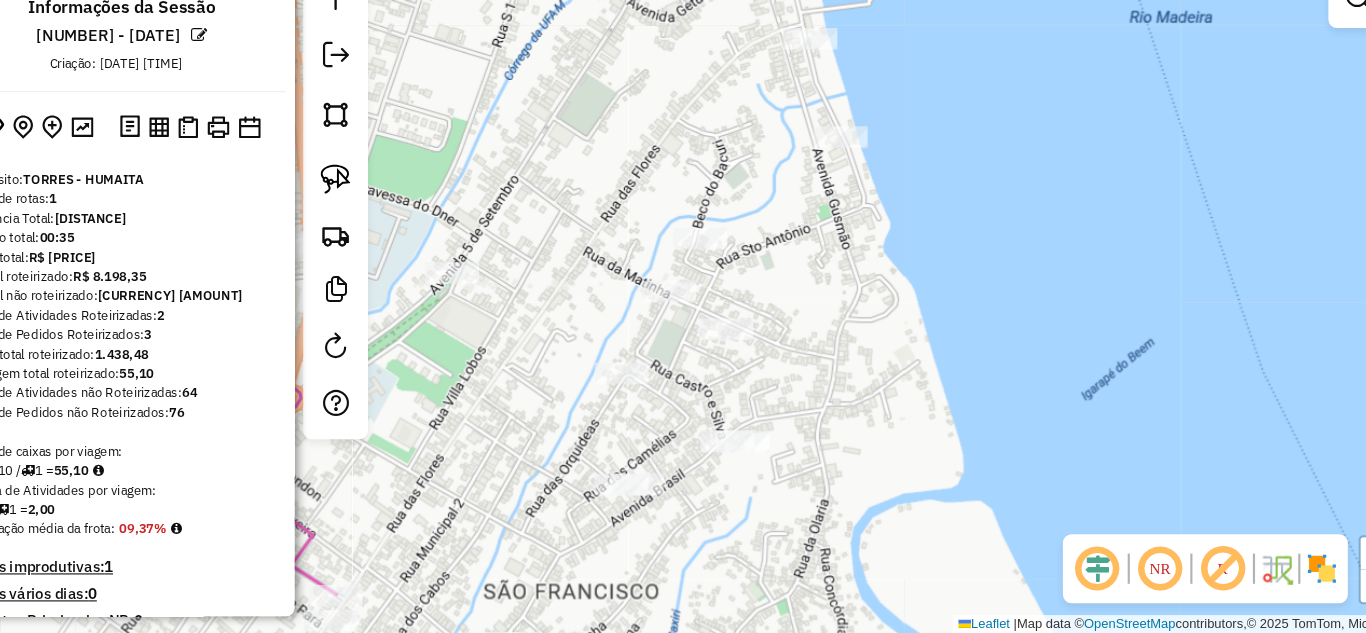 click 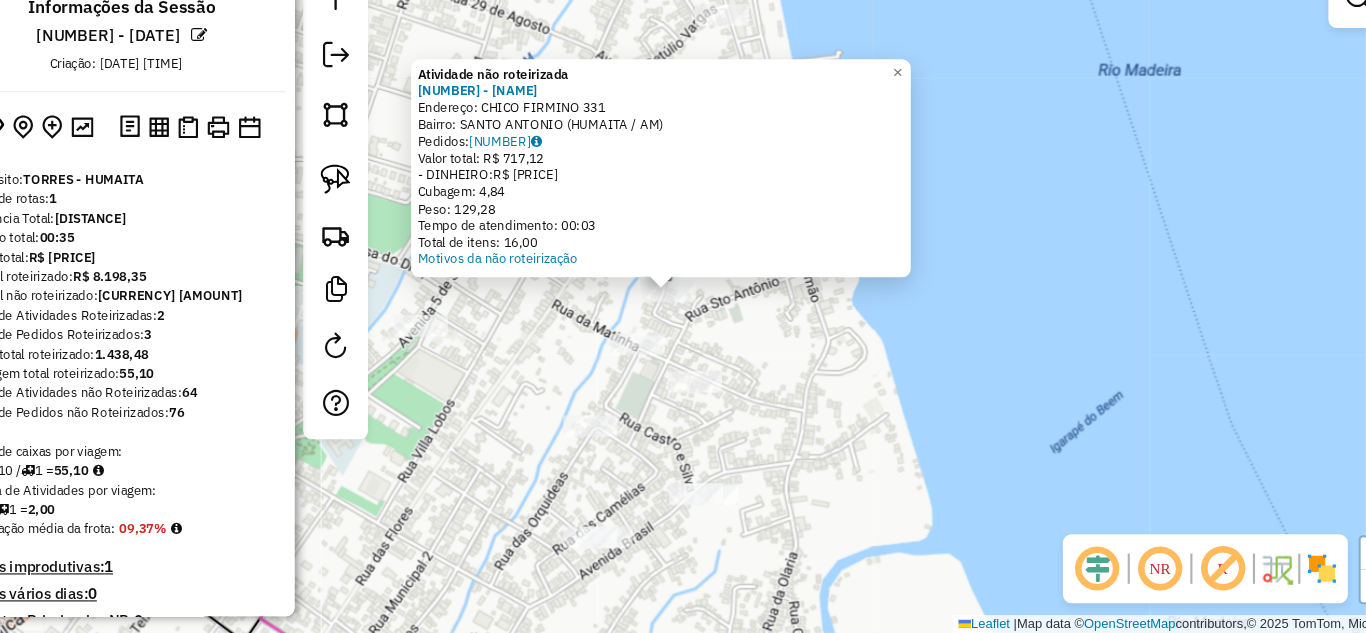 click on "Atividade não roteirizada 643 - VIVER QUE E BOM  Endereço:  CHICO FIRMINO [NUMBER]   Bairro: SANTO ANTONIO (HUMAITA / AM)   Pedidos:  11021805   Valor total: R$ 717,12   - DINHEIRO:  R$ 717,12   Cubagem: 4,84   Peso: 129,28   Tempo de atendimento: 00:03   Total de itens: 16,00  Motivos da não roteirização × Janela de atendimento Grade de atendimento Capacidade Transportadoras Veículos Cliente Pedidos  Rotas Selecione os dias de semana para filtrar as janelas de atendimento  Seg   Ter   Qua   Qui   Sex   Sáb   Dom  Informe o período da janela de atendimento: De: Até:  Filtrar exatamente a janela do cliente  Considerar janela de atendimento padrão  Selecione os dias de semana para filtrar as grades de atendimento  Seg   Ter   Qua   Qui   Sex   Sáb   Dom   Considerar clientes sem dia de atendimento cadastrado  Clientes fora do dia de atendimento selecionado Filtrar as atividades entre os valores definidos abaixo:  Peso mínimo:   Peso máximo:   Cubagem mínima:   Cubagem máxima:   De:   Até:   De:  De:" 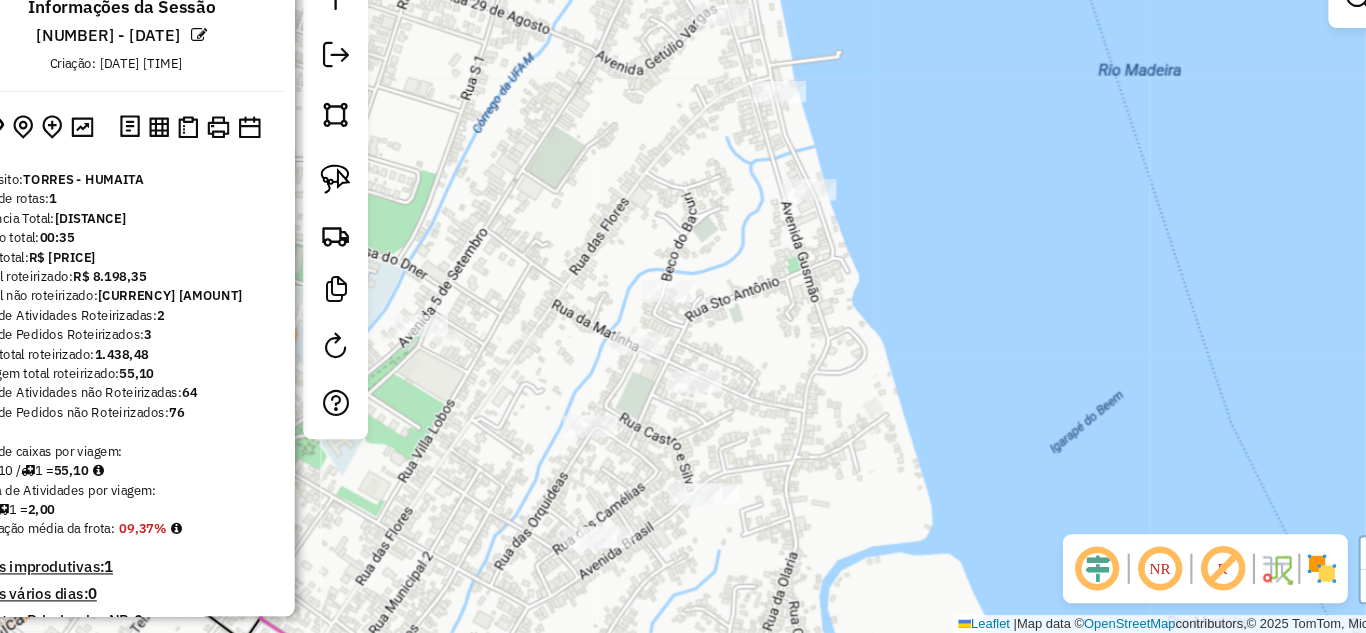 click 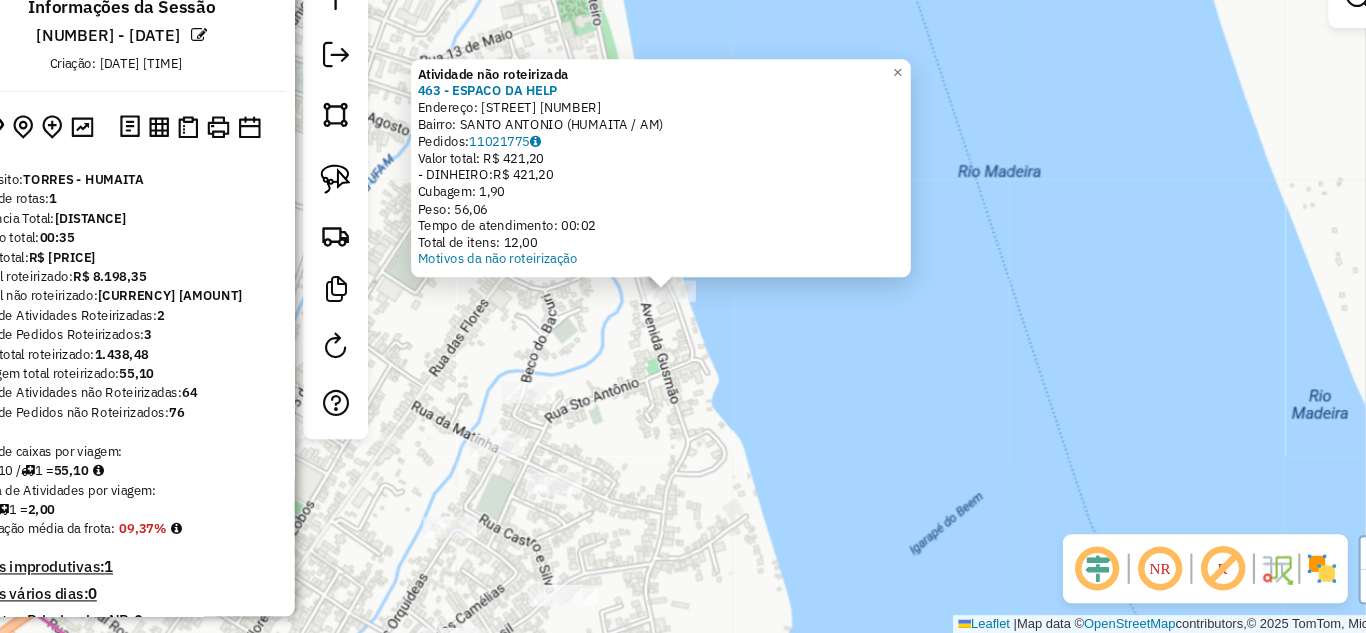 click on "Atividade não roteirizada 463 - ESPACO DA HELP  Endereço:  RUA MONTEIRO [NUMBER]   Bairro: SANTO ANTONIO ([CITY] / AM)   Pedidos:  11021775   Valor total: R$ 421,20   - DINHEIRO:  R$ 421,20   Cubagem: 1,90   Peso: 56,06   Tempo de atendimento: 00:02   Total de itens: 12,00  Motivos da não roteirização × Janela de atendimento Grade de atendimento Capacidade Transportadoras Veículos Cliente Pedidos  Rotas Selecione os dias de semana para filtrar as janelas de atendimento  Seg   Ter   Qua   Qui   Sex   Sáb   Dom  Informe o período da janela de atendimento: De: Até:  Filtrar exatamente a janela do cliente  Considerar janela de atendimento padrão  Selecione os dias de semana para filtrar as grades de atendimento  Seg   Ter   Qua   Qui   Sex   Sáb   Dom   Considerar clientes sem dia de atendimento cadastrado  Clientes fora do dia de atendimento selecionado Filtrar as atividades entre os valores definidos abaixo:  Peso mínimo:   Peso máximo:   Cubagem mínima:   Cubagem máxima:   De:   Até:   De:  Nome:" 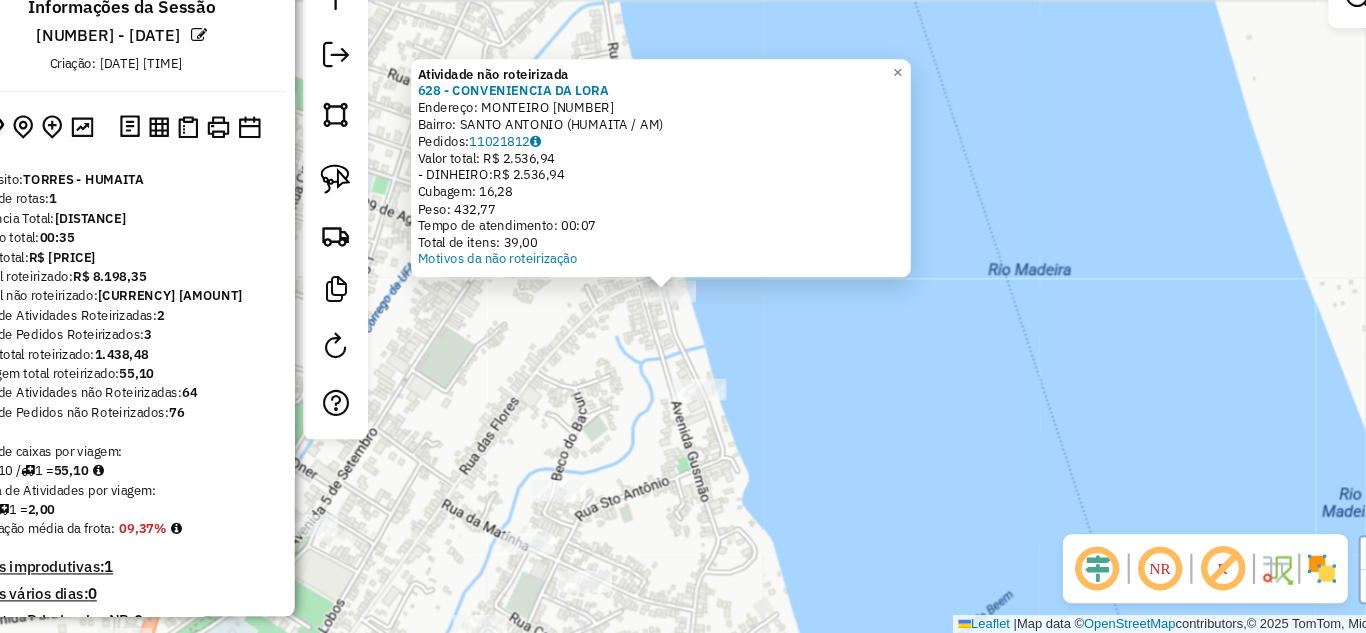 click on "Atividade não roteirizada 628 - CONVENIENCIA DA LORA  Endereço:  [STREET] [NUMBER]   Bairro: [NEIGHBORHOOD] ([DISTRICT] / [STATE])   Pedidos:  [ORDER_ID]   Valor total: R$ 2.536,94   - DINHEIRO:  R$ 2.536,94   Cubagem: 16,28   Peso: 432,77   Tempo de atendimento: 00:07   Total de itens: 39,00  Motivos da não roteirização × Janela de atendimento Grade de atendimento Capacidade Transportadoras Veículos Cliente Pedidos  Rotas Selecione os dias de semana para filtrar as janelas de atendimento  Seg   Ter   Qua   Qui   Sex   Sáb   Dom  Informe o período da janela de atendimento: De: Até:  Filtrar exatamente a janela do cliente  Considerar janela de atendimento padrão  Selecione os dias de semana para filtrar as grades de atendimento  Seg   Ter   Qua   Qui   Sex   Sáb   Dom   Considerar clientes sem dia de atendimento cadastrado  Clientes fora do dia de atendimento selecionado Filtrar as atividades entre os valores definidos abaixo:  Peso mínimo:   Peso máximo:   Cubagem mínima:   Cubagem máxima:   De:   Até:  De:" 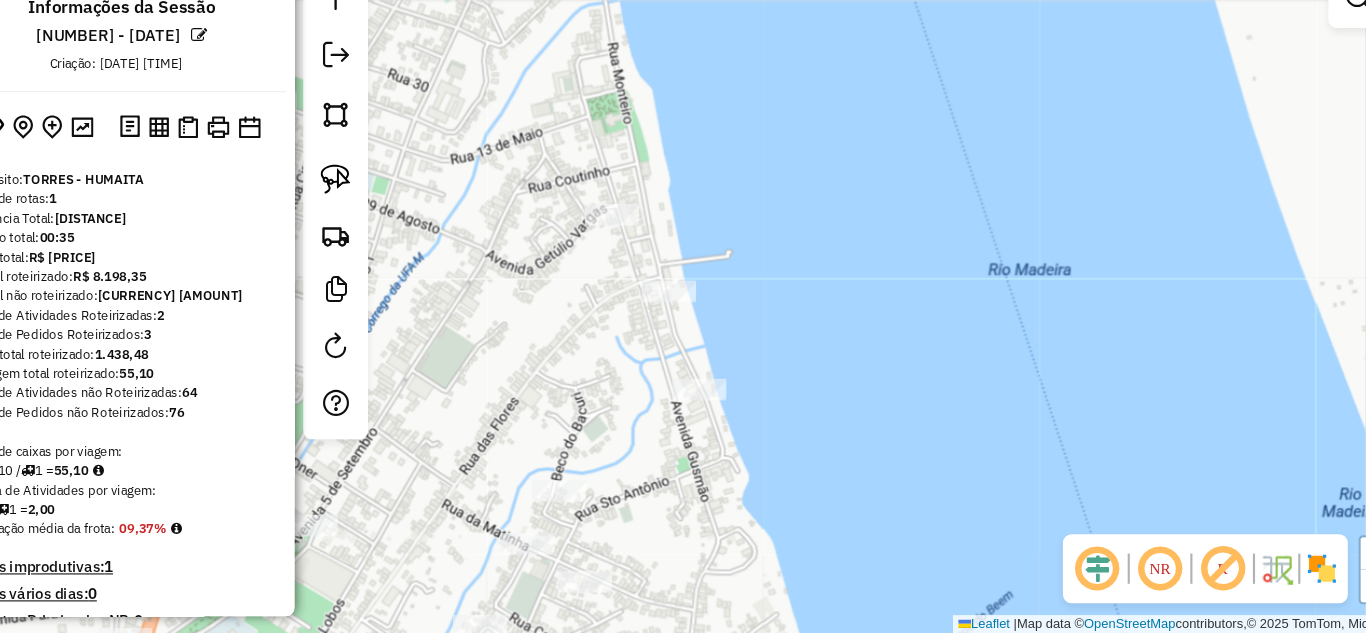 click on "Janela de atendimento Grade de atendimento Capacidade Transportadoras Veículos Cliente Pedidos  Rotas Selecione os dias de semana para filtrar as janelas de atendimento  Seg   Ter   Qua   Qui   Sex   Sáb   Dom  Informe o período da janela de atendimento: De: Até:  Filtrar exatamente a janela do cliente  Considerar janela de atendimento padrão  Selecione os dias de semana para filtrar as grades de atendimento  Seg   Ter   Qua   Qui   Sex   Sáb   Dom   Considerar clientes sem dia de atendimento cadastrado  Clientes fora do dia de atendimento selecionado Filtrar as atividades entre os valores definidos abaixo:  Peso mínimo:   Peso máximo:   Cubagem mínima:   Cubagem máxima:   De:   Até:  Filtrar as atividades entre o tempo de atendimento definido abaixo:  De:   Até:   Considerar capacidade total dos clientes não roteirizados Transportadora: Selecione um ou mais itens Tipo de veículo: Selecione um ou mais itens Veículo: Selecione um ou mais itens Motorista: Selecione um ou mais itens Nome: Rótulo:" 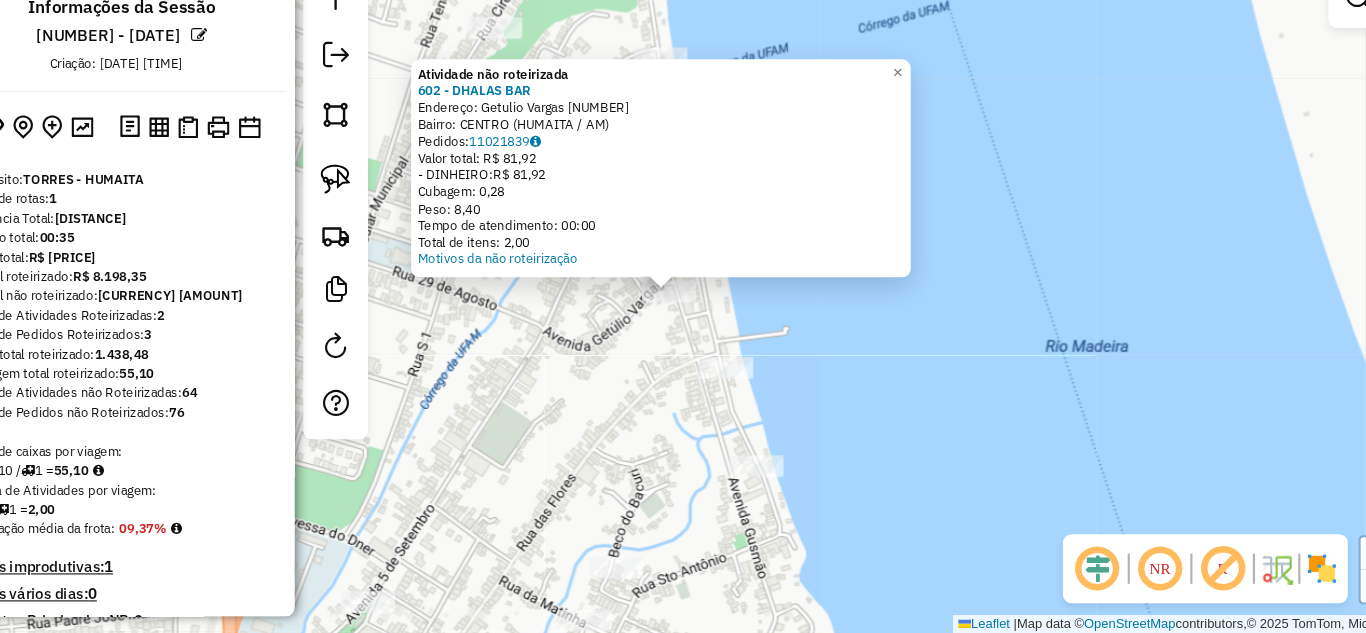 click on "Atividade não roteirizada 602 - DHALAS BAR  Endereço:  Getulio Vargas [NUMBER]   Bairro: CENTRO ([CITY] / AM)   Pedidos:  11021839   Valor total: R$ 81,92   - DINHEIRO:  R$ 81,92   Cubagem: 0,28   Peso: 8,40   Tempo de atendimento: 00:00   Total de itens: 2,00  Motivos da não roteirização × Janela de atendimento Grade de atendimento Capacidade Transportadoras Veículos Cliente Pedidos  Rotas Selecione os dias de semana para filtrar as janelas de atendimento  Seg   Ter   Qua   Qui   Sex   Sáb   Dom  Informe o período da janela de atendimento: De: Até:  Filtrar exatamente a janela do cliente  Considerar janela de atendimento padrão  Selecione os dias de semana para filtrar as grades de atendimento  Seg   Ter   Qua   Qui   Sex   Sáb   Dom   Considerar clientes sem dia de atendimento cadastrado  Clientes fora do dia de atendimento selecionado Filtrar as atividades entre os valores definidos abaixo:  Peso mínimo:   Peso máximo:   Cubagem mínima:   Cubagem máxima:   De:   Até:   De:   Até:  Veículo:" 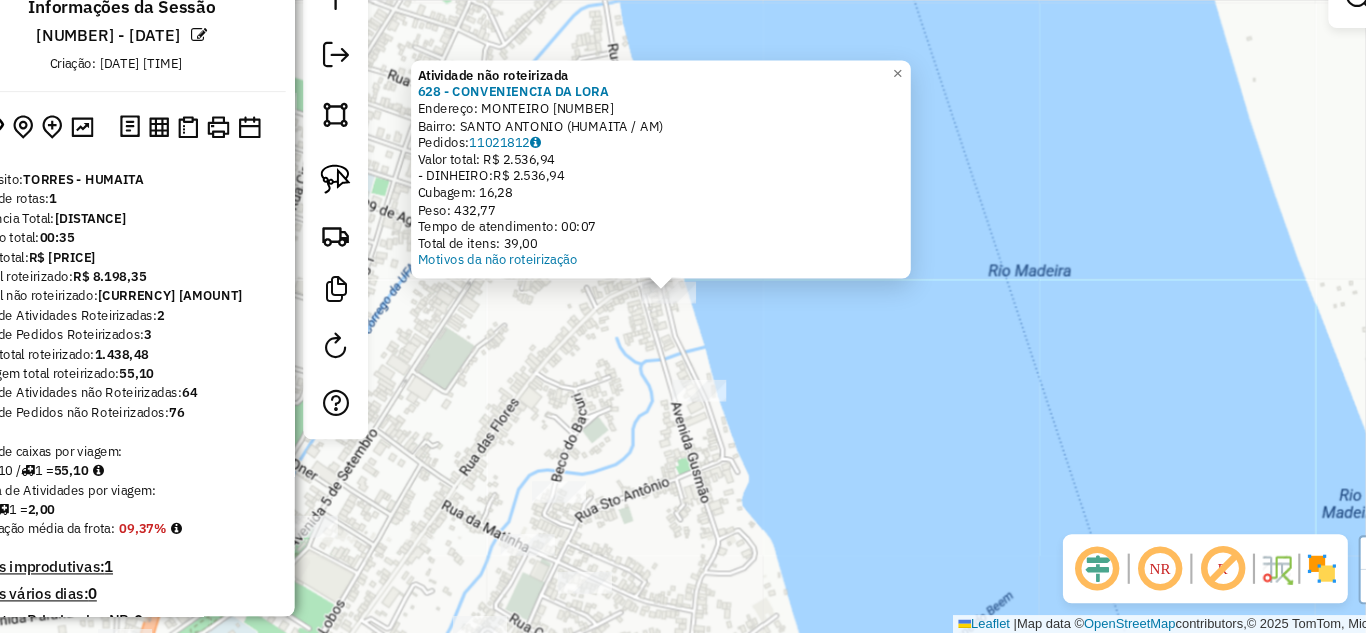 click on "Atividade não roteirizada 628 - CONVENIENCIA DA LORA  Endereço:  [STREET] [NUMBER]   Bairro: [NEIGHBORHOOD] ([DISTRICT] / [STATE])   Pedidos:  [ORDER_ID]   Valor total: R$ 2.536,94   - DINHEIRO:  R$ 2.536,94   Cubagem: 16,28   Peso: 432,77   Tempo de atendimento: 00:07   Total de itens: 39,00  Motivos da não roteirização × Janela de atendimento Grade de atendimento Capacidade Transportadoras Veículos Cliente Pedidos  Rotas Selecione os dias de semana para filtrar as janelas de atendimento  Seg   Ter   Qua   Qui   Sex   Sáb   Dom  Informe o período da janela de atendimento: De: Até:  Filtrar exatamente a janela do cliente  Considerar janela de atendimento padrão  Selecione os dias de semana para filtrar as grades de atendimento  Seg   Ter   Qua   Qui   Sex   Sáb   Dom   Considerar clientes sem dia de atendimento cadastrado  Clientes fora do dia de atendimento selecionado Filtrar as atividades entre os valores definidos abaixo:  Peso mínimo:   Peso máximo:   Cubagem mínima:   Cubagem máxima:   De:   Até:  De:" 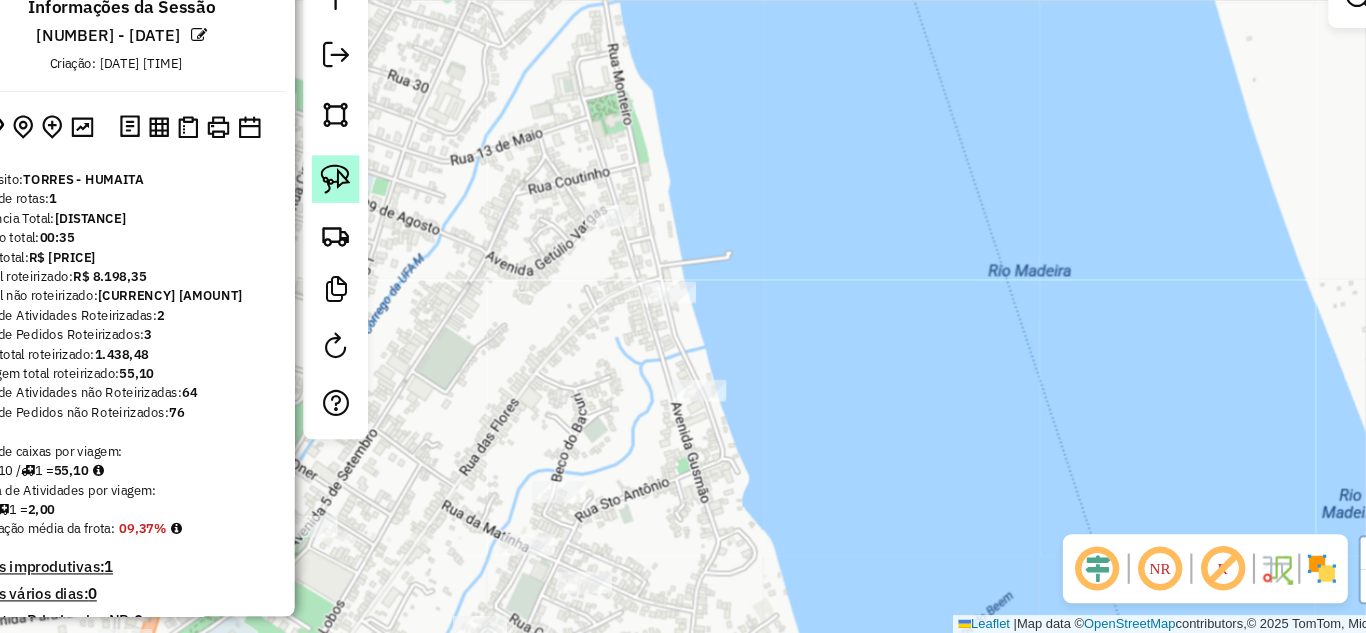 click 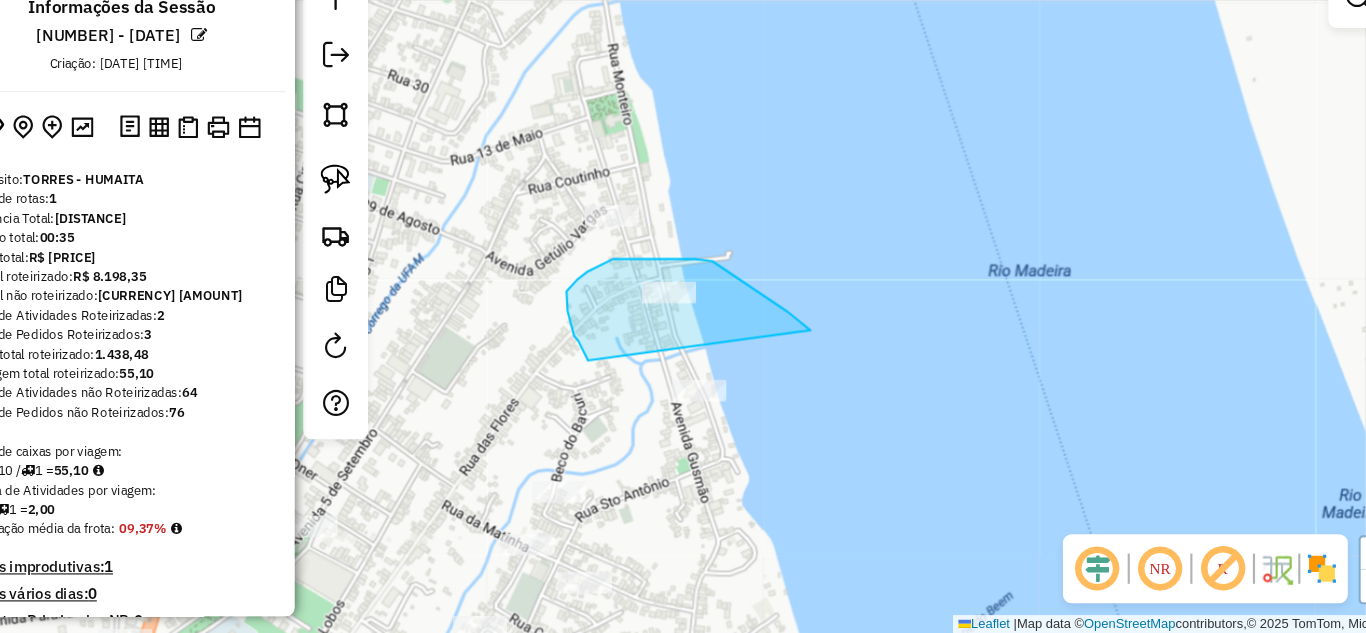 drag, startPoint x: 608, startPoint y: 380, endPoint x: 814, endPoint y: 352, distance: 207.89421 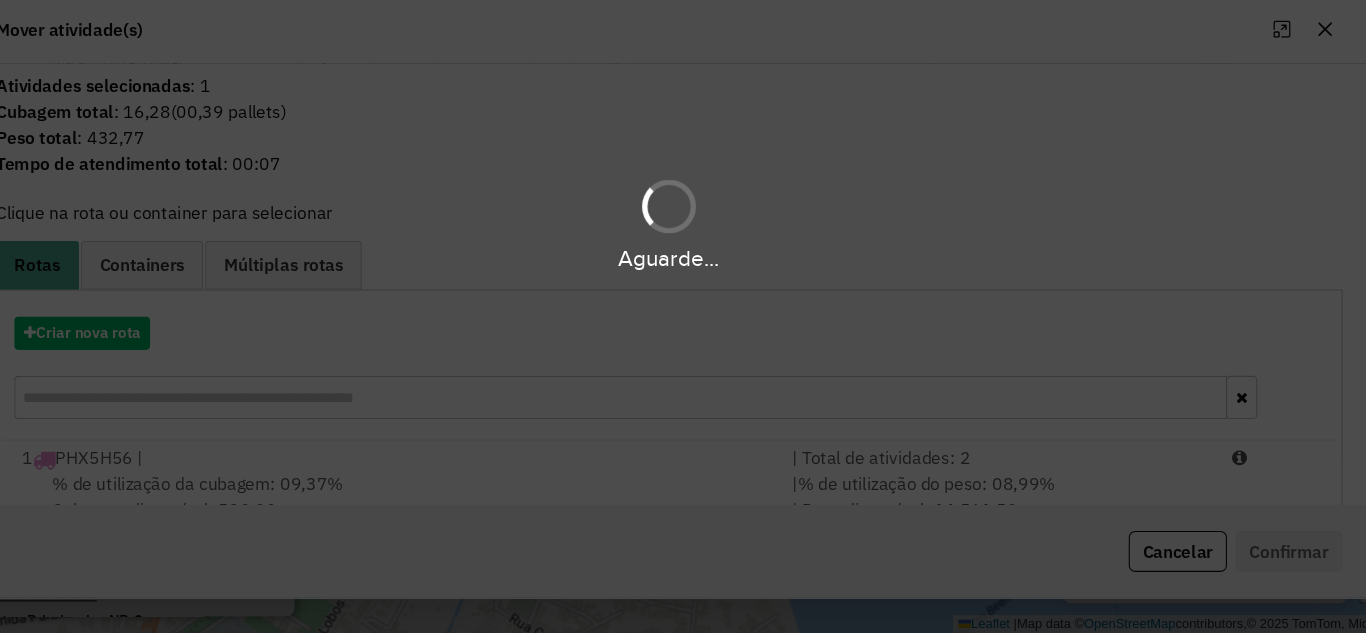 click on "Aguarde..." at bounding box center [683, 316] 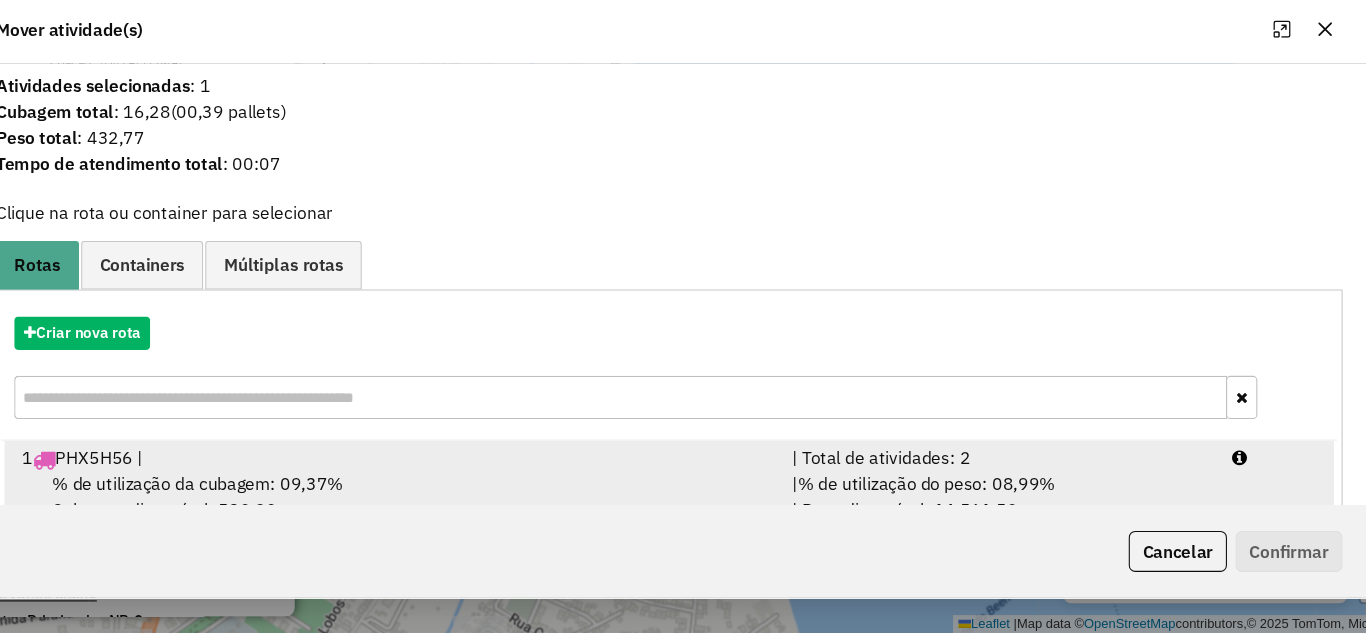 click on "|  % de utilização do peso: 08,99%  | Peso disponível: 14.561,52" at bounding box center [989, 506] 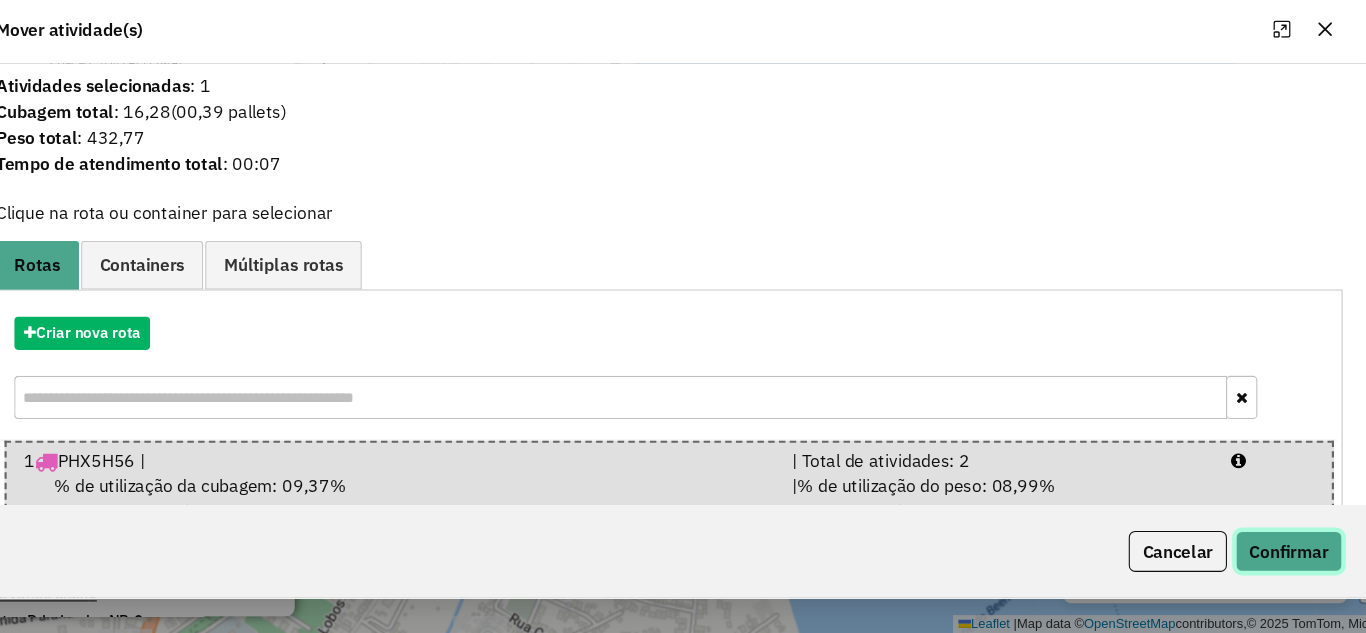 click on "Confirmar" 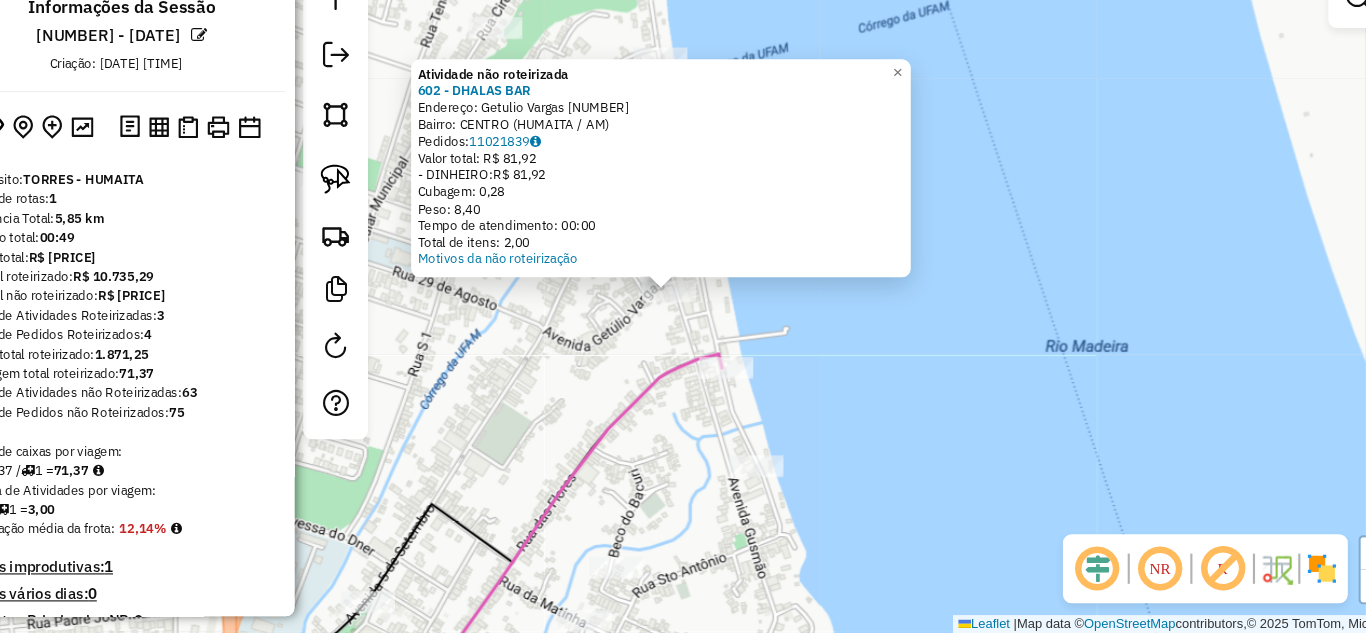 click on "Atividade não roteirizada 602 - DHALAS BAR  Endereço:  Getulio Vargas [NUMBER]   Bairro: CENTRO ([CITY] / AM)   Pedidos:  11021839   Valor total: R$ 81,92   - DINHEIRO:  R$ 81,92   Cubagem: 0,28   Peso: 8,40   Tempo de atendimento: 00:00   Total de itens: 2,00  Motivos da não roteirização × Janela de atendimento Grade de atendimento Capacidade Transportadoras Veículos Cliente Pedidos  Rotas Selecione os dias de semana para filtrar as janelas de atendimento  Seg   Ter   Qua   Qui   Sex   Sáb   Dom  Informe o período da janela de atendimento: De: Até:  Filtrar exatamente a janela do cliente  Considerar janela de atendimento padrão  Selecione os dias de semana para filtrar as grades de atendimento  Seg   Ter   Qua   Qui   Sex   Sáb   Dom   Considerar clientes sem dia de atendimento cadastrado  Clientes fora do dia de atendimento selecionado Filtrar as atividades entre os valores definidos abaixo:  Peso mínimo:   Peso máximo:   Cubagem mínima:   Cubagem máxima:   De:   Até:   De:   Até:  Veículo:" 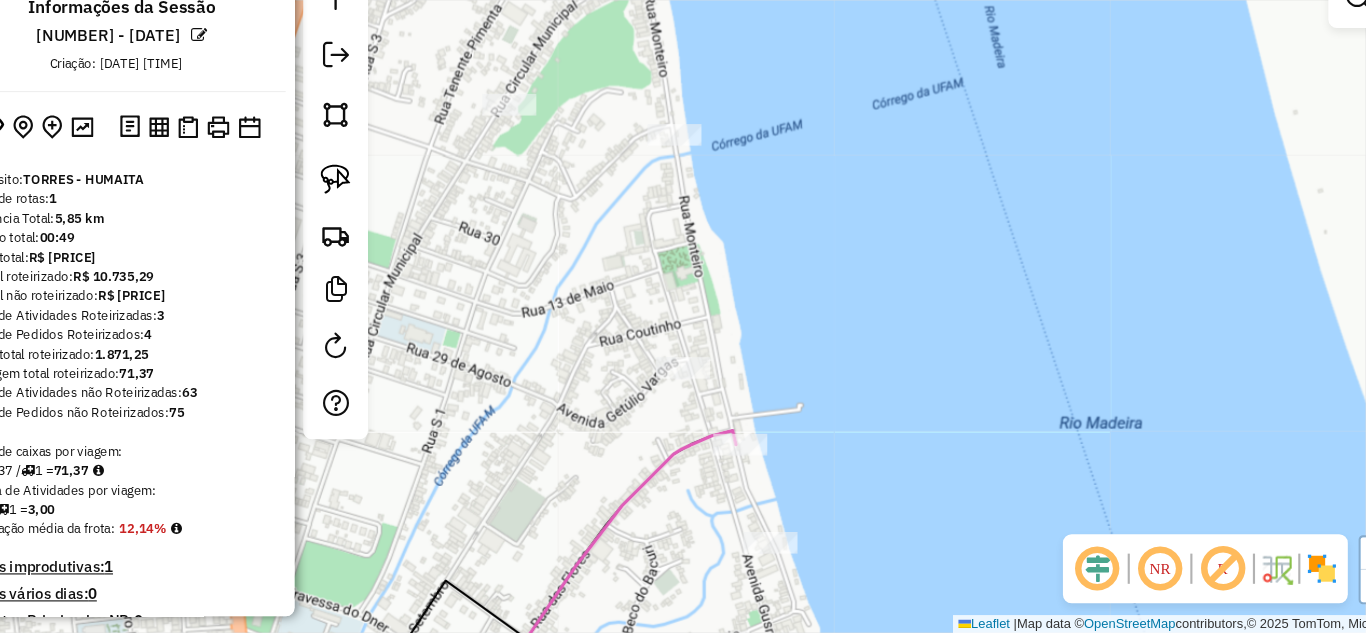 drag, startPoint x: 543, startPoint y: 403, endPoint x: 547, endPoint y: 496, distance: 93.08598 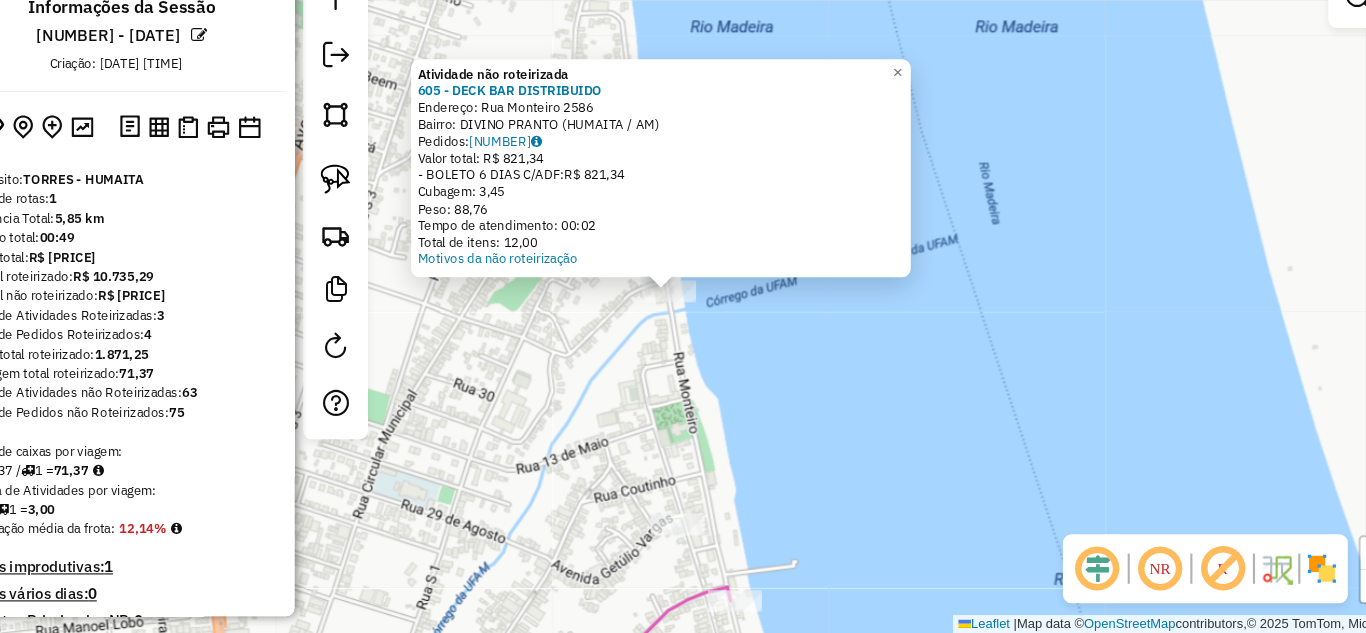 click on "Atividade não roteirizada 605 - DECK BAR DISTRIBUIDO  Endereço:  Rua Monteiro 2586   Bairro: DIVINO PRANTO ([CITY] / [STATE])   Pedidos:  11021849   Valor total: R$ 821,34   - BOLETO 6 DIAS C/ADF:  R$ 821,34   Cubagem: 3,45   Peso: 88,76   Tempo de atendimento: 00:02   Total de itens: 12,00  Motivos da não roteirização × Janela de atendimento Grade de atendimento Capacidade Transportadoras Veículos Cliente Pedidos  Rotas Selecione os dias de semana para filtrar as janelas de atendimento  Seg   Ter   Qua   Qui   Sex   Sáb   Dom  Informe o período da janela de atendimento: De: Até:  Filtrar exatamente a janela do cliente  Considerar janela de atendimento padrão  Selecione os dias de semana para filtrar as grades de atendimento  Seg   Ter   Qua   Qui   Sex   Sáb   Dom   Considerar clientes sem dia de atendimento cadastrado  Clientes fora do dia de atendimento selecionado Filtrar as atividades entre os valores definidos abaixo:  Peso mínimo:   Peso máximo:   Cubagem mínima:   Cubagem máxima:   De:  +" 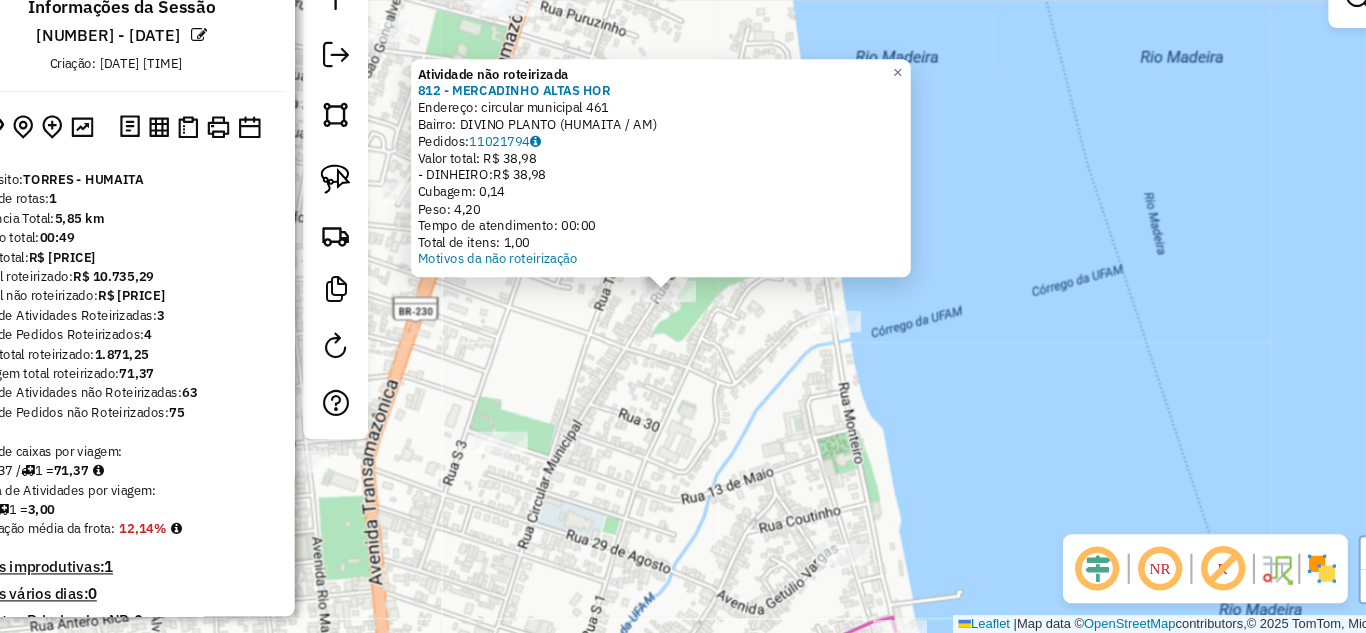 click on "Atividade não roteirizada 812 - MERCADINHO ALTAS HOR  Endereço:  circular municipal [NUMBER]   Bairro: DIVINO PLANTO ([CITY] / [STATE])   Pedidos:  11021794   Valor total: R$ 38,98   - DINHEIRO:  R$ 38,98   Cubagem: 0,14   Peso: 4,20   Tempo de atendimento: 00:00   Total de itens: 1,00  Motivos da não roteirização × Janela de atendimento Grade de atendimento Capacidade Transportadoras Veículos Cliente Pedidos  Rotas Selecione os dias de semana para filtrar as janelas de atendimento  Seg   Ter   Qua   Qui   Sex   Sáb   Dom  Informe o período da janela de atendimento: De: Até:  Filtrar exatamente a janela do cliente  Considerar janela de atendimento padrão  Selecione os dias de semana para filtrar as grades de atendimento  Seg   Ter   Qua   Qui   Sex   Sáb   Dom   Considerar clientes sem dia de atendimento cadastrado  Clientes fora do dia de atendimento selecionado Filtrar as atividades entre os valores definidos abaixo:  Peso mínimo:   Peso máximo:   Cubagem mínima:   Cubagem máxima:   De:   Até:  De:" 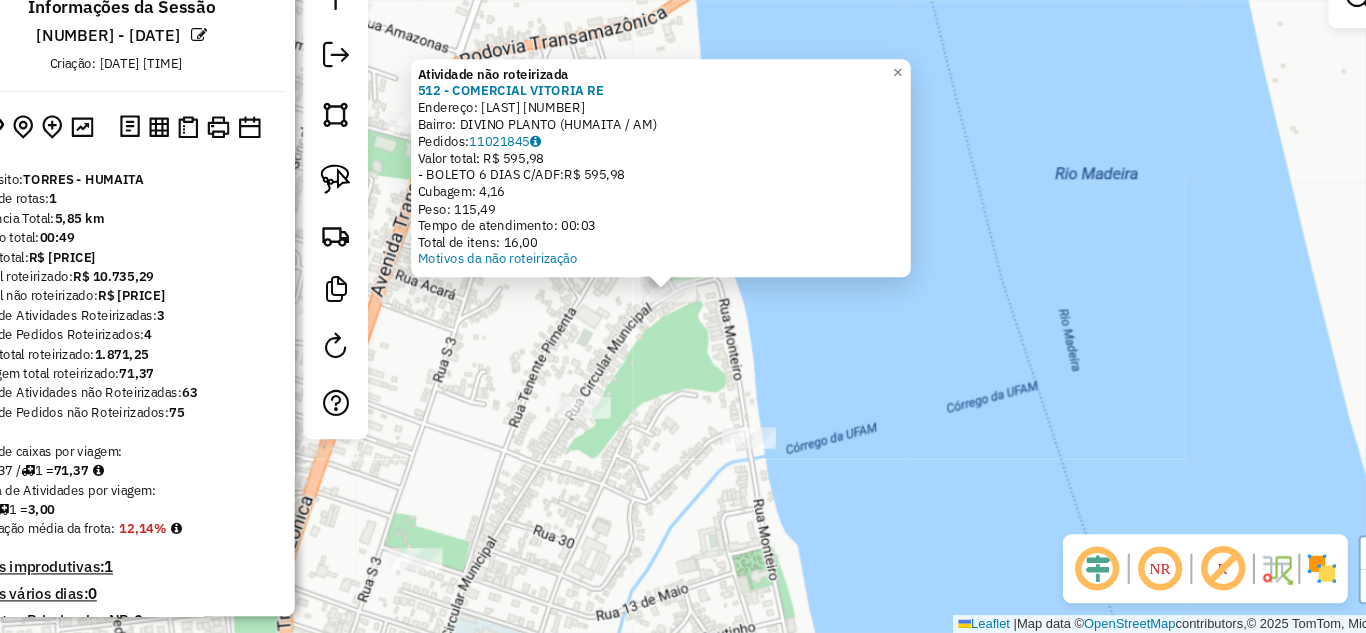 click on "Atividade não roteirizada 512 - COMERCIAL VITORIA RE  Endereço:  Circular 116   Bairro: DIVINO PLANTO ([CITY] / [STATE])   Pedidos:  11021845   Valor total: R$ 595,98   - BOLETO 6 DIAS C/ADF:  R$ 595,98   Cubagem: 4,16   Peso: 115,49   Tempo de atendimento: 00:03   Total de itens: 16,00  Motivos da não roteirização × Janela de atendimento Grade de atendimento Capacidade Transportadoras Veículos Cliente Pedidos  Rotas Selecione os dias de semana para filtrar as janelas de atendimento  Seg   Ter   Qua   Qui   Sex   Sáb   Dom  Informe o período da janela de atendimento: De: Até:  Filtrar exatamente a janela do cliente  Considerar janela de atendimento padrão  Selecione os dias de semana para filtrar as grades de atendimento  Seg   Ter   Qua   Qui   Sex   Sáb   Dom   Considerar clientes sem dia de atendimento cadastrado  Clientes fora do dia de atendimento selecionado Filtrar as atividades entre os valores definidos abaixo:  Peso mínimo:   Peso máximo:   Cubagem mínima:   Cubagem máxima:   De:   De:" 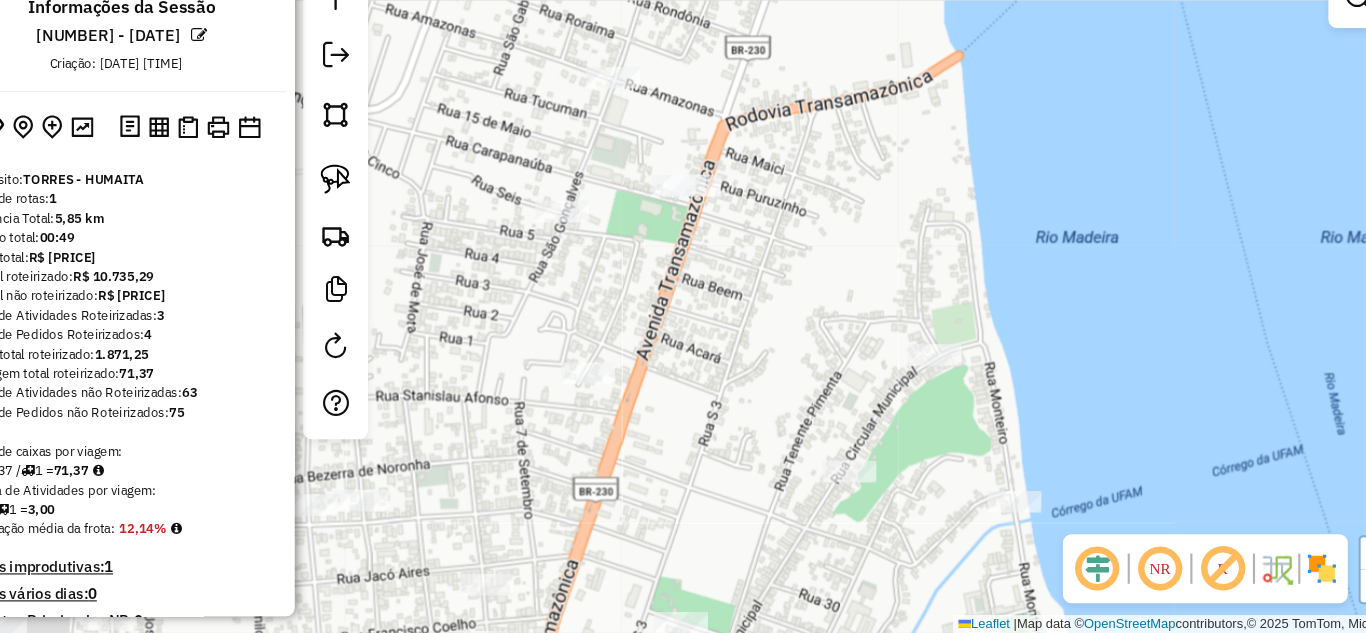 drag, startPoint x: 520, startPoint y: 362, endPoint x: 764, endPoint y: 421, distance: 251.03188 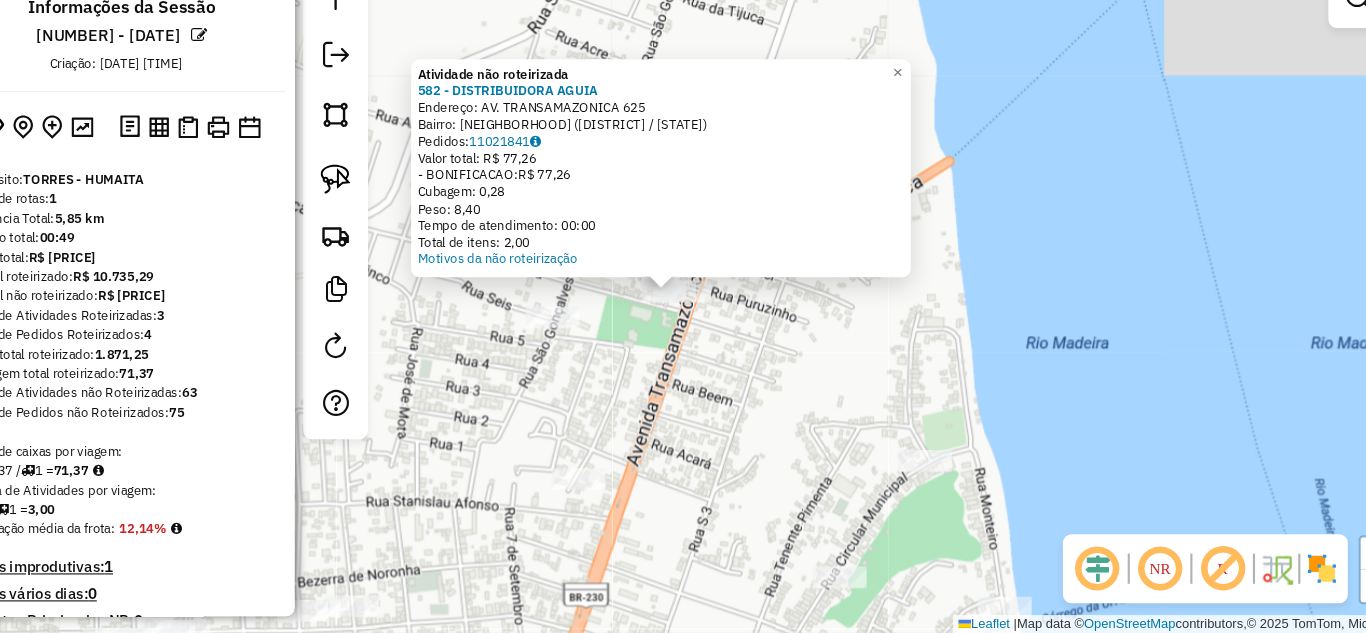 click on "Atividade não roteirizada 582 - DISTRIBUIDORA AGUIA  Endereço:  AV. TRANSAMAZONICA 625   Bairro: SAO DOMINGOS SAVIO ([CITY] / [STATE])   Pedidos:  11021841   Valor total: R$ 77,26   - BONIFICACAO:  R$ 77,26   Cubagem: 0,28   Peso: 8,40   Tempo de atendimento: 00:00   Total de itens: 2,00  Motivos da não roteirização × Janela de atendimento Grade de atendimento Capacidade Transportadoras Veículos Cliente Pedidos  Rotas Selecione os dias de semana para filtrar as janelas de atendimento  Seg   Ter   Qua   Qui   Sex   Sáb   Dom  Informe o período da janela de atendimento: De: Até:  Filtrar exatamente a janela do cliente  Considerar janela de atendimento padrão  Selecione os dias de semana para filtrar as grades de atendimento  Seg   Ter   Qua   Qui   Sex   Sáb   Dom   Considerar clientes sem dia de atendimento cadastrado  Clientes fora do dia de atendimento selecionado Filtrar as atividades entre os valores definidos abaixo:  Peso mínimo:   Peso máximo:   Cubagem mínima:   Cubagem máxima:   De:   De:" 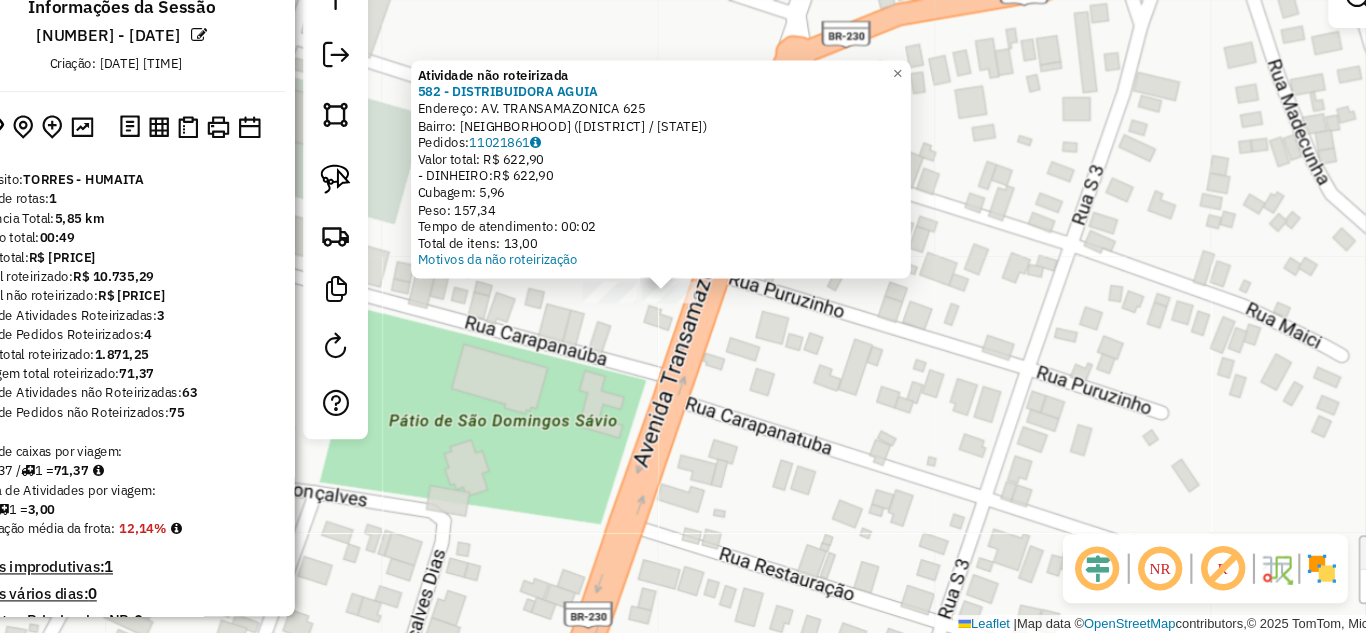 click on "Atividade não roteirizada [NUMBER] - [LAST]  Endereço:  AV. [LAST] [NUMBER]   Bairro: [NEIGHBORHOOD] ([CITY] / [STATE])   Pedidos:  [ORDER_ID]   Valor total: [CURRENCY] [AMOUNT]   - DINHEIRO:  [CURRENCY] [AMOUNT]   Cubagem: [AMOUNT]   Peso: [AMOUNT]   Tempo de atendimento: [TIME]   Total de itens: [AMOUNT]  Motivos da não roteirização × Janela de atendimento Grade de atendimento Capacidade Transportadoras Veículos Cliente Pedidos  Rotas Selecione os dias de semana para filtrar as janelas de atendimento  Seg   Ter   Qua   Qui   Sex   Sáb   Dom  Informe o período da janela de atendimento: De: Até:  Filtrar exatamente a janela do cliente  Considerar janela de atendimento padrão  Selecione os dias de semana para filtrar as grades de atendimento  Seg   Ter   Qua   Qui   Sex   Sáb   Dom   Considerar clientes sem dia de atendimento cadastrado  Clientes fora do dia de atendimento selecionado Filtrar as atividades entre os valores definidos abaixo:  Peso mínimo:   Peso máximo:   Cubagem mínima:   Cubagem máxima:   De:  De:" 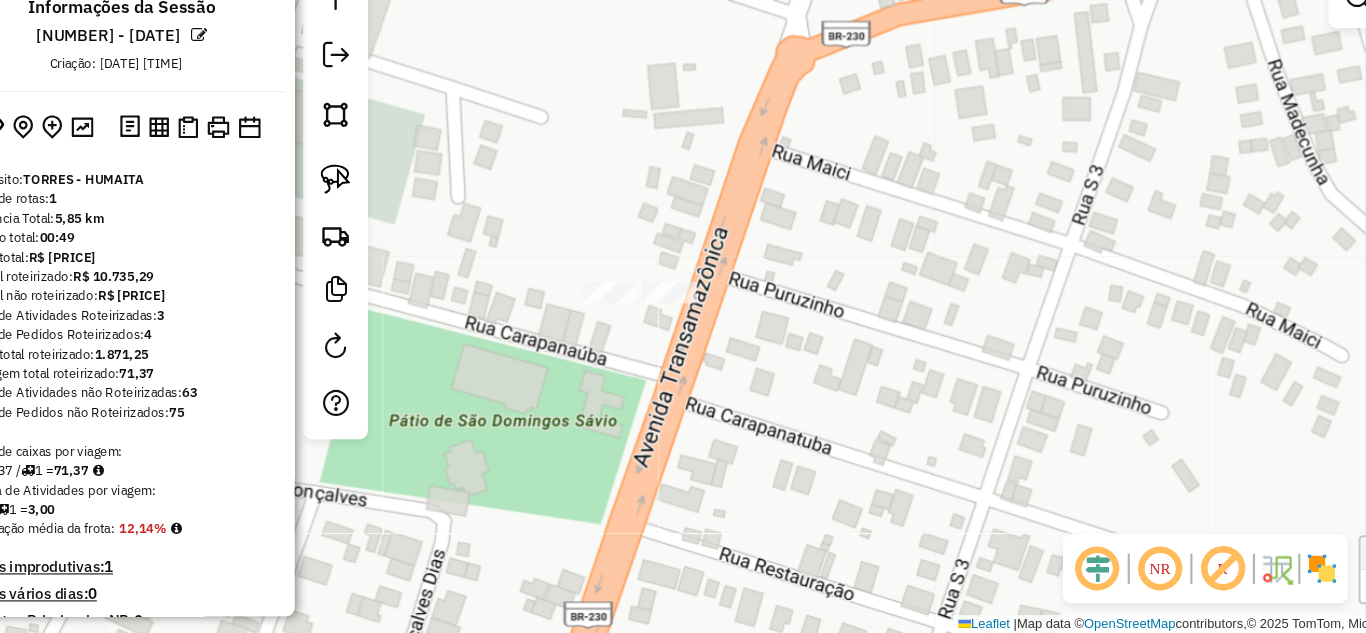 drag, startPoint x: 554, startPoint y: 381, endPoint x: 685, endPoint y: 361, distance: 132.51793 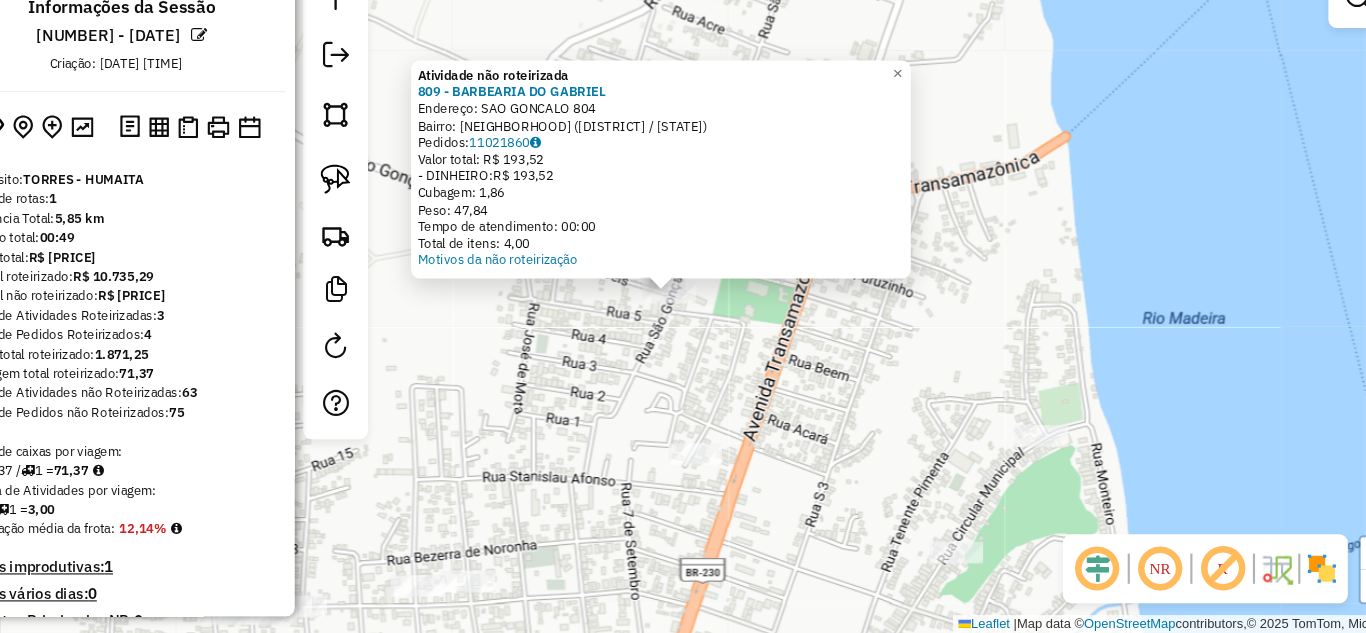 click on "Atividade não roteirizada [NUMBER] - [NAME]  Endereço:  [STREET] [NUMBER]   Bairro: [NEIGHBORHOOD] ([CITY] / [STATE])   Pedidos:  [NUMBER]   Valor total: R$ [PRICE]   - DINHEIRO:  R$ [PRICE]   Cubagem: [NUMBER]   Peso: [NUMBER]   Tempo de atendimento: [TIME]   Total de itens: [NUMBER]  Motivos da não roteirização × Janela de atendimento Grade de atendimento Capacidade Transportadoras Veículos Cliente Pedidos  Rotas Selecione os dias de semana para filtrar as janelas de atendimento  Seg   Ter   Qua   Qui   Sex   Sáb   Dom  Informe o período da janela de atendimento: De: Até:  Filtrar exatamente a janela do cliente  Considerar janela de atendimento padrão  Selecione os dias de semana para filtrar as grades de atendimento  Seg   Ter   Qua   Qui   Sex   Sáb   Dom   Considerar clientes sem dia de atendimento cadastrado  Clientes fora do dia de atendimento selecionado Filtrar as atividades entre os valores definidos abaixo:  Peso mínimo:   Peso máximo:   Cubagem mínima:   Cubagem máxima:   De:   Até:  De:" 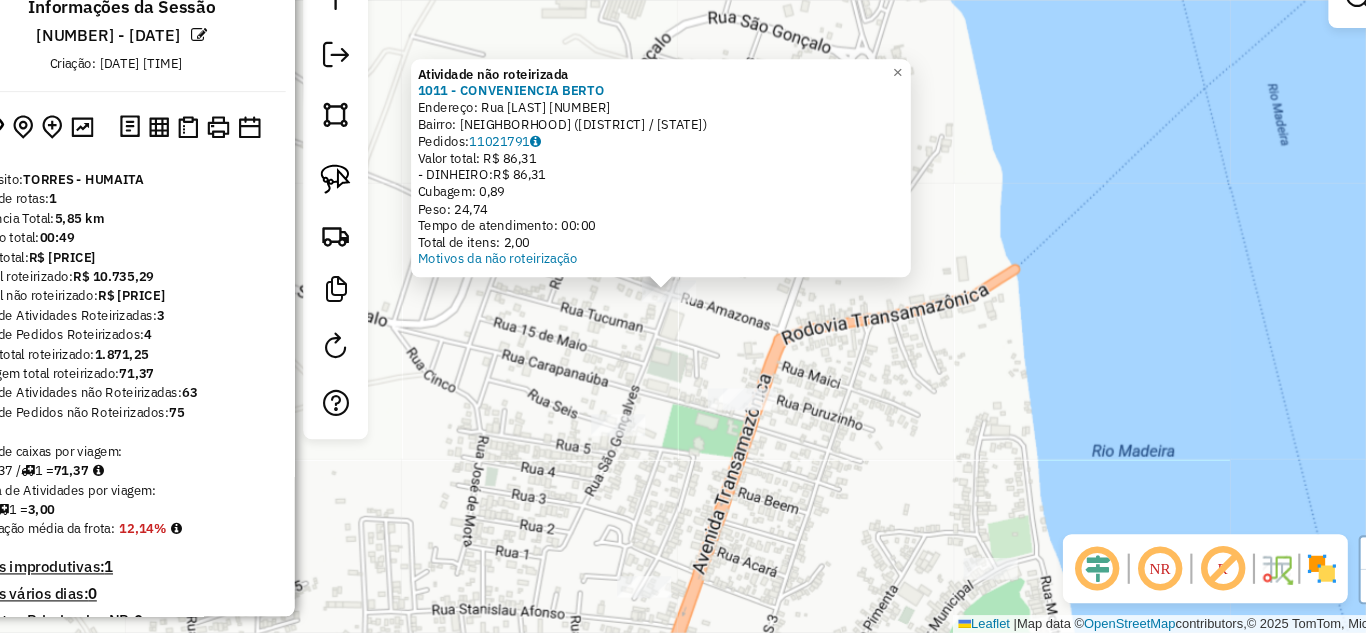 click on "Atividade não roteirizada 1011 - CONVENIENCIA  BERTO  Endereço:  Rua guapore 1196   Bairro: SAO DOMINGOS SAVIO ([CITY] / [STATE])   Pedidos:  11021791   Valor total: R$ 86,31   - DINHEIRO:  R$ 86,31   Cubagem: 0,89   Peso: 24,74   Tempo de atendimento: 00:00   Total de itens: 2,00  Motivos da não roteirização × Janela de atendimento Grade de atendimento Capacidade Transportadoras Veículos Cliente Pedidos  Rotas Selecione os dias de semana para filtrar as janelas de atendimento  Seg   Ter   Qua   Qui   Sex   Sáb   Dom  Informe o período da janela de atendimento: De: Até:  Filtrar exatamente a janela do cliente  Considerar janela de atendimento padrão  Selecione os dias de semana para filtrar as grades de atendimento  Seg   Ter   Qua   Qui   Sex   Sáb   Dom   Considerar clientes sem dia de atendimento cadastrado  Clientes fora do dia de atendimento selecionado Filtrar as atividades entre os valores definidos abaixo:  Peso mínimo:   Peso máximo:   Cubagem mínima:   Cubagem máxima:   De:   Até:  De:  +" 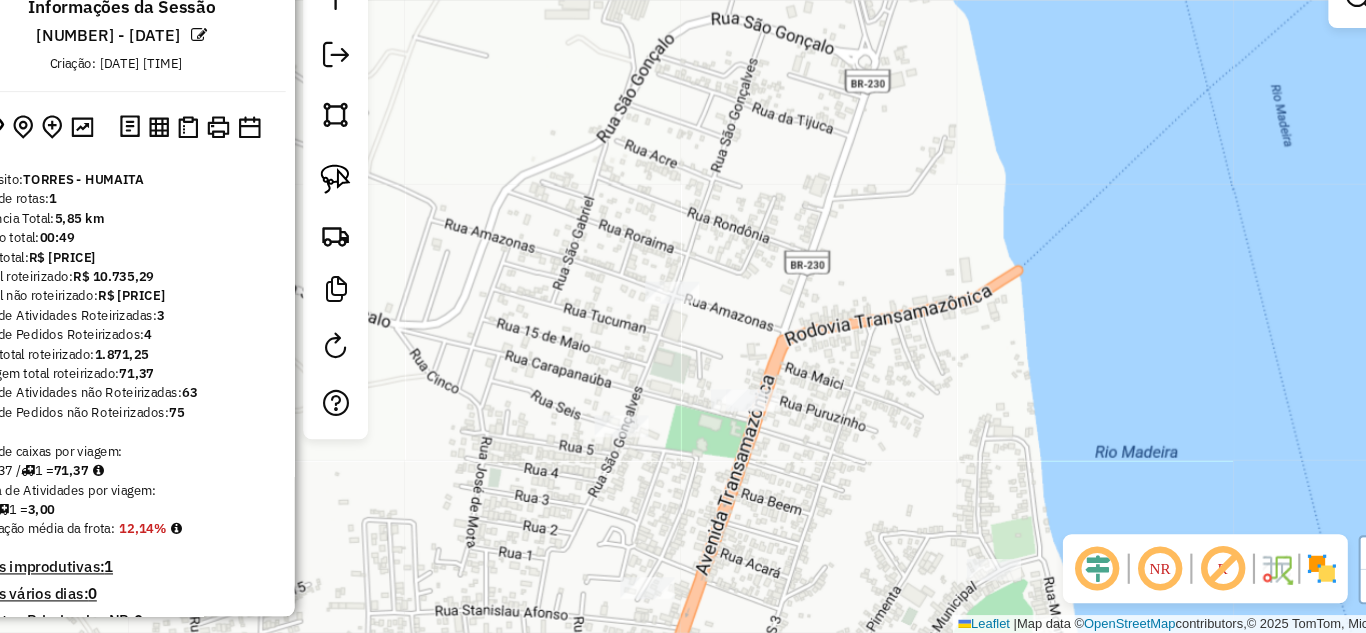 drag, startPoint x: 506, startPoint y: 339, endPoint x: 771, endPoint y: 372, distance: 267.0468 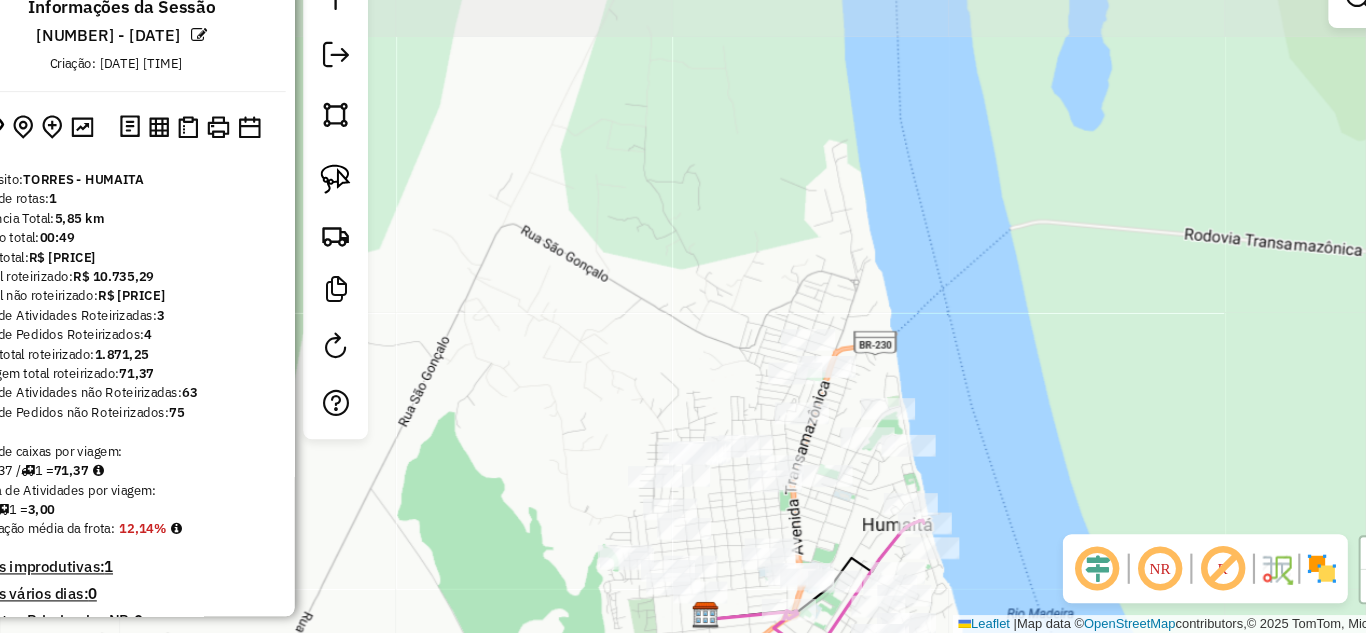 drag, startPoint x: 682, startPoint y: 376, endPoint x: 613, endPoint y: 276, distance: 121.49486 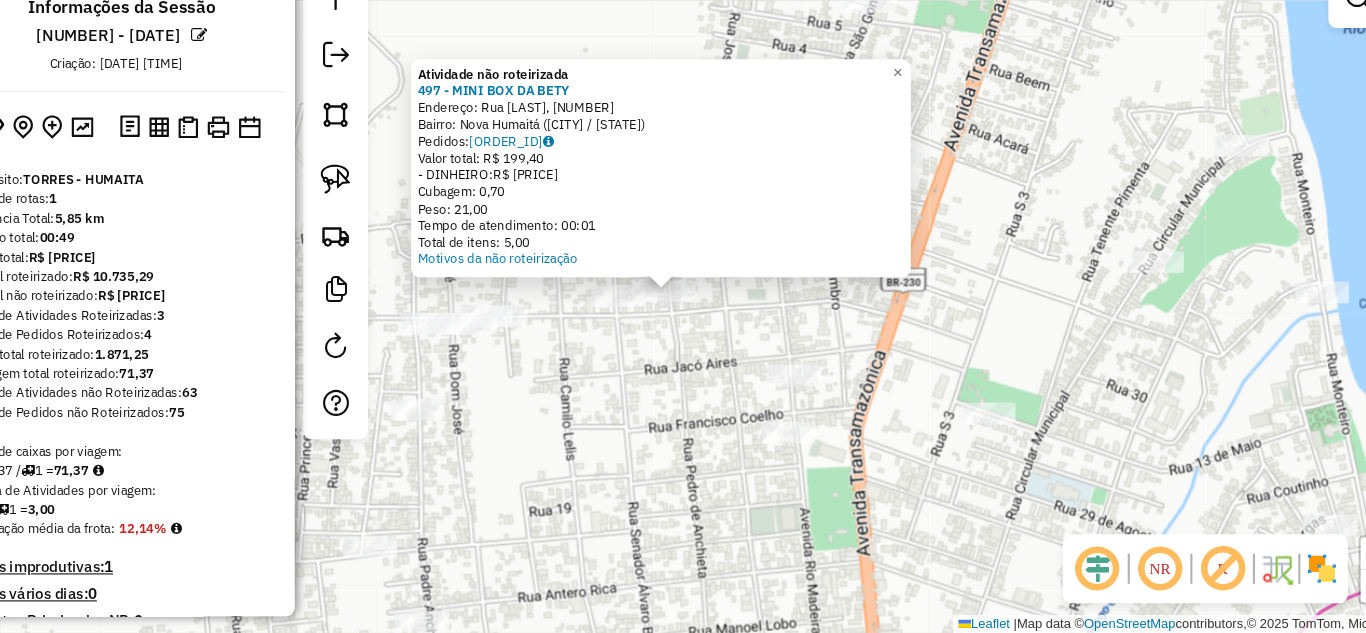 click on "Atividade não roteirizada 497 - MINI BOX DA BETY  Endereço: Rua Pedro de Alcântara, 1222   Bairro: Nova Humaitá (Humaitá / AM)   Pedidos:  11021769   Valor total: R$ 199,40   - DINHEIRO:  R$ 199,40   Cubagem: 0,70   Peso: 21,00   Tempo de atendimento: 00:01   Total de itens: 5,00  Motivos da não roteirização × Janela de atendimento Grade de atendimento Capacidade Transportadoras Veículos Cliente Pedidos  Rotas Selecione os dias de semana para filtrar as janelas de atendimento  Seg   Ter   Qua   Qui   Sex   Sáb   Dom  Informe o período da janela de atendimento: De: Até:  Filtrar exatamente a janela do cliente  Considerar janela de atendimento padrão  Selecione os dias de semana para filtrar as grades de atendimento  Seg   Ter   Qua   Qui   Sex   Sáb   Dom   Considerar clientes sem dia de atendimento cadastrado  Clientes fora do dia de atendimento selecionado Filtrar as atividades entre os valores definidos abaixo:  Peso mínimo:   Peso máximo:   Cubagem mínima:   Cubagem máxima:   De:   De:" 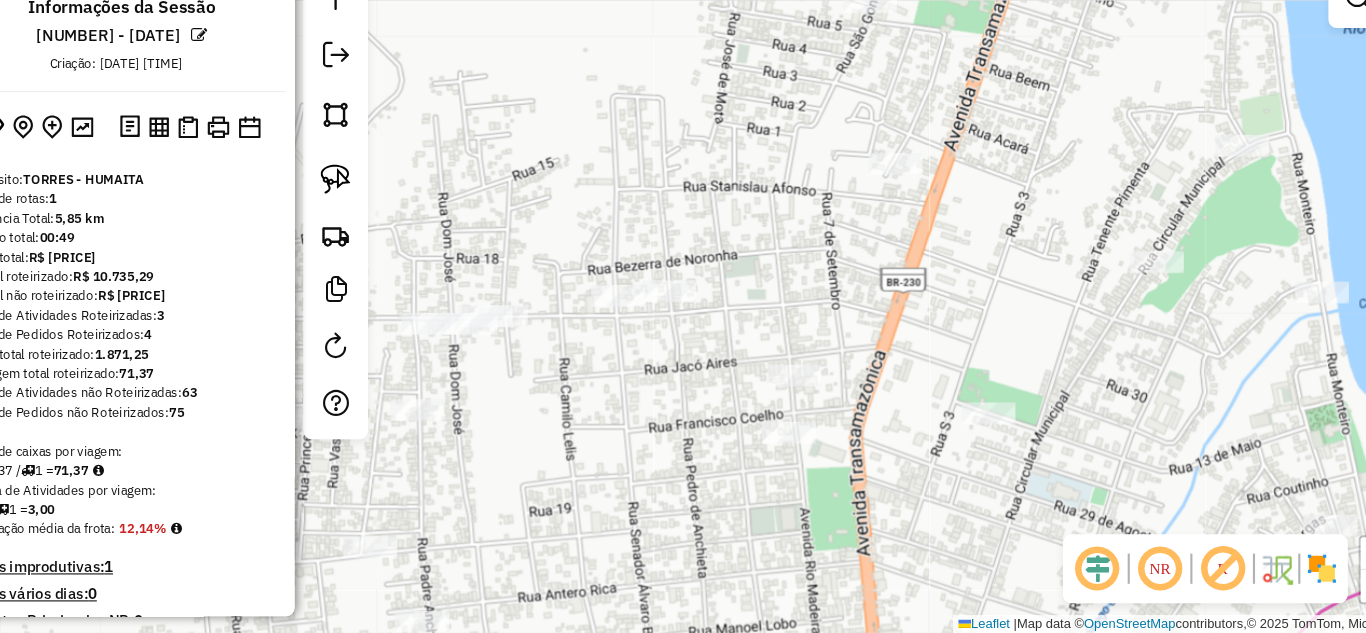 drag, startPoint x: 559, startPoint y: 432, endPoint x: 732, endPoint y: 452, distance: 174.15224 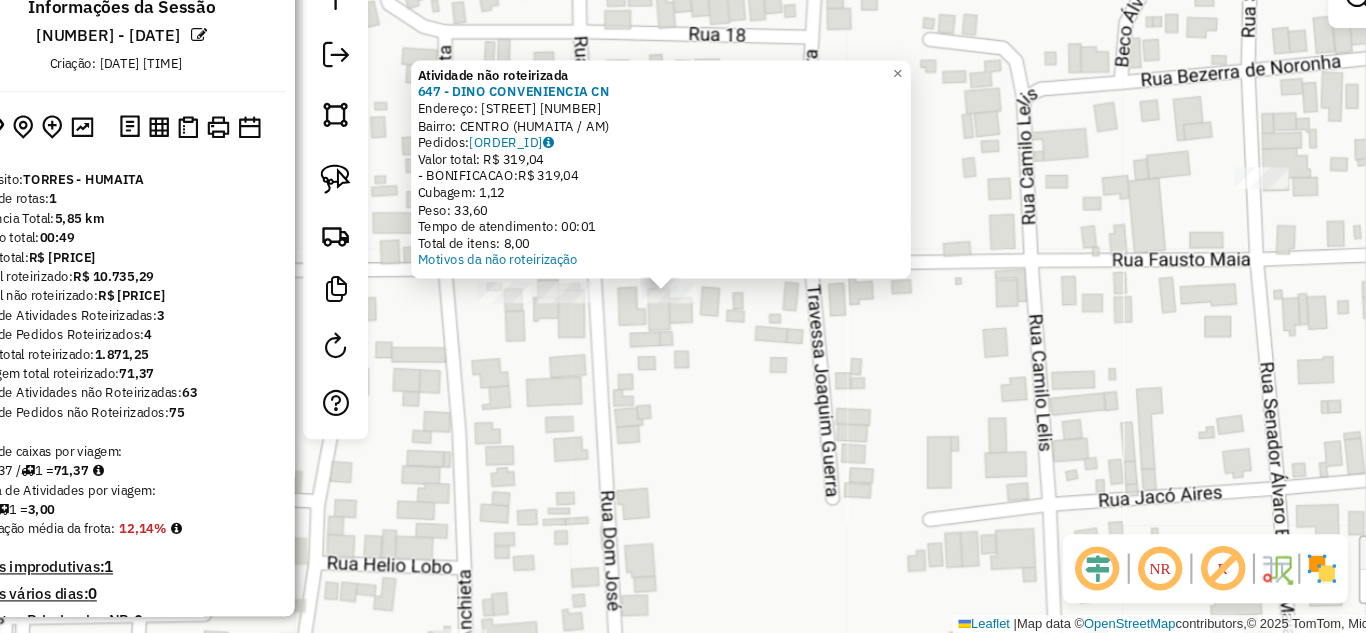 click on "Atividade não roteirizada 647 - DINO CONVENIENCIA CN  Endereço:  Rua Fausto Maia [NUMBER]   Bairro: CENTRO ([CITY] / AM)   Pedidos:  11021831   Valor total: R$ 319,04   -BONIFICACAO:  R$ 319,04   Cubagem: 1,12   Peso: 33,60   Tempo de atendimento: 00:01   Total de itens: 8,00  Motivos da não roteirização × Janela de atendimento Grade de atendimento Capacidade Transportadoras Veículos Cliente Pedidos  Rotas Selecione os dias de semana para filtrar as janelas de atendimento  Seg   Ter   Qua   Qui   Sex   Sáb   Dom  Informe o período da janela de atendimento: De: Até:  Filtrar exatamente a janela do cliente  Considerar janela de atendimento padrão  Selecione os dias de semana para filtrar as grades de atendimento  Seg   Ter   Qua   Qui   Sex   Sáb   Dom   Considerar clientes sem dia de atendimento cadastrado  Clientes fora do dia de atendimento selecionado Filtrar as atividades entre os valores definidos abaixo:  Peso mínimo:   Peso máximo:   Cubagem mínima:   Cubagem máxima:   De:   Até:   De:  +" 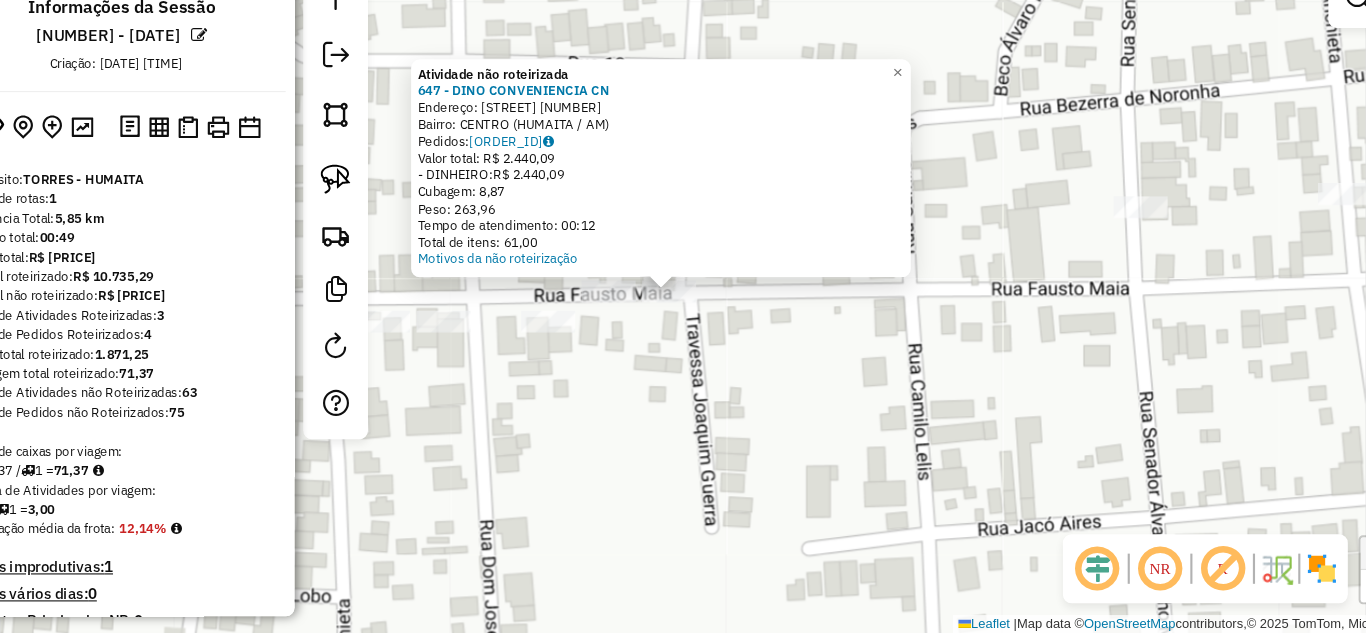 click on "Atividade não roteirizada 647 - DINO CONVENIENCIA CN  Endereço:  Rua Fausto Maia [NUMBER]   Bairro: CENTRO ([CITY] / [STATE])   Pedidos:  11021829   Valor total: R$ 2.440,09   - DINHEIRO:  R$ 2.440,09   Cubagem: 8,87   Peso: 263,96   Tempo de atendimento: 00:12   Total de itens: 61,00  Motivos da não roteirização × Janela de atendimento Grade de atendimento Capacidade Transportadoras Veículos Cliente Pedidos  Rotas Selecione os dias de semana para filtrar as janelas de atendimento  Seg   Ter   Qua   Qui   Sex   Sáb   Dom  Informe o período da janela de atendimento: De: Até:  Filtrar exatamente a janela do cliente  Considerar janela de atendimento padrão  Selecione os dias de semana para filtrar as grades de atendimento  Seg   Ter   Qua   Qui   Sex   Sáb   Dom   Considerar clientes sem dia de atendimento cadastrado  Clientes fora do dia de atendimento selecionado Filtrar as atividades entre os valores definidos abaixo:  Peso mínimo:   Peso máximo:   Cubagem mínima:   Cubagem máxima:   De:   Até:  De:" 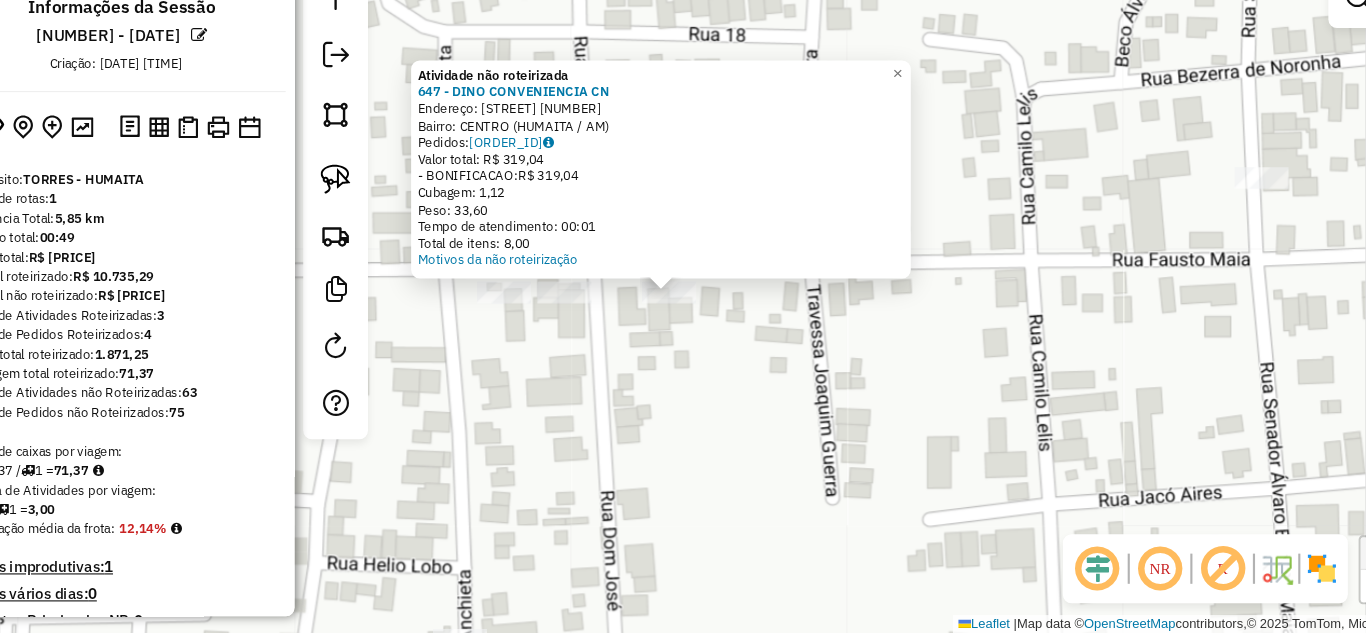 click on "Atividade não roteirizada 647 - DINO CONVENIENCIA CN  Endereço:  Rua Fausto Maia [NUMBER]   Bairro: CENTRO ([CITY] / AM)   Pedidos:  11021831   Valor total: R$ 319,04   -BONIFICACAO:  R$ 319,04   Cubagem: 1,12   Peso: 33,60   Tempo de atendimento: 00:01   Total de itens: 8,00  Motivos da não roteirização × Janela de atendimento Grade de atendimento Capacidade Transportadoras Veículos Cliente Pedidos  Rotas Selecione os dias de semana para filtrar as janelas de atendimento  Seg   Ter   Qua   Qui   Sex   Sáb   Dom  Informe o período da janela de atendimento: De: Até:  Filtrar exatamente a janela do cliente  Considerar janela de atendimento padrão  Selecione os dias de semana para filtrar as grades de atendimento  Seg   Ter   Qua   Qui   Sex   Sáb   Dom   Considerar clientes sem dia de atendimento cadastrado  Clientes fora do dia de atendimento selecionado Filtrar as atividades entre os valores definidos abaixo:  Peso mínimo:   Peso máximo:   Cubagem mínima:   Cubagem máxima:   De:   Até:   De:  +" 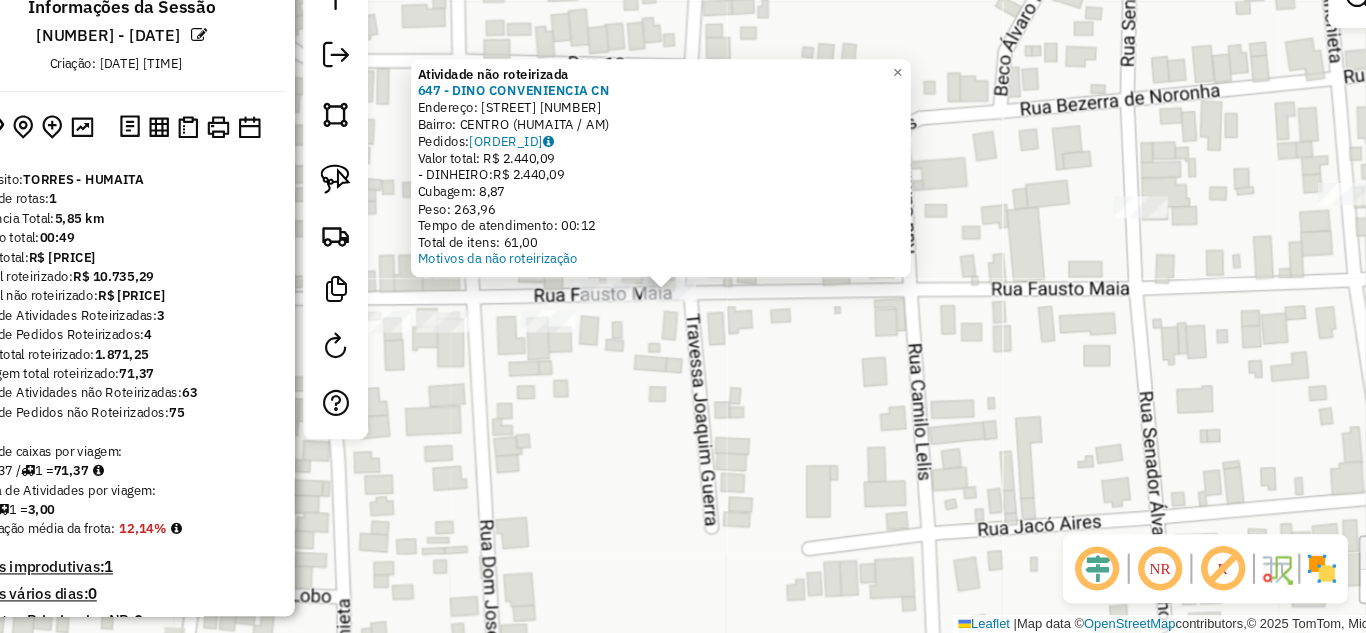 click on "Atividade não roteirizada 647 - DINO CONVENIENCIA CN  Endereço:  Rua Fausto Maia [NUMBER]   Bairro: CENTRO ([CITY] / [STATE])   Pedidos:  11021829   Valor total: R$ 2.440,09   - DINHEIRO:  R$ 2.440,09   Cubagem: 8,87   Peso: 263,96   Tempo de atendimento: 00:12   Total de itens: 61,00  Motivos da não roteirização × Janela de atendimento Grade de atendimento Capacidade Transportadoras Veículos Cliente Pedidos  Rotas Selecione os dias de semana para filtrar as janelas de atendimento  Seg   Ter   Qua   Qui   Sex   Sáb   Dom  Informe o período da janela de atendimento: De: Até:  Filtrar exatamente a janela do cliente  Considerar janela de atendimento padrão  Selecione os dias de semana para filtrar as grades de atendimento  Seg   Ter   Qua   Qui   Sex   Sáb   Dom   Considerar clientes sem dia de atendimento cadastrado  Clientes fora do dia de atendimento selecionado Filtrar as atividades entre os valores definidos abaixo:  Peso mínimo:   Peso máximo:   Cubagem mínima:   Cubagem máxima:   De:   Até:  De:" 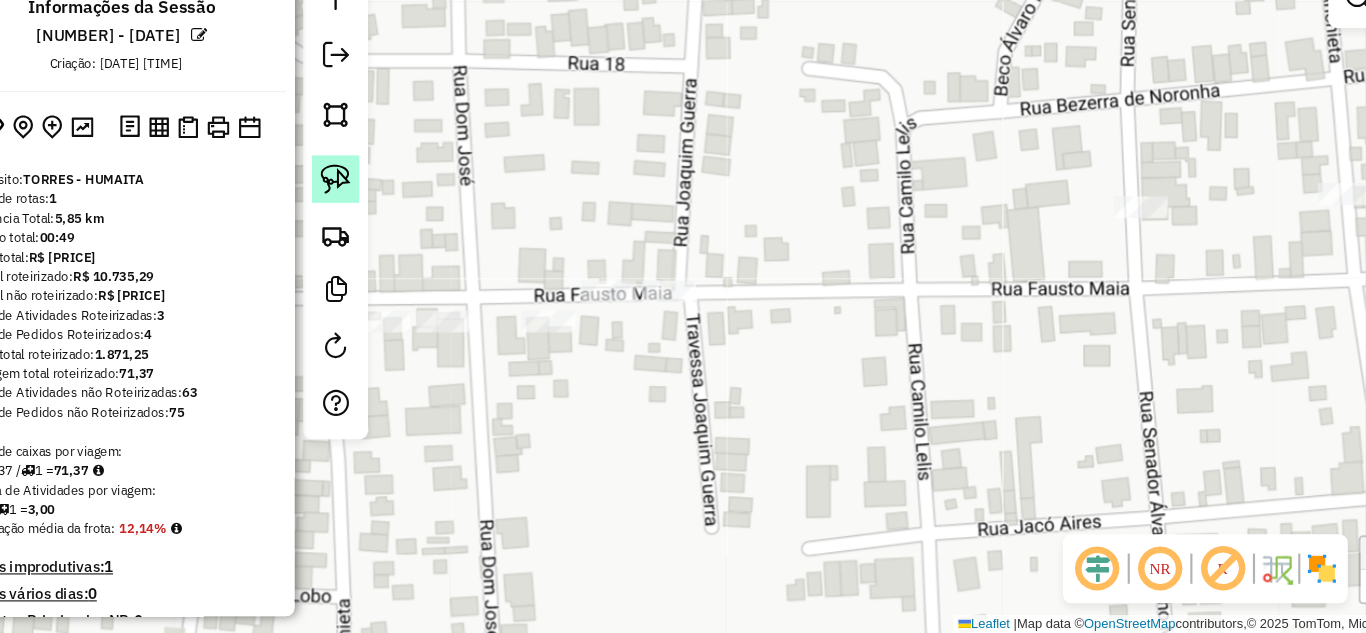 click 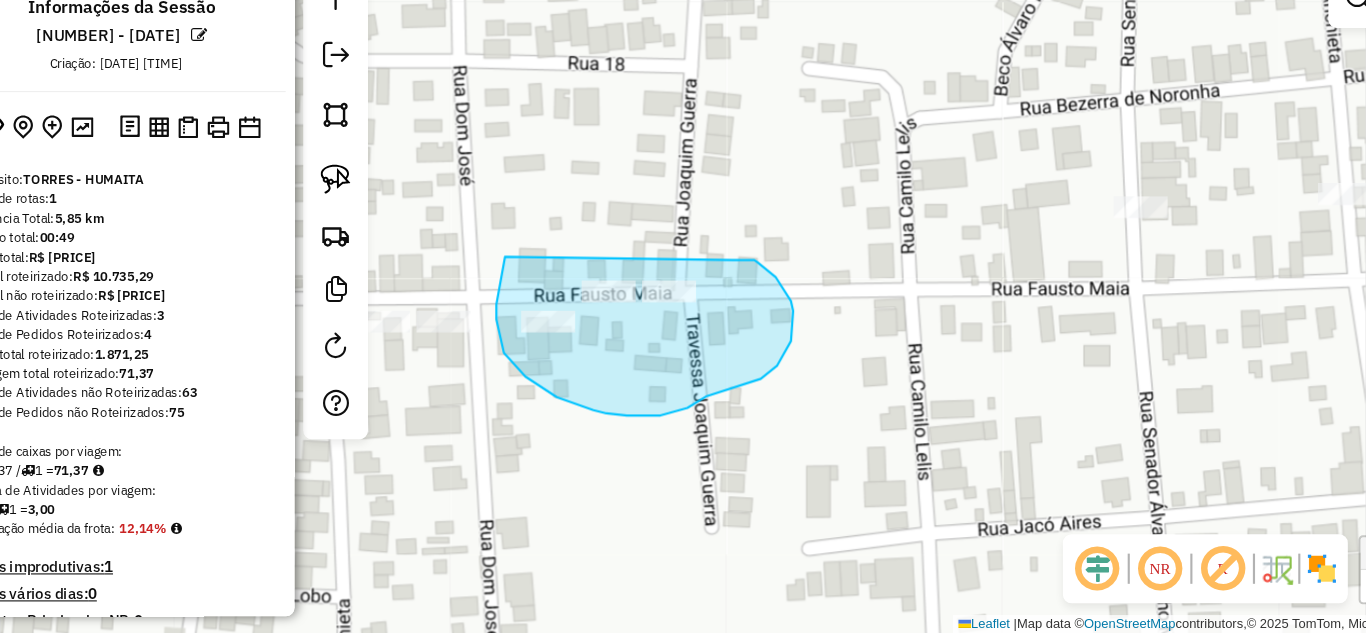 drag, startPoint x: 765, startPoint y: 289, endPoint x: 531, endPoint y: 284, distance: 234.0534 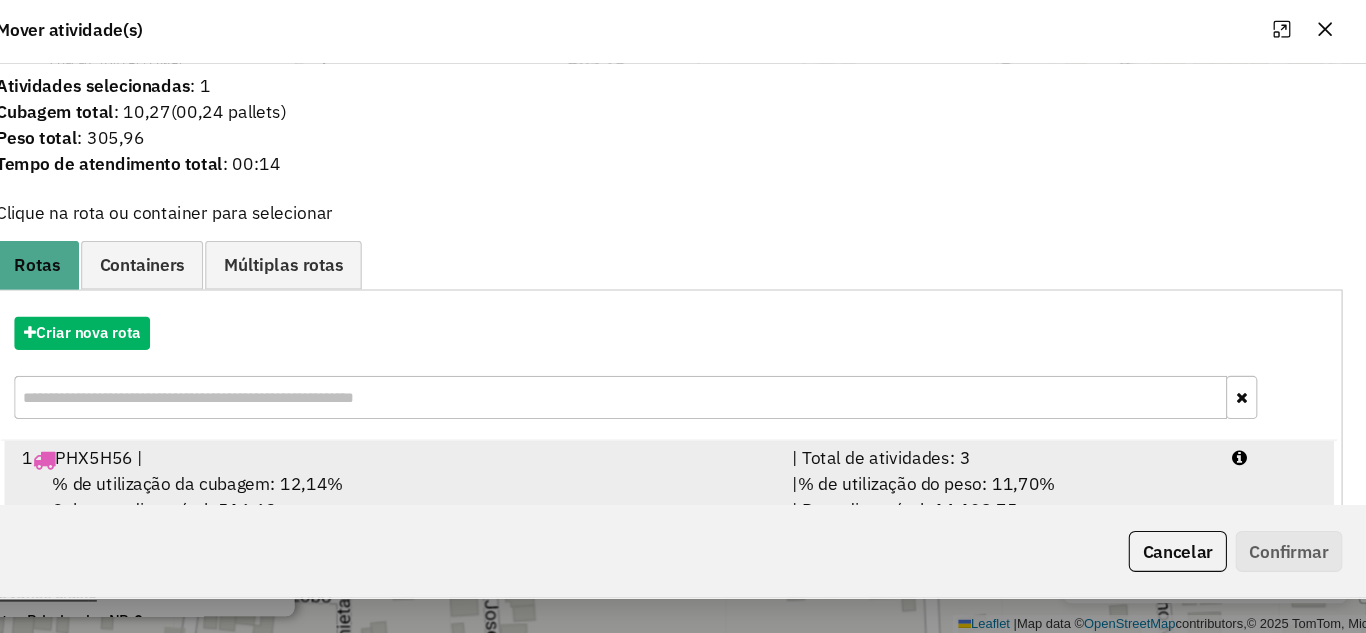 click on "| Total de atividades: 3" at bounding box center (989, 470) 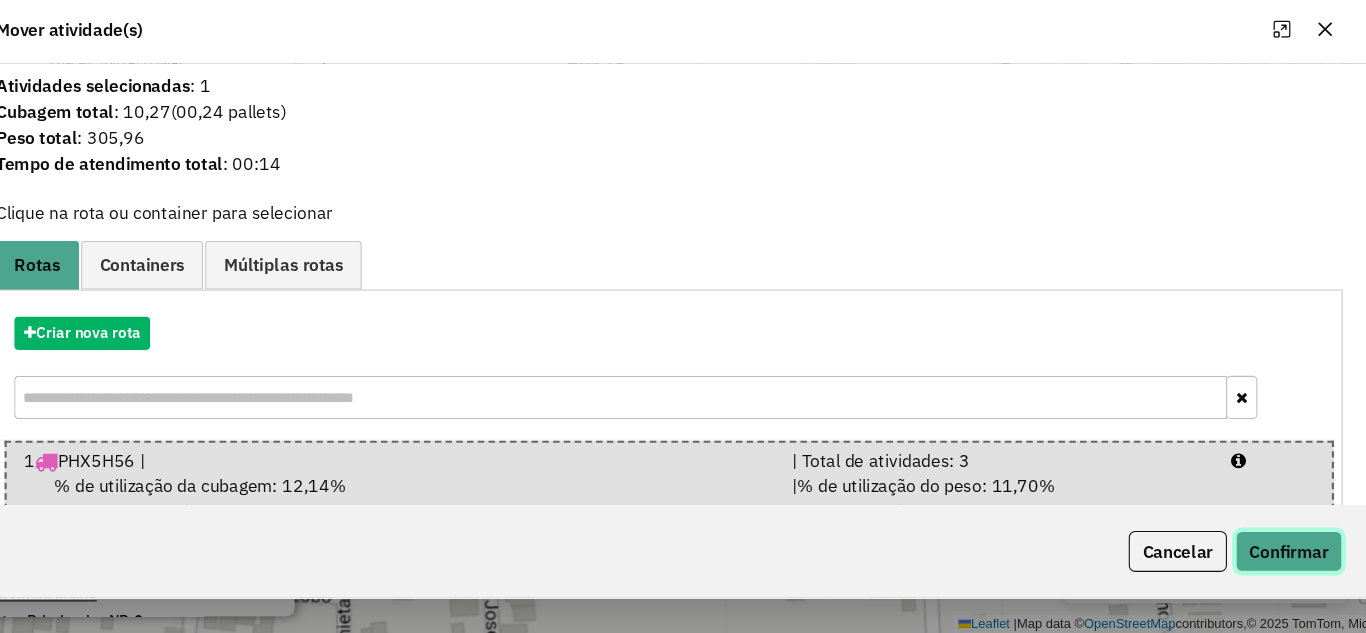 click on "Confirmar" 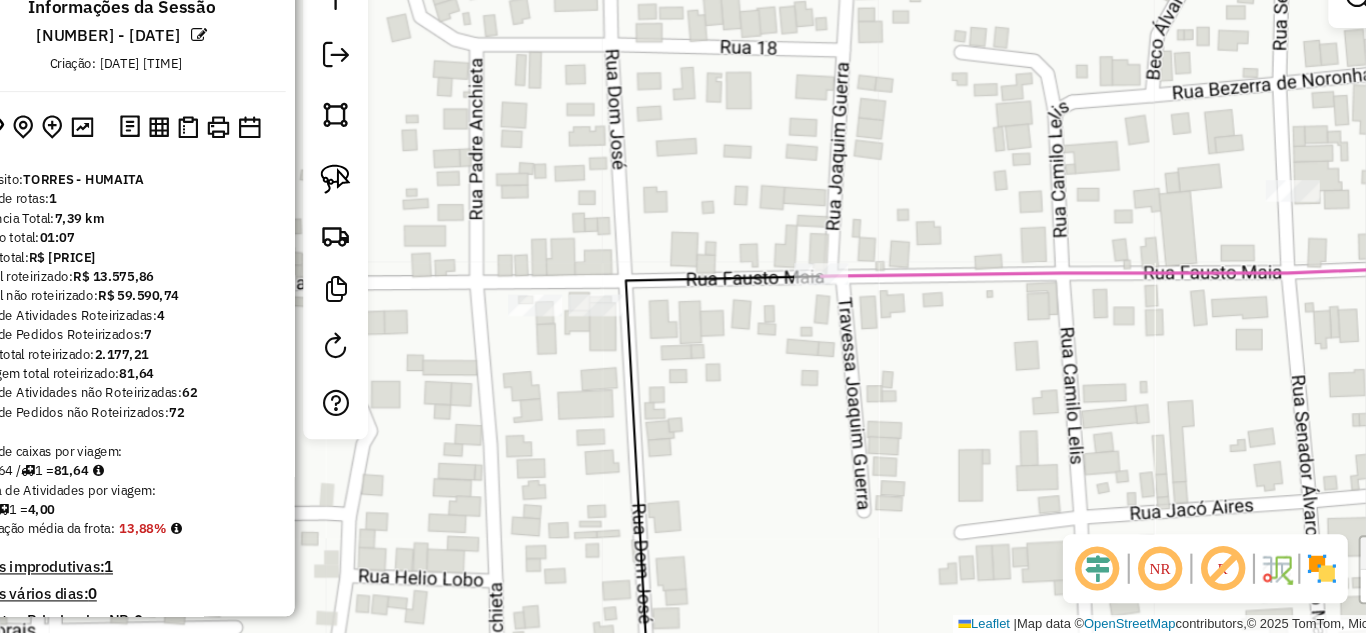 click on "Janela de atendimento Grade de atendimento Capacidade Transportadoras Veículos Cliente Pedidos  Rotas Selecione os dias de semana para filtrar as janelas de atendimento  Seg   Ter   Qua   Qui   Sex   Sáb   Dom  Informe o período da janela de atendimento: De: Até:  Filtrar exatamente a janela do cliente  Considerar janela de atendimento padrão  Selecione os dias de semana para filtrar as grades de atendimento  Seg   Ter   Qua   Qui   Sex   Sáb   Dom   Considerar clientes sem dia de atendimento cadastrado  Clientes fora do dia de atendimento selecionado Filtrar as atividades entre os valores definidos abaixo:  Peso mínimo:   Peso máximo:   Cubagem mínima:   Cubagem máxima:   De:   Até:  Filtrar as atividades entre o tempo de atendimento definido abaixo:  De:   Até:   Considerar capacidade total dos clientes não roteirizados Transportadora: Selecione um ou mais itens Tipo de veículo: Selecione um ou mais itens Veículo: Selecione um ou mais itens Motorista: Selecione um ou mais itens Nome: Rótulo:" 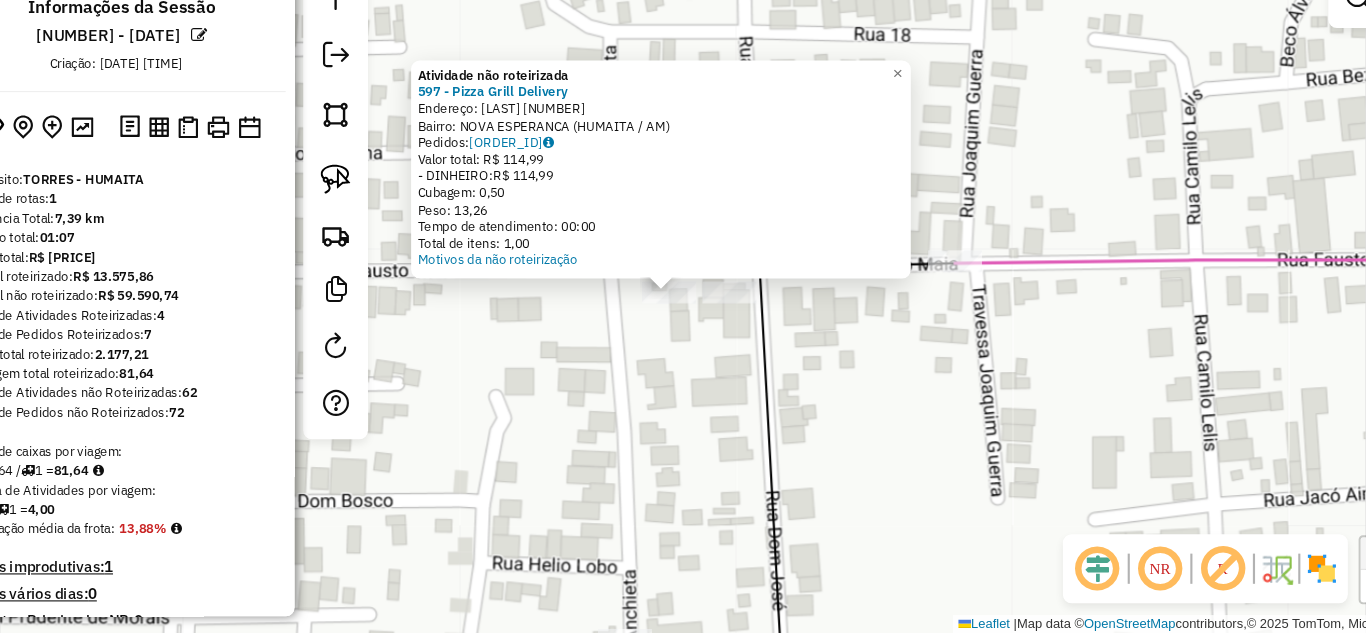 click on "Atividade não roteirizada 597 - Pizza Grill Delivery  Endereço:  [STREET] [NUMBER]   Bairro: [NEIGHBORHOOD] ([DISTRICT] / [STATE])   Pedidos:  [ORDER_ID]   Valor total: R$ 114,99   - DINHEIRO:  R$ 114,99   Cubagem: 0,50   Peso: 13,26   Tempo de atendimento: 00:00   Total de itens: 1,00  Motivos da não roteirização × Janela de atendimento Grade de atendimento Capacidade Transportadoras Veículos Cliente Pedidos  Rotas Selecione os dias de semana para filtrar as janelas de atendimento  Seg   Ter   Qua   Qui   Sex   Sáb   Dom  Informe o período da janela de atendimento: De: Até:  Filtrar exatamente a janela do cliente  Considerar janela de atendimento padrão  Selecione os dias de semana para filtrar as grades de atendimento  Seg   Ter   Qua   Qui   Sex   Sáb   Dom   Considerar clientes sem dia de atendimento cadastrado  Clientes fora do dia de atendimento selecionado Filtrar as atividades entre os valores definidos abaixo:  Peso mínimo:   Peso máximo:   Cubagem mínima:   Cubagem máxima:   De:   Até:  De:" 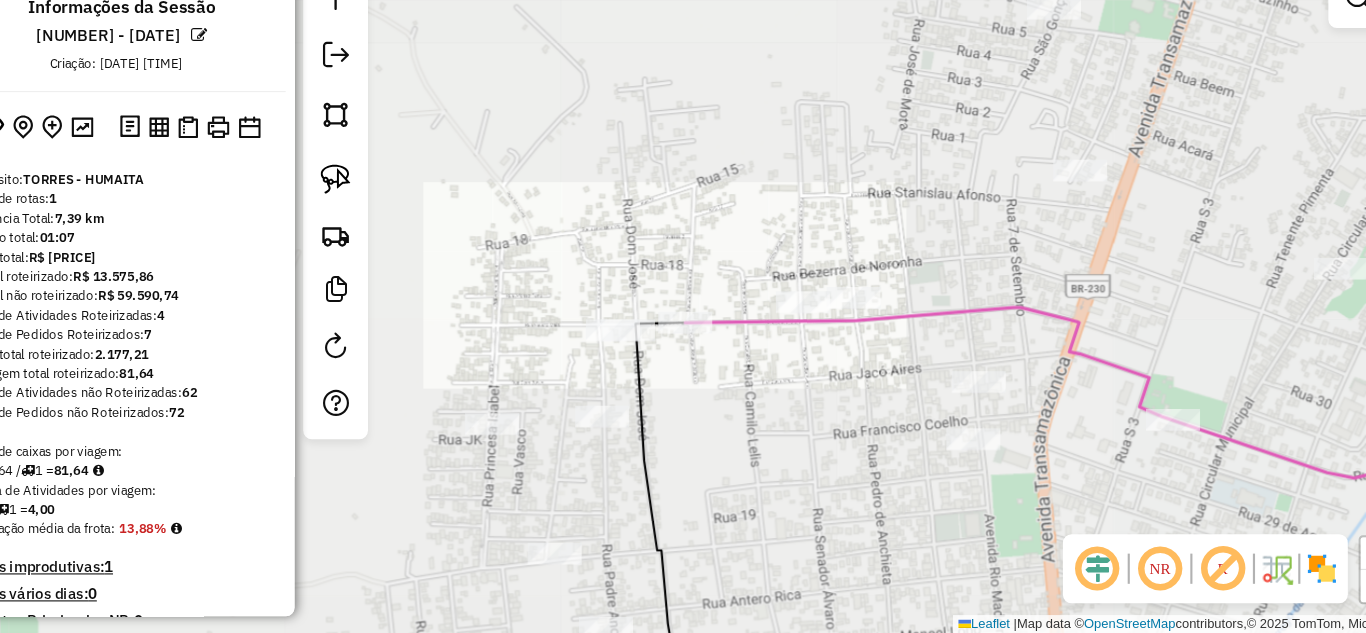 drag, startPoint x: 576, startPoint y: 428, endPoint x: 650, endPoint y: 360, distance: 100.49876 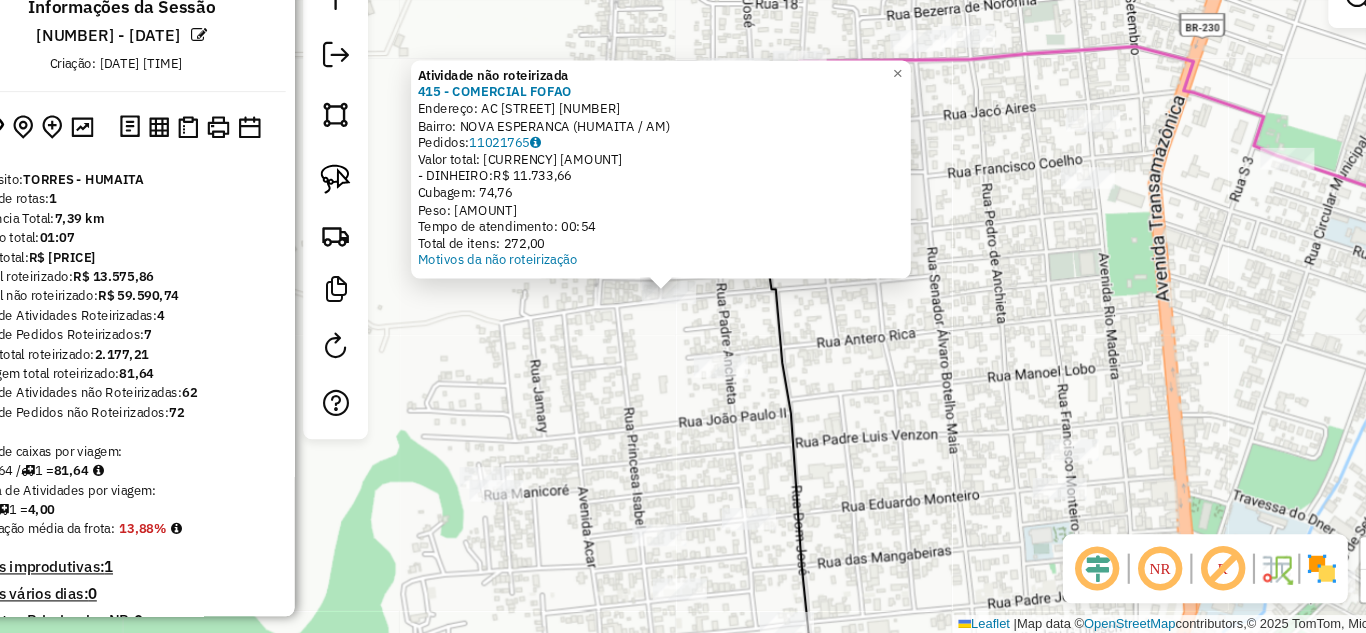 click on "Atividade não roteirizada 415 - COMERCIAL FOFAO  Endereço:  AC RUA MARECHAL RONDON 2111   Bairro: NOVA ESPERANCA ([CITY] / [STATE])   Pedidos:  11021765   Valor total: R$ 11.733,66   - DINHEIRO:  R$ 11.733,66   Cubagem: 74,76   Peso: 2.121,06   Tempo de atendimento: 00:54   Total de itens: 272,00  Motivos da não roteirização × Janela de atendimento Grade de atendimento Capacidade Transportadoras Veículos Cliente Pedidos  Rotas Selecione os dias de semana para filtrar as janelas de atendimento  Seg   Ter   Qua   Qui   Sex   Sáb   Dom  Informe o período da janela de atendimento: De: Até:  Filtrar exatamente a janela do cliente  Considerar janela de atendimento padrão  Selecione os dias de semana para filtrar as grades de atendimento  Seg   Ter   Qua   Qui   Sex   Sáb   Dom   Considerar clientes sem dia de atendimento cadastrado  Clientes fora do dia de atendimento selecionado Filtrar as atividades entre os valores definidos abaixo:  Peso mínimo:   Peso máximo:   Cubagem mínima:   Cubagem máxima:  +" 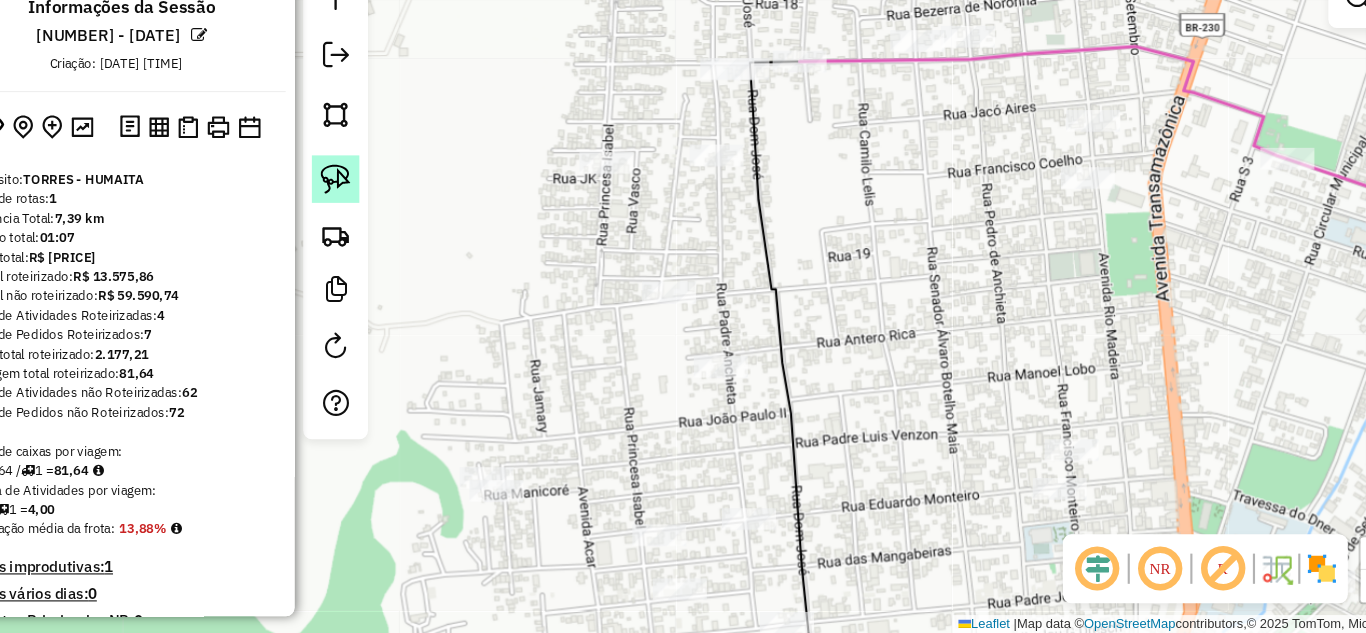 click 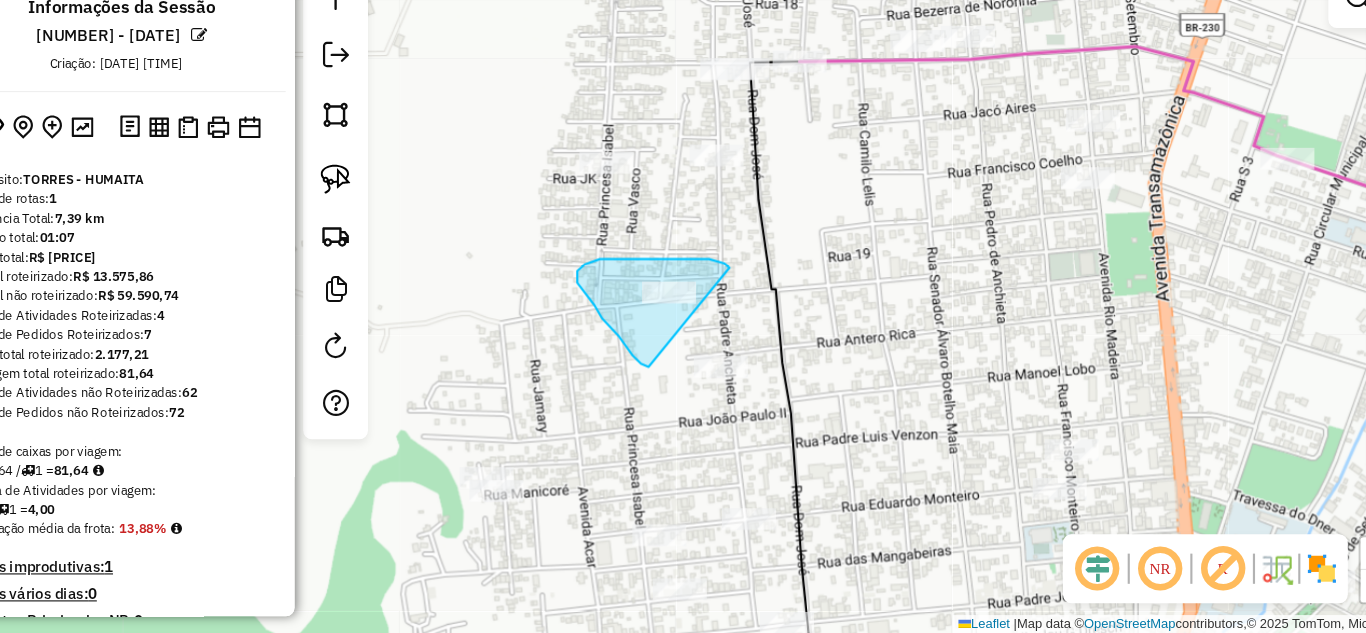 drag, startPoint x: 664, startPoint y: 386, endPoint x: 739, endPoint y: 294, distance: 118.69709 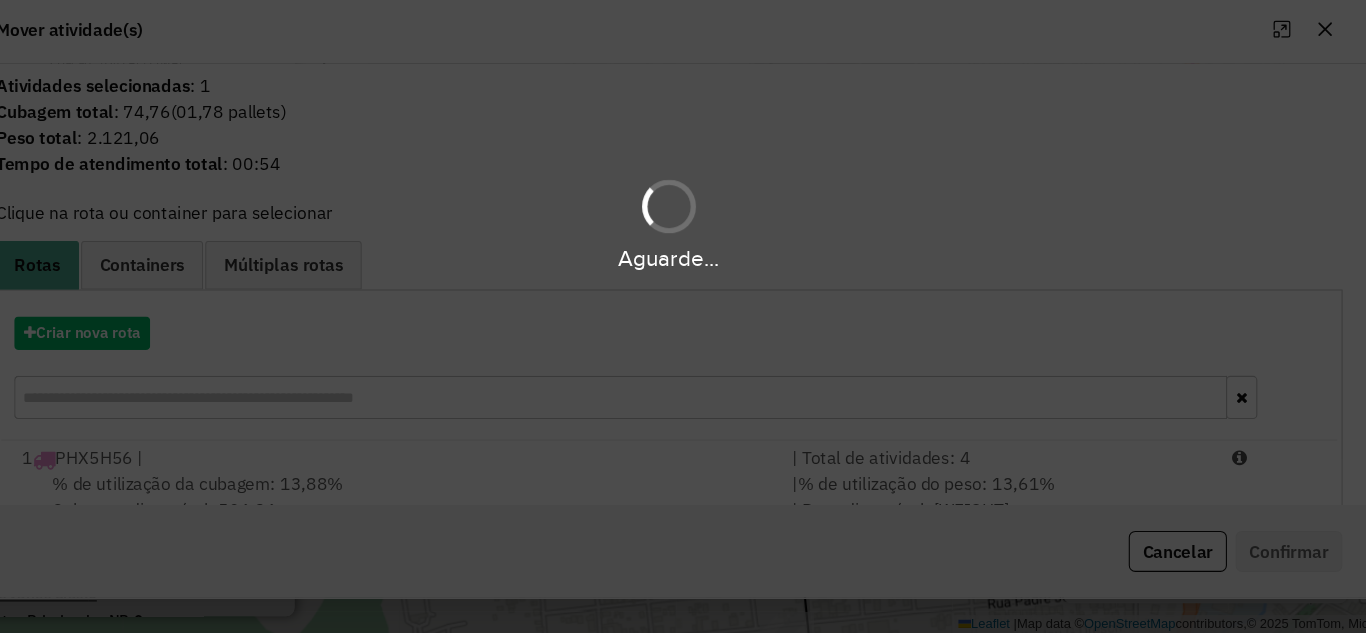 click on "Aguarde..." at bounding box center (683, 316) 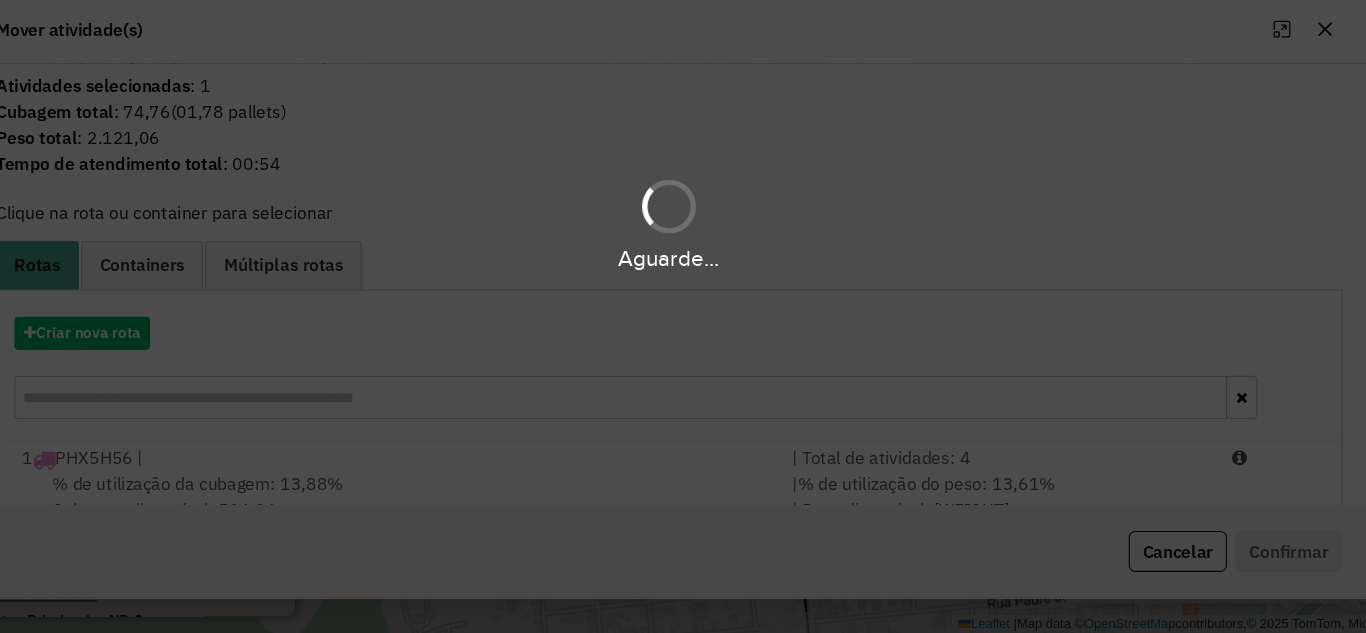 click on "Aguarde..." at bounding box center [683, 316] 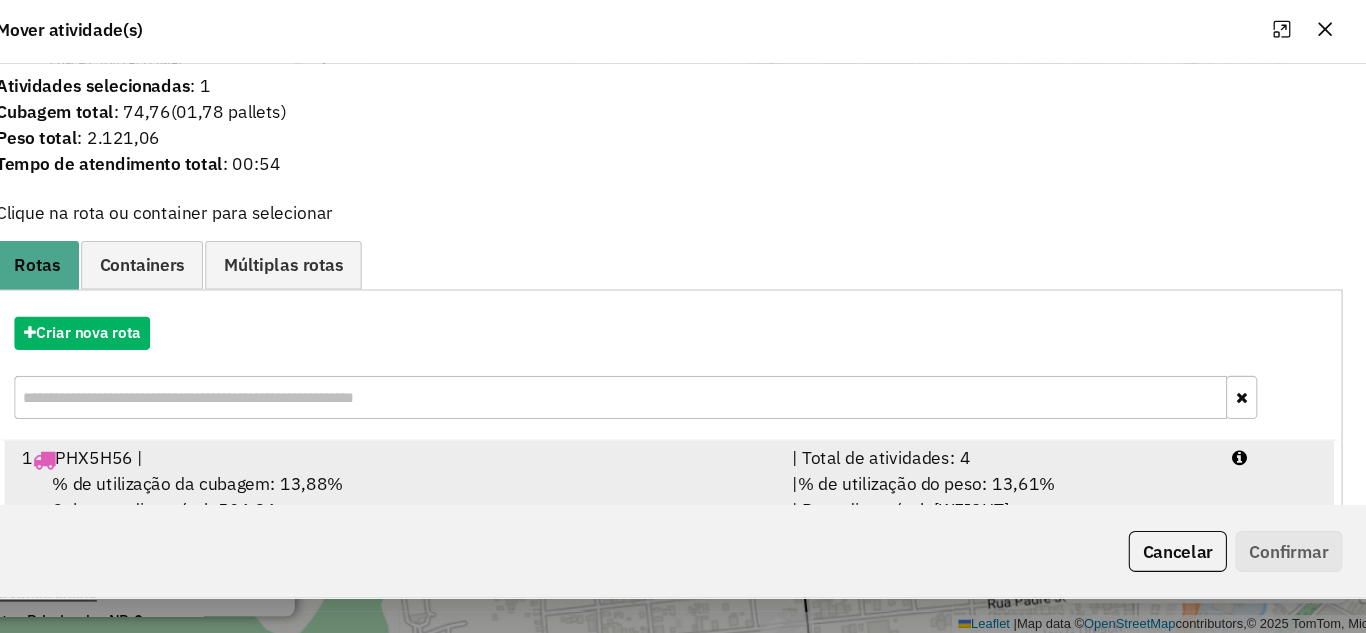 click on "% de utilização do peso: 13,61%" at bounding box center (921, 494) 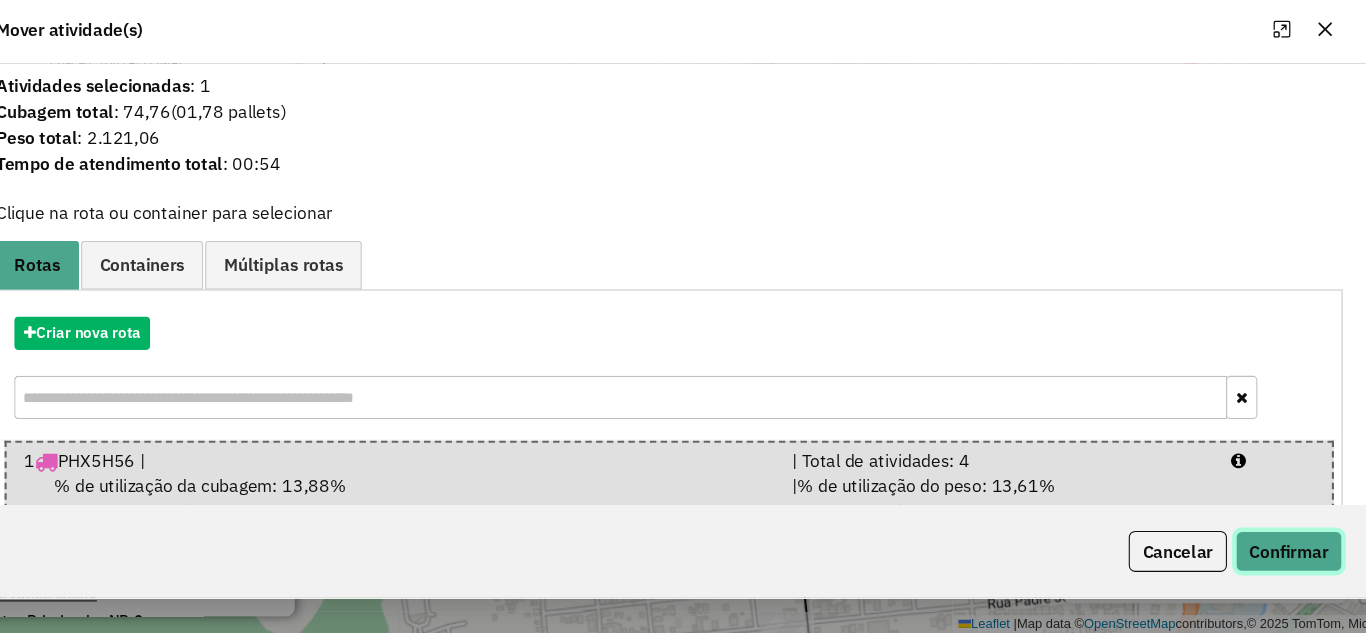 click on "Confirmar" 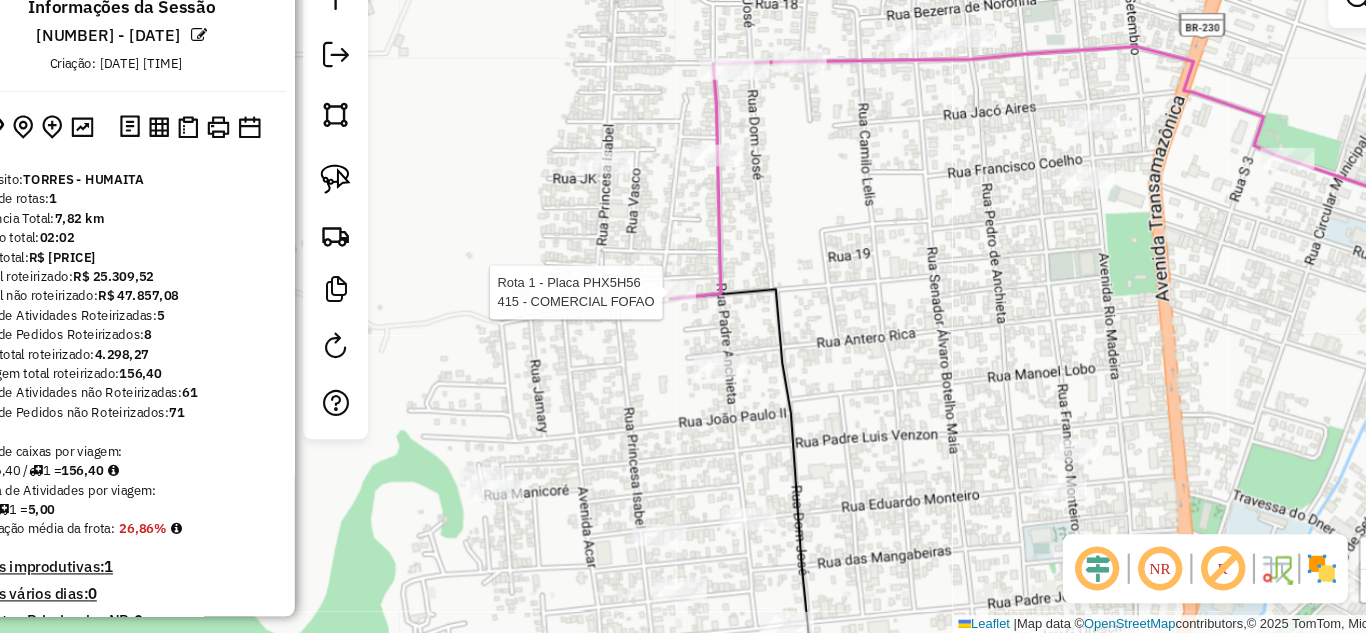 select on "**********" 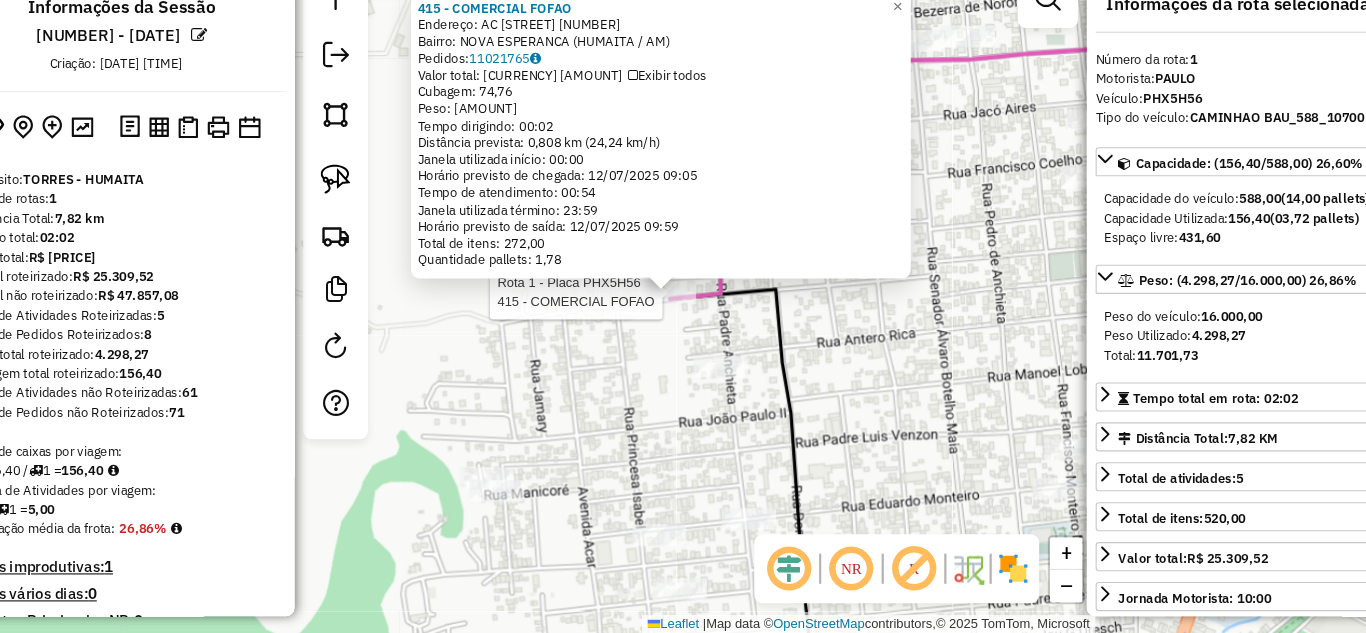 scroll, scrollTop: 621, scrollLeft: 0, axis: vertical 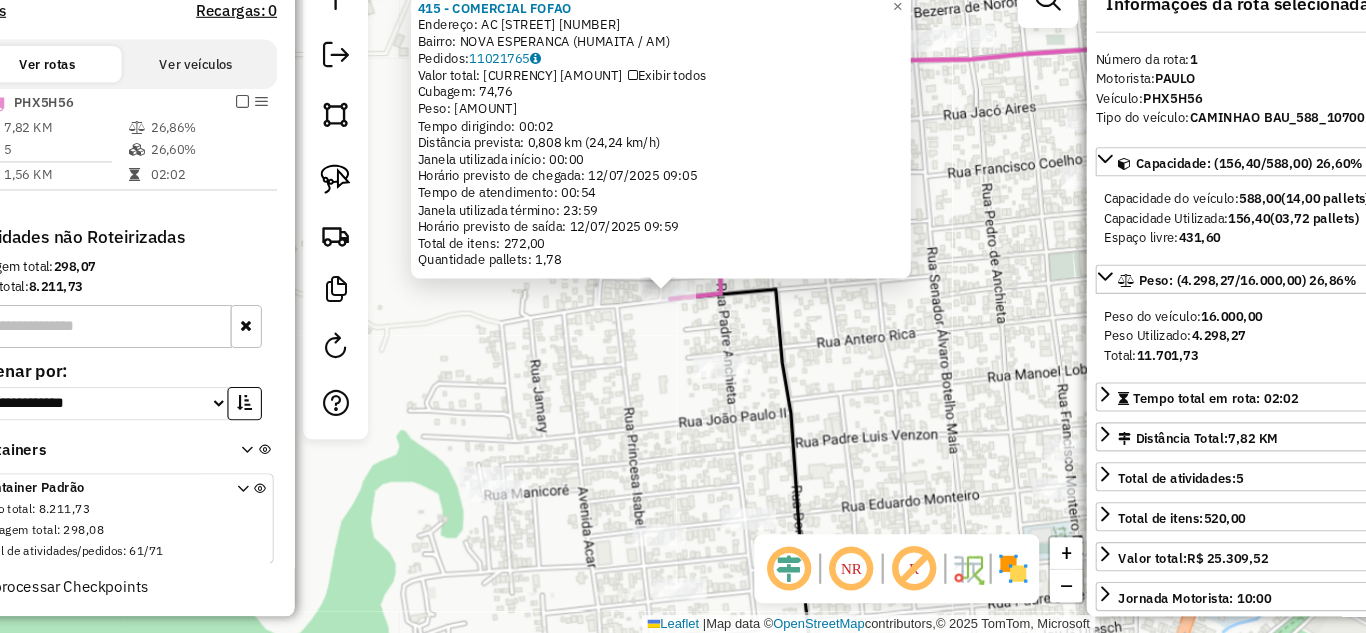 click on "415 - COMERCIAL FOFAO  Endereço:  AC RUA MARECHAL RONDON 2111   Bairro: NOVA ESPERANCA (HUMAITA / AM)   Pedidos:  11021765   Valor total: R$ 11.733,66   Exibir todos   Cubagem: 74,76  Peso: 2.121,06  Tempo dirigindo: 00:02   Distância prevista: 0,808 km (24,24 km/h)   Janela utilizada início: 00:00   Horário previsto de chegada: 12/07/2025 09:05   Tempo de atendimento: 00:54   Janela utilizada término: 23:59   Horário previsto de saída: 12/07/2025 09:59   Total de itens: 272,00   Quantidade pallets: 1,78  × Janela de atendimento Grade de atendimento Capacidade Transportadoras Veículos Cliente Pedidos  Rotas Selecione os dias de semana para filtrar as janelas de atendimento  Seg   Ter   Qua   Qui   Sex   Sáb   Dom  Informe o período da janela de atendimento: De: Até:  Filtrar exatamente a janela do cliente  Considerar janela de atendimento padrão  Selecione os dias de semana para filtrar as grades de atendimento  Seg   Ter   Qua   Qui   Sex   Sáb   Dom   Peso mínimo:   Peso máximo:   De:   De:" 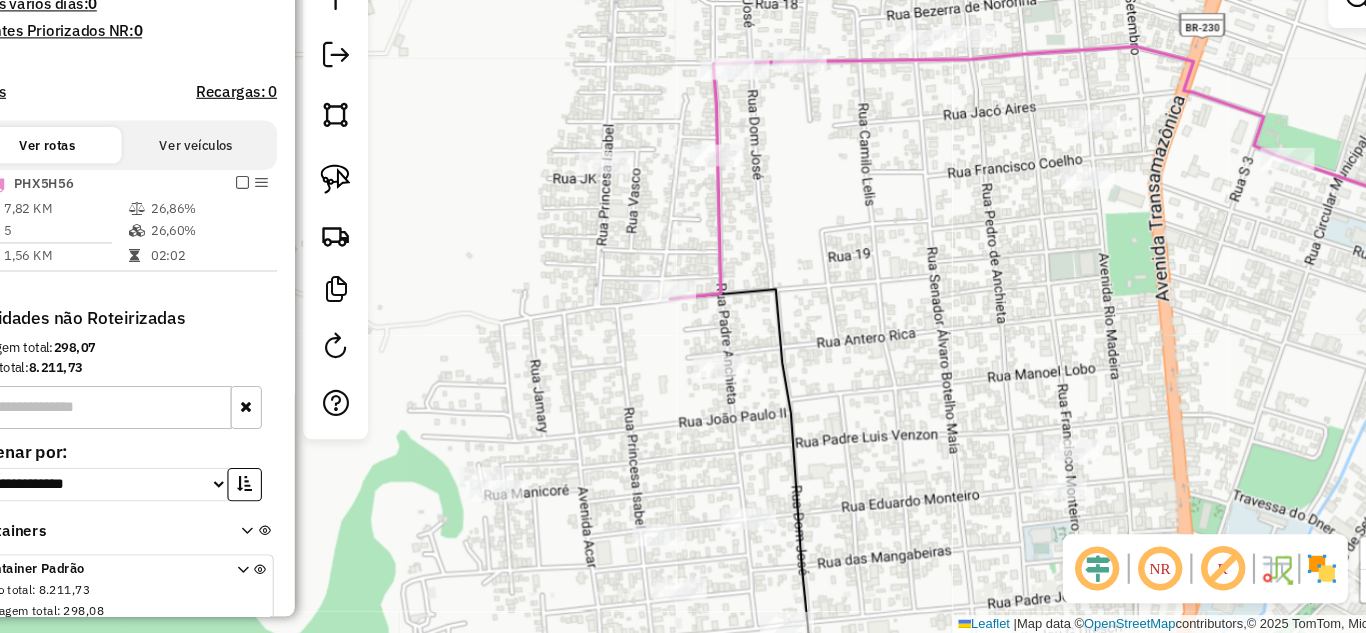 scroll, scrollTop: 528, scrollLeft: 0, axis: vertical 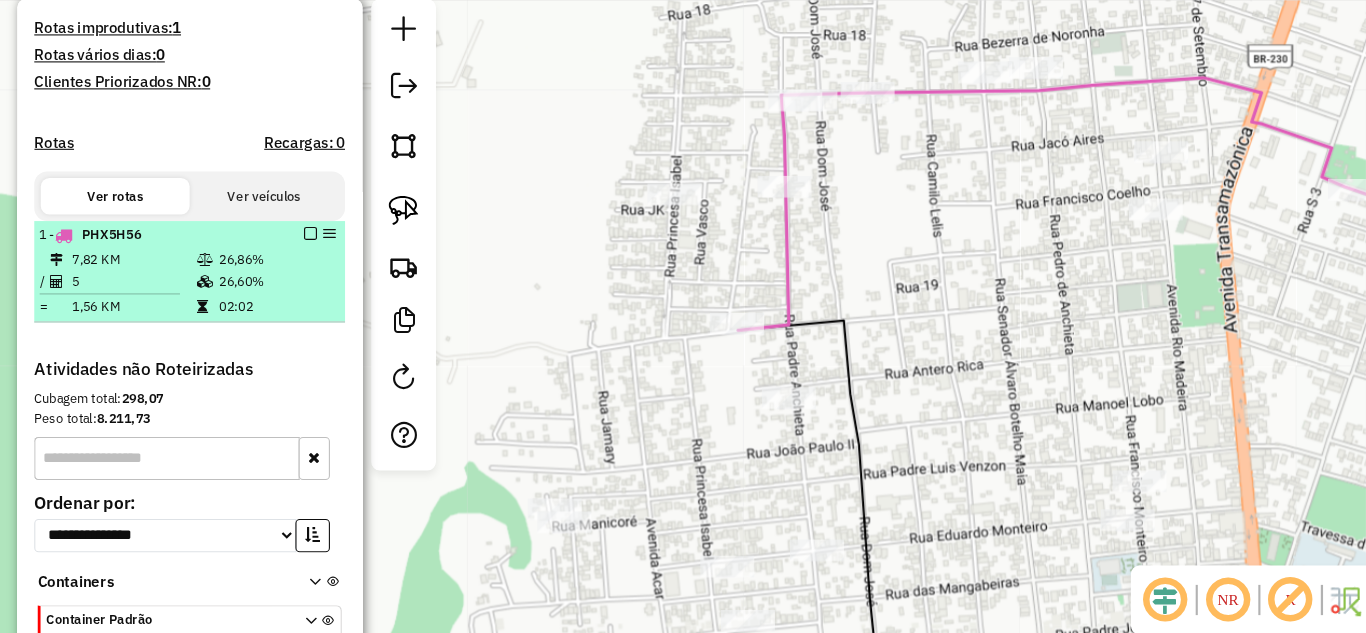 click at bounding box center (288, 234) 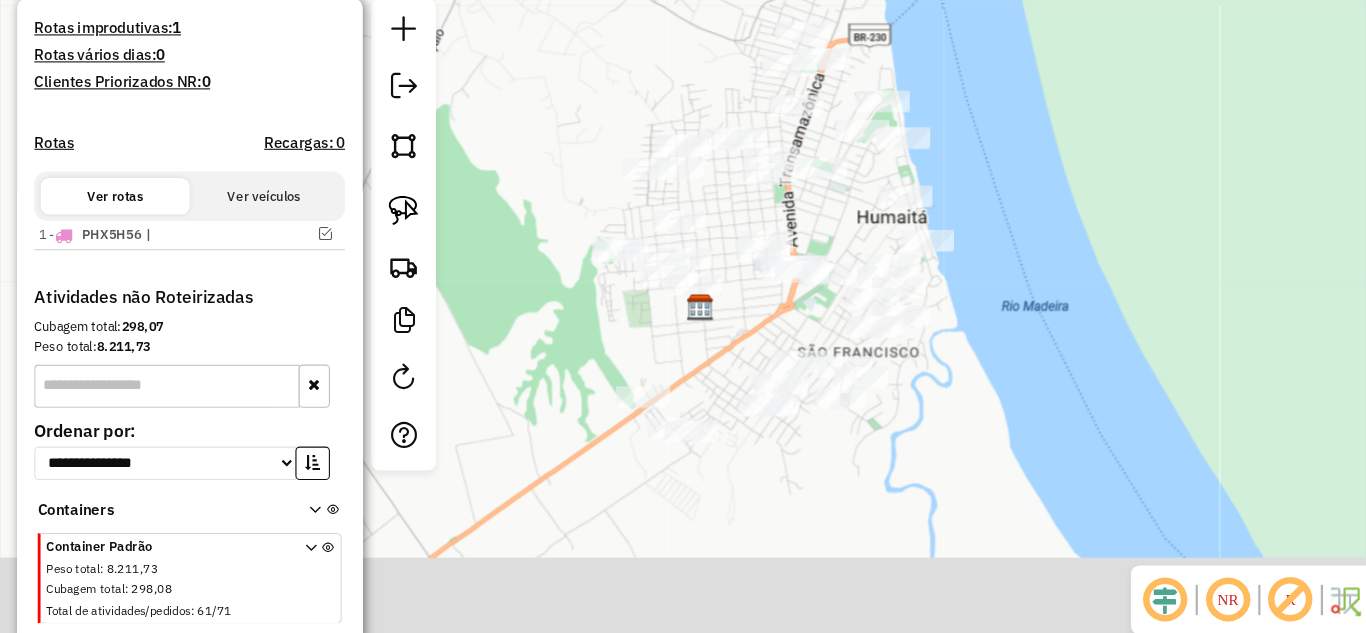 drag, startPoint x: 691, startPoint y: 480, endPoint x: 634, endPoint y: 359, distance: 133.75351 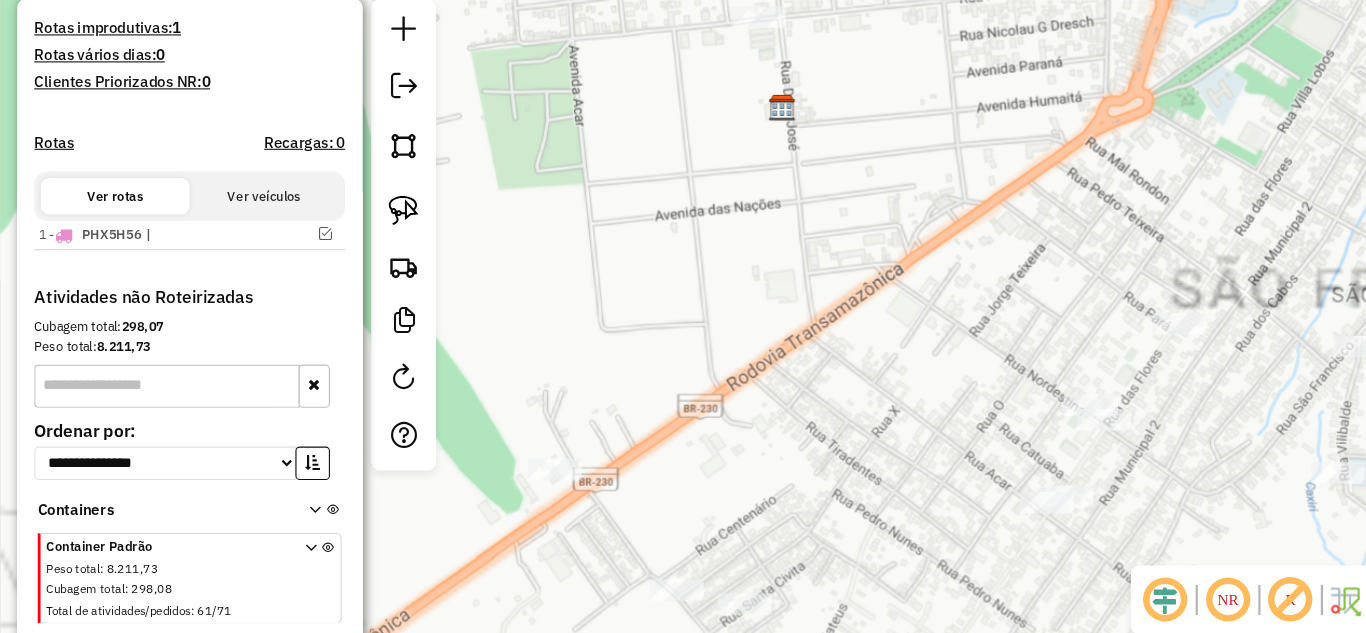 drag, startPoint x: 588, startPoint y: 381, endPoint x: 571, endPoint y: 303, distance: 79.83107 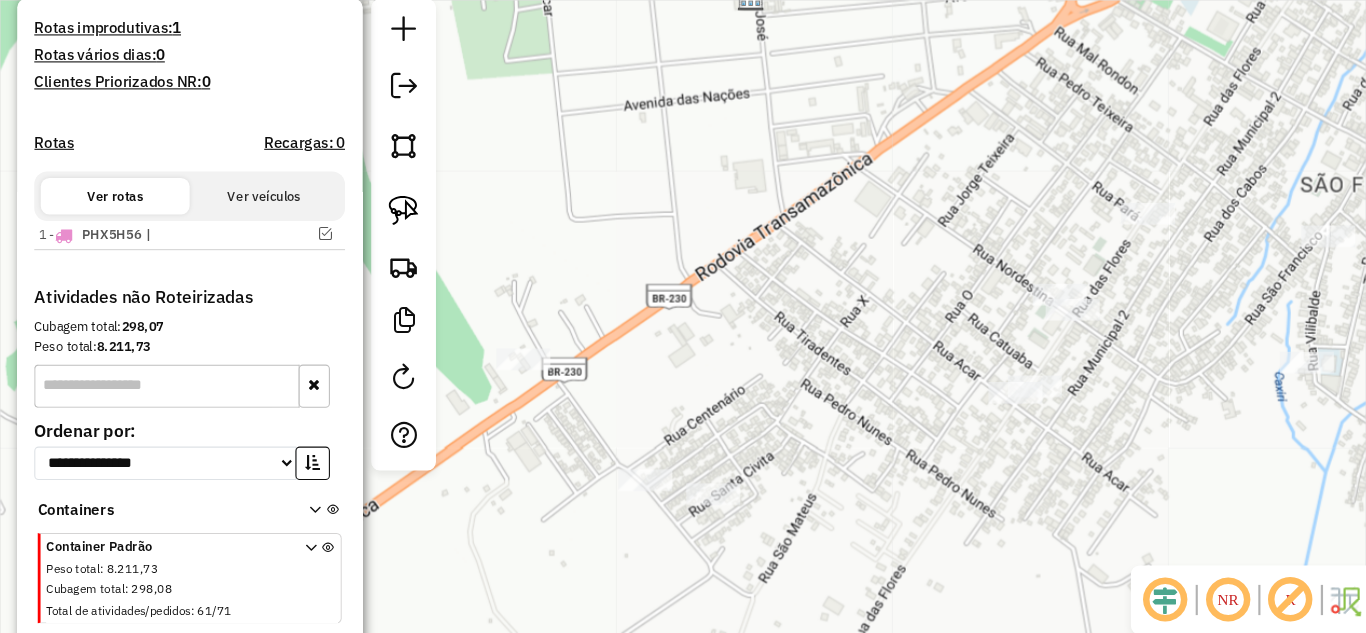 click 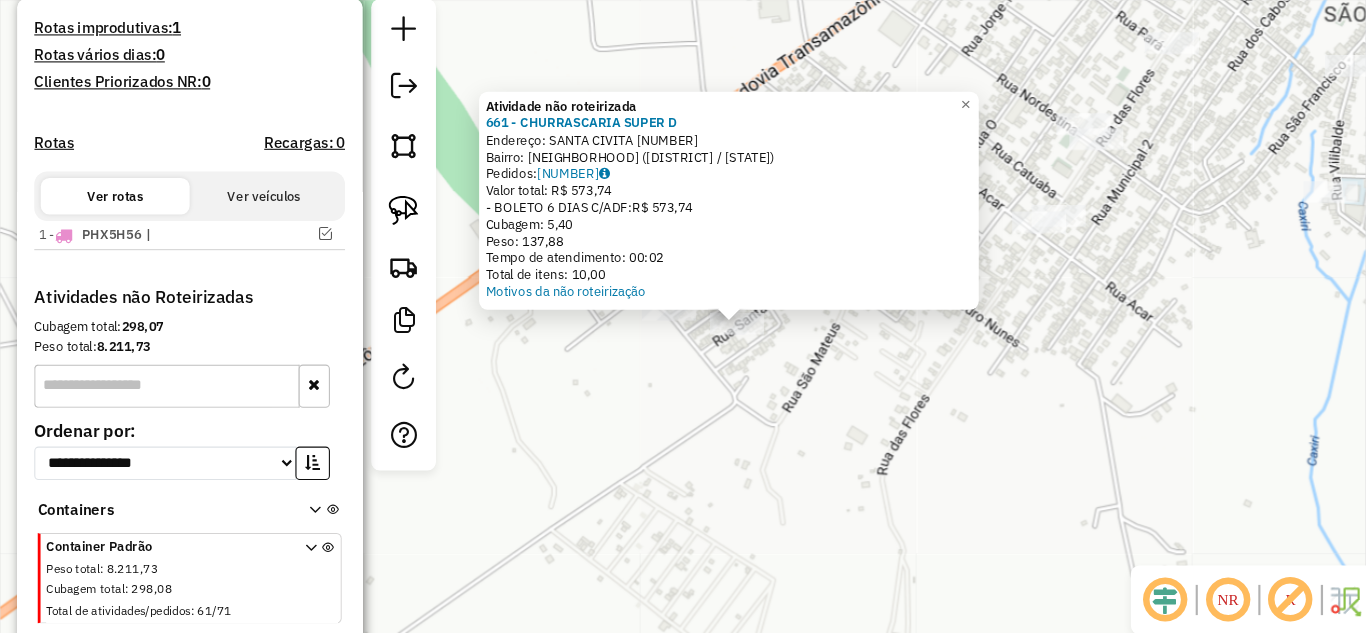 click on "Atividade não roteirizada 661 - CHURRASCARIA SUPER D  Endereço:  SANTA CIVITA 2717   Bairro: CONJUNTO URUAPEARA ([CITY] / [STATE])   Pedidos:  11021853   Valor total: R$ 573,74   - BOLETO 6 DIAS C/ADF:  R$ 573,74   Cubagem: 5,40   Peso: 137,88   Tempo de atendimento: 00:02   Total de itens: 10,00  Motivos da não roteirização × Janela de atendimento Grade de atendimento Capacidade Transportadoras Veículos Cliente Pedidos  Rotas Selecione os dias de semana para filtrar as janelas de atendimento  Seg   Ter   Qua   Qui   Sex   Sáb   Dom  Informe o período da janela de atendimento: De: Até:  Filtrar exatamente a janela do cliente  Considerar janela de atendimento padrão  Selecione os dias de semana para filtrar as grades de atendimento  Seg   Ter   Qua   Qui   Sex   Sáb   Dom   Considerar clientes sem dia de atendimento cadastrado  Clientes fora do dia de atendimento selecionado Filtrar as atividades entre os valores definidos abaixo:  Peso mínimo:   Peso máximo:   Cubagem mínima:   Cubagem máxima:  +" 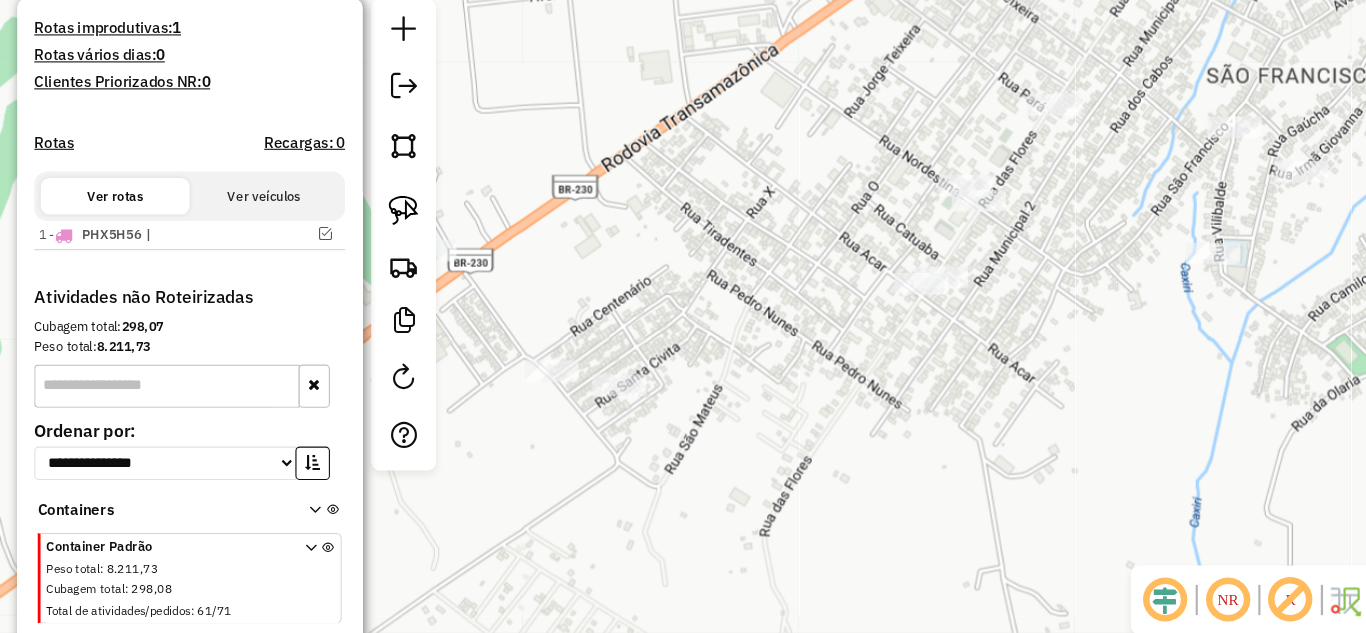 drag, startPoint x: 921, startPoint y: 302, endPoint x: 812, endPoint y: 359, distance: 123.00407 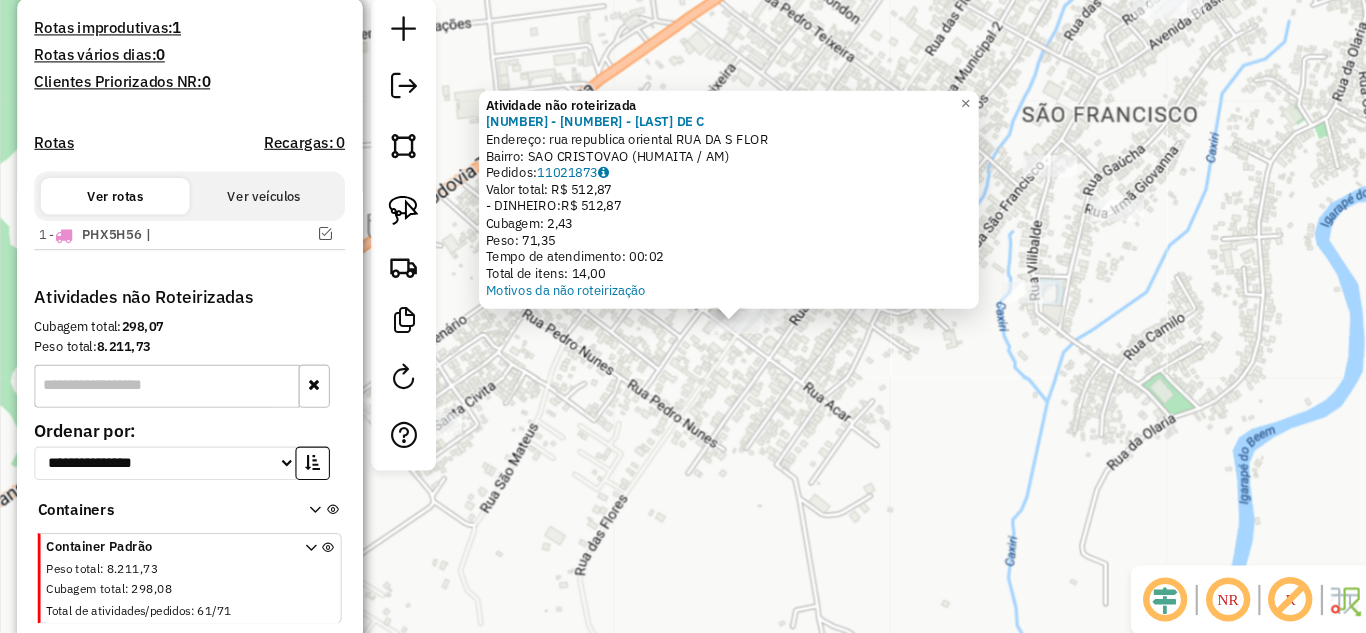 click on "× Atividade não roteirizada 671 - ROBERTINHO CASA DE C  Endereço:  rua republica oriental  RUA DA S FLOR   Bairro: SAO CRISTOVAO ([CITY] / [STATE])   Pedidos:  11021873   Valor total: R$ 512,87   - DINHEIRO:  R$ 512,87   Cubagem: 2,43   Peso: 71,35   Tempo de atendimento: 00:02   Total de itens: 14,00  Motivos da não roteirização × Janela de atendimento Grade de atendimento Capacidade Transportadoras Veículos Cliente Pedidos  Rotas Selecione os dias de semana para filtrar as janelas de atendimento  Seg   Ter   Qua   Qui   Sex   Sáb   Dom  Informe o período da janela de atendimento: De: Até:  Filtrar exatamente a janela do cliente  Considerar janela de atendimento padrão  Selecione os dias de semana para filtrar as grades de atendimento  Seg   Ter   Qua   Qui   Sex   Sáb   Dom   Considerar clientes sem dia de atendimento cadastrado  Clientes fora do dia de atendimento selecionado Filtrar as atividades entre os valores definidos abaixo:  Peso mínimo:   Peso máximo:   Cubagem mínima:   De:   Até:  +" 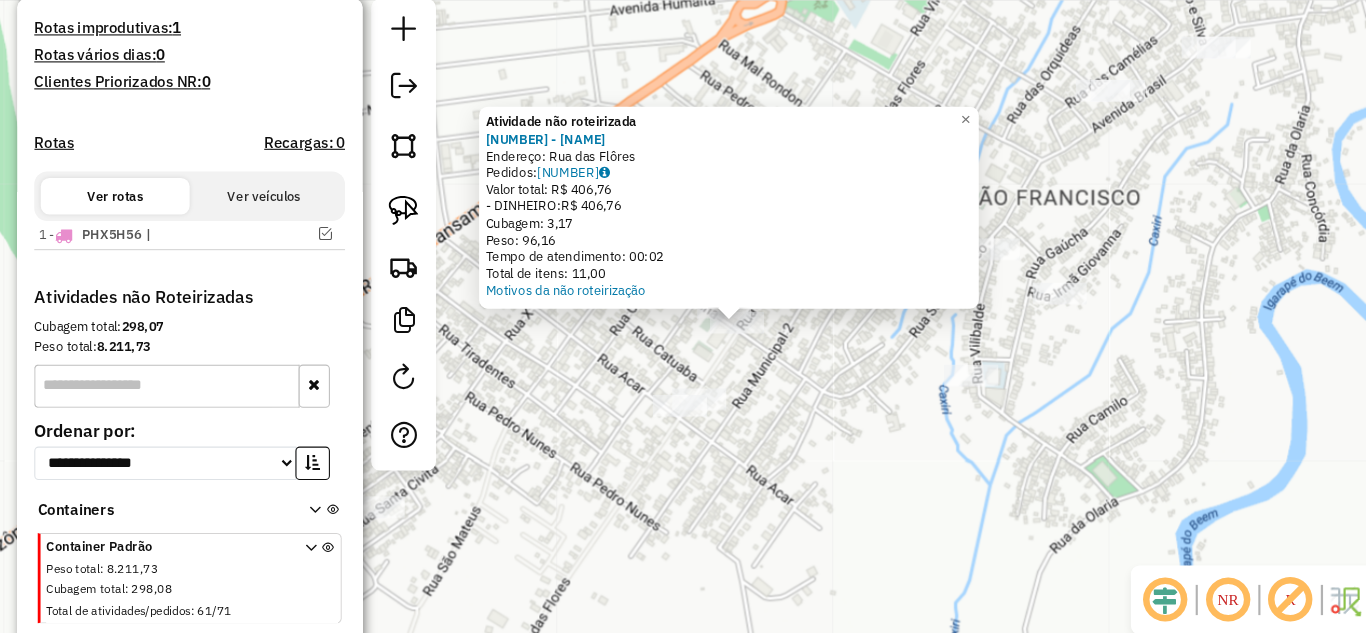 click on "Atividade não roteirizada 979 - CASA DE CARNE SAO CR  Endereço: Rua das Flôres   Pedidos:  11021806   Valor total: R$ 406,76   - DINHEIRO:  R$ 406,76   Cubagem: 3,17   Peso: 96,16   Tempo de atendimento: 00:02   Total de itens: 11,00  Motivos da não roteirização × Janela de atendimento Grade de atendimento Capacidade Transportadoras Veículos Cliente Pedidos  Rotas Selecione os dias de semana para filtrar as janelas de atendimento  Seg   Ter   Qua   Qui   Sex   Sáb   Dom  Informe o período da janela de atendimento: De: Até:  Filtrar exatamente a janela do cliente  Considerar janela de atendimento padrão  Selecione os dias de semana para filtrar as grades de atendimento  Seg   Ter   Qua   Qui   Sex   Sáb   Dom   Considerar clientes sem dia de atendimento cadastrado  Clientes fora do dia de atendimento selecionado Filtrar as atividades entre os valores definidos abaixo:  Peso mínimo:   Peso máximo:   Cubagem mínima:   Cubagem máxima:   De:   Até:   De:   Até:  Transportadora: Tipo de veículo:" 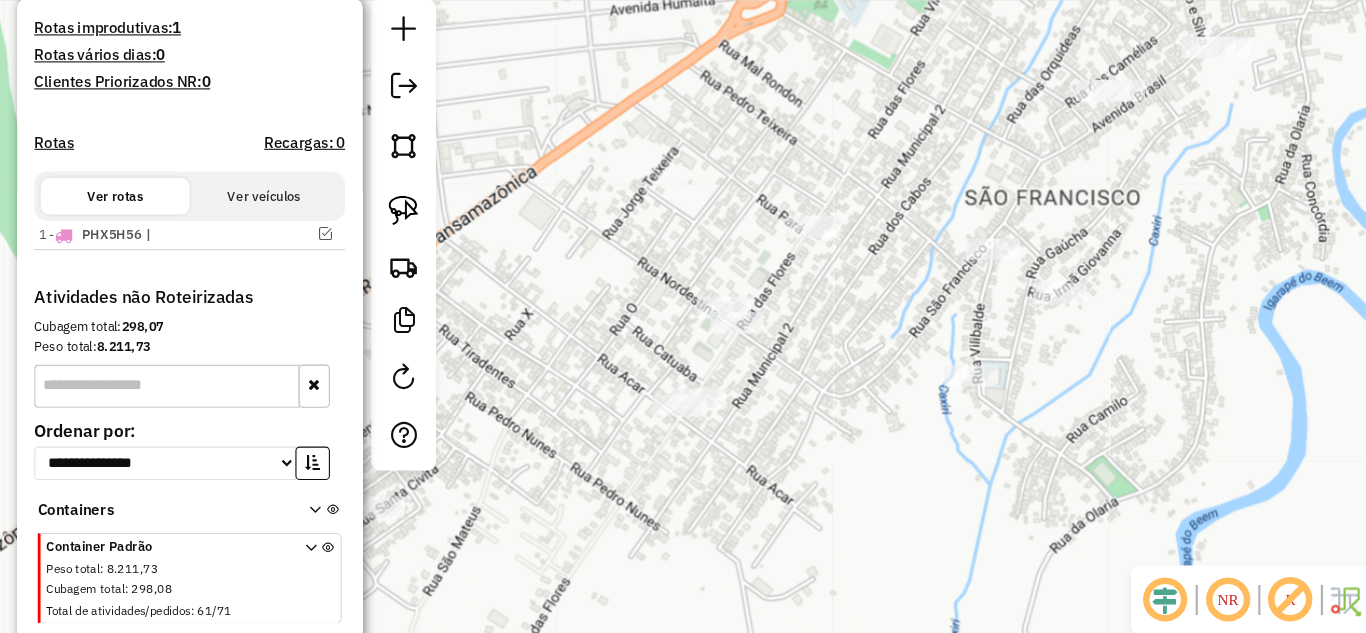 click on "Janela de atendimento Grade de atendimento Capacidade Transportadoras Veículos Cliente Pedidos  Rotas Selecione os dias de semana para filtrar as janelas de atendimento  Seg   Ter   Qua   Qui   Sex   Sáb   Dom  Informe o período da janela de atendimento: De: Até:  Filtrar exatamente a janela do cliente  Considerar janela de atendimento padrão  Selecione os dias de semana para filtrar as grades de atendimento  Seg   Ter   Qua   Qui   Sex   Sáb   Dom   Considerar clientes sem dia de atendimento cadastrado  Clientes fora do dia de atendimento selecionado Filtrar as atividades entre os valores definidos abaixo:  Peso mínimo:   Peso máximo:   Cubagem mínima:   Cubagem máxima:   De:   Até:  Filtrar as atividades entre o tempo de atendimento definido abaixo:  De:   Até:   Considerar capacidade total dos clientes não roteirizados Transportadora: Selecione um ou mais itens Tipo de veículo: Selecione um ou mais itens Veículo: Selecione um ou mais itens Motorista: Selecione um ou mais itens Nome: Rótulo:" 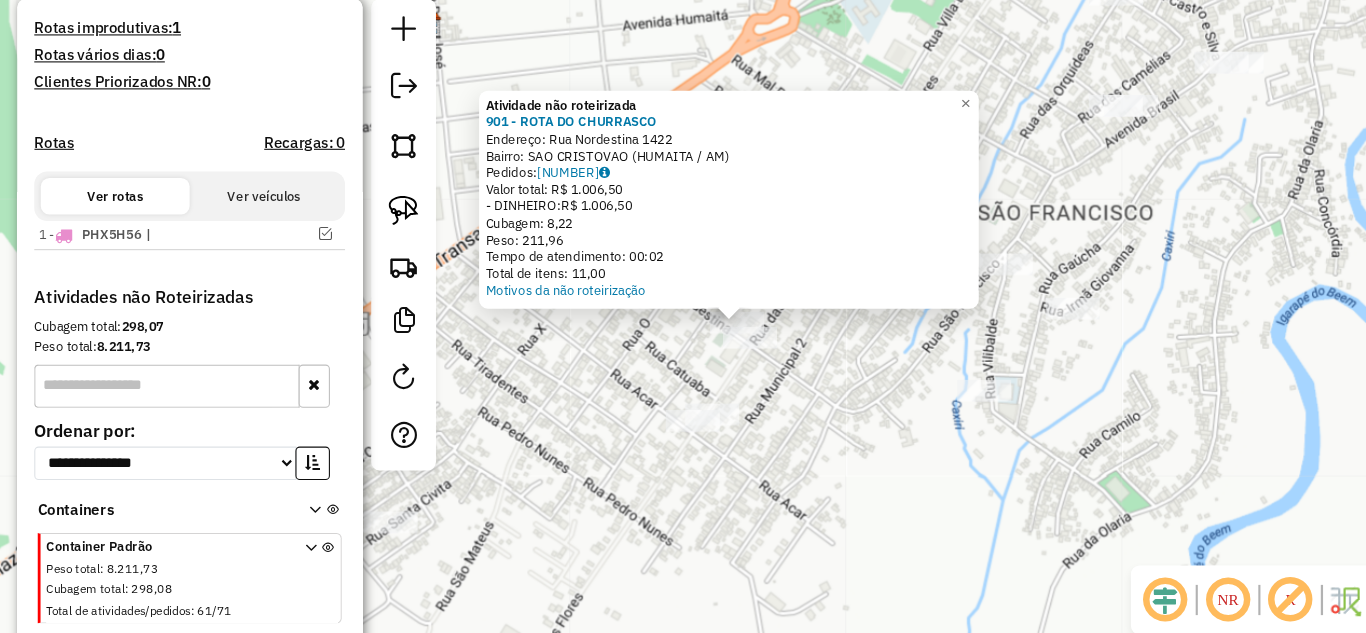 click on "Atividade não roteirizada 901 - ROTA DO CHURRASCO  Endereço:  [STREET] [NUMBER]   Bairro: [NEIGHBORHOOD] ([DISTRICT] / [STATE])   Pedidos:  [ORDER_ID]   Valor total: R$ 1.006,50   - DINHEIRO:  R$ 1.006,50   Cubagem: 8,22   Peso: 211,96   Tempo de atendimento: 00:02   Total de itens: 11,00  Motivos da não roteirização × Janela de atendimento Grade de atendimento Capacidade Transportadoras Veículos Cliente Pedidos  Rotas Selecione os dias de semana para filtrar as janelas de atendimento  Seg   Ter   Qua   Qui   Sex   Sáb   Dom  Informe o período da janela de atendimento: De: Até:  Filtrar exatamente a janela do cliente  Considerar janela de atendimento padrão  Selecione os dias de semana para filtrar as grades de atendimento  Seg   Ter   Qua   Qui   Sex   Sáb   Dom   Considerar clientes sem dia de atendimento cadastrado  Clientes fora do dia de atendimento selecionado Filtrar as atividades entre os valores definidos abaixo:  Peso mínimo:   Peso máximo:   Cubagem mínima:   Cubagem máxima:   De:   Até:  De:" 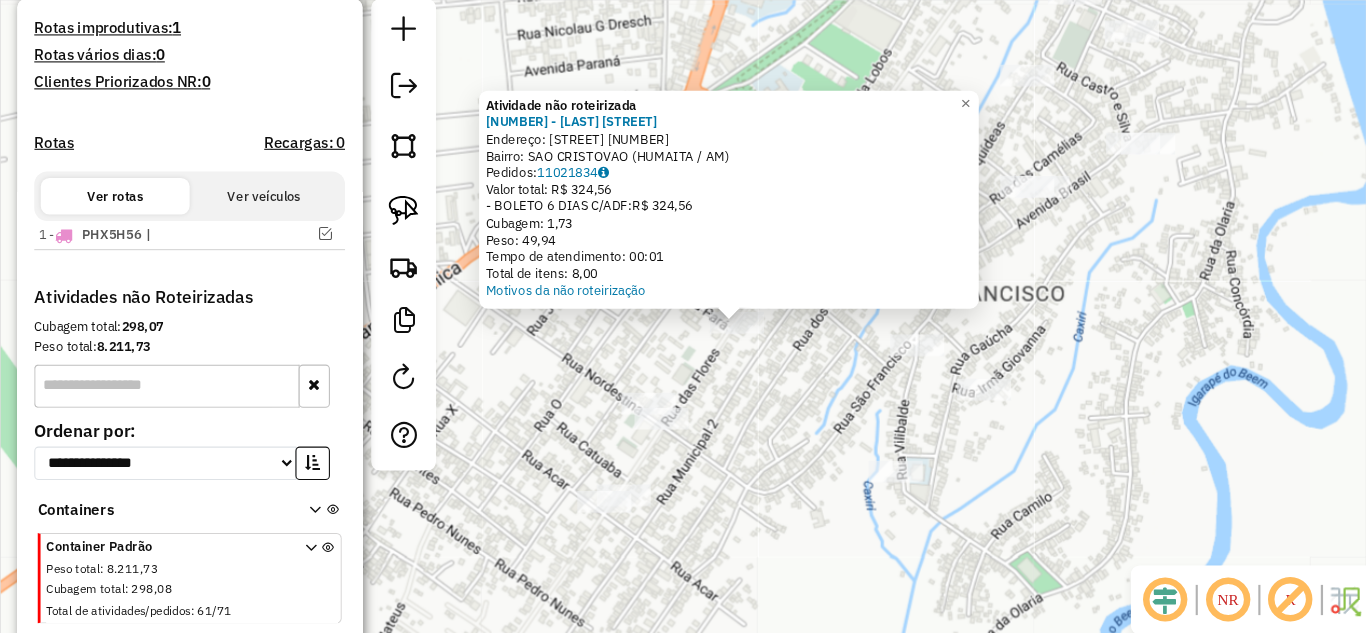 click on "Atividade não roteirizada 532 - MERCADO FENIX RUA DA  Endereço:  RUA DAS FLORES [NUMBER]   Bairro: SAO CRISTOVAO ([CITY] / [STATE])   Pedidos:  11021834   Valor total: R$ 324,56   - BOLETO 6 DIAS C/ADF:  R$ 324,56   Cubagem: 1,73   Peso: 49,94   Tempo de atendimento: 00:01   Total de itens: 8,00  Motivos da não roteirização × Janela de atendimento Grade de atendimento Capacidade Transportadoras Veículos Cliente Pedidos  Rotas Selecione os dias de semana para filtrar as janelas de atendimento  Seg   Ter   Qua   Qui   Sex   Sáb   Dom  Informe o período da janela de atendimento: De: Até:  Filtrar exatamente a janela do cliente  Considerar janela de atendimento padrão  Selecione os dias de semana para filtrar as grades de atendimento  Seg   Ter   Qua   Qui   Sex   Sáb   Dom   Considerar clientes sem dia de atendimento cadastrado  Clientes fora do dia de atendimento selecionado Filtrar as atividades entre os valores definidos abaixo:  Peso mínimo:   Peso máximo:   Cubagem mínima:   Cubagem máxima:   De:  +" 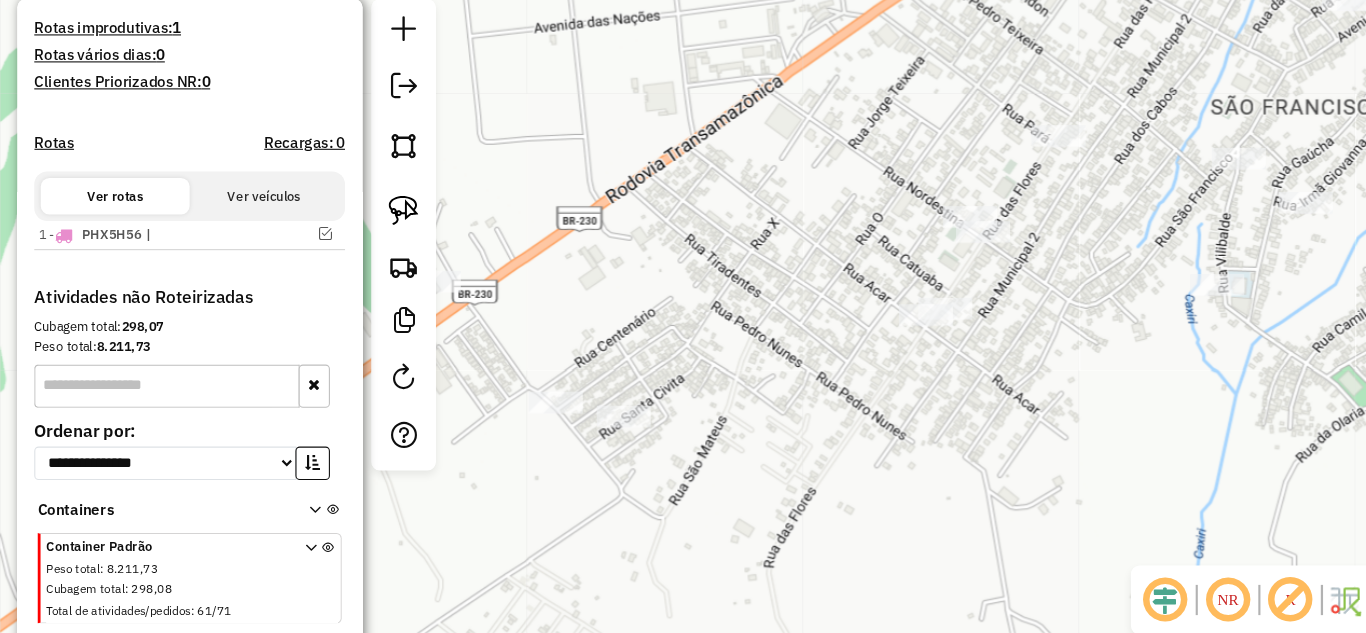 drag, startPoint x: 699, startPoint y: 377, endPoint x: 1002, endPoint y: 203, distance: 349.40665 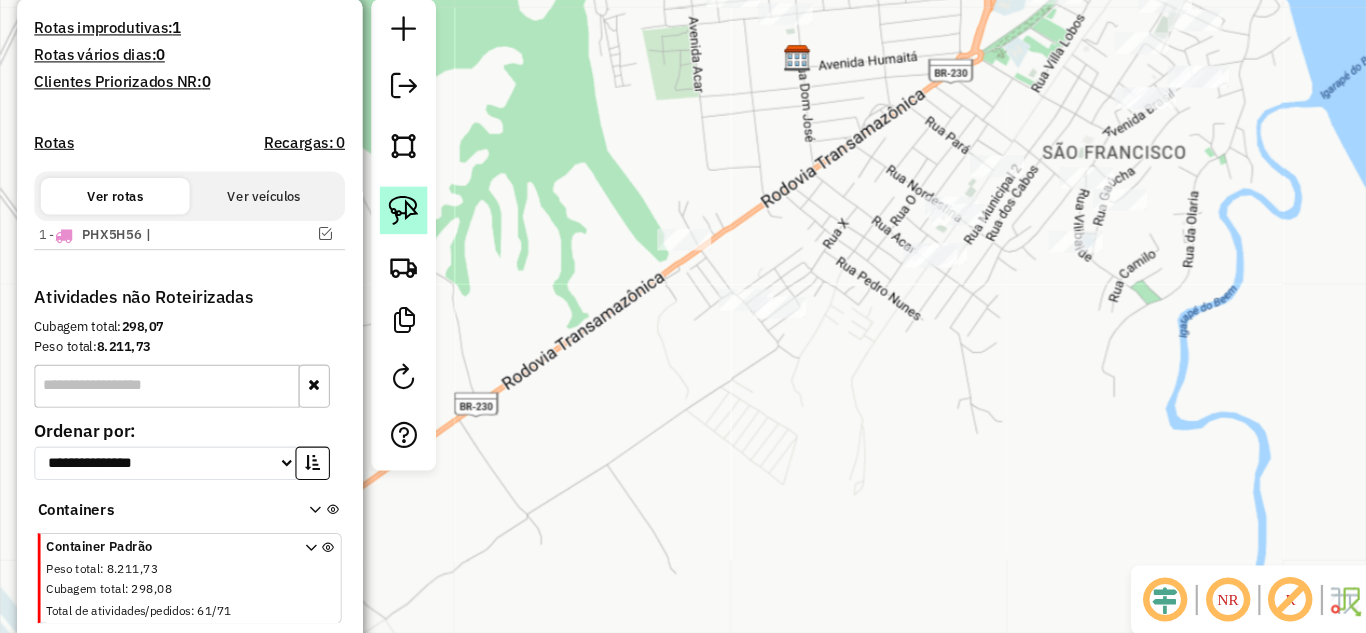 click 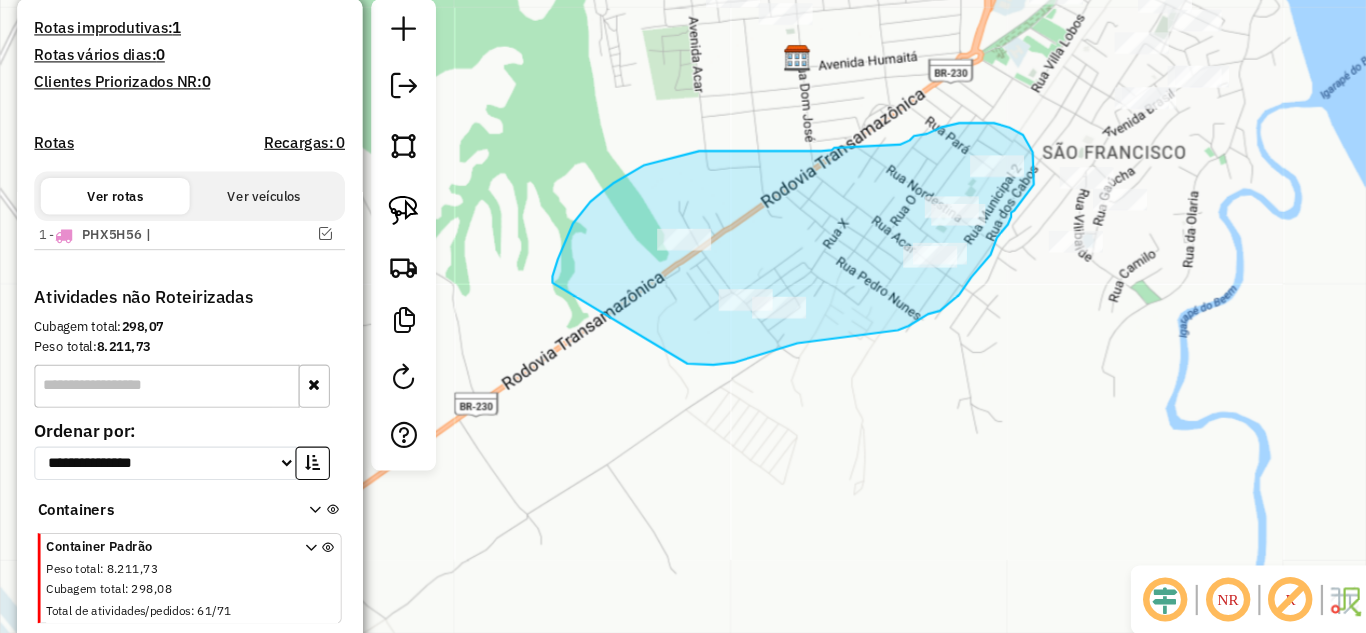 drag, startPoint x: 512, startPoint y: 279, endPoint x: 637, endPoint y: 346, distance: 141.82384 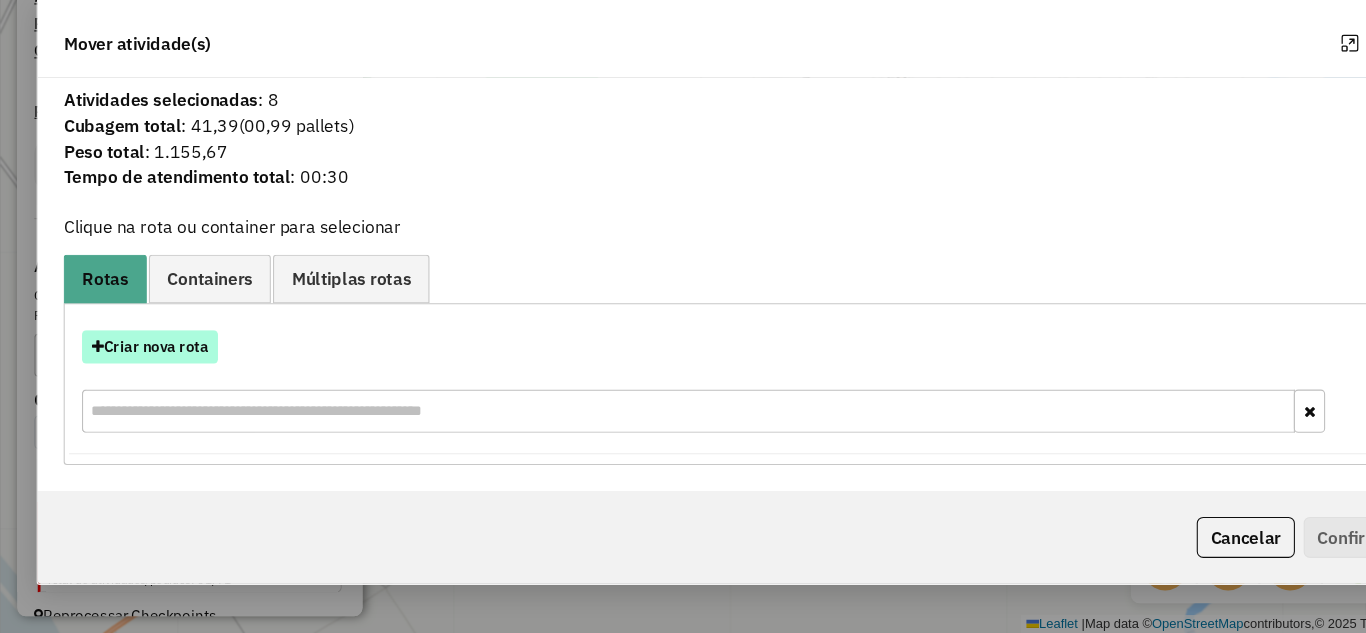 click on "Criar nova rota" at bounding box center (139, 367) 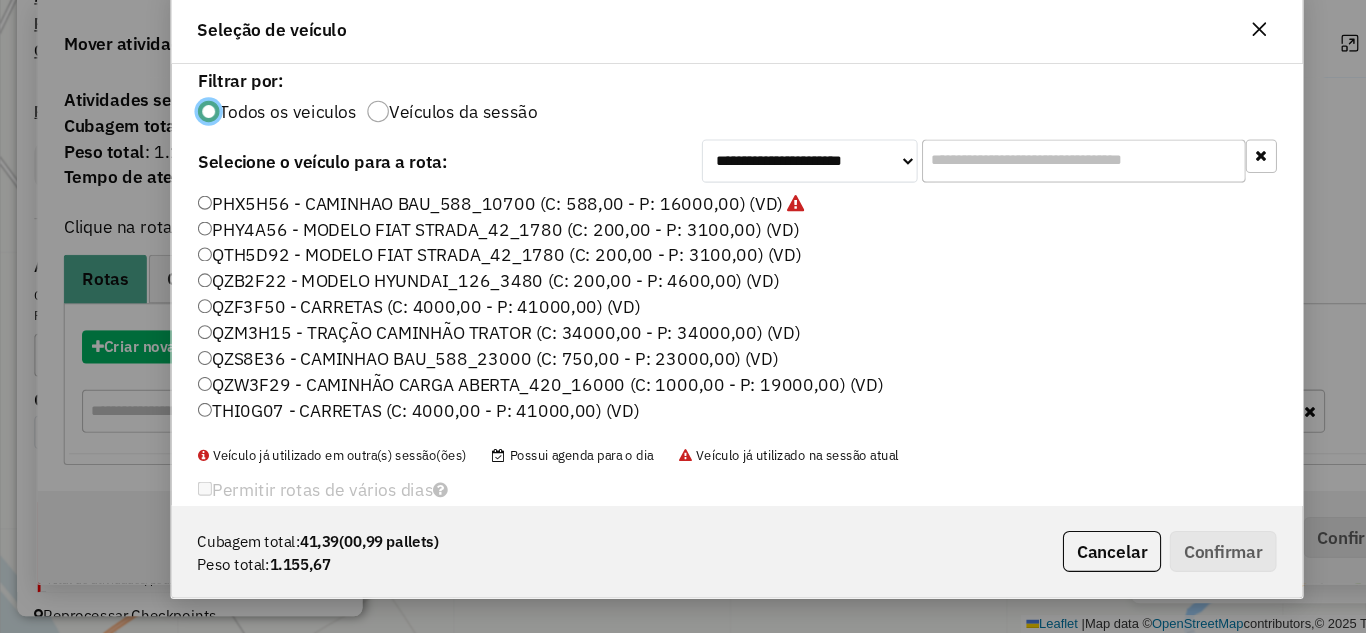 scroll, scrollTop: 11, scrollLeft: 6, axis: both 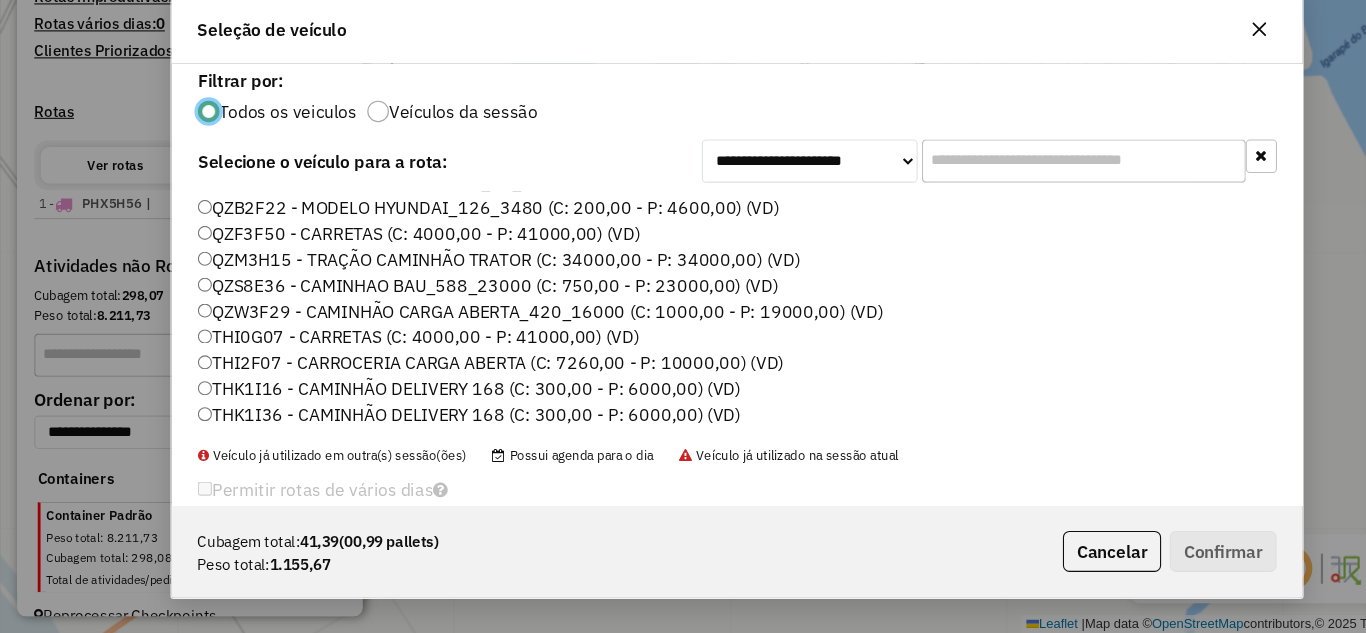 click on "THK1I36 - CAMINHÃO DELIVERY 168 (C: 300,00 - P: 6000,00) (VD)" 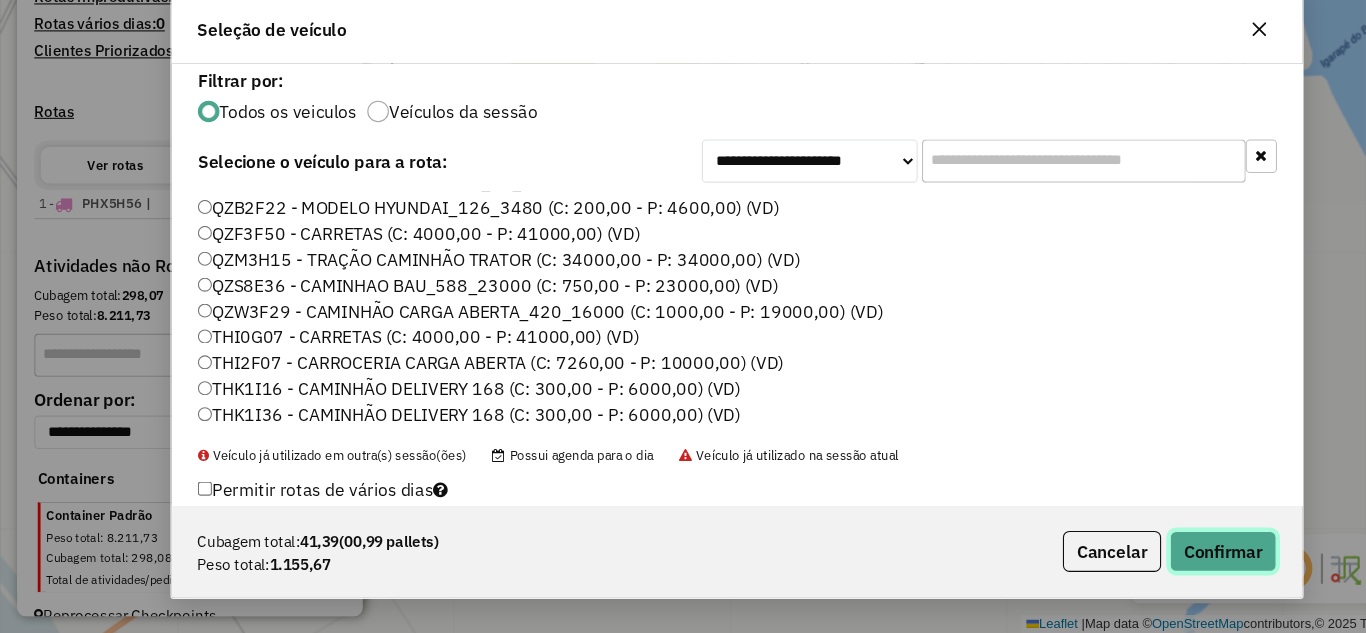 click on "Confirmar" 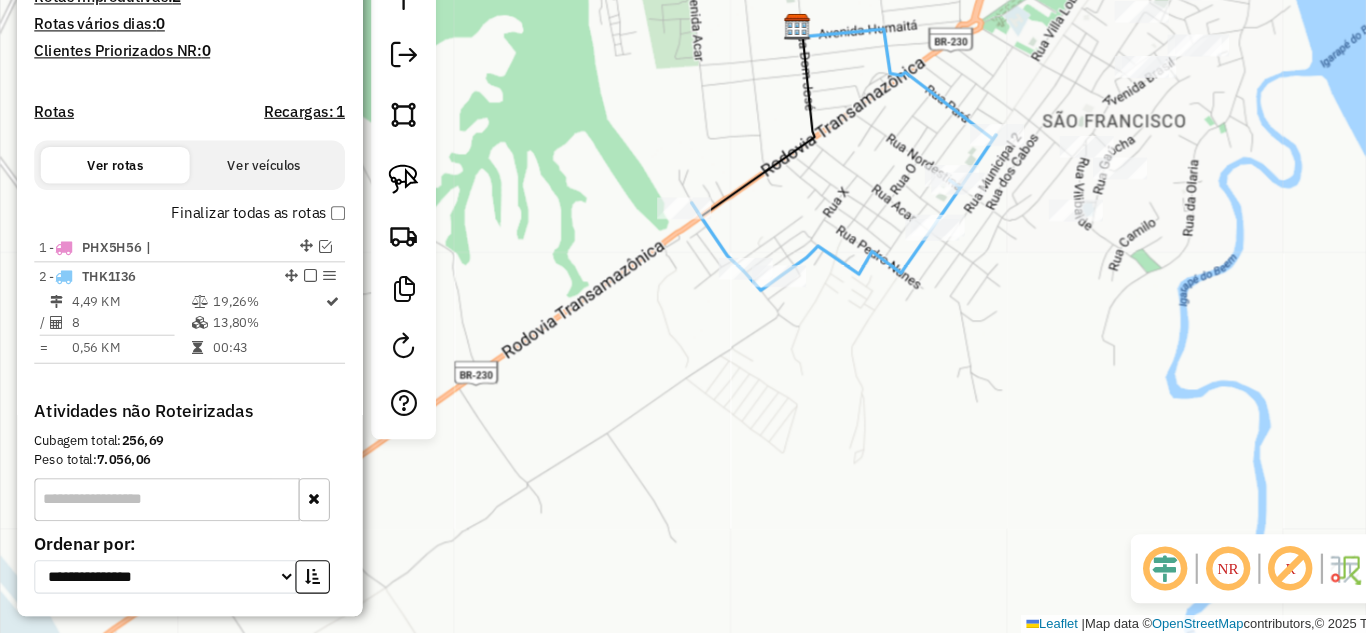 drag, startPoint x: 686, startPoint y: 467, endPoint x: 582, endPoint y: 498, distance: 108.52189 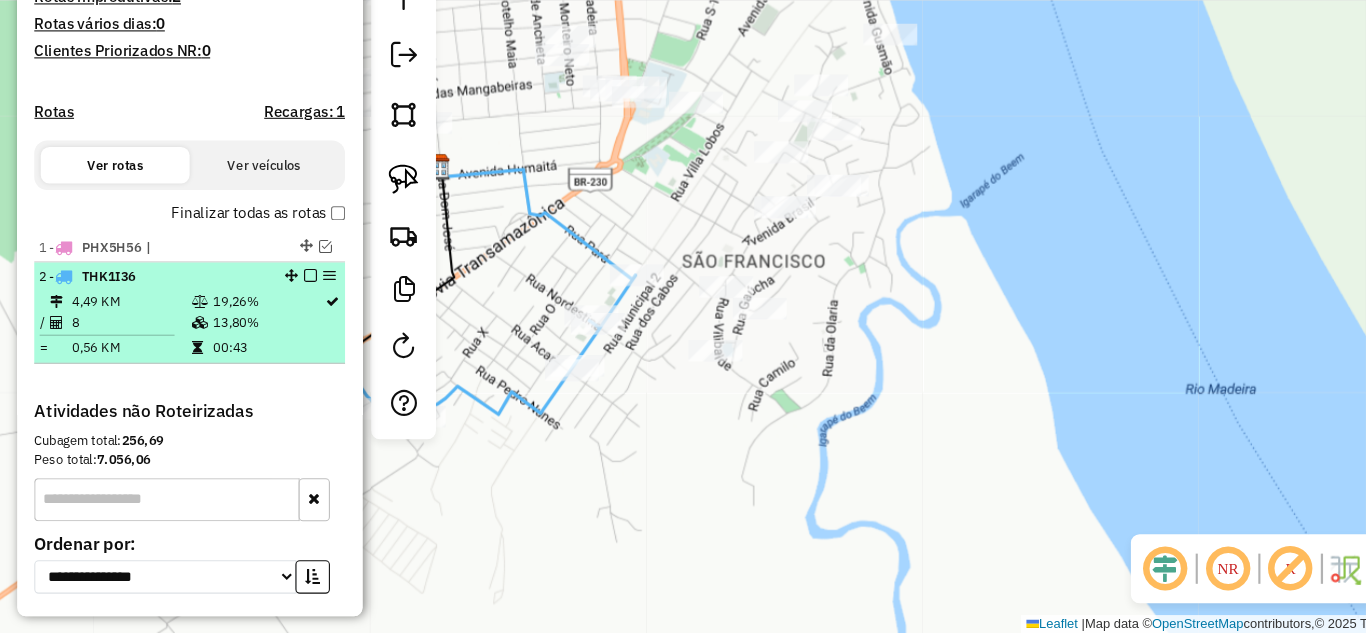 click at bounding box center [288, 301] 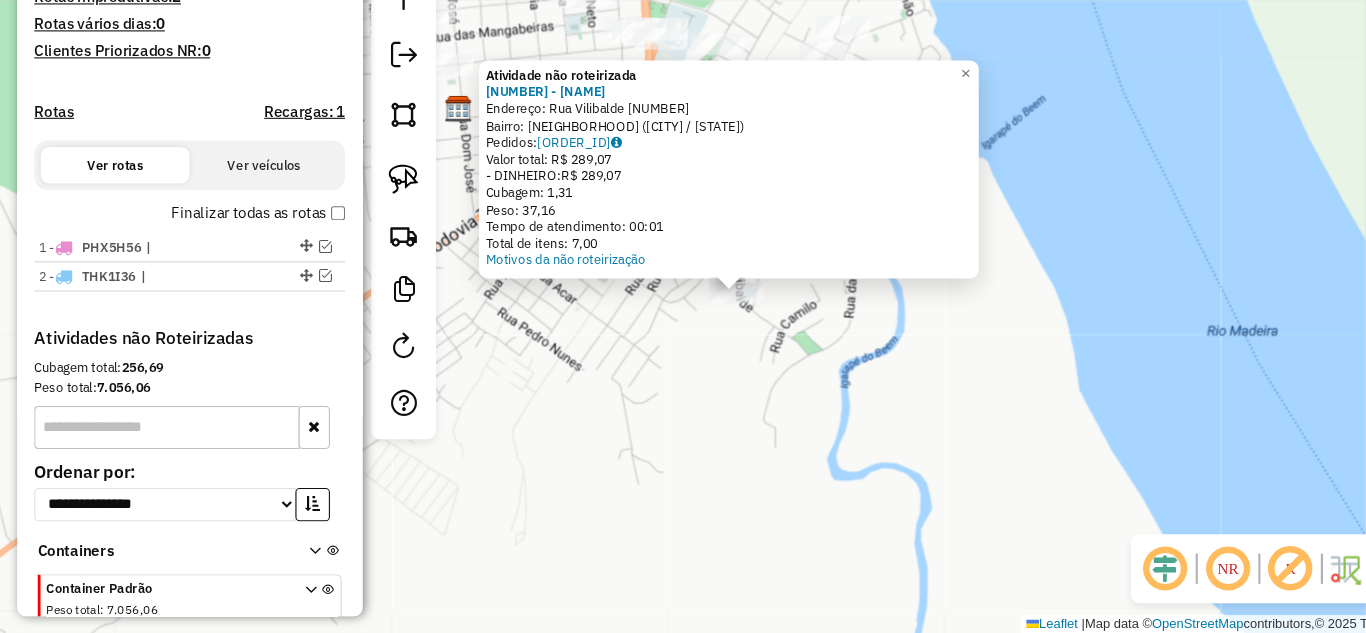 click on "Atividade não roteirizada 961 - CASA DE C THIAGO  Endereço:  Rua Vilibalde 1398   Bairro: SAO FRANCISCO ([CITY] / [STATE])   Pedidos:  11021797   Valor total: R$ 289,07   - DINHEIRO:  R$ 289,07   Cubagem: 1,31   Peso: 37,16   Tempo de atendimento: 00:01   Total de itens: 7,00  Motivos da não roteirização × Janela de atendimento Grade de atendimento Capacidade Transportadoras Veículos Cliente Pedidos  Rotas Selecione os dias de semana para filtrar as janelas de atendimento  Seg   Ter   Qua   Qui   Sex   Sáb   Dom  Informe o período da janela de atendimento: De: Até:  Filtrar exatamente a janela do cliente  Considerar janela de atendimento padrão  Selecione os dias de semana para filtrar as grades de atendimento  Seg   Ter   Qua   Qui   Sex   Sáb   Dom   Considerar clientes sem dia de atendimento cadastrado  Clientes fora do dia de atendimento selecionado Filtrar as atividades entre os valores definidos abaixo:  Peso mínimo:   Peso máximo:   Cubagem mínima:   Cubagem máxima:   De:   Até:   De:" 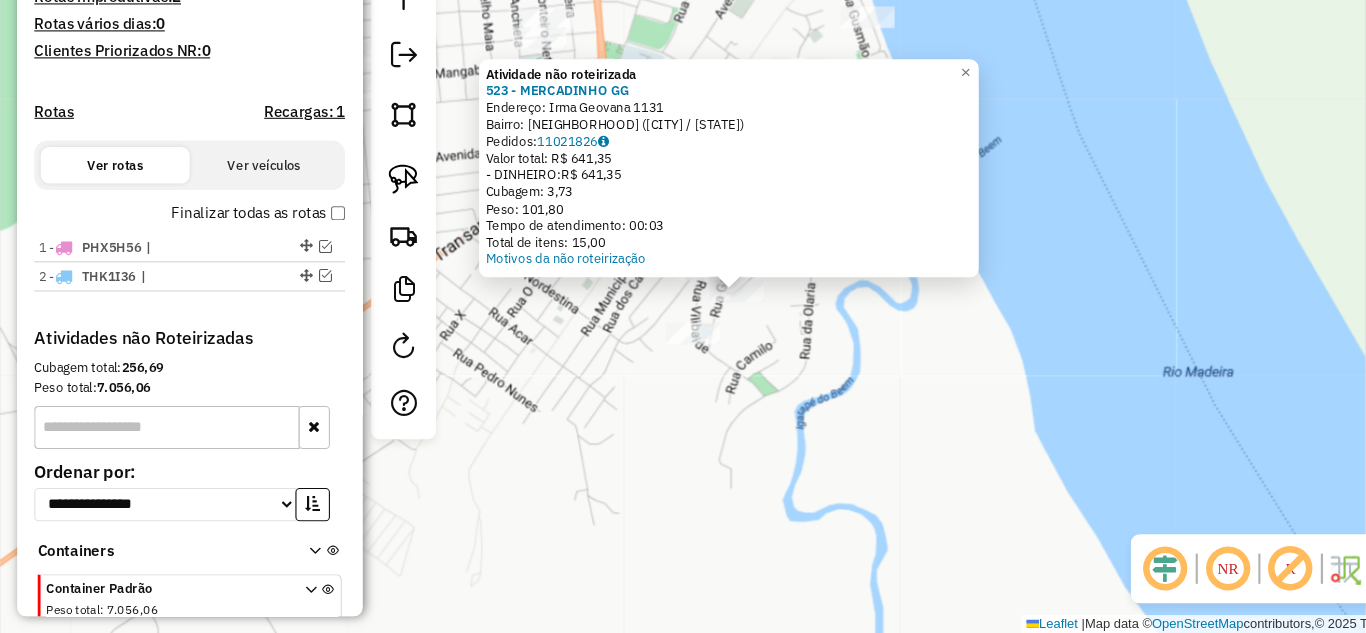click on "Atividade não roteirizada [NUMBER] - [NAME]  Endereço:  [STREET] [NUMBER]   Bairro: [NEIGHBORHOOD] ([CITY] / [STATE])   Pedidos:  [NUMBER]   Valor total: R$ [PRICE]   - DINHEIRO:  R$ [PRICE]   Cubagem: [NUMBER]   Peso: [NUMBER]   Tempo de atendimento: [TIME]   Total de itens: [NUMBER]  Motivos da não roteirização × Janela de atendimento Grade de atendimento Capacidade Transportadoras Veículos Cliente Pedidos  Rotas Selecione os dias de semana para filtrar as janelas de atendimento  Seg   Ter   Qua   Qui   Sex   Sáb   Dom  Informe o período da janela de atendimento: De: Até:  Filtrar exatamente a janela do cliente  Considerar janela de atendimento padrão  Selecione os dias de semana para filtrar as grades de atendimento  Seg   Ter   Qua   Qui   Sex   Sáb   Dom   Considerar clientes sem dia de atendimento cadastrado  Clientes fora do dia de atendimento selecionado Filtrar as atividades entre os valores definidos abaixo:  Peso mínimo:   Peso máximo:   Cubagem mínima:   Cubagem máxima:   De:   Até:   De:  Nome:" 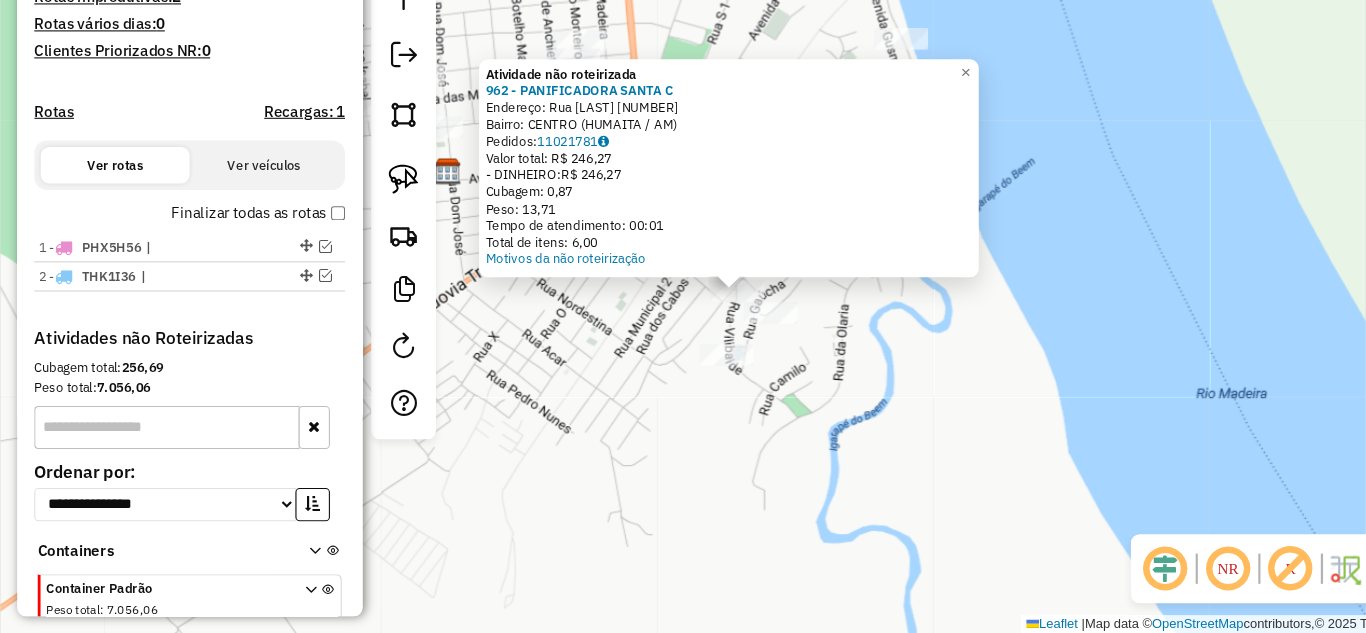 click on "Atividade não roteirizada 962 - PANIFICADORA SANTA C  Endereço:  Rua Vilibalde 1103   Bairro: CENTRO ([CITY] / [STATE])   Pedidos:  11021781   Valor total: R$ 246,27   - DINHEIRO:  R$ 246,27   Cubagem: 0,87   Peso: 13,71   Tempo de atendimento: 00:01   Total de itens: 6,00  Motivos da não roteirização × Janela de atendimento Grade de atendimento Capacidade Transportadoras Veículos Cliente Pedidos  Rotas Selecione os dias de semana para filtrar as janelas de atendimento  Seg   Ter   Qua   Qui   Sex   Sáb   Dom  Informe o período da janela de atendimento: De: Até:  Filtrar exatamente a janela do cliente  Considerar janela de atendimento padrão  Selecione os dias de semana para filtrar as grades de atendimento  Seg   Ter   Qua   Qui   Sex   Sáb   Dom   Considerar clientes sem dia de atendimento cadastrado  Clientes fora do dia de atendimento selecionado Filtrar as atividades entre os valores definidos abaixo:  Peso mínimo:   Peso máximo:   Cubagem mínima:   Cubagem máxima:   De:   Até:   De:  Nome:" 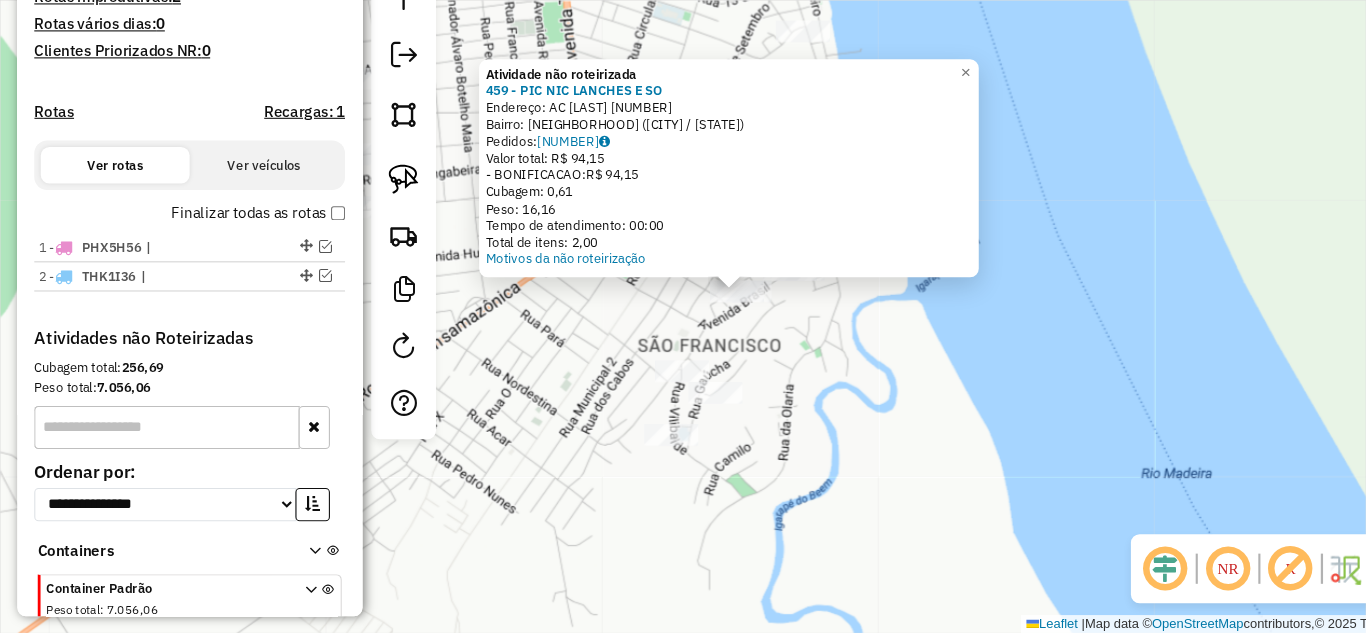 click on "Atividade não roteirizada 459 - PIC NIC LANCHES E SO  Endereço:  AC [STREET] [NUMBER]   Bairro: [NEIGHBORHOOD] ([DISTRICT] / [STATE])   Pedidos:  [ORDER_ID]   Valor total: R$ 94,15   - BONIFICACAO:  R$ 94,15   Cubagem: 0,61   Peso: 16,16   Tempo de atendimento: 00:00   Total de itens: 2,00  Motivos da não roteirização × Janela de atendimento Grade de atendimento Capacidade Transportadoras Veículos Cliente Pedidos  Rotas Selecione os dias de semana para filtrar as janelas de atendimento  Seg   Ter   Qua   Qui   Sex   Sáb   Dom  Informe o período da janela de atendimento: De: Até:  Filtrar exatamente a janela do cliente  Considerar janela de atendimento padrão  Selecione os dias de semana para filtrar as grades de atendimento  Seg   Ter   Qua   Qui   Sex   Sáb   Dom   Considerar clientes sem dia de atendimento cadastrado  Clientes fora do dia de atendimento selecionado Filtrar as atividades entre os valores definidos abaixo:  Peso mínimo:   Peso máximo:   Cubagem mínima:   Cubagem máxima:   De:   Até:  De:" 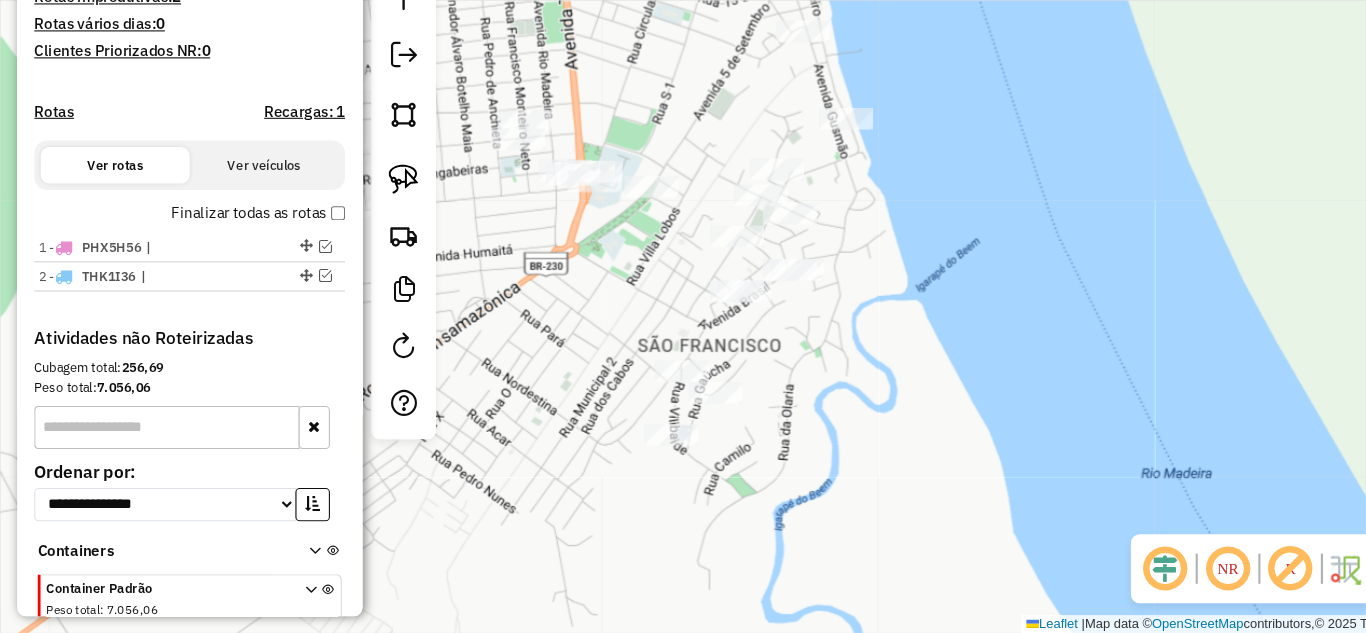 click on "Janela de atendimento Grade de atendimento Capacidade Transportadoras Veículos Cliente Pedidos  Rotas Selecione os dias de semana para filtrar as janelas de atendimento  Seg   Ter   Qua   Qui   Sex   Sáb   Dom  Informe o período da janela de atendimento: De: Até:  Filtrar exatamente a janela do cliente  Considerar janela de atendimento padrão  Selecione os dias de semana para filtrar as grades de atendimento  Seg   Ter   Qua   Qui   Sex   Sáb   Dom   Considerar clientes sem dia de atendimento cadastrado  Clientes fora do dia de atendimento selecionado Filtrar as atividades entre os valores definidos abaixo:  Peso mínimo:   Peso máximo:   Cubagem mínima:   Cubagem máxima:   De:   Até:  Filtrar as atividades entre o tempo de atendimento definido abaixo:  De:   Até:   Considerar capacidade total dos clientes não roteirizados Transportadora: Selecione um ou mais itens Tipo de veículo: Selecione um ou mais itens Veículo: Selecione um ou mais itens Motorista: Selecione um ou mais itens Nome: Rótulo:" 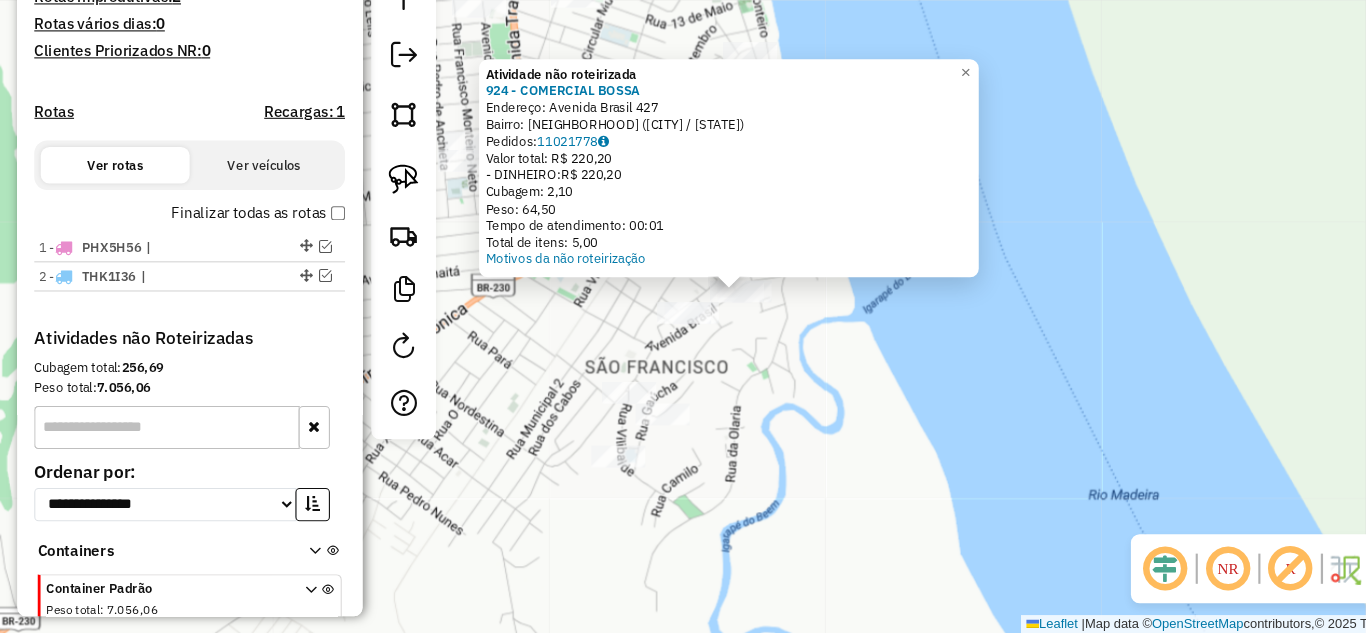 click on "Atividade não roteirizada 924 - COMERCIAL BOSSA  Endereço:  Avenida Brasil [NUMBER]   Bairro: SAO FRANCISCO ([CITY] / [STATE])   Pedidos:  11021778   Valor total: R$ 220,20   - DINHEIRO:  R$ 220,20   Cubagem: 2,10   Peso: 64,50   Tempo de atendimento: 00:01   Total de itens: 5,00  Motivos da não roteirização × Janela de atendimento Grade de atendimento Capacidade Transportadoras Veículos Cliente Pedidos  Rotas Selecione os dias de semana para filtrar as janelas de atendimento  Seg   Ter   Qua   Qui   Sex   Sáb   Dom  Informe o período da janela de atendimento: De: Até:  Filtrar exatamente a janela do cliente  Considerar janela de atendimento padrão  Selecione os dias de semana para filtrar as grades de atendimento  Seg   Ter   Qua   Qui   Sex   Sáb   Dom   Considerar clientes sem dia de atendimento cadastrado  Clientes fora do dia de atendimento selecionado Filtrar as atividades entre os valores definidos abaixo:  Peso mínimo:   Peso máximo:   Cubagem mínima:   Cubagem máxima:   De:   Até:   De:" 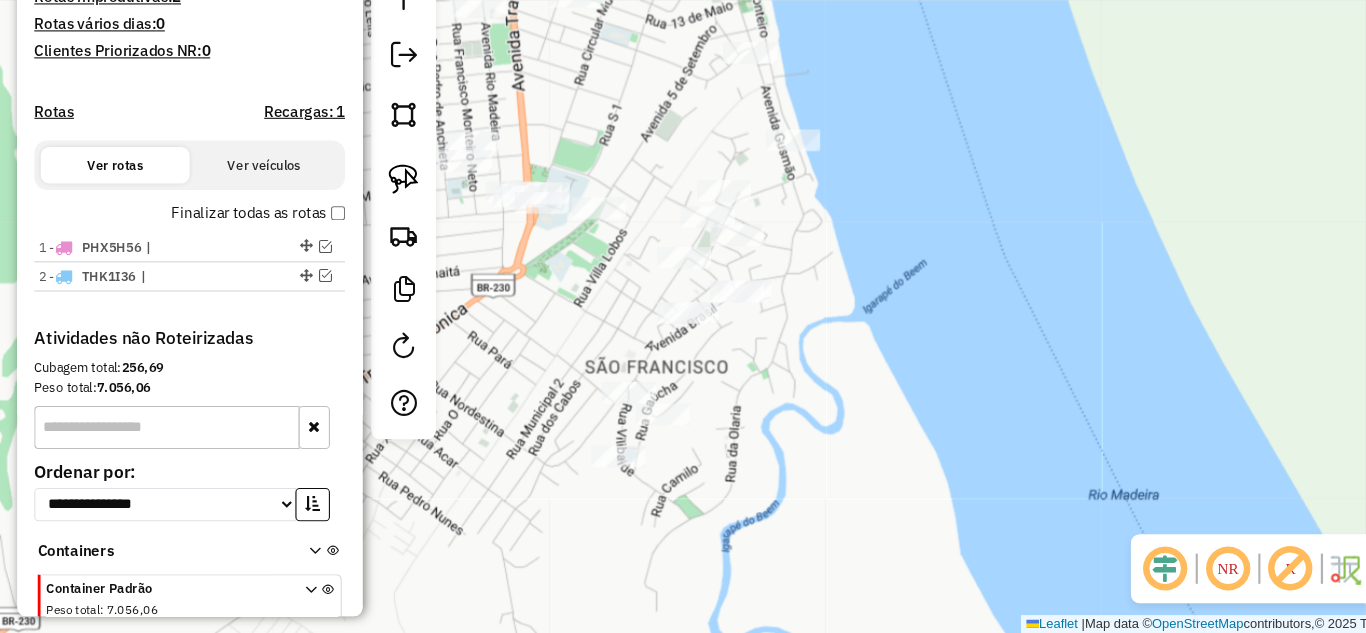 click 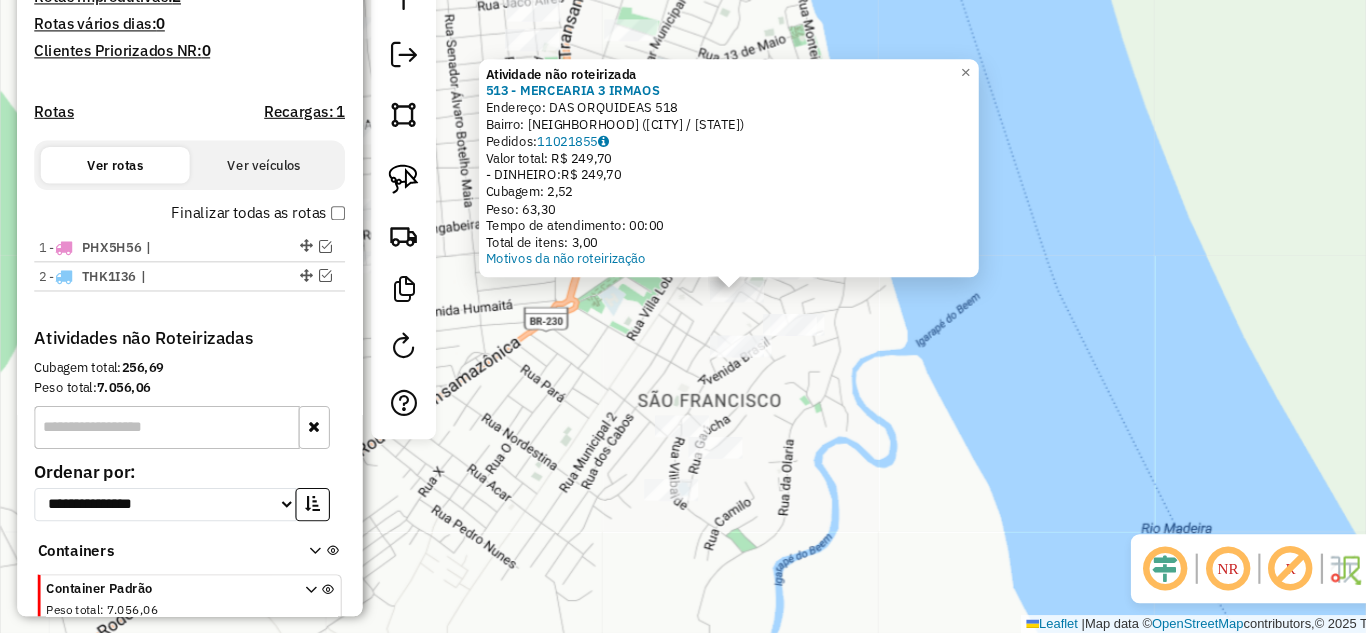 click on "Atividade não roteirizada [NUMBER] - [NAME]  Endereço:  [STREET] [NUMBER]   Bairro: [NEIGHBORHOOD] ([CITY] / [STATE])   Pedidos:  [NUMBER]   Valor total: R$ [PRICE]   - DINHEIRO:  R$ [PRICE]   Cubagem: [NUMBER]   Peso: [NUMBER]   Tempo de atendimento: [TIME]   Total de itens: [NUMBER]  Motivos da não roteirização × Janela de atendimento Grade de atendimento Capacidade Transportadoras Veículos Cliente Pedidos  Rotas Selecione os dias de semana para filtrar as janelas de atendimento  Seg   Ter   Qua   Qui   Sex   Sáb   Dom  Informe o período da janela de atendimento: De: Até:  Filtrar exatamente a janela do cliente  Considerar janela de atendimento padrão  Selecione os dias de semana para filtrar as grades de atendimento  Seg   Ter   Qua   Qui   Sex   Sáb   Dom   Considerar clientes sem dia de atendimento cadastrado  Clientes fora do dia de atendimento selecionado Filtrar as atividades entre os valores definidos abaixo:  Peso mínimo:   Peso máximo:   Cubagem mínima:   Cubagem máxima:   De:   Até:  De:  +" 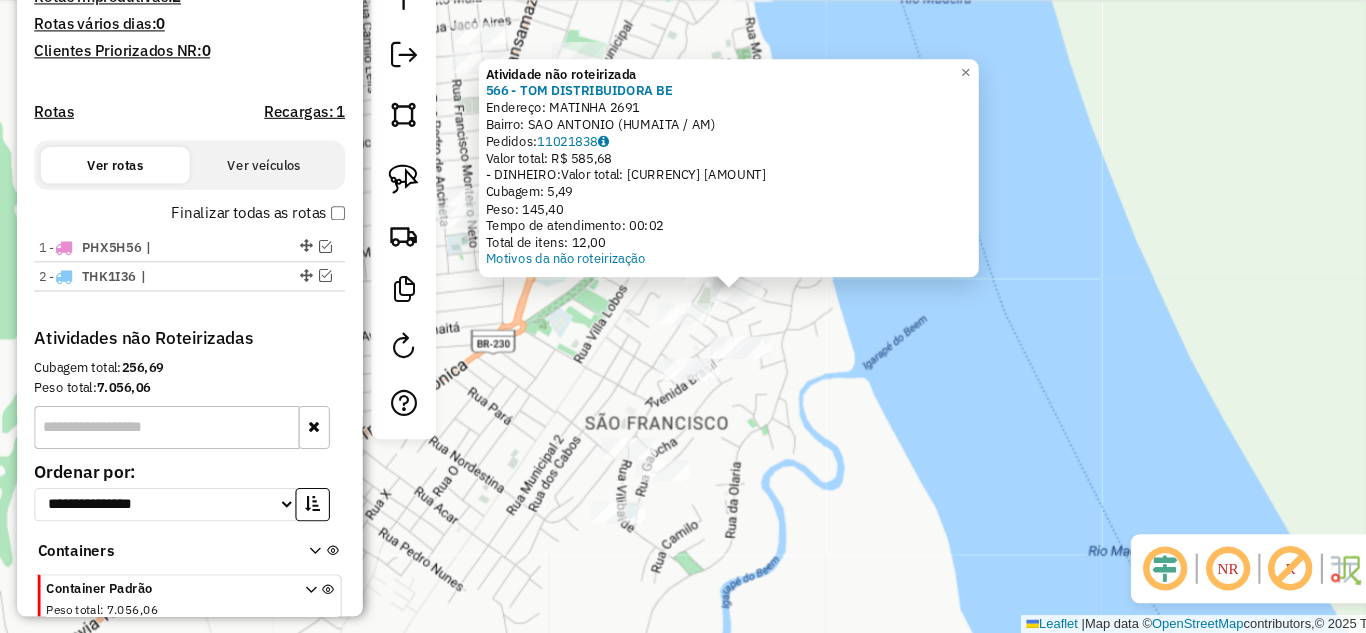 click on "Atividade não roteirizada [NUMBER] - [LAST] [LAST]  Endereço:  [STREET] [NUMBER]   Bairro: [NEIGHBORHOOD] ([CITY] / [STATE])   Pedidos:  [ORDER_ID]   Valor total: [CURRENCY] [AMOUNT]   - DINHEIRO:  [CURRENCY] [AMOUNT]   Cubagem: [AMOUNT]   Peso: [AMOUNT]   Tempo de atendimento: [TIME]   Total de itens: [AMOUNT]  Motivos da não roteirização × Janela de atendimento Grade de atendimento Capacidade Transportadoras Veículos Cliente Pedidos  Rotas Selecione os dias de semana para filtrar as janelas de atendimento  Seg   Ter   Qua   Qui   Sex   Sáb   Dom  Informe o período da janela de atendimento: De: Até:  Filtrar exatamente a janela do cliente  Considerar janela de atendimento padrão  Selecione os dias de semana para filtrar as grades de atendimento  Seg   Ter   Qua   Qui   Sex   Sáb   Dom   Considerar clientes sem dia de atendimento cadastrado  Clientes fora do dia de atendimento selecionado Filtrar as atividades entre os valores definidos abaixo:  Peso mínimo:   Peso máximo:   Cubagem mínima:   Cubagem máxima:   De:   Até:   De:  Nome:" 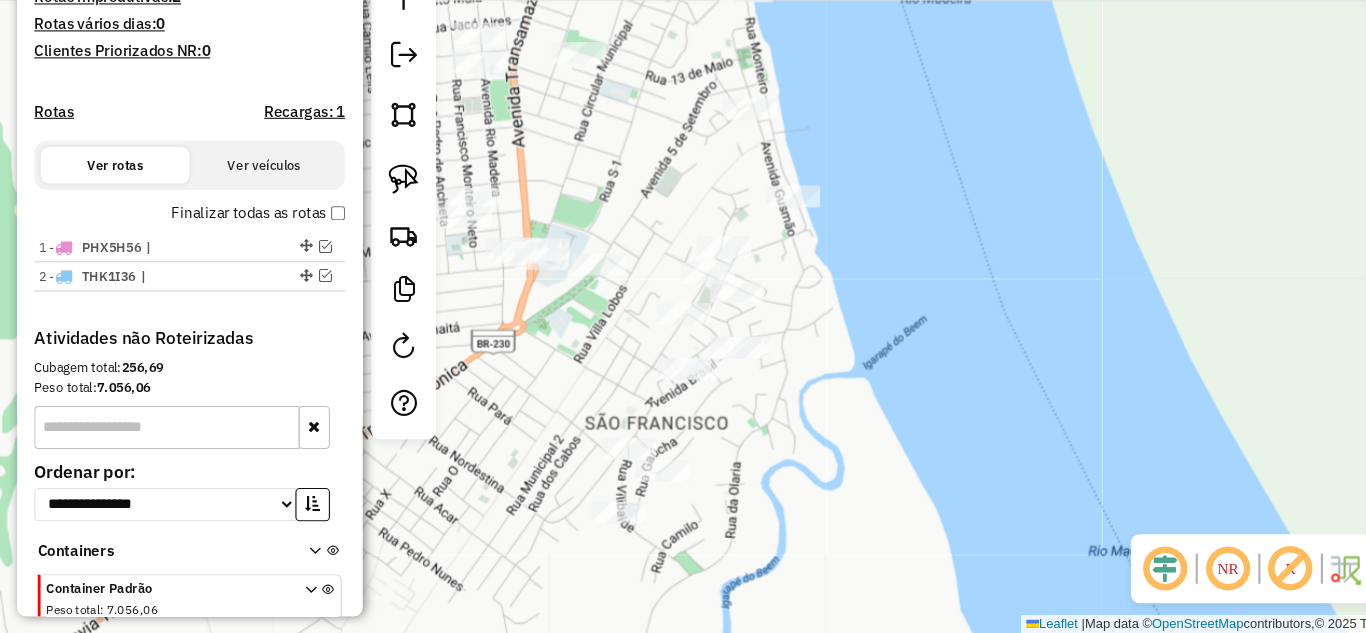 click 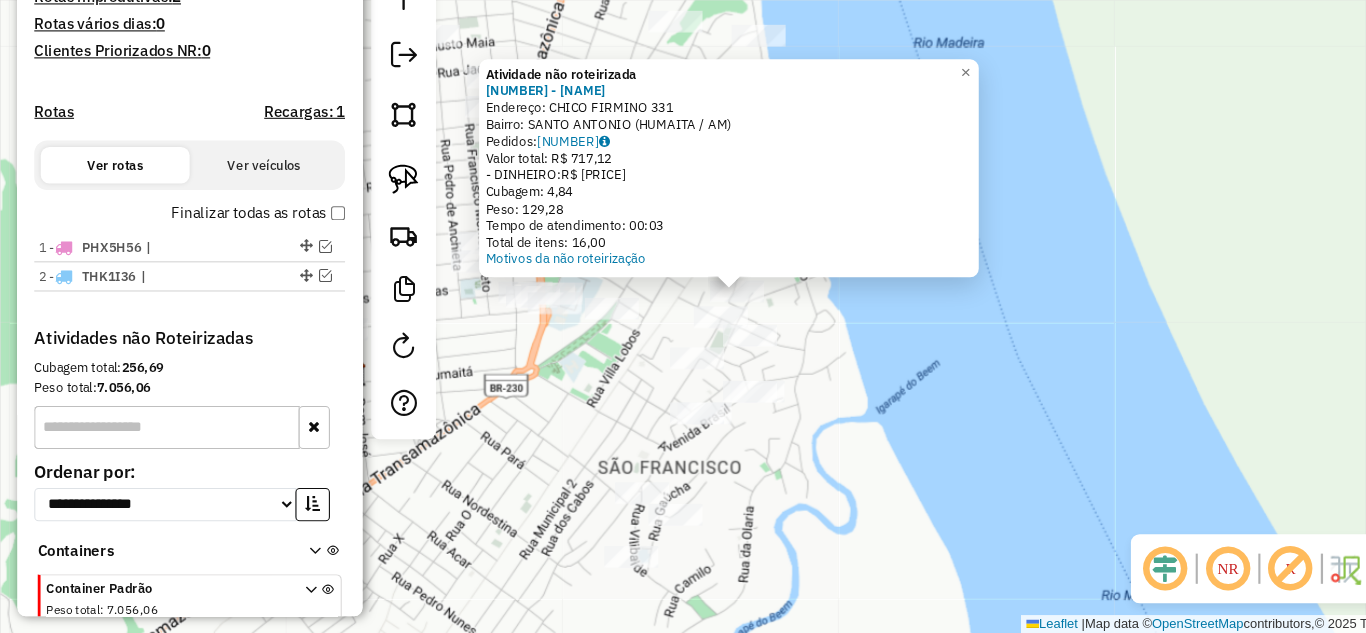 click on "Atividade não roteirizada 643 - VIVER QUE E BOM  Endereço:  CHICO FIRMINO [NUMBER]   Bairro: SANTO ANTONIO (HUMAITA / AM)   Pedidos:  11021805   Valor total: R$ 717,12   - DINHEIRO:  R$ 717,12   Cubagem: 4,84   Peso: 129,28   Tempo de atendimento: 00:03   Total de itens: 16,00  Motivos da não roteirização × Janela de atendimento Grade de atendimento Capacidade Transportadoras Veículos Cliente Pedidos  Rotas Selecione os dias de semana para filtrar as janelas de atendimento  Seg   Ter   Qua   Qui   Sex   Sáb   Dom  Informe o período da janela de atendimento: De: Até:  Filtrar exatamente a janela do cliente  Considerar janela de atendimento padrão  Selecione os dias de semana para filtrar as grades de atendimento  Seg   Ter   Qua   Qui   Sex   Sáb   Dom   Considerar clientes sem dia de atendimento cadastrado  Clientes fora do dia de atendimento selecionado Filtrar as atividades entre os valores definidos abaixo:  Peso mínimo:   Peso máximo:   Cubagem mínima:   Cubagem máxima:   De:   Até:   De:  De:" 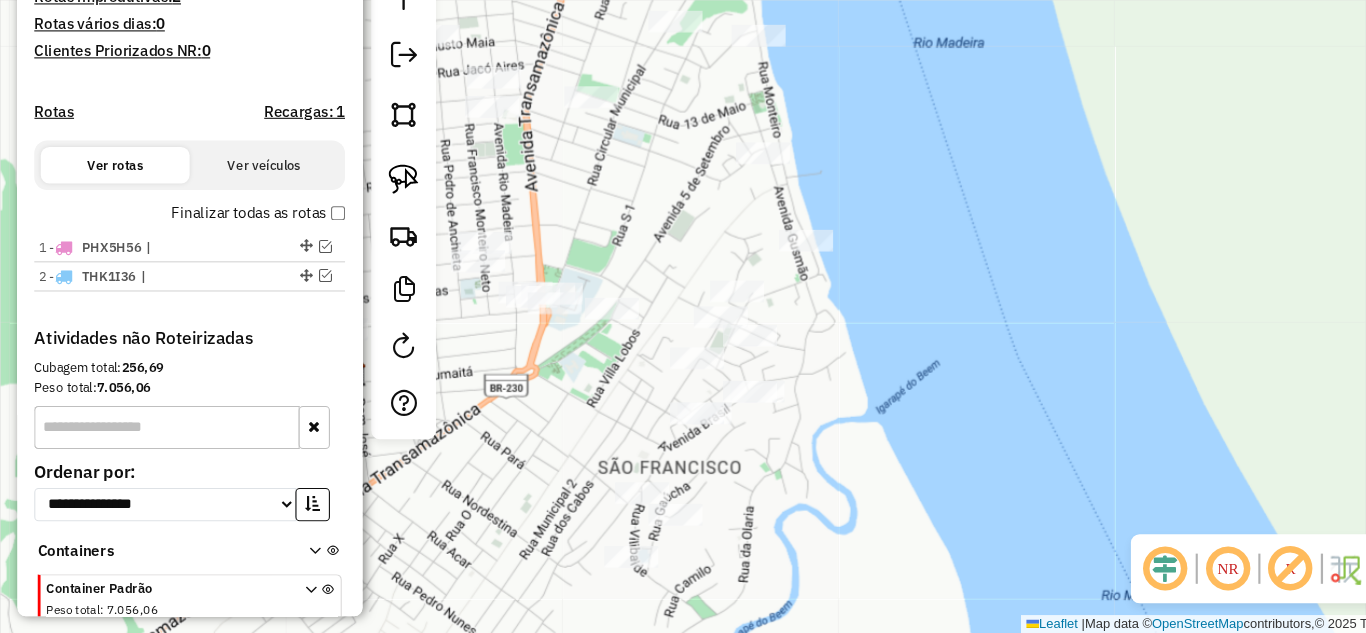 click 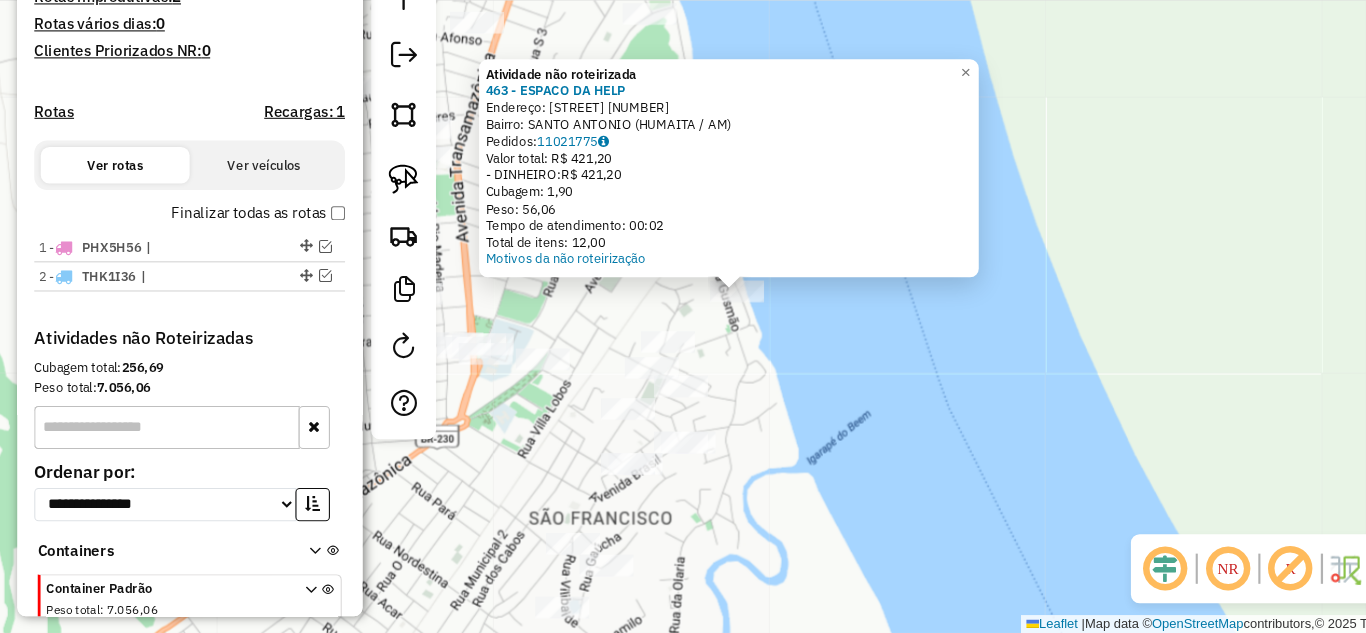 click on "Atividade não roteirizada 463 - ESPACO DA HELP  Endereço:  RUA MONTEIRO [NUMBER]   Bairro: SANTO ANTONIO ([CITY] / AM)   Pedidos:  11021775   Valor total: R$ 421,20   - DINHEIRO:  R$ 421,20   Cubagem: 1,90   Peso: 56,06   Tempo de atendimento: 00:02   Total de itens: 12,00  Motivos da não roteirização × Janela de atendimento Grade de atendimento Capacidade Transportadoras Veículos Cliente Pedidos  Rotas Selecione os dias de semana para filtrar as janelas de atendimento  Seg   Ter   Qua   Qui   Sex   Sáb   Dom  Informe o período da janela de atendimento: De: Até:  Filtrar exatamente a janela do cliente  Considerar janela de atendimento padrão  Selecione os dias de semana para filtrar as grades de atendimento  Seg   Ter   Qua   Qui   Sex   Sáb   Dom   Considerar clientes sem dia de atendimento cadastrado  Clientes fora do dia de atendimento selecionado Filtrar as atividades entre os valores definidos abaixo:  Peso mínimo:   Peso máximo:   Cubagem mínima:   Cubagem máxima:   De:   Até:   De:  Nome:" 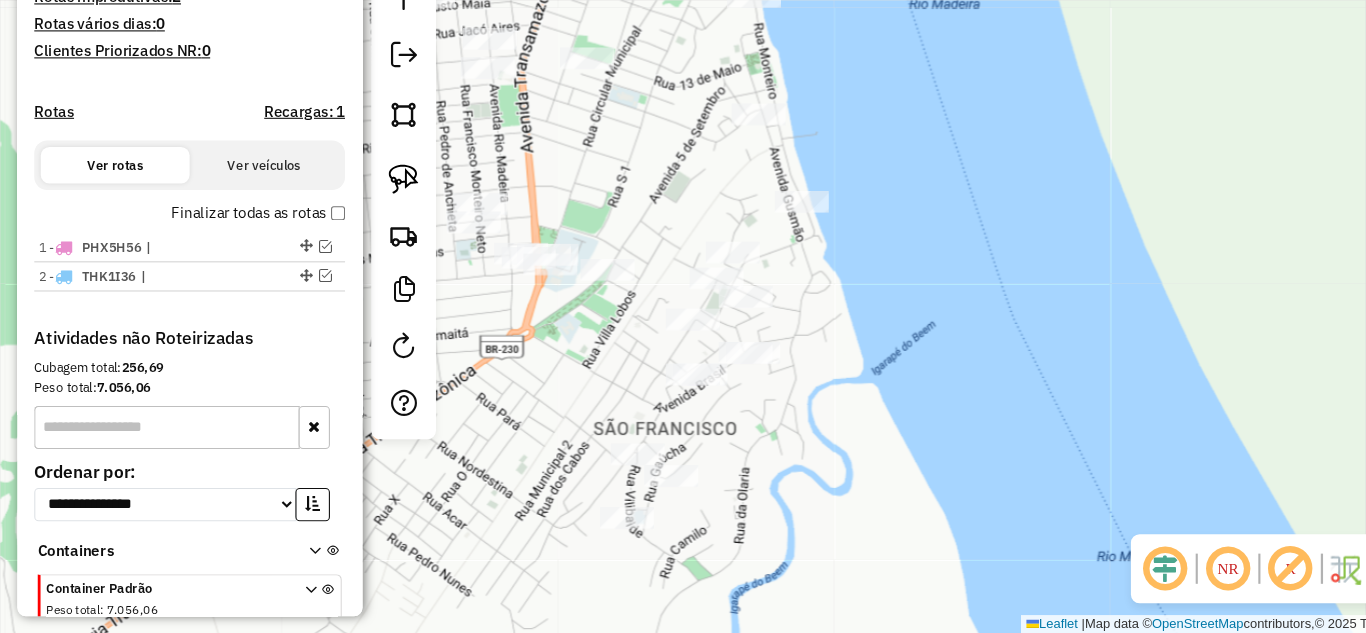 drag, startPoint x: 715, startPoint y: 374, endPoint x: 774, endPoint y: 295, distance: 98.600204 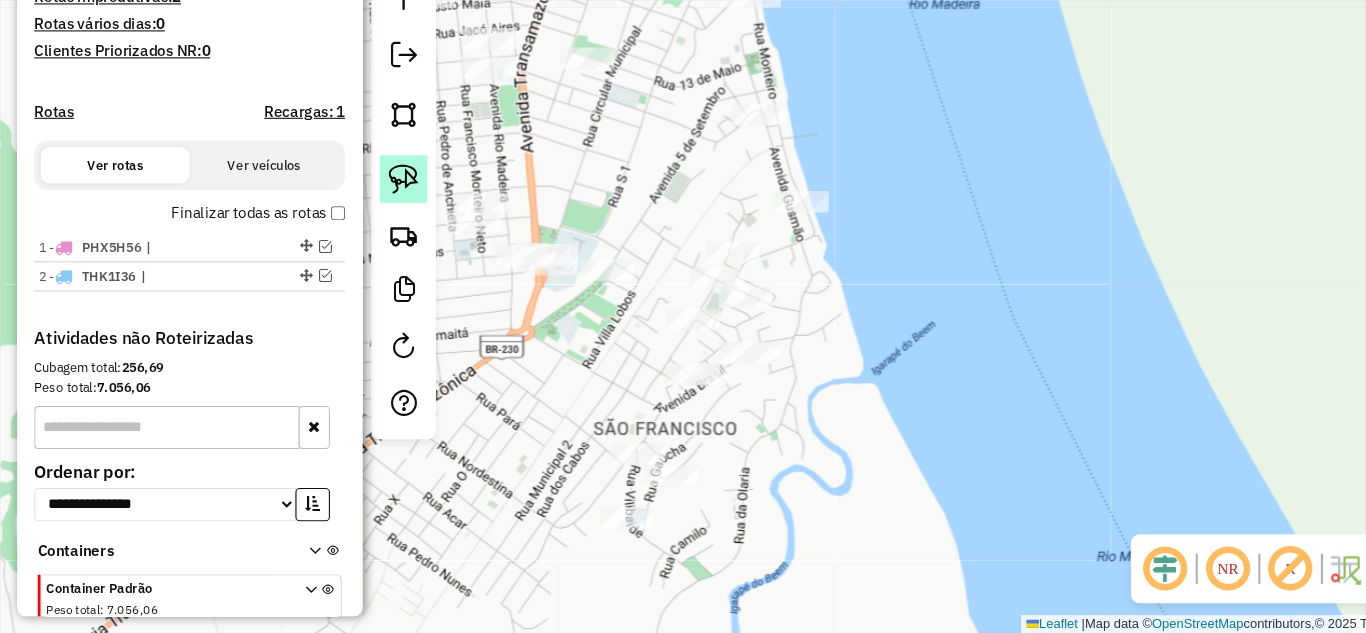click 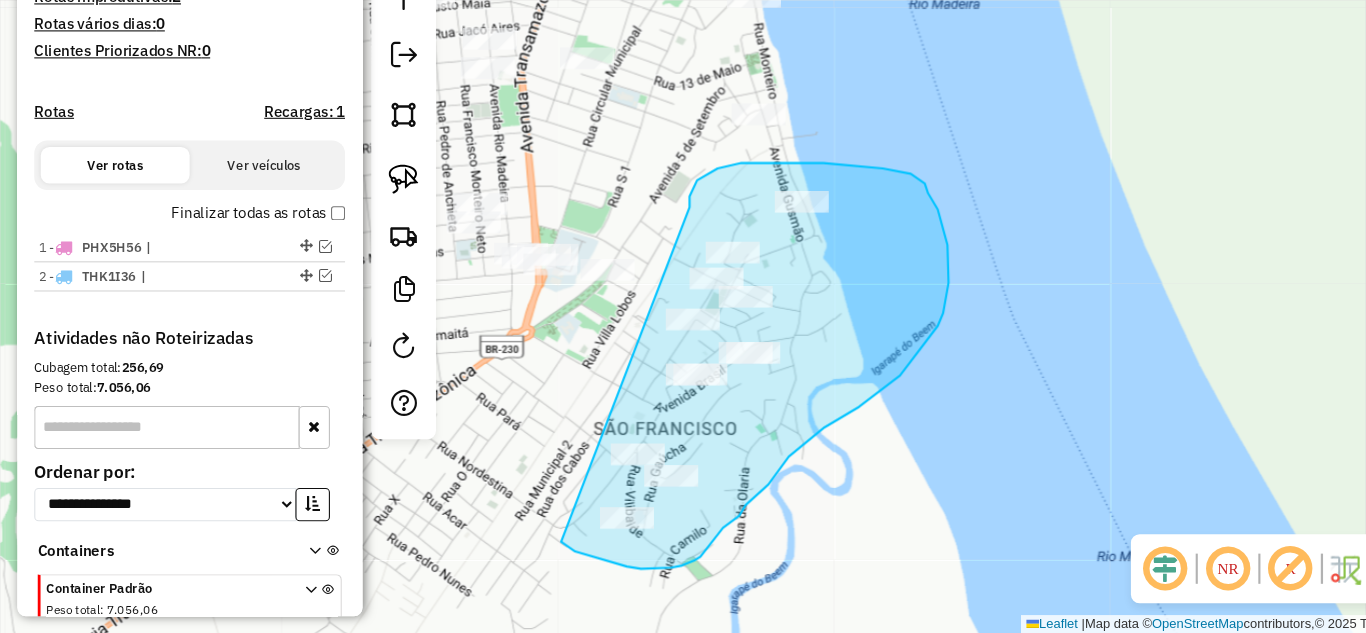drag, startPoint x: 641, startPoint y: 225, endPoint x: 520, endPoint y: 544, distance: 341.17737 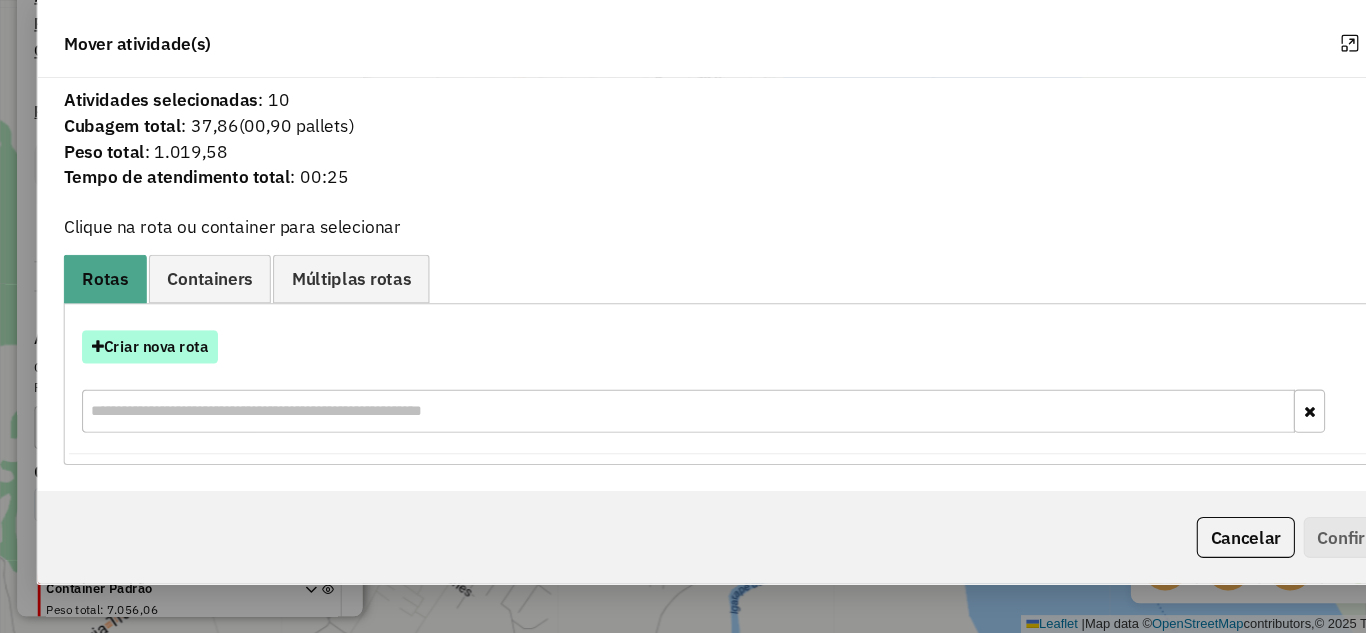 click on "Criar nova rota" at bounding box center (139, 367) 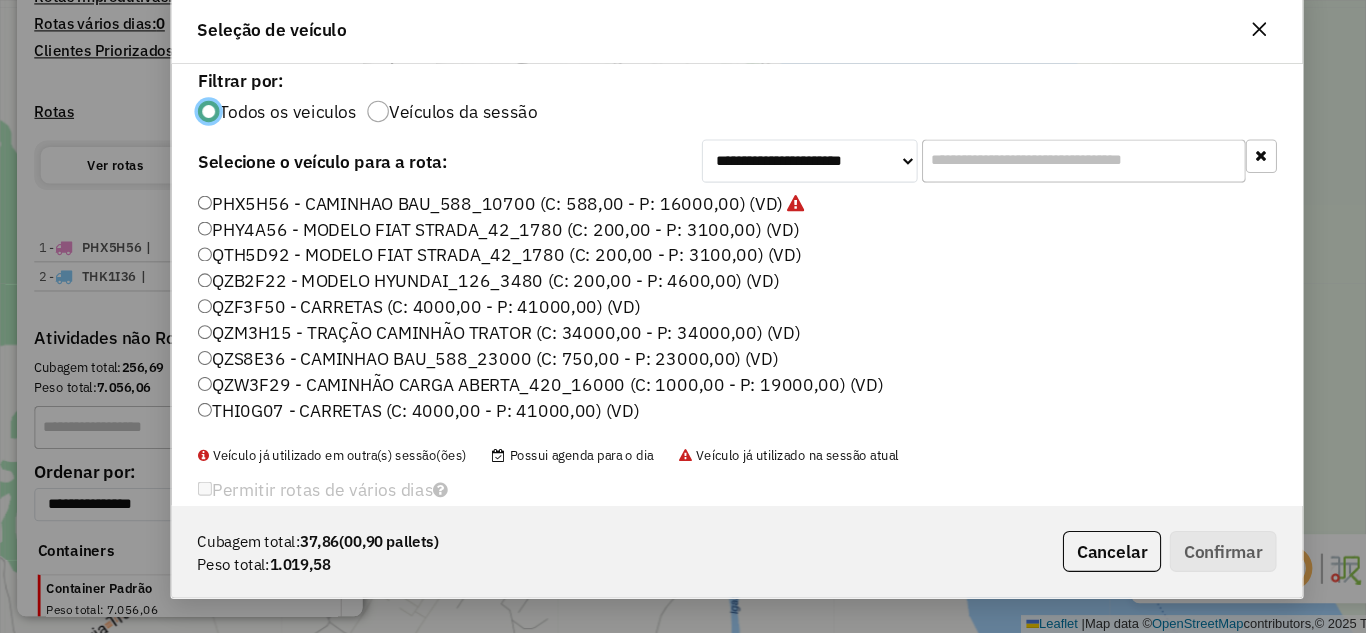 scroll, scrollTop: 11, scrollLeft: 6, axis: both 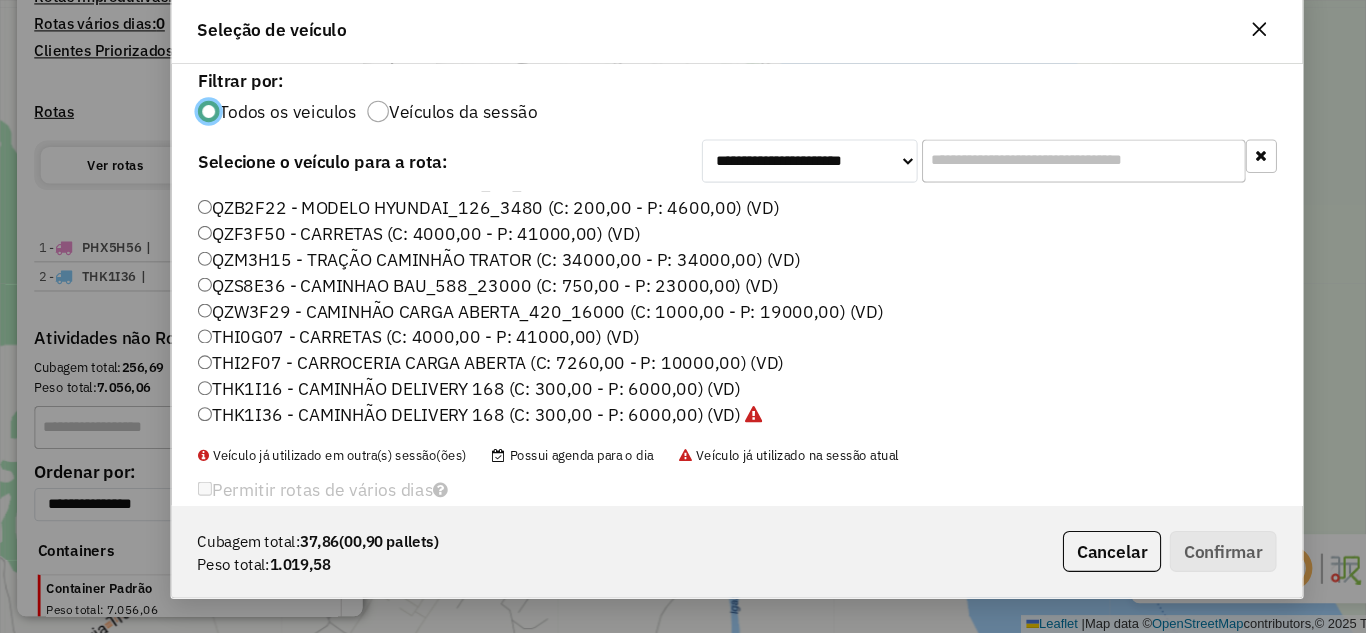 click on "THK1I16 - CAMINHÃO DELIVERY 168 (C: 300,00 - P: 6000,00) (VD)" 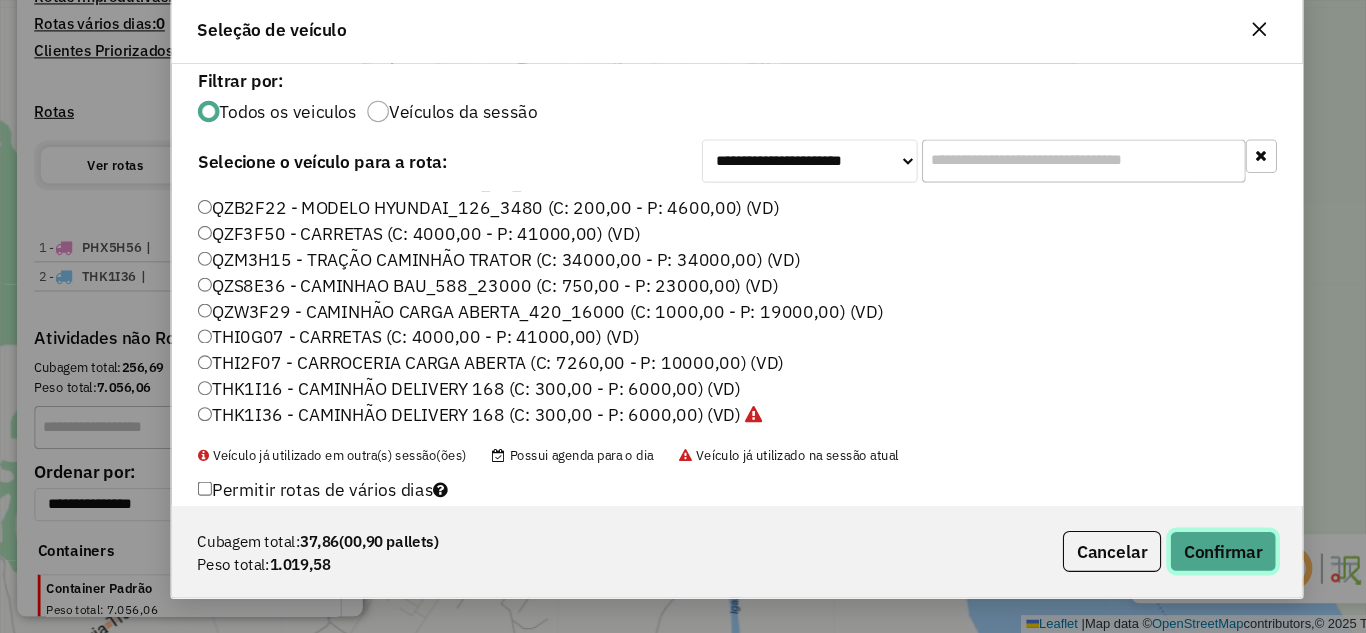 click on "Confirmar" 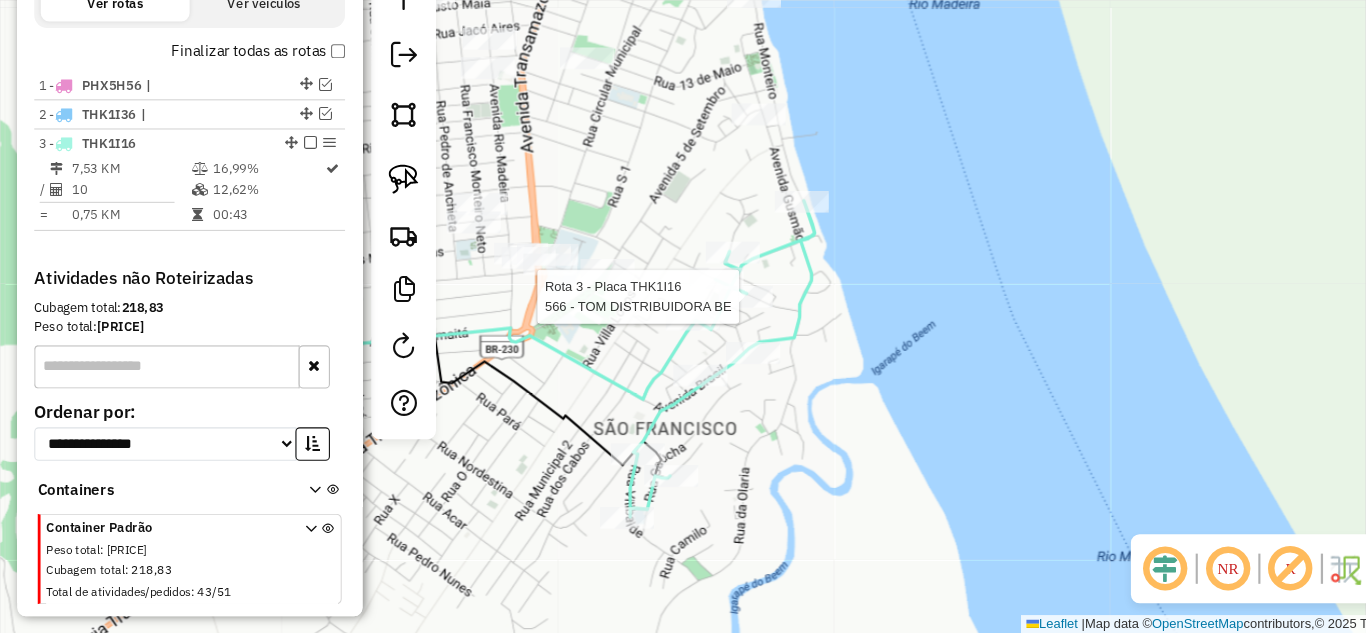 select on "**********" 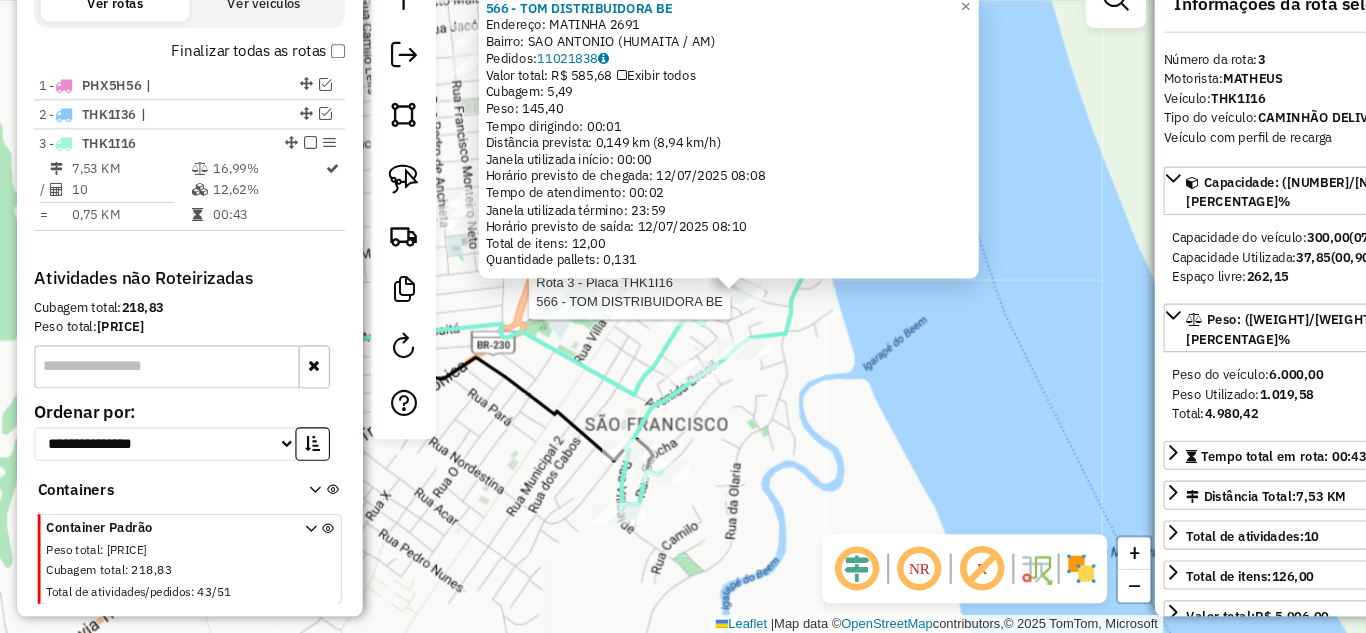 scroll, scrollTop: 715, scrollLeft: 0, axis: vertical 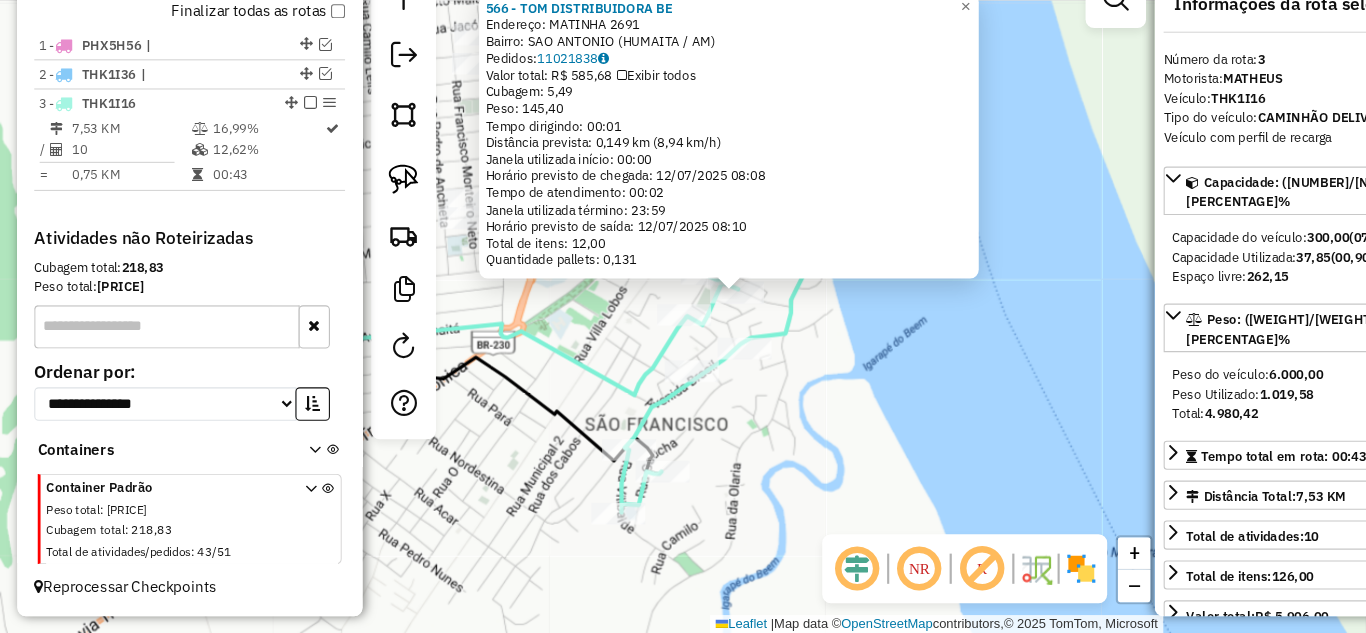 click on "Rota 3 - Placa THK1I16  566 - TOM DISTRIBUIDORA BE 566 - TOM DISTRIBUIDORA BE  Endereço:  MATINHA [NUMBER]   Bairro: SAO ANTONIO ([CITY] / AM)   Pedidos:  11021838   Valor total: R$ 585,68   Exibir todos   Cubagem: 5,49  Peso: 145,40  Tempo dirigindo: 00:01   Distância prevista: 0,149 km (8,94 km/h)   Janela utilizada início: 00:00   Horário previsto de chegada: 12/07/2025 08:08   Tempo de atendimento: 00:02   Janela utilizada término: 23:59   Horário previsto de saída: 12/07/2025 08:10   Total de itens: 12,00   Quantidade pallets: 0,131  × Janela de atendimento Grade de atendimento Capacidade Transportadoras Veículos Cliente Pedidos  Rotas Selecione os dias de semana para filtrar as janelas de atendimento  Seg   Ter   Qua   Qui   Sex   Sáb   Dom  Informe o período da janela de atendimento: De: Até:  Filtrar exatamente a janela do cliente  Considerar janela de atendimento padrão  Selecione os dias de semana para filtrar as grades de atendimento  Seg   Ter   Qua   Qui   Sex   Sáb   Dom   De:   De:" 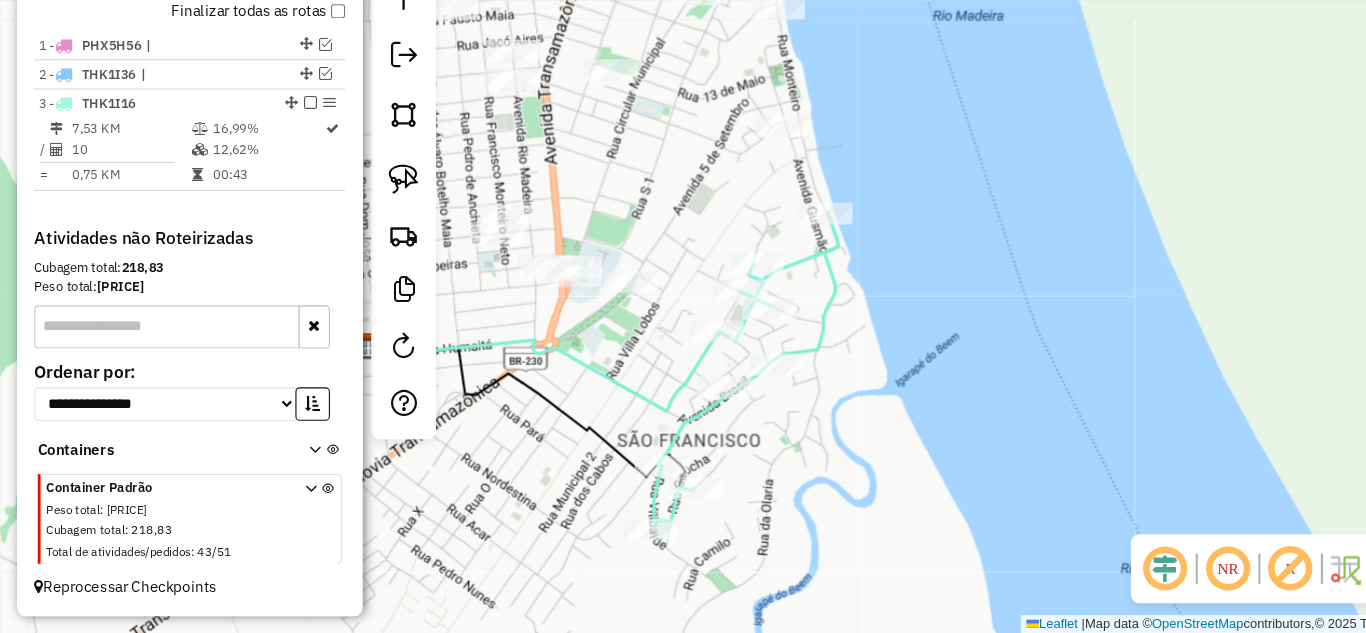 click on "Janela de atendimento Grade de atendimento Capacidade Transportadoras Veículos Cliente Pedidos  Rotas Selecione os dias de semana para filtrar as janelas de atendimento  Seg   Ter   Qua   Qui   Sex   Sáb   Dom  Informe o período da janela de atendimento: De: Até:  Filtrar exatamente a janela do cliente  Considerar janela de atendimento padrão  Selecione os dias de semana para filtrar as grades de atendimento  Seg   Ter   Qua   Qui   Sex   Sáb   Dom   Considerar clientes sem dia de atendimento cadastrado  Clientes fora do dia de atendimento selecionado Filtrar as atividades entre os valores definidos abaixo:  Peso mínimo:   Peso máximo:   Cubagem mínima:   Cubagem máxima:   De:   Até:  Filtrar as atividades entre o tempo de atendimento definido abaixo:  De:   Até:   Considerar capacidade total dos clientes não roteirizados Transportadora: Selecione um ou mais itens Tipo de veículo: Selecione um ou mais itens Veículo: Selecione um ou mais itens Motorista: Selecione um ou mais itens Nome: Rótulo:" 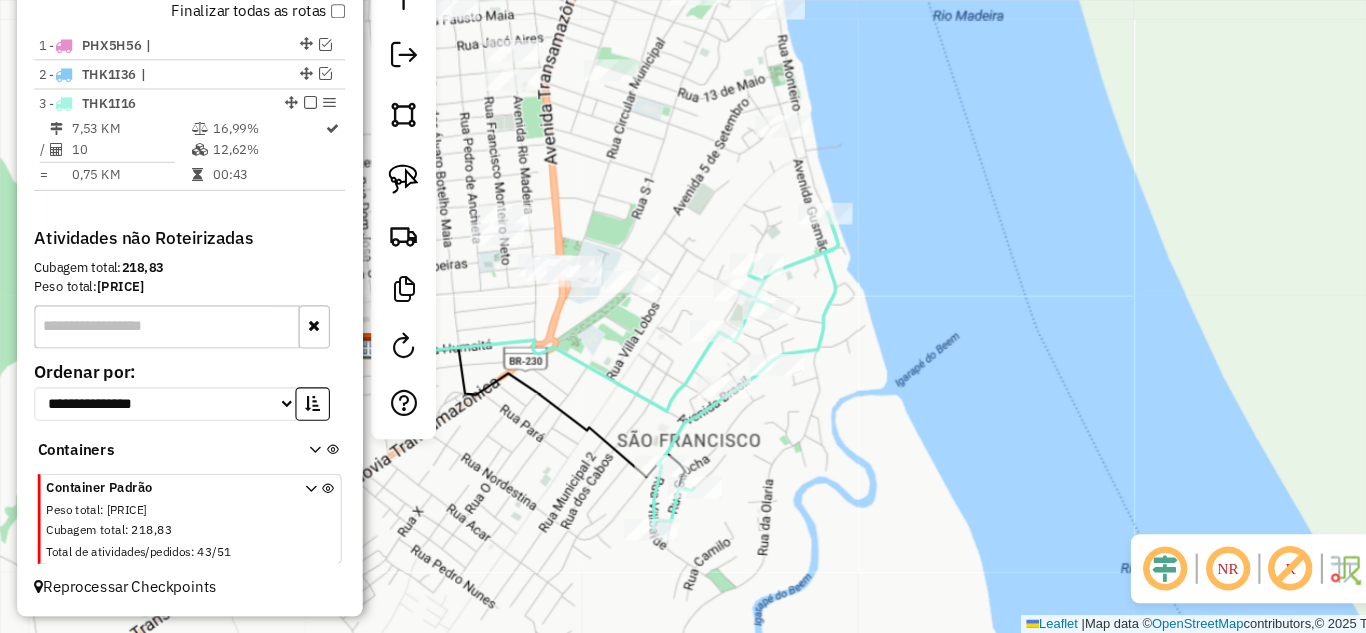 click at bounding box center [288, 141] 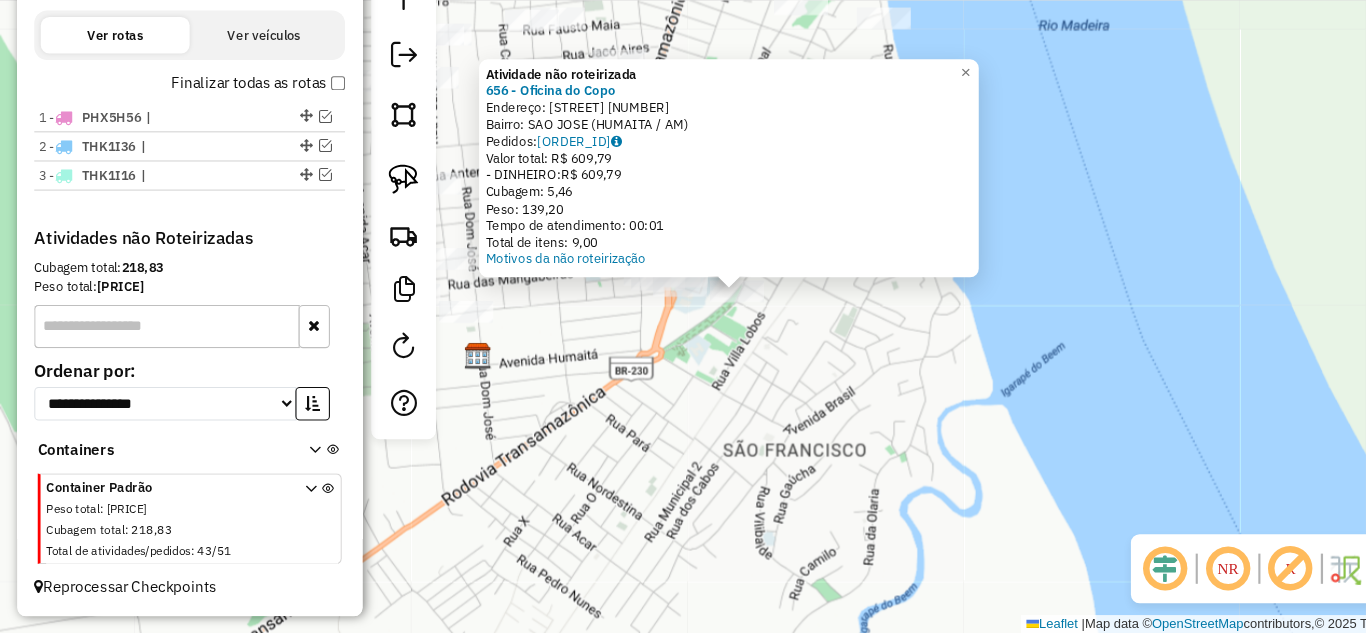 click on "Atividade não roteirizada 656 - Oficina do Copo  Endereço:  cinco  de setembro 1119   Bairro: SAO JOSE ([CITY] / [STATE])   Pedidos:  11021871   Valor total: R$ 609,79   - DINHEIRO:  R$ 609,79   Cubagem: 5,46   Peso: 139,20   Tempo de atendimento: 00:01   Total de itens: 9,00  Motivos da não roteirização × Janela de atendimento Grade de atendimento Capacidade Transportadoras Veículos Cliente Pedidos  Rotas Selecione os dias de semana para filtrar as janelas de atendimento  Seg   Ter   Qua   Qui   Sex   Sáb   Dom  Informe o período da janela de atendimento: De: Até:  Filtrar exatamente a janela do cliente  Considerar janela de atendimento padrão  Selecione os dias de semana para filtrar as grades de atendimento  Seg   Ter   Qua   Qui   Sex   Sáb   Dom   Considerar clientes sem dia de atendimento cadastrado  Clientes fora do dia de atendimento selecionado Filtrar as atividades entre os valores definidos abaixo:  Peso mínimo:   Peso máximo:   Cubagem mínima:   Cubagem máxima:   De:   Até:   De:  De:" 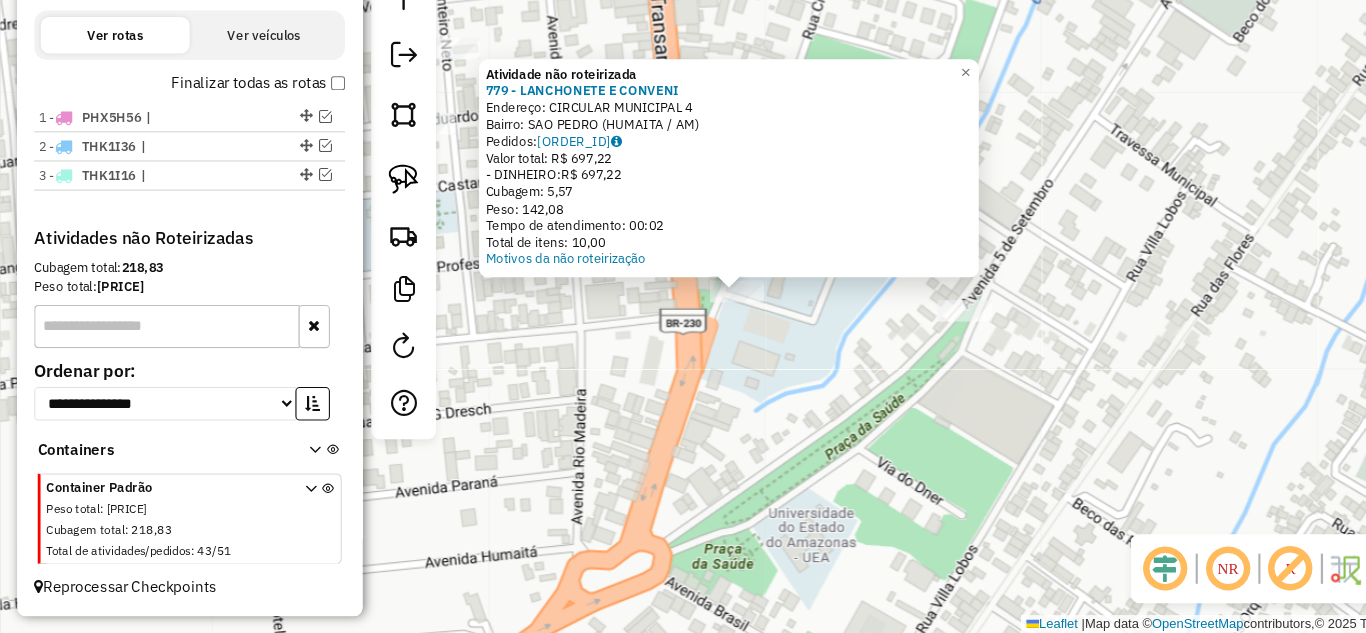 click on "Atividade não roteirizada 779 - LANCHONETE E CONVENI  Endereço:  [STREET] [NUMBER]   Bairro: [NEIGHBORHOOD] ([DISTRICT] / [STATE])   Pedidos:  [ORDER_ID]   Valor total: R$ 697,22   - DINHEIRO:  R$ 697,22   Cubagem: 5,57   Peso: 142,08   Tempo de atendimento: 00:02   Total de itens: 10,00  Motivos da não roteirização × Janela de atendimento Grade de atendimento Capacidade Transportadoras Veículos Cliente Pedidos  Rotas Selecione os dias de semana para filtrar as janelas de atendimento  Seg   Ter   Qua   Qui   Sex   Sáb   Dom  Informe o período da janela de atendimento: De: Até:  Filtrar exatamente a janela do cliente  Considerar janela de atendimento padrão  Selecione os dias de semana para filtrar as grades de atendimento  Seg   Ter   Qua   Qui   Sex   Sáb   Dom   Considerar clientes sem dia de atendimento cadastrado  Clientes fora do dia de atendimento selecionado Filtrar as atividades entre os valores definidos abaixo:  Peso mínimo:   Peso máximo:   Cubagem mínima:   Cubagem máxima:   De:   Até:  De:" 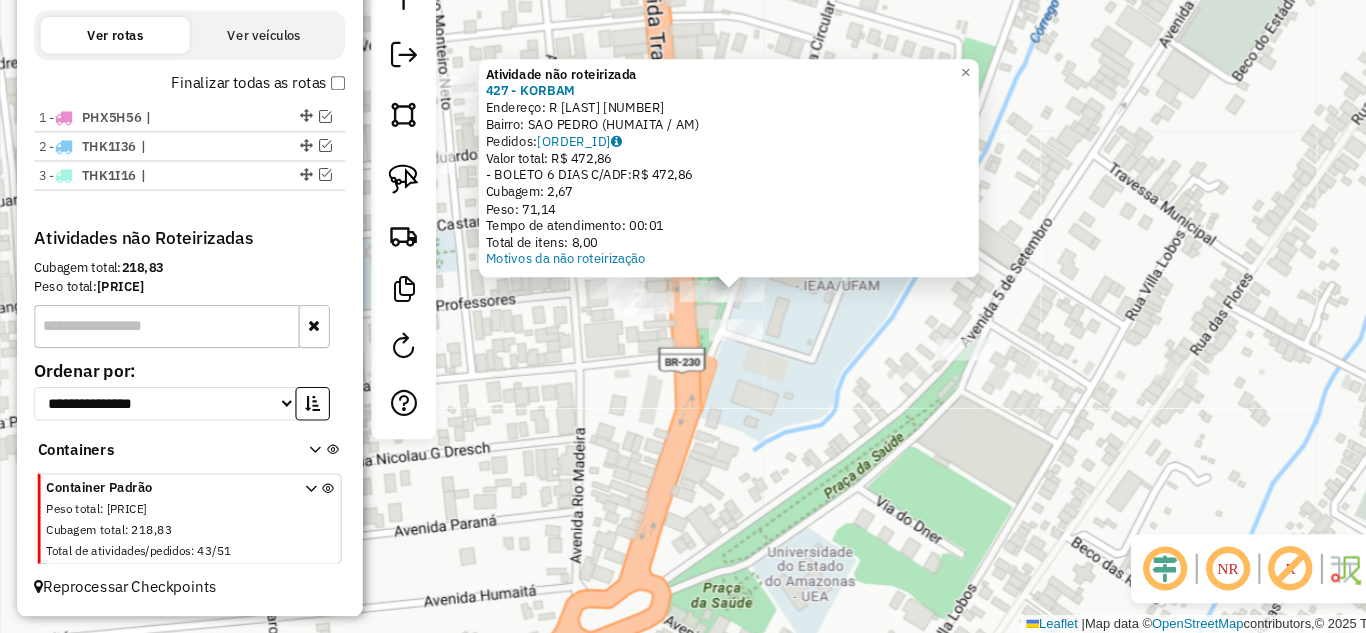 click on "Atividade não roteirizada [NUMBER] - [LAST]  Endereço:  R [LAST] [NUMBER]   Bairro: [NEIGHBORHOOD] ([CITY] / [STATE])   Pedidos:  [ORDER_ID]   Valor total: [CURRENCY] [AMOUNT]   - BOLETO 6 DIAS C/ADF:  [CURRENCY] [AMOUNT]   Cubagem: [AMOUNT]   Peso: [AMOUNT]   Tempo de atendimento: [TIME]   Total de itens: [AMOUNT]  Motivos da não roteirização × Janela de atendimento Grade de atendimento Capacidade Transportadoras Veículos Cliente Pedidos  Rotas Selecione os dias de semana para filtrar as janelas de atendimento  Seg   Ter   Qua   Qui   Sex   Sáb   Dom  Informe o período da janela de atendimento: De: Até:  Filtrar exatamente a janela do cliente  Considerar janela de atendimento padrão  Selecione os dias de semana para filtrar as grades de atendimento  Seg   Ter   Qua   Qui   Sex   Sáb   Dom   Considerar clientes sem dia de atendimento cadastrado  Clientes fora do dia de atendimento selecionado Filtrar as atividades entre os valores definidos abaixo:  Peso mínimo:   Peso máximo:   Cubagem mínima:   Cubagem máxima:   De:   Até:   De:  +" 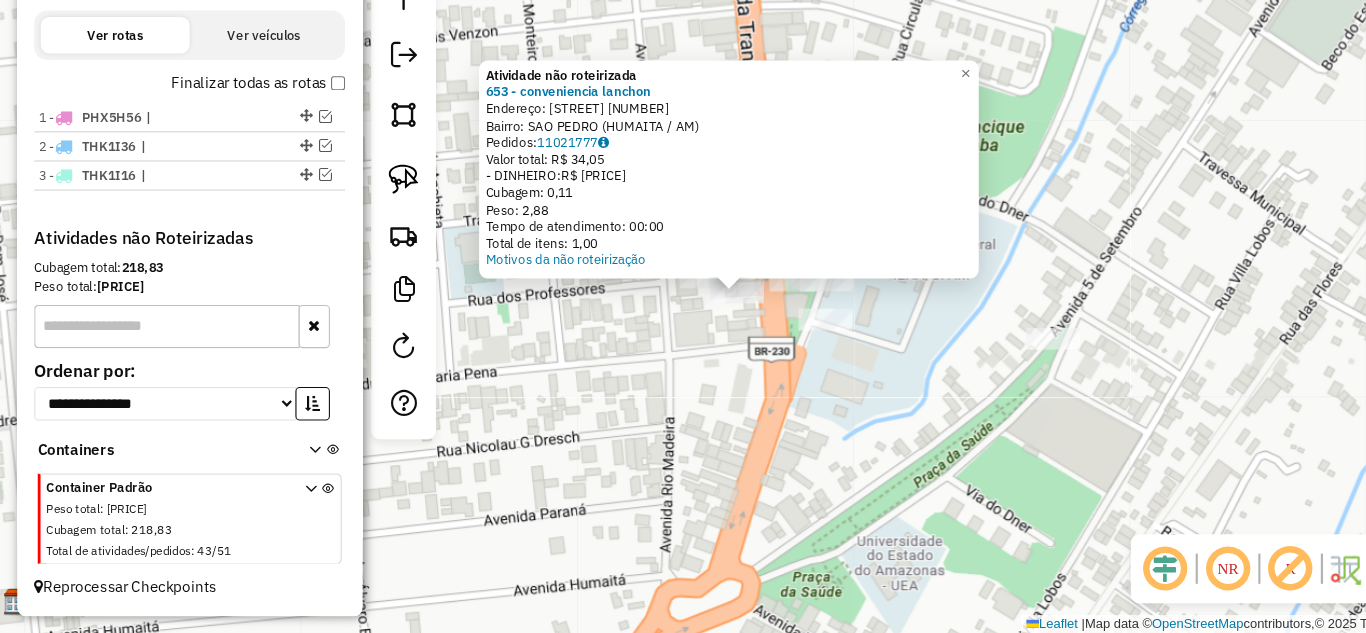 click on "Atividade não roteirizada 653 - conveniencia lanchon  Endereço:  [STREET] [NUMBER]   Bairro: [NEIGHBORHOOD] ([DISTRICT] / [STATE])   Pedidos:  [ORDER_ID]   Valor total: R$ 34,05   - DINHEIRO:  R$ 34,05   Cubagem: 0,11   Peso: 2,88   Tempo de atendimento: 00:00   Total de itens: 1,00  Motivos da não roteirização × Janela de atendimento Grade de atendimento Capacidade Transportadoras Veículos Cliente Pedidos  Rotas Selecione os dias de semana para filtrar as janelas de atendimento  Seg   Ter   Qua   Qui   Sex   Sáb   Dom  Informe o período da janela de atendimento: De: Até:  Filtrar exatamente a janela do cliente  Considerar janela de atendimento padrão  Selecione os dias de semana para filtrar as grades de atendimento  Seg   Ter   Qua   Qui   Sex   Sáb   Dom   Considerar clientes sem dia de atendimento cadastrado  Clientes fora do dia de atendimento selecionado Filtrar as atividades entre os valores definidos abaixo:  Peso mínimo:   Peso máximo:   Cubagem mínima:   Cubagem máxima:   De:   Até:  De:" 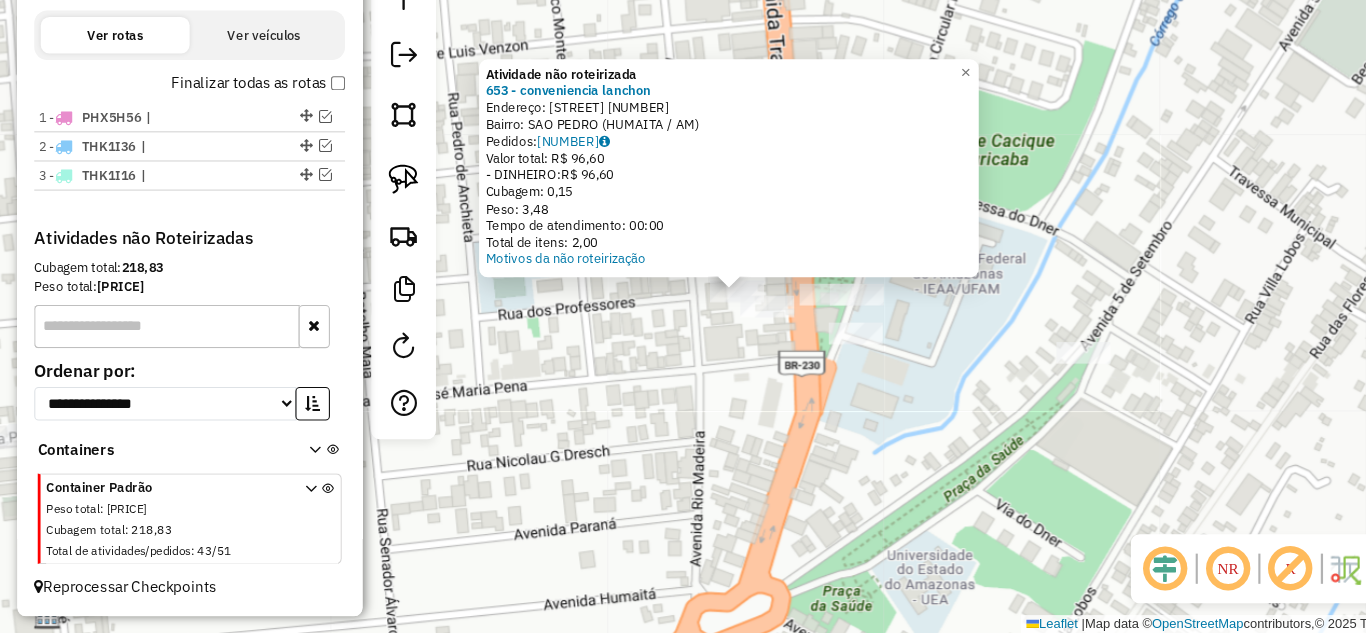 click on "Atividade não roteirizada 653 - conveniencia lanchon  Endereço:  Republica  ocidental 6   Bairro: SAO PEDRO ([CITY] / [STATE])   Pedidos:  11021863   Valor total: R$ 96,60   - DINHEIRO:  R$ 96,60   Cubagem: 0,15   Peso: 3,48   Tempo de atendimento: 00:00   Total de itens: 2,00  Motivos da não roteirização × Janela de atendimento Grade de atendimento Capacidade Transportadoras Veículos Cliente Pedidos  Rotas Selecione os dias de semana para filtrar as janelas de atendimento  Seg   Ter   Qua   Qui   Sex   Sáb   Dom  Informe o período da janela de atendimento: De: Até:  Filtrar exatamente a janela do cliente  Considerar janela de atendimento padrão  Selecione os dias de semana para filtrar as grades de atendimento  Seg   Ter   Qua   Qui   Sex   Sáb   Dom   Considerar clientes sem dia de atendimento cadastrado  Clientes fora do dia de atendimento selecionado Filtrar as atividades entre os valores definidos abaixo:  Peso mínimo:   Peso máximo:   Cubagem mínima:   Cubagem máxima:   De:   Até:   De:  +" 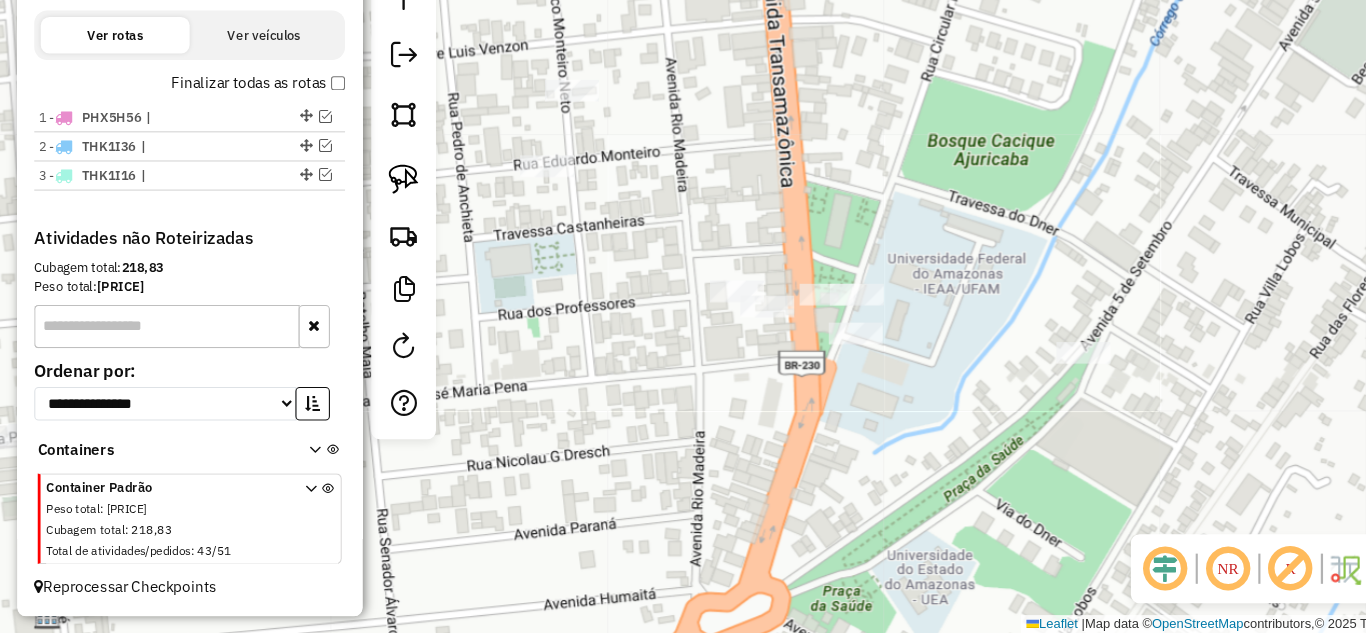 click on "Janela de atendimento Grade de atendimento Capacidade Transportadoras Veículos Cliente Pedidos  Rotas Selecione os dias de semana para filtrar as janelas de atendimento  Seg   Ter   Qua   Qui   Sex   Sáb   Dom  Informe o período da janela de atendimento: De: Até:  Filtrar exatamente a janela do cliente  Considerar janela de atendimento padrão  Selecione os dias de semana para filtrar as grades de atendimento  Seg   Ter   Qua   Qui   Sex   Sáb   Dom   Considerar clientes sem dia de atendimento cadastrado  Clientes fora do dia de atendimento selecionado Filtrar as atividades entre os valores definidos abaixo:  Peso mínimo:   Peso máximo:   Cubagem mínima:   Cubagem máxima:   De:   Até:  Filtrar as atividades entre o tempo de atendimento definido abaixo:  De:   Até:   Considerar capacidade total dos clientes não roteirizados Transportadora: Selecione um ou mais itens Tipo de veículo: Selecione um ou mais itens Veículo: Selecione um ou mais itens Motorista: Selecione um ou mais itens Nome: Rótulo:" 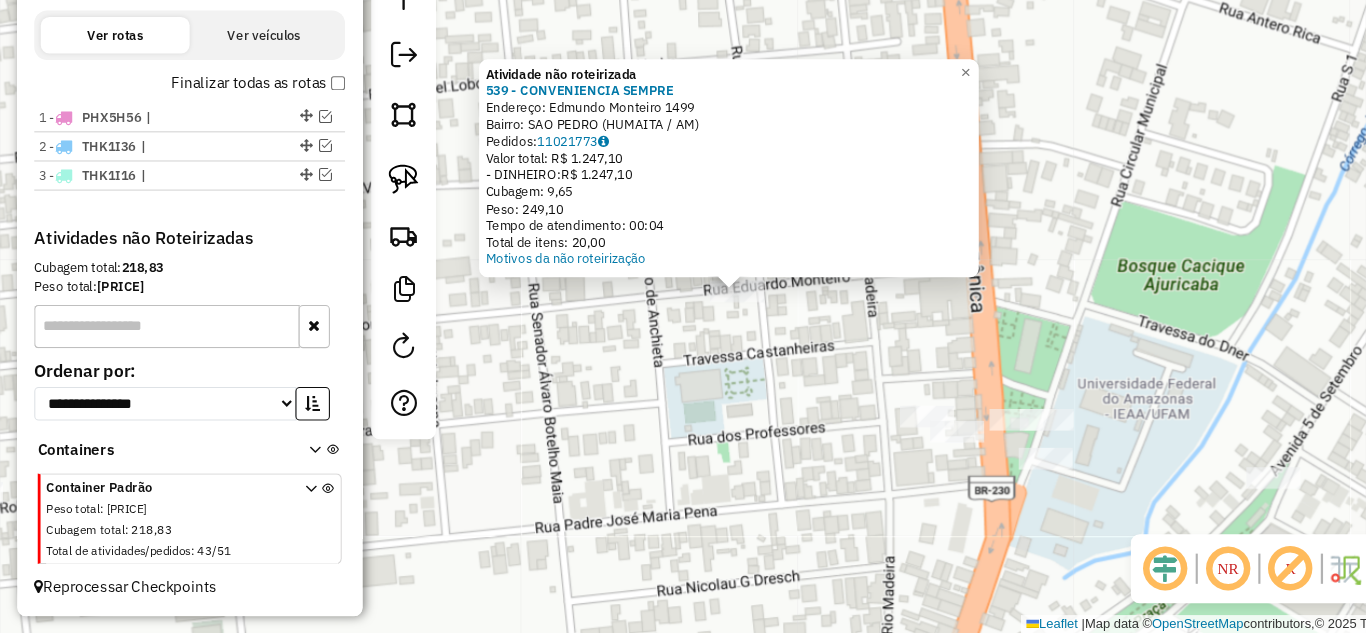 click on "Atividade não roteirizada [NUMBER] - [LAST]  Endereço:  [LAST] [NUMBER]   Bairro: [NEIGHBORHOOD] ([CITY] / [STATE])   Pedidos:  [ORDER_ID]   Valor total: [CURRENCY] [AMOUNT]   - DINHEIRO:  [CURRENCY] [AMOUNT]   Cubagem: [AMOUNT]   Peso: [AMOUNT]   Tempo de atendimento: [TIME]   Total de itens: [AMOUNT]  Motivos da não roteirização × Janela de atendimento Grade de atendimento Capacidade Transportadoras Veículos Cliente Pedidos  Rotas Selecione os dias de semana para filtrar as janelas de atendimento  Seg   Ter   Qua   Qui   Sex   Sáb   Dom  Informe o período da janela de atendimento: De: Até:  Filtrar exatamente a janela do cliente  Considerar janela de atendimento padrão  Selecione os dias de semana para filtrar as grades de atendimento  Seg   Ter   Qua   Qui   Sex   Sáb   Dom   Considerar clientes sem dia de atendimento cadastrado  Clientes fora do dia de atendimento selecionado Filtrar as atividades entre os valores definidos abaixo:  Peso mínimo:   Peso máximo:   Cubagem mínima:   Cubagem máxima:   De:   Até:  +" 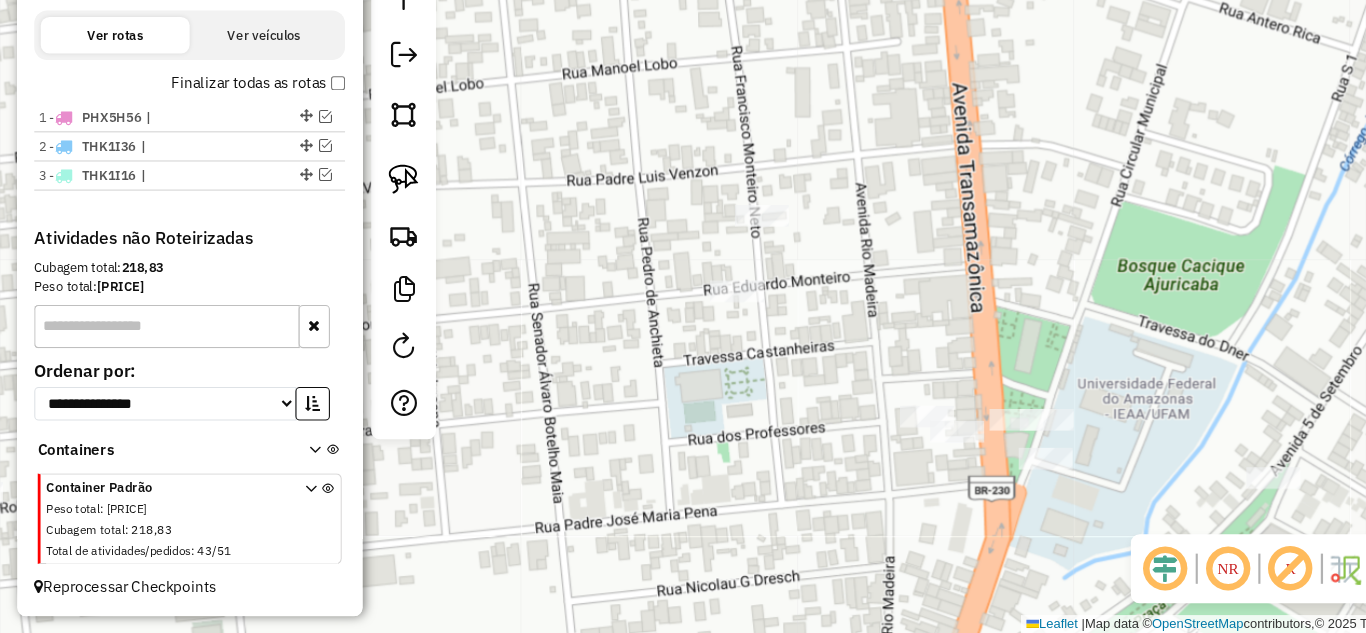 click 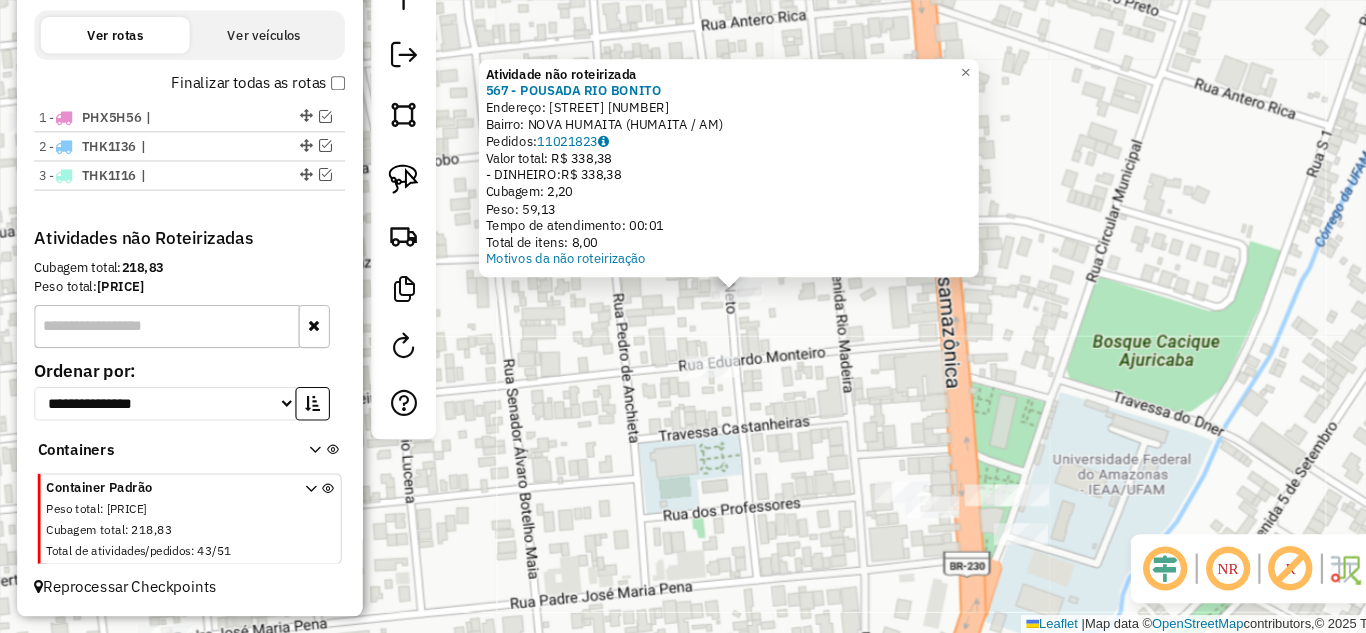 click on "Atividade não roteirizada 567 - POUSADA RIO BONITO  Endereço:  FCO MONTEIRO NETO 2361   Bairro: NOVA HUMAITA ([CITY] / [STATE])   Pedidos:  11021823   Valor total: R$ 338,38   - DINHEIRO:  R$ 338,38   Cubagem: 2,20   Peso: 59,13   Tempo de atendimento: 00:01   Total de itens: 8,00  Motivos da não roteirização × Janela de atendimento Grade de atendimento Capacidade Transportadoras Veículos Cliente Pedidos  Rotas Selecione os dias de semana para filtrar as janelas de atendimento  Seg   Ter   Qua   Qui   Sex   Sáb   Dom  Informe o período da janela de atendimento: De: Até:  Filtrar exatamente a janela do cliente  Considerar janela de atendimento padrão  Selecione os dias de semana para filtrar as grades de atendimento  Seg   Ter   Qua   Qui   Sex   Sáb   Dom   Considerar clientes sem dia de atendimento cadastrado  Clientes fora do dia de atendimento selecionado Filtrar as atividades entre os valores definidos abaixo:  Peso mínimo:   Peso máximo:   Cubagem mínima:   Cubagem máxima:   De:   Até:  De:" 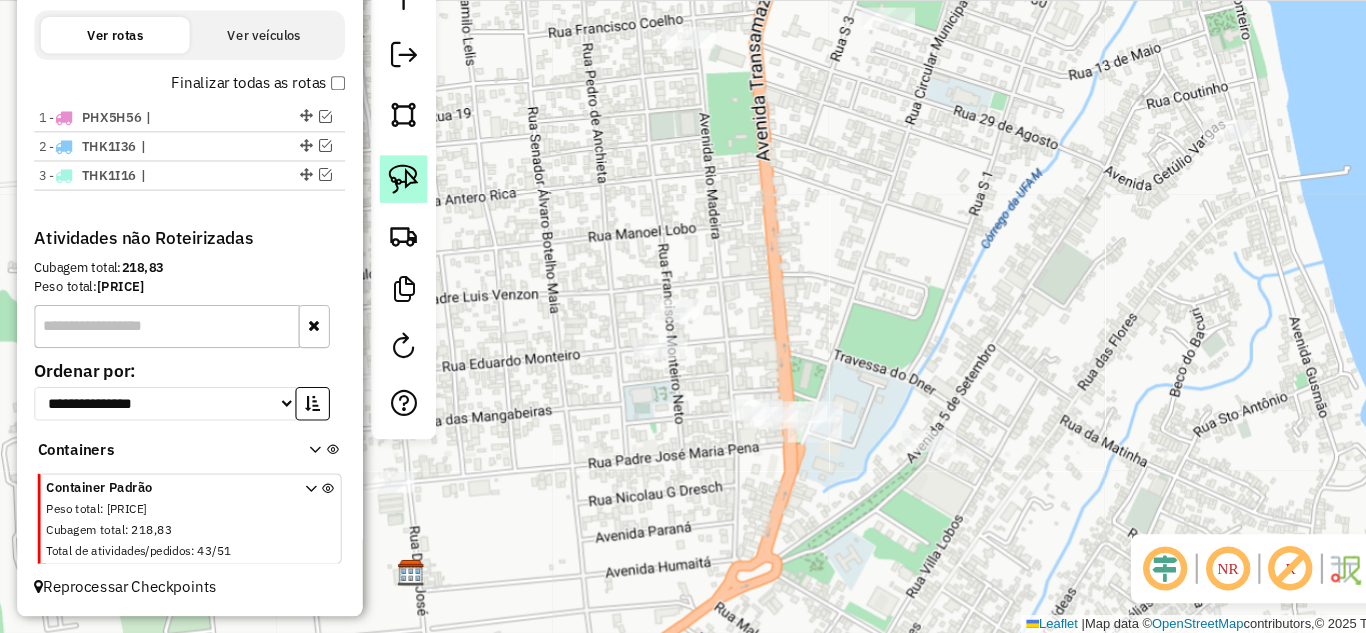 click 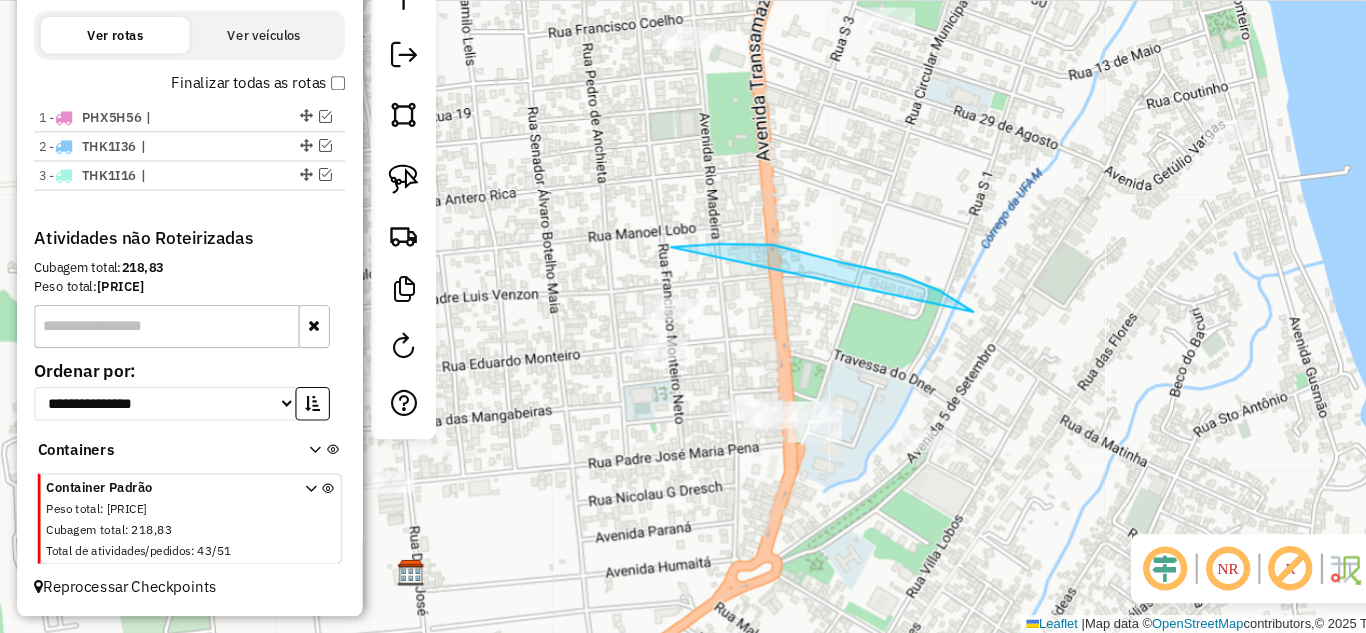 drag, startPoint x: 637, startPoint y: 273, endPoint x: 902, endPoint y: 335, distance: 272.15622 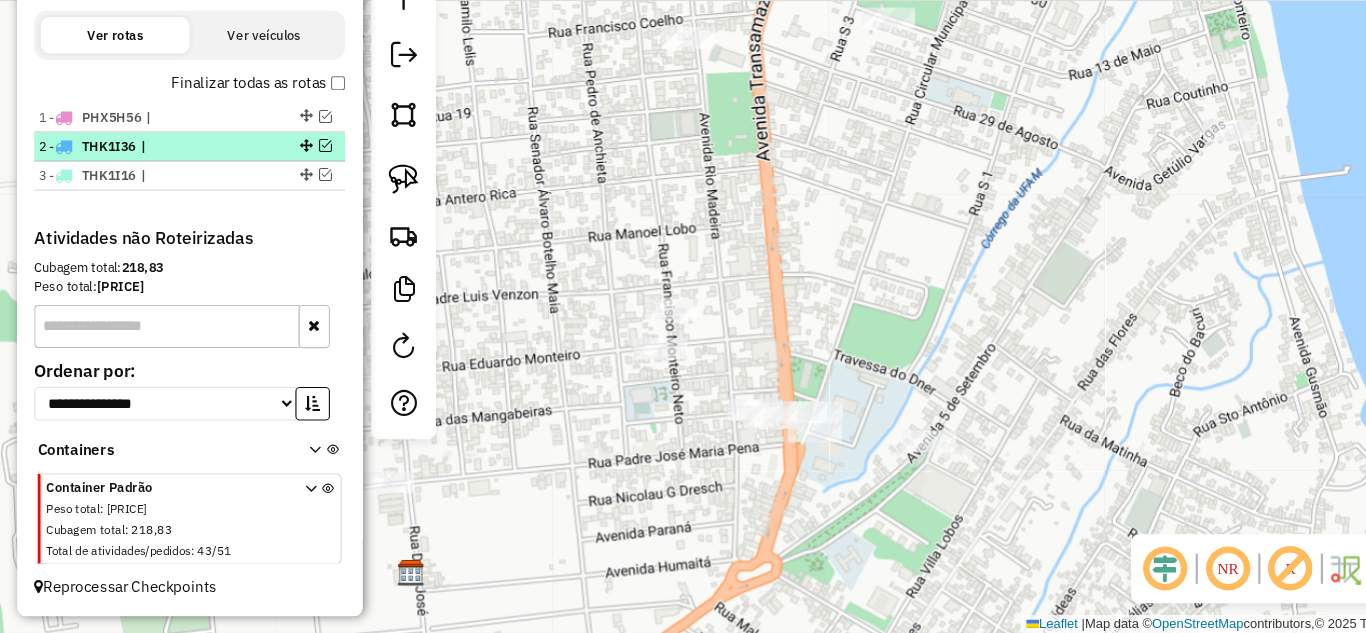 click at bounding box center (302, 181) 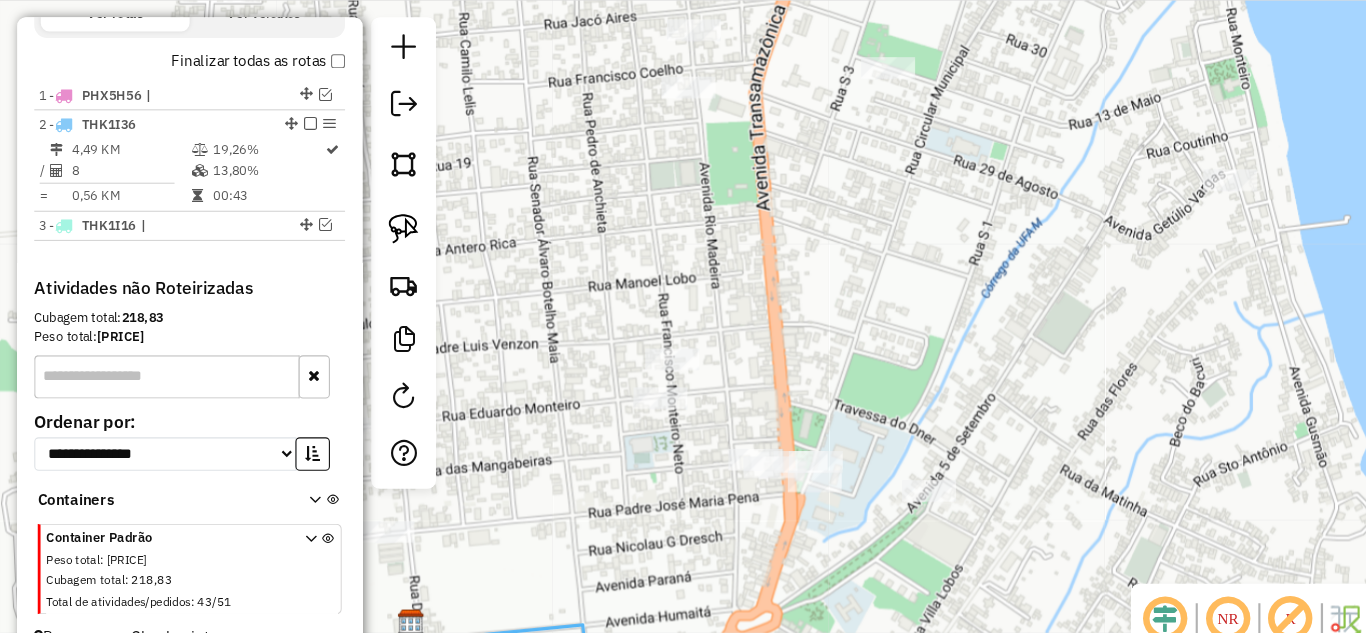 click on "Janela de atendimento Grade de atendimento Capacidade Transportadoras Veículos Cliente Pedidos  Rotas Selecione os dias de semana para filtrar as janelas de atendimento  Seg   Ter   Qua   Qui   Sex   Sáb   Dom  Informe o período da janela de atendimento: De: Até:  Filtrar exatamente a janela do cliente  Considerar janela de atendimento padrão  Selecione os dias de semana para filtrar as grades de atendimento  Seg   Ter   Qua   Qui   Sex   Sáb   Dom   Considerar clientes sem dia de atendimento cadastrado  Clientes fora do dia de atendimento selecionado Filtrar as atividades entre os valores definidos abaixo:  Peso mínimo:   Peso máximo:   Cubagem mínima:   Cubagem máxima:   De:   Até:  Filtrar as atividades entre o tempo de atendimento definido abaixo:  De:   Até:   Considerar capacidade total dos clientes não roteirizados Transportadora: Selecione um ou mais itens Tipo de veículo: Selecione um ou mais itens Veículo: Selecione um ou mais itens Motorista: Selecione um ou mais itens Nome: Rótulo:" 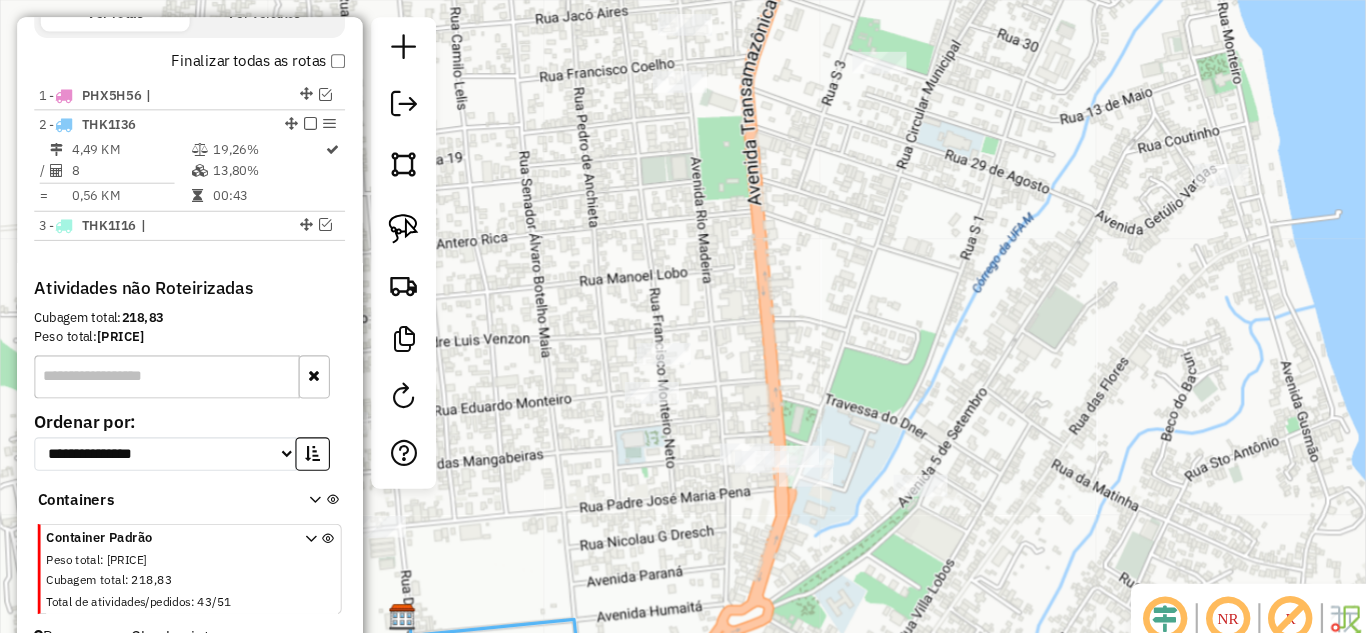 drag, startPoint x: 455, startPoint y: 216, endPoint x: 457, endPoint y: 194, distance: 22.090721 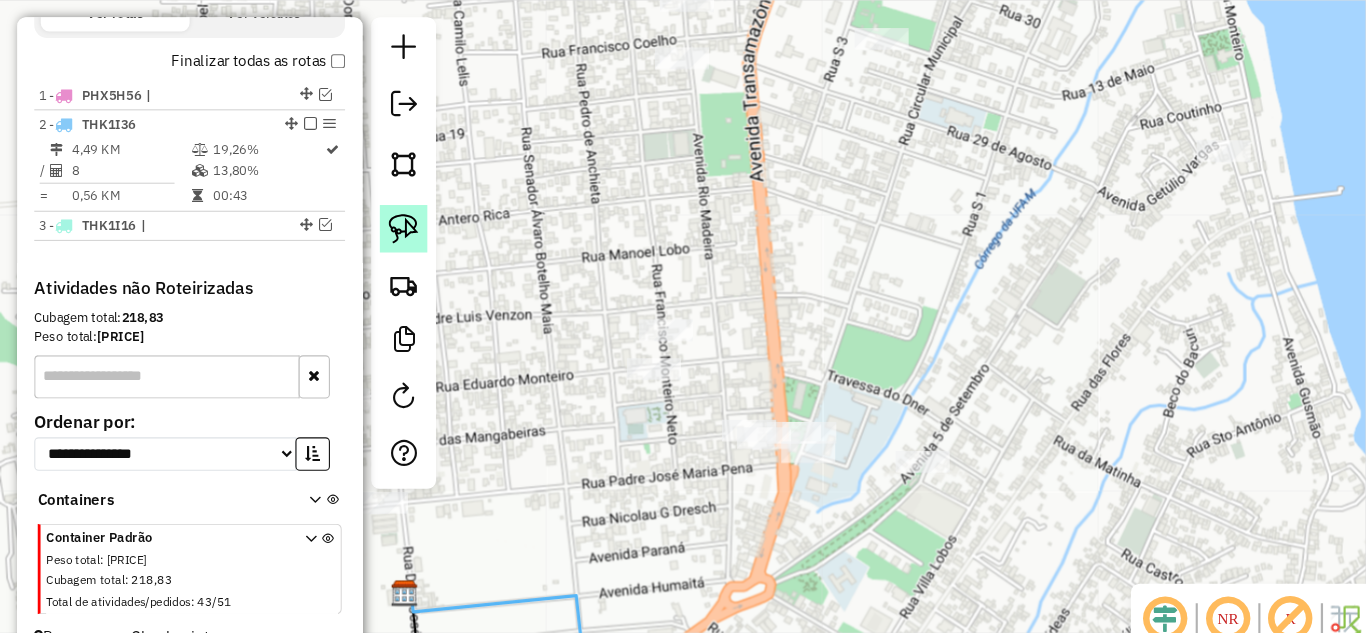 click 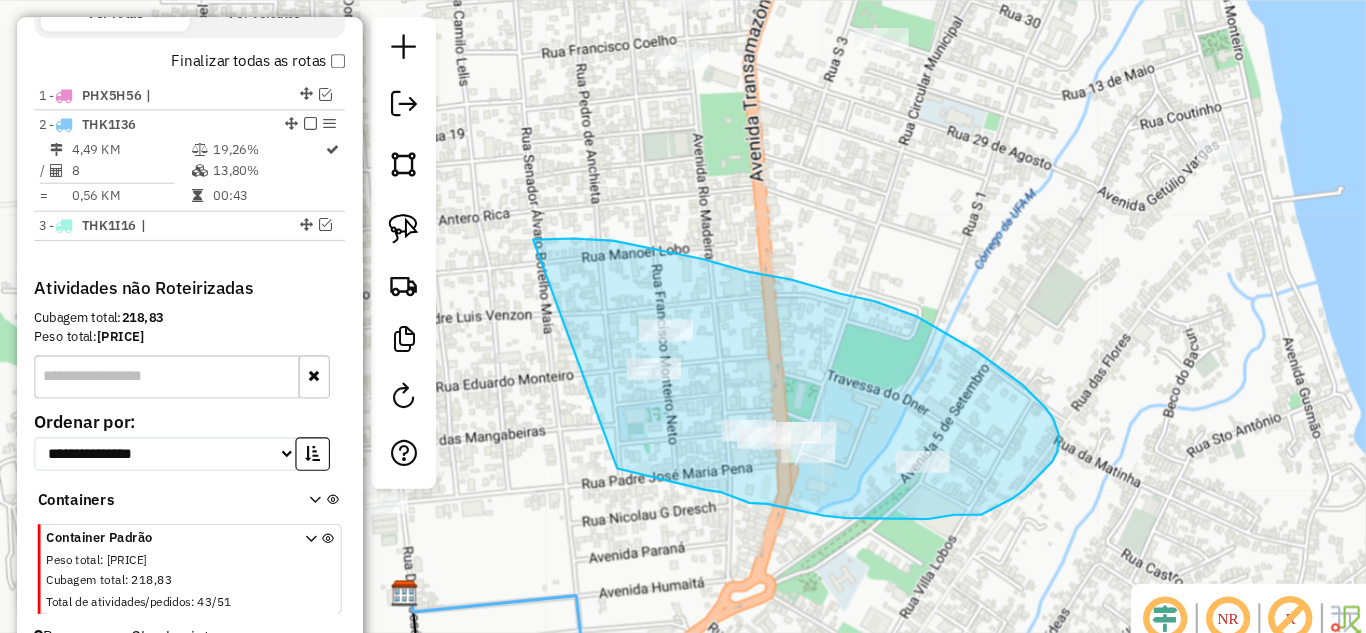 drag, startPoint x: 494, startPoint y: 222, endPoint x: 572, endPoint y: 434, distance: 225.89378 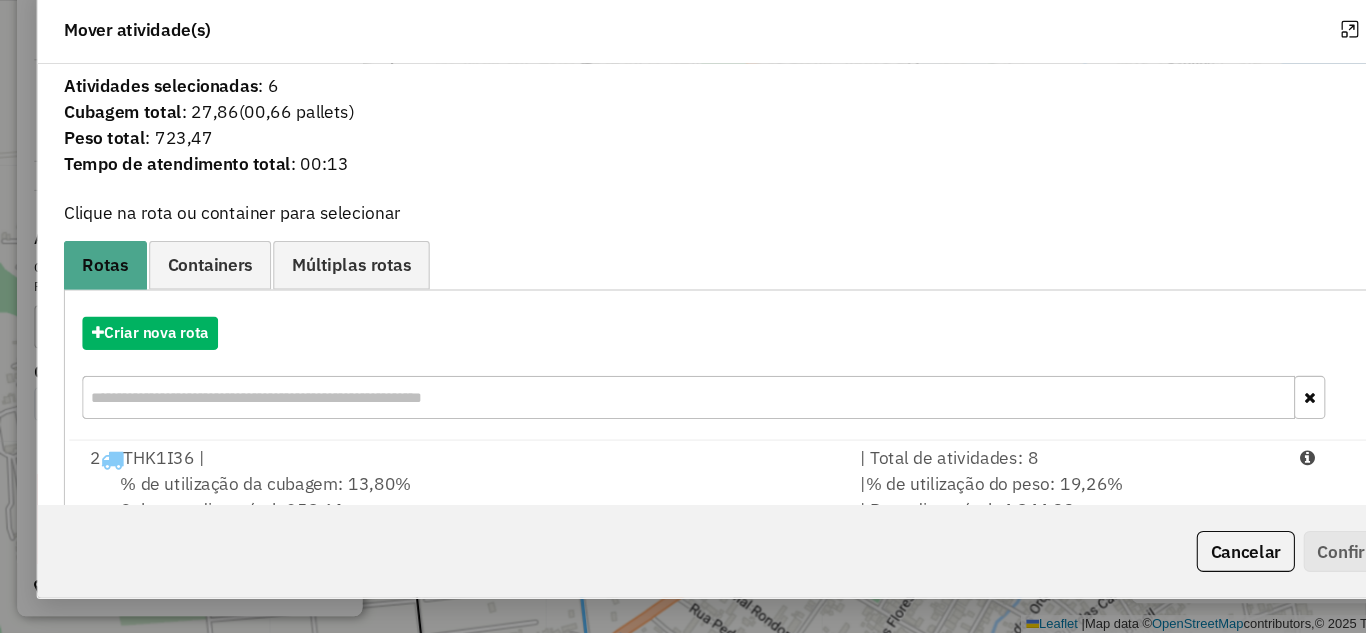 click on "% de utilização do peso: 19,26%" at bounding box center [921, 494] 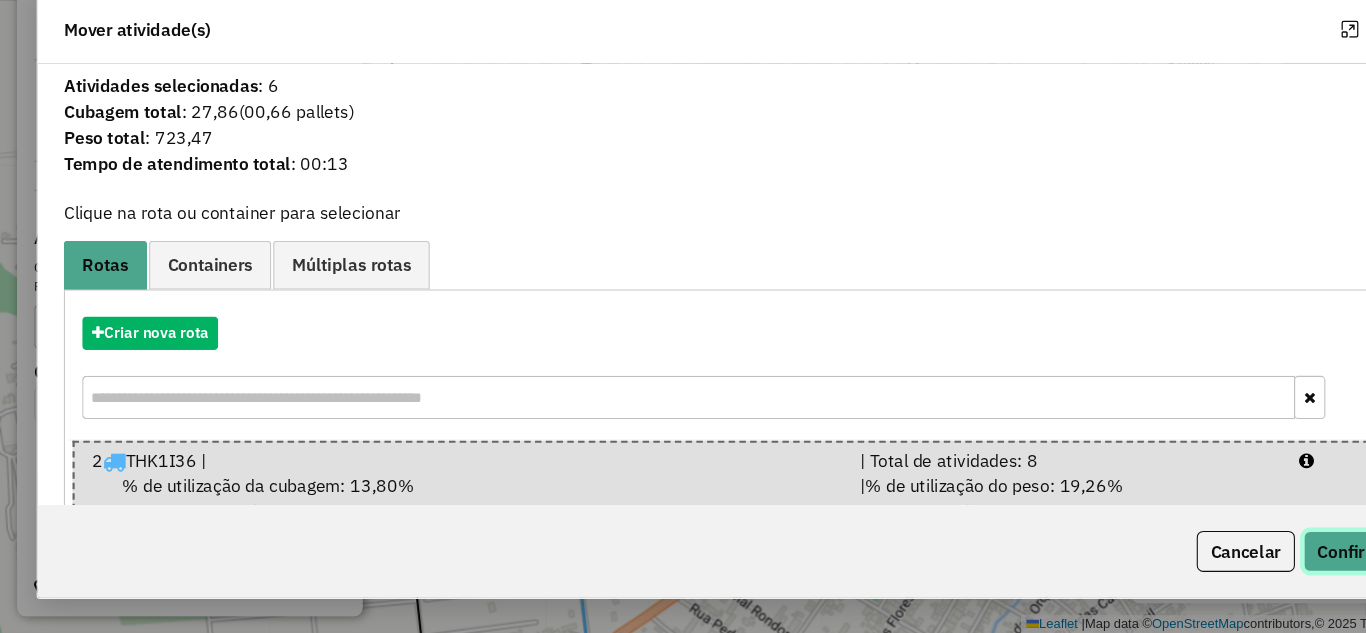 click on "Confirmar" 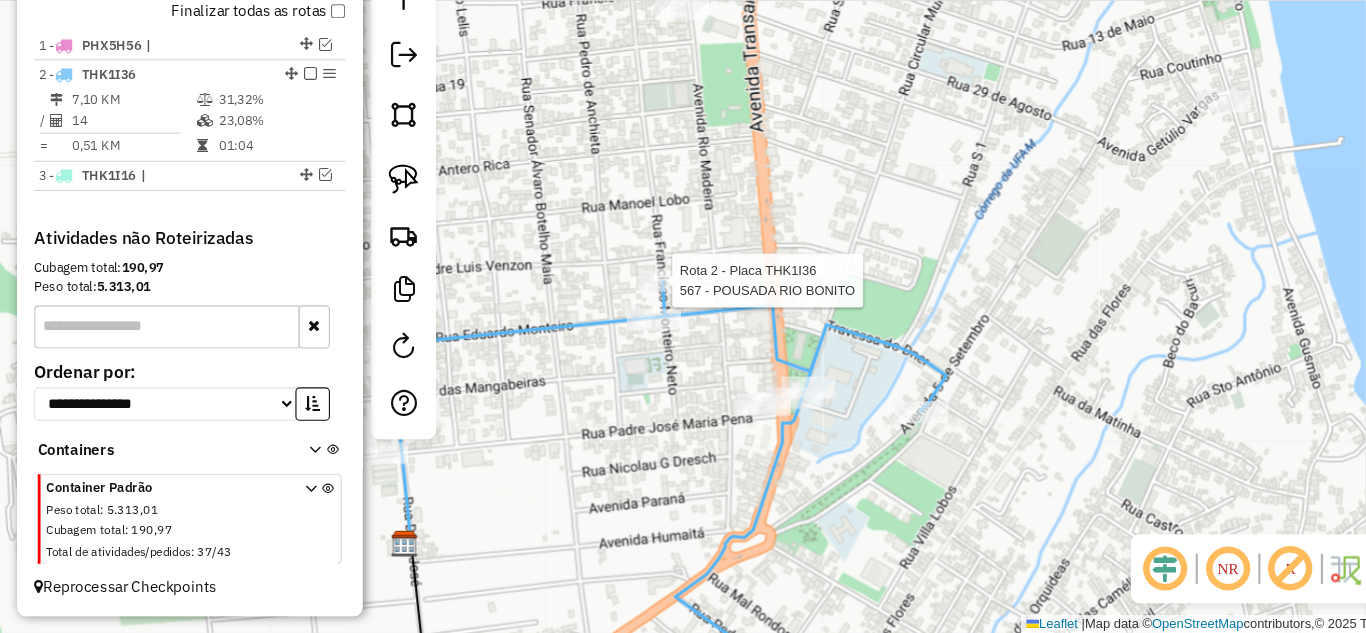 select on "**********" 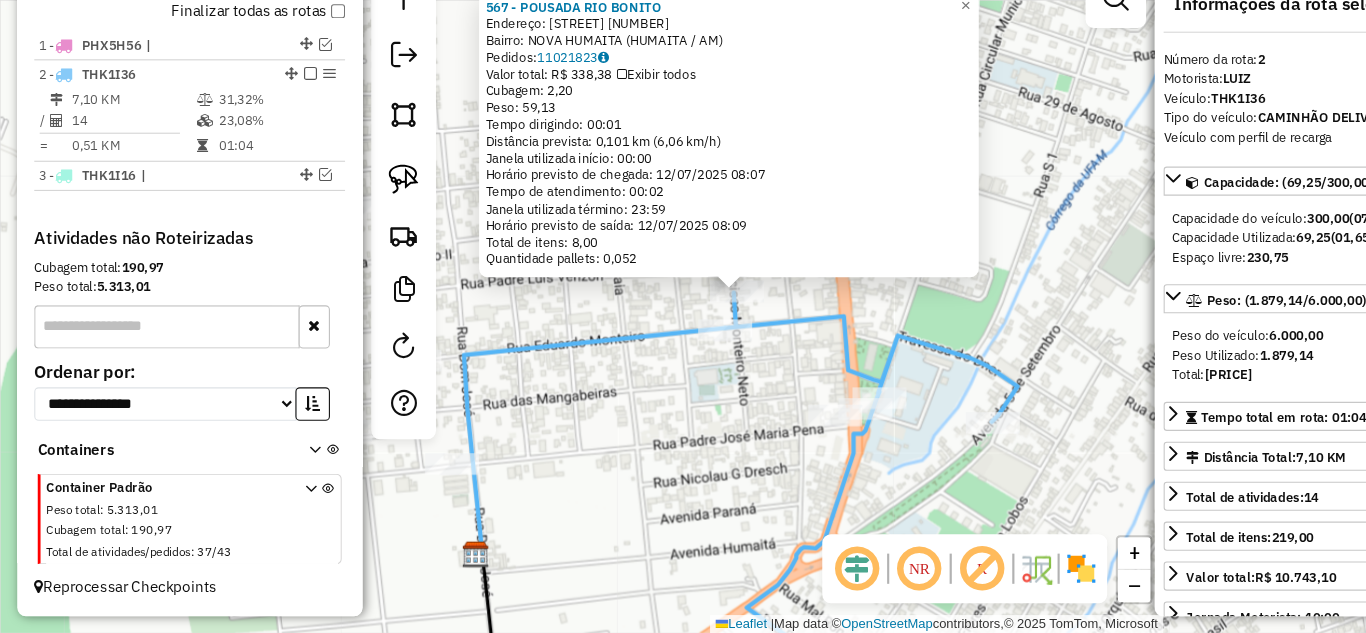 click on "567 - POUSADA RIO BONITO  Endereço:  [NAME] [NUMBER]   Bairro: NOVA HUMAITA ([CITY] / [STATE])   Pedidos:  11021823   Valor total: R$ 338,38   Exibir todos   Cubagem: 2,20  Peso: 59,13  Tempo dirigindo: 00:01   Distância prevista: 0,101 km (6,06 km/h)   Janela utilizada início: 00:00   Horário previsto de chegada: 12/07/2025 08:07   Tempo de atendimento: 00:02   Janela utilizada término: 23:59   Horário previsto de saída: 12/07/2025 08:09   Total de itens: 8,00   Quantidade pallets: 0,052  × Janela de atendimento Grade de atendimento Capacidade Transportadoras Veículos Cliente Pedidos  Rotas Selecione os dias de semana para filtrar as janelas de atendimento  Seg   Ter   Qua   Qui   Sex   Sáb   Dom  Informe o período da janela de atendimento: De: Até:  Filtrar exatamente a janela do cliente  Considerar janela de atendimento padrão  Selecione os dias de semana para filtrar as grades de atendimento  Seg   Ter   Qua   Qui   Sex   Sáb   Dom   Considerar clientes sem dia de atendimento cadastrado +" 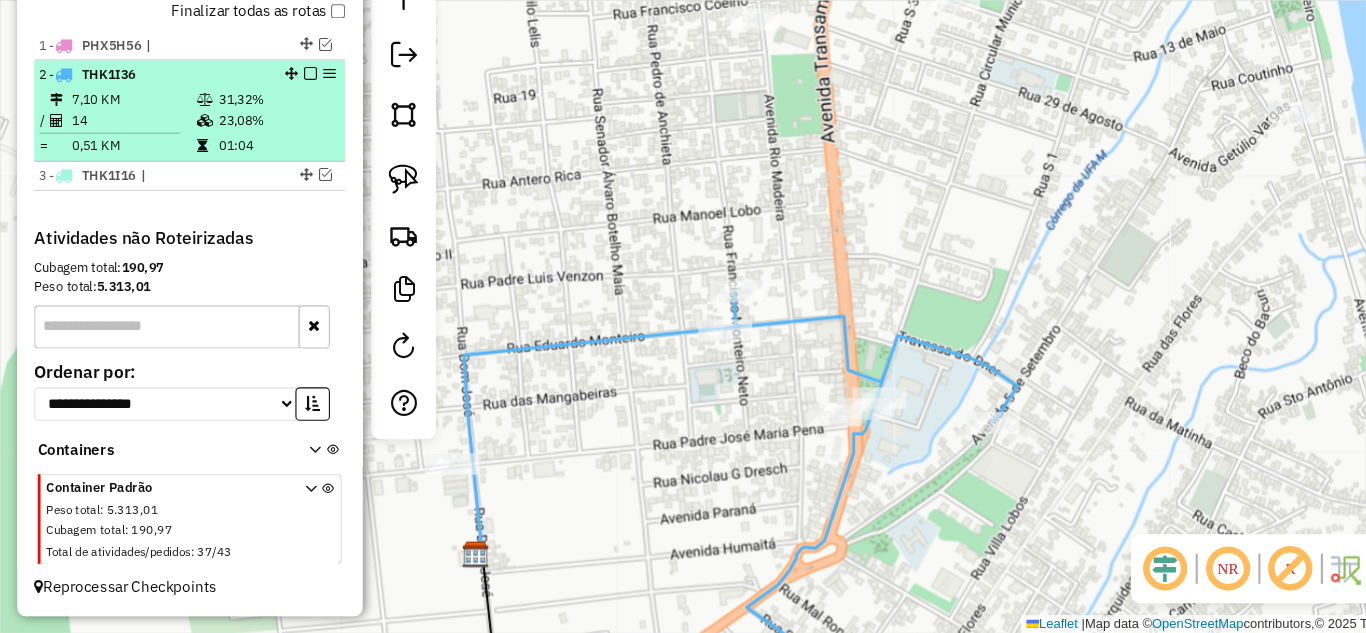 click at bounding box center [288, 114] 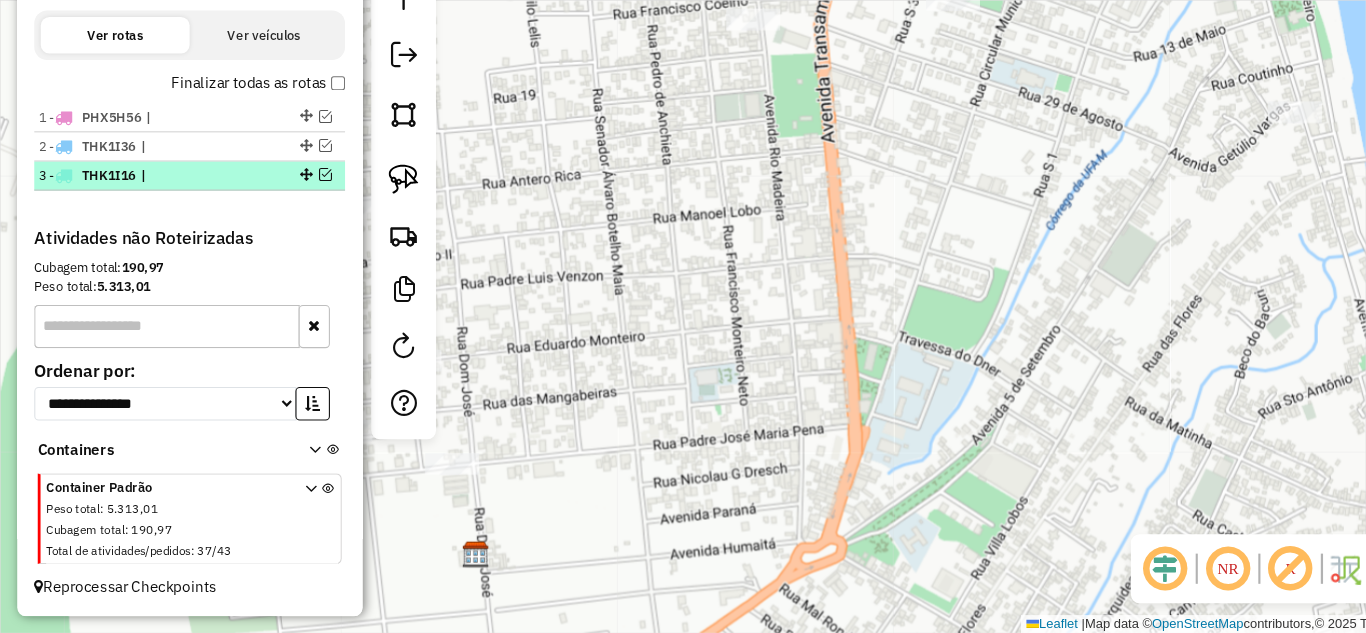 click at bounding box center (302, 208) 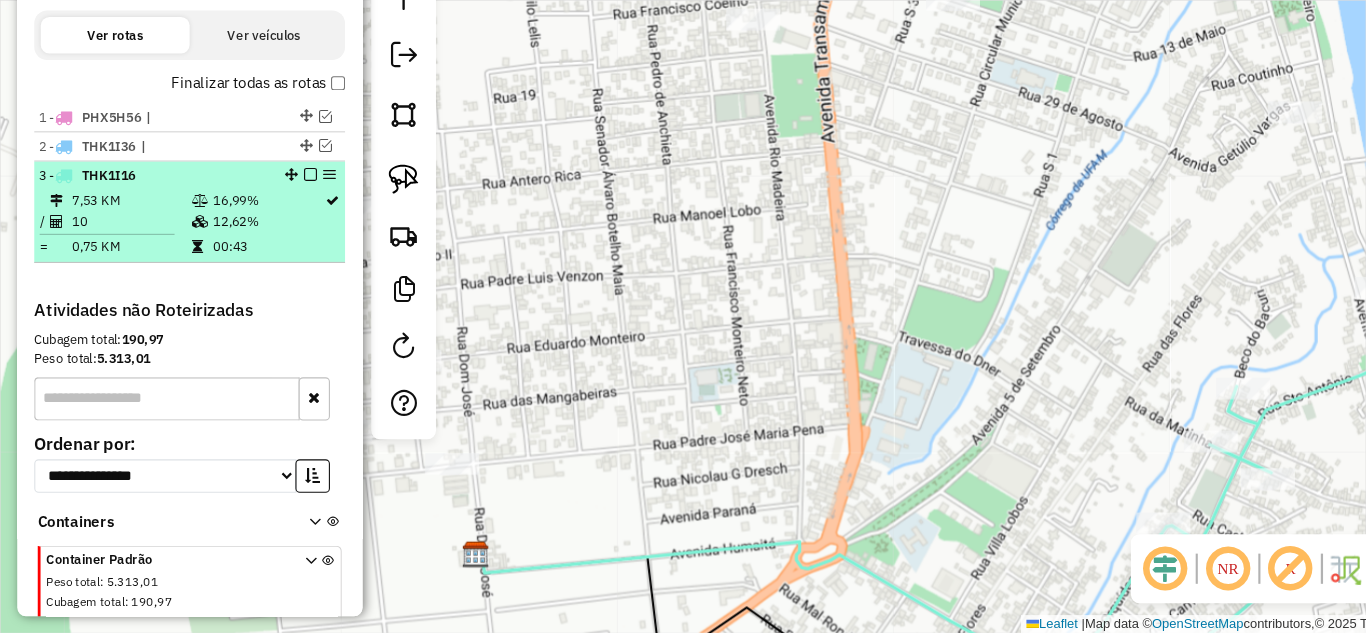 scroll, scrollTop: 715, scrollLeft: 0, axis: vertical 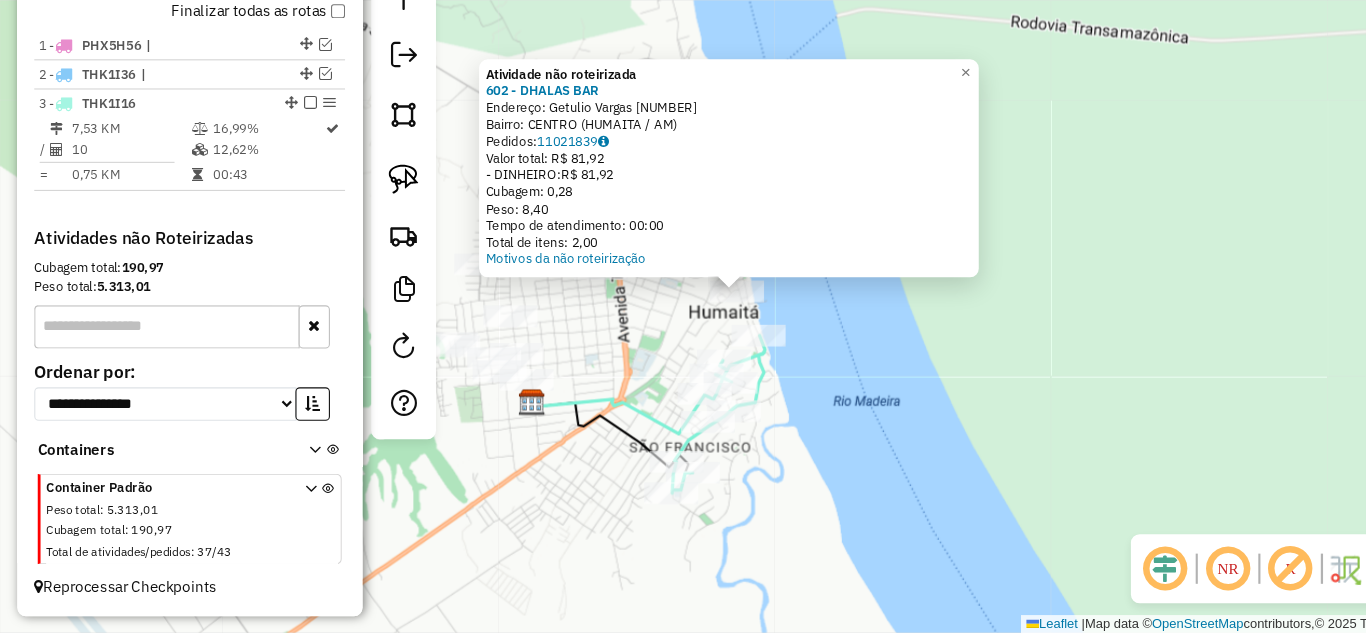 click on "Atividade não roteirizada 602 - DHALAS BAR  Endereço:  Getulio Vargas [NUMBER]   Bairro: CENTRO ([CITY] / AM)   Pedidos:  11021839   Valor total: R$ 81,92   - DINHEIRO:  R$ 81,92   Cubagem: 0,28   Peso: 8,40   Tempo de atendimento: 00:00   Total de itens: 2,00  Motivos da não roteirização × Janela de atendimento Grade de atendimento Capacidade Transportadoras Veículos Cliente Pedidos  Rotas Selecione os dias de semana para filtrar as janelas de atendimento  Seg   Ter   Qua   Qui   Sex   Sáb   Dom  Informe o período da janela de atendimento: De: Até:  Filtrar exatamente a janela do cliente  Considerar janela de atendimento padrão  Selecione os dias de semana para filtrar as grades de atendimento  Seg   Ter   Qua   Qui   Sex   Sáb   Dom   Considerar clientes sem dia de atendimento cadastrado  Clientes fora do dia de atendimento selecionado Filtrar as atividades entre os valores definidos abaixo:  Peso mínimo:   Peso máximo:   Cubagem mínima:   Cubagem máxima:   De:   Até:   De:   Até:  Veículo:" 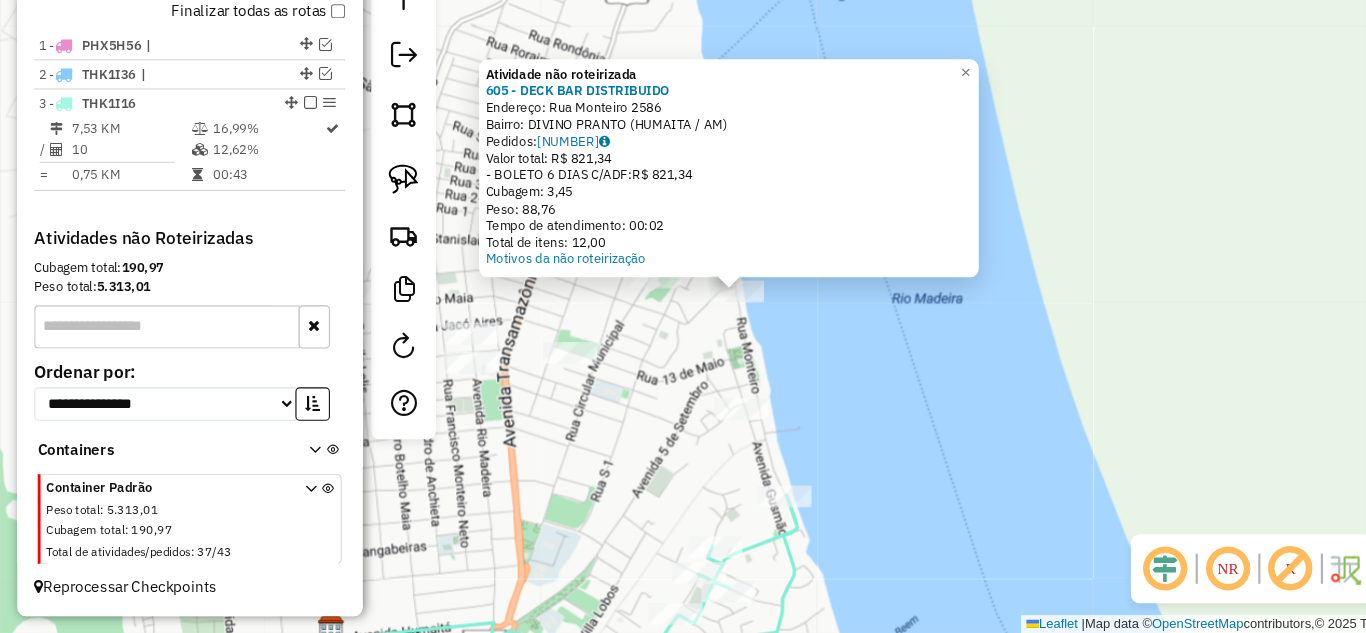 click on "Atividade não roteirizada 605 - DECK BAR DISTRIBUIDO  Endereço:  Rua Monteiro 2586   Bairro: DIVINO PRANTO ([CITY] / [STATE])   Pedidos:  11021849   Valor total: R$ 821,34   - BOLETO 6 DIAS C/ADF:  R$ 821,34   Cubagem: 3,45   Peso: 88,76   Tempo de atendimento: 00:02   Total de itens: 12,00  Motivos da não roteirização × Janela de atendimento Grade de atendimento Capacidade Transportadoras Veículos Cliente Pedidos  Rotas Selecione os dias de semana para filtrar as janelas de atendimento  Seg   Ter   Qua   Qui   Sex   Sáb   Dom  Informe o período da janela de atendimento: De: Até:  Filtrar exatamente a janela do cliente  Considerar janela de atendimento padrão  Selecione os dias de semana para filtrar as grades de atendimento  Seg   Ter   Qua   Qui   Sex   Sáb   Dom   Considerar clientes sem dia de atendimento cadastrado  Clientes fora do dia de atendimento selecionado Filtrar as atividades entre os valores definidos abaixo:  Peso mínimo:   Peso máximo:   Cubagem mínima:   Cubagem máxima:   De:  +" 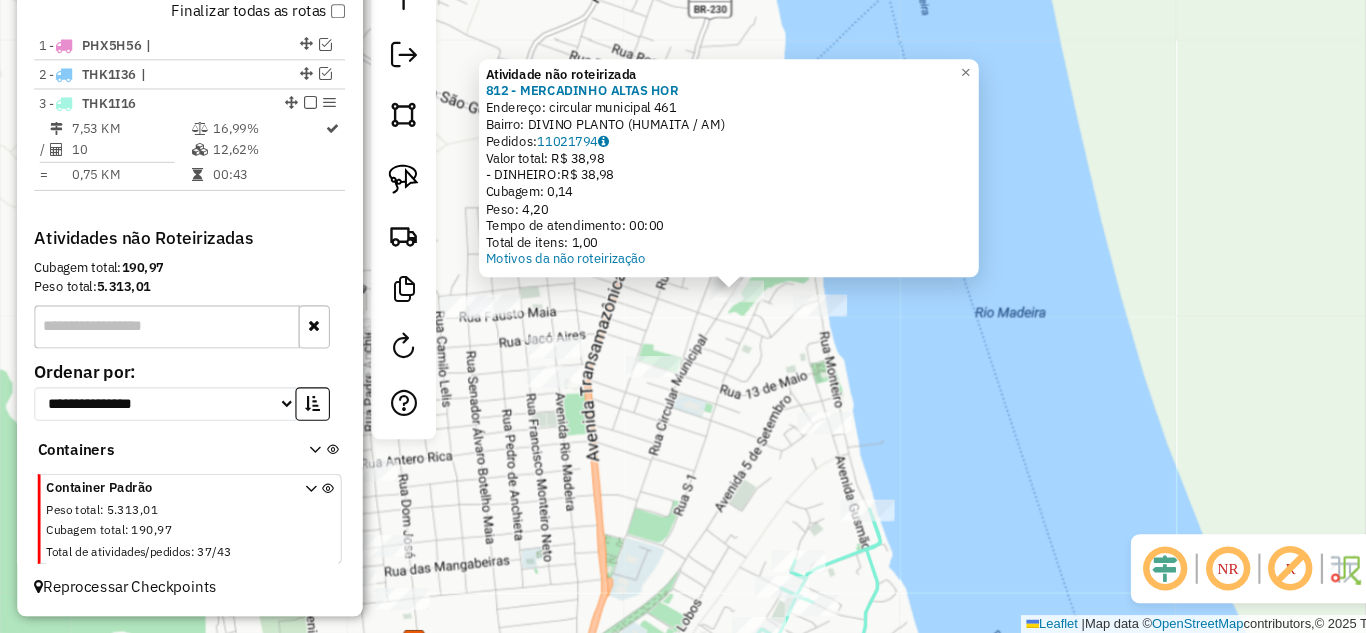 click on "Atividade não roteirizada 812 - MERCADINHO ALTAS HOR  Endereço:  circular municipal [NUMBER]   Bairro: DIVINO PLANTO ([CITY] / [STATE])   Pedidos:  11021794   Valor total: R$ 38,98   - DINHEIRO:  R$ 38,98   Cubagem: 0,14   Peso: 4,20   Tempo de atendimento: 00:00   Total de itens: 1,00  Motivos da não roteirização × Janela de atendimento Grade de atendimento Capacidade Transportadoras Veículos Cliente Pedidos  Rotas Selecione os dias de semana para filtrar as janelas de atendimento  Seg   Ter   Qua   Qui   Sex   Sáb   Dom  Informe o período da janela de atendimento: De: Até:  Filtrar exatamente a janela do cliente  Considerar janela de atendimento padrão  Selecione os dias de semana para filtrar as grades de atendimento  Seg   Ter   Qua   Qui   Sex   Sáb   Dom   Considerar clientes sem dia de atendimento cadastrado  Clientes fora do dia de atendimento selecionado Filtrar as atividades entre os valores definidos abaixo:  Peso mínimo:   Peso máximo:   Cubagem mínima:   Cubagem máxima:   De:   Até:  De:" 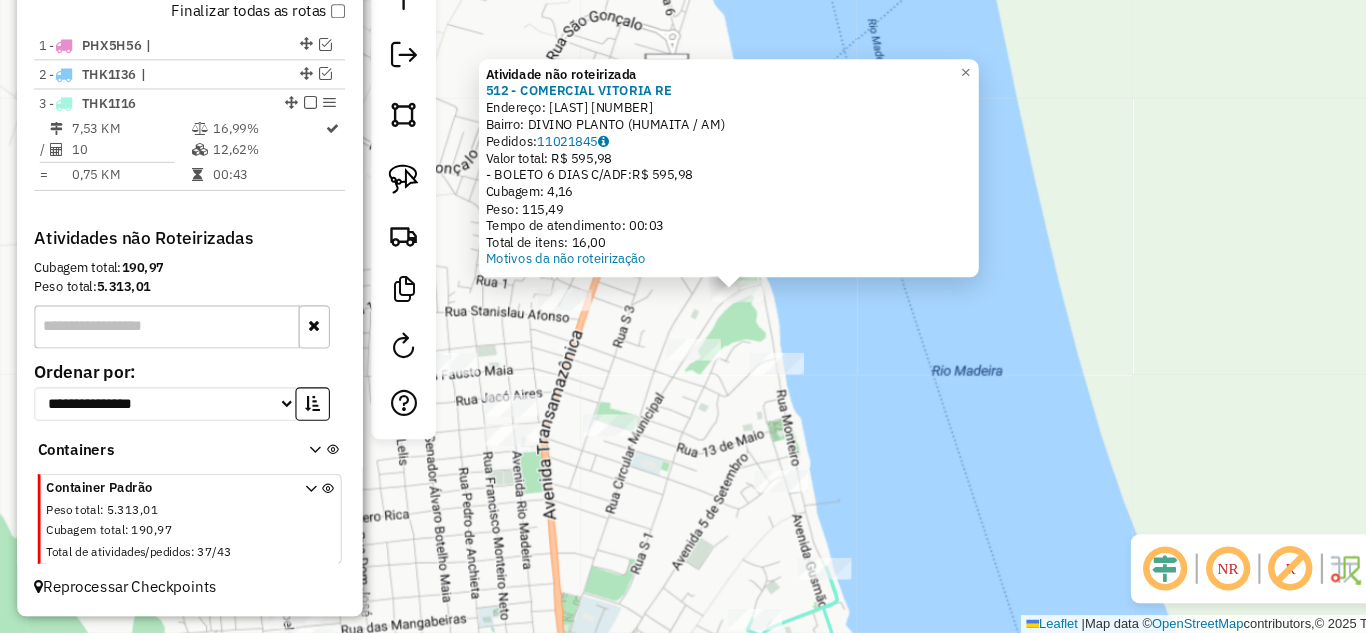click on "Atividade não roteirizada 512 - COMERCIAL VITORIA RE  Endereço:  Circular 116   Bairro: DIVINO PLANTO ([CITY] / [STATE])   Pedidos:  11021845   Valor total: R$ 595,98   - BOLETO 6 DIAS C/ADF:  R$ 595,98   Cubagem: 4,16   Peso: 115,49   Tempo de atendimento: 00:03   Total de itens: 16,00  Motivos da não roteirização × Janela de atendimento Grade de atendimento Capacidade Transportadoras Veículos Cliente Pedidos  Rotas Selecione os dias de semana para filtrar as janelas de atendimento  Seg   Ter   Qua   Qui   Sex   Sáb   Dom  Informe o período da janela de atendimento: De: Até:  Filtrar exatamente a janela do cliente  Considerar janela de atendimento padrão  Selecione os dias de semana para filtrar as grades de atendimento  Seg   Ter   Qua   Qui   Sex   Sáb   Dom   Considerar clientes sem dia de atendimento cadastrado  Clientes fora do dia de atendimento selecionado Filtrar as atividades entre os valores definidos abaixo:  Peso mínimo:   Peso máximo:   Cubagem mínima:   Cubagem máxima:   De:   De:" 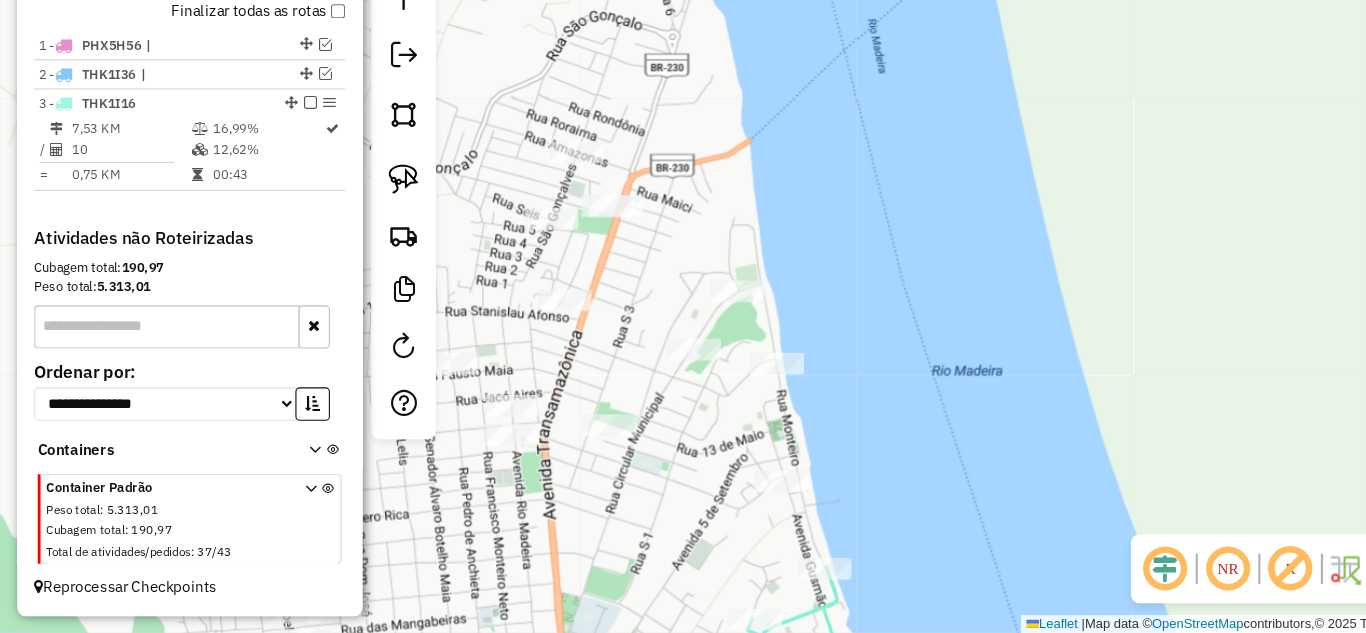 drag, startPoint x: 784, startPoint y: 391, endPoint x: 789, endPoint y: 323, distance: 68.18358 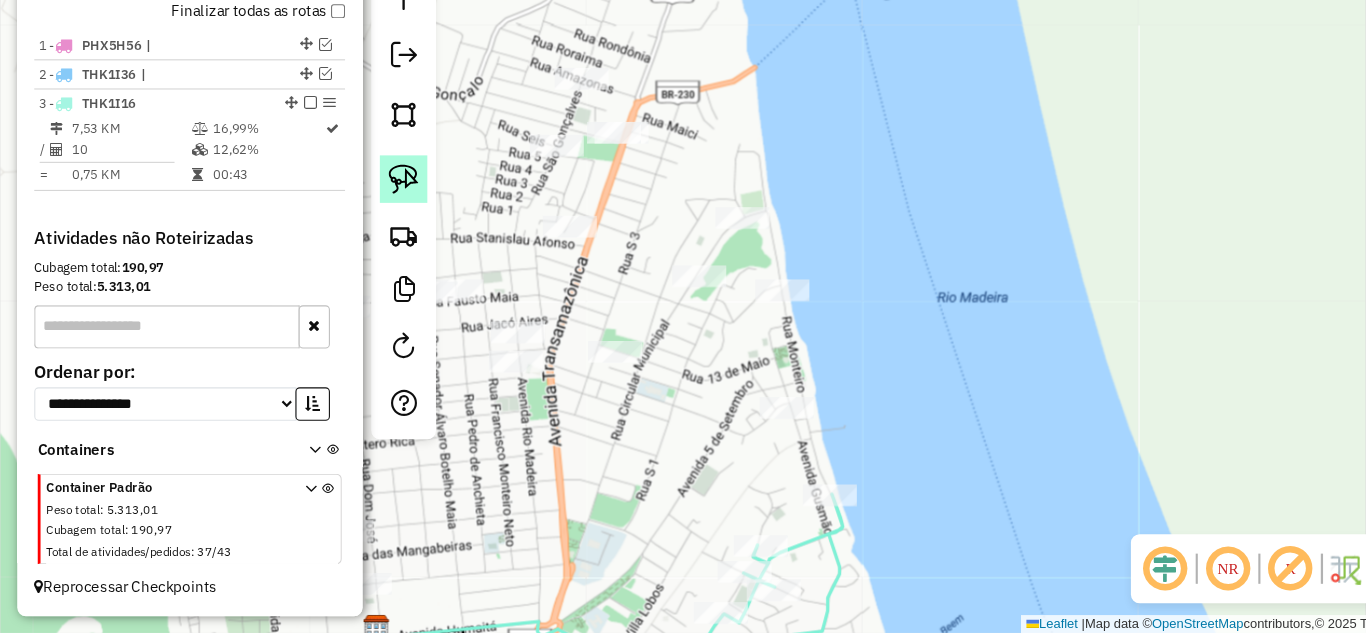 click 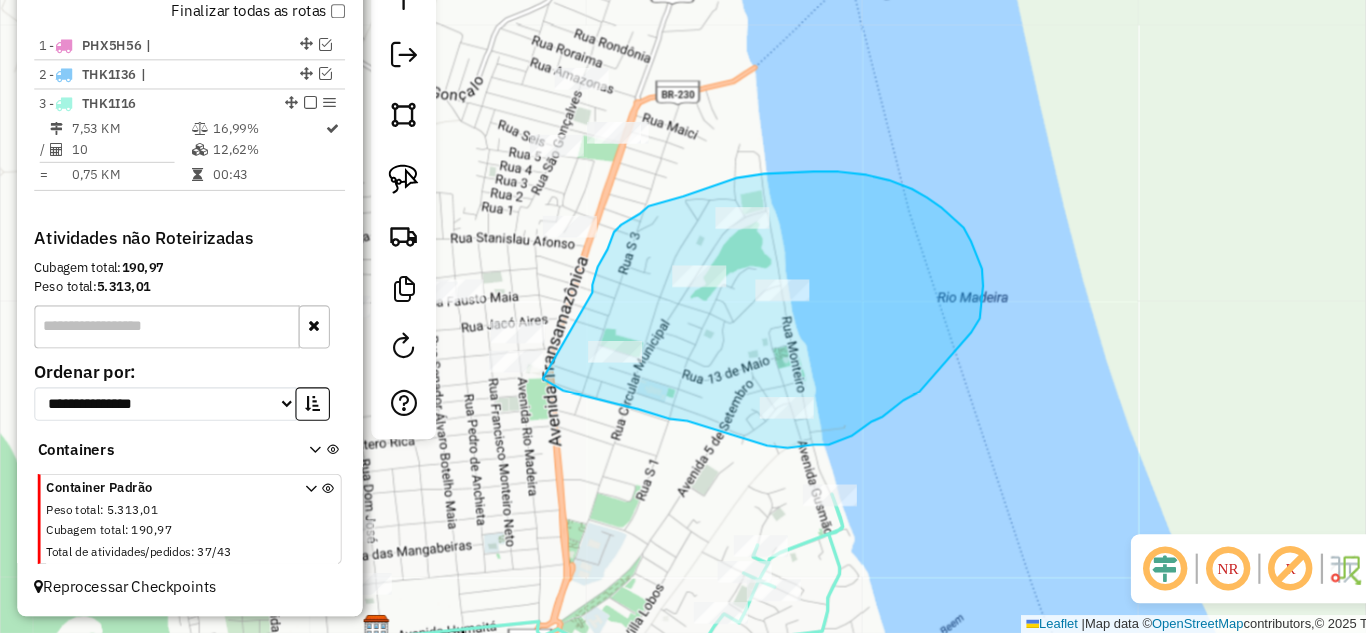 drag, startPoint x: 549, startPoint y: 315, endPoint x: 503, endPoint y: 397, distance: 94.02127 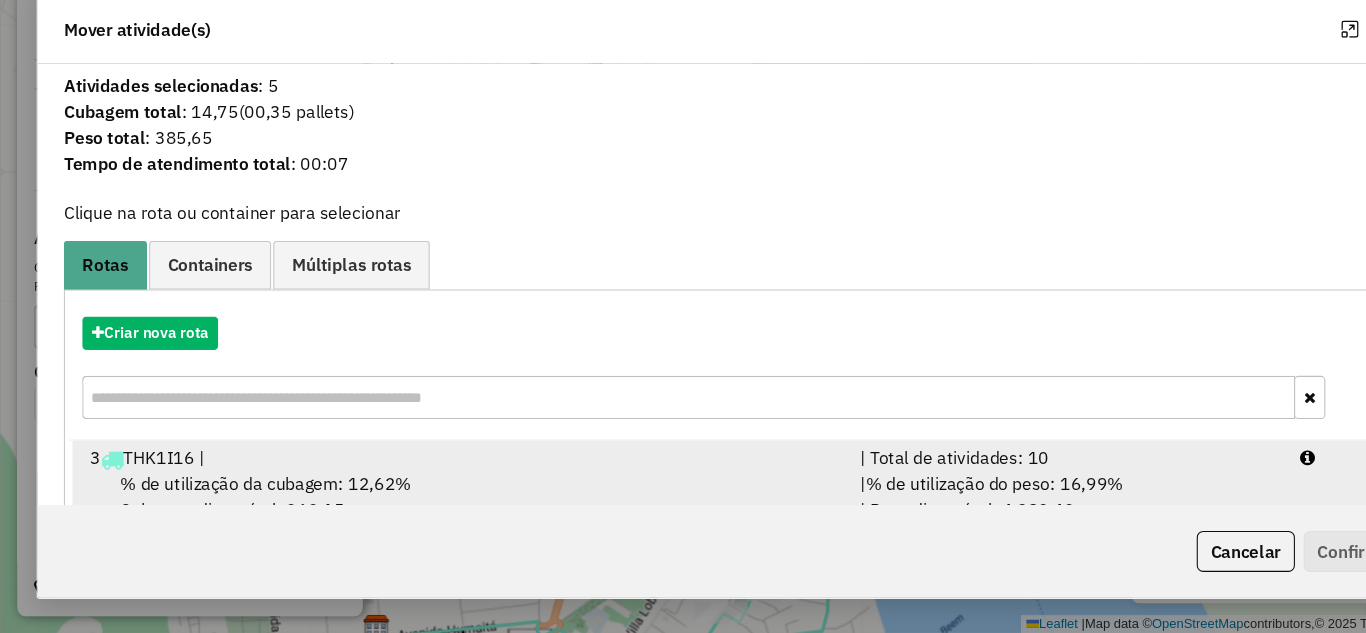 click on "|  % de utilização do peso: 16,99%  | Peso disponível: 4.980,42" at bounding box center [989, 506] 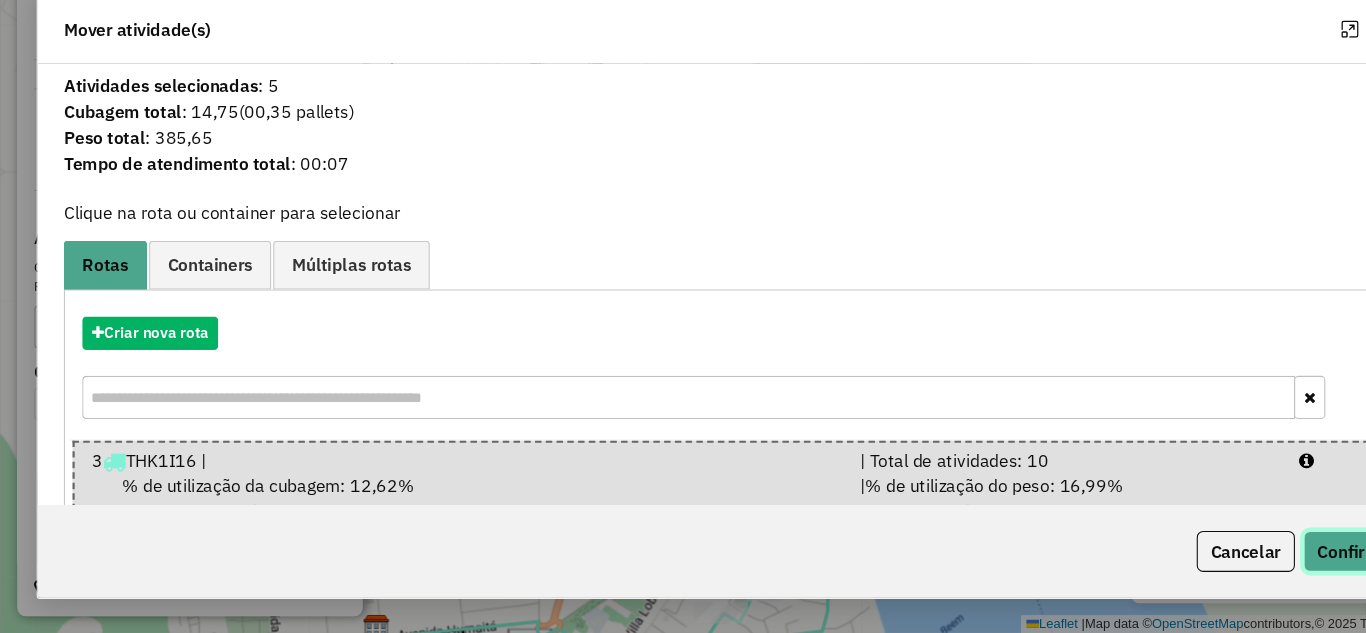 click on "Confirmar" 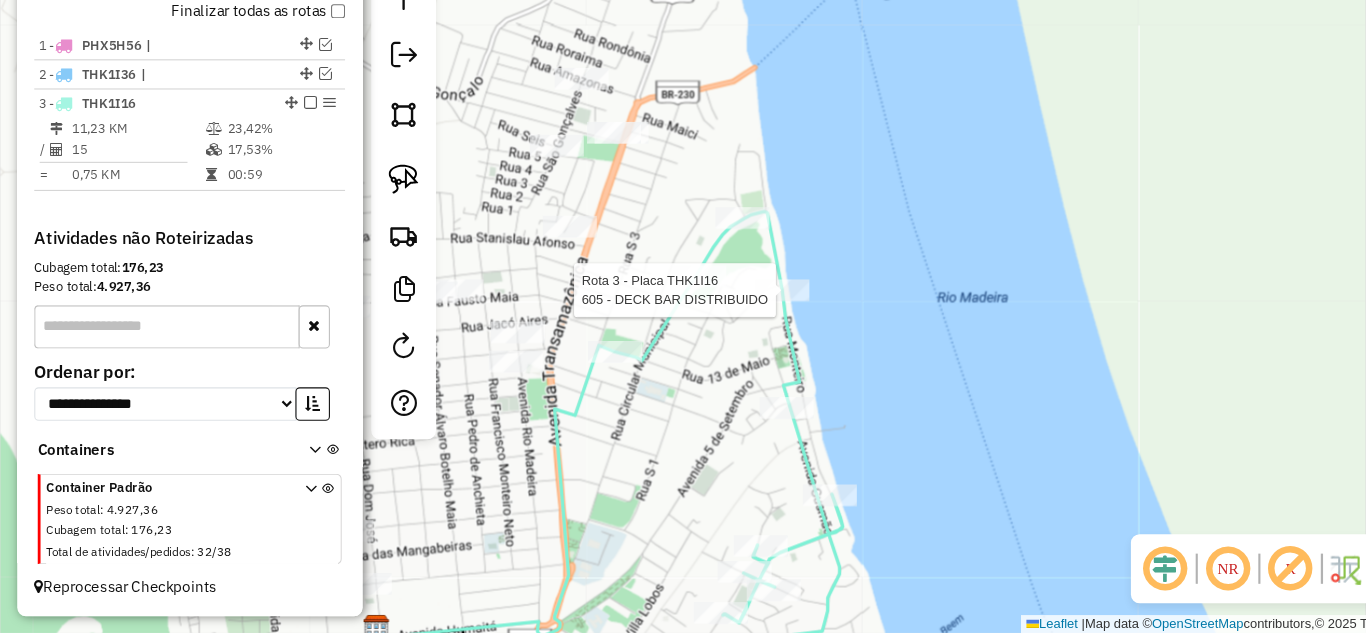 select on "**********" 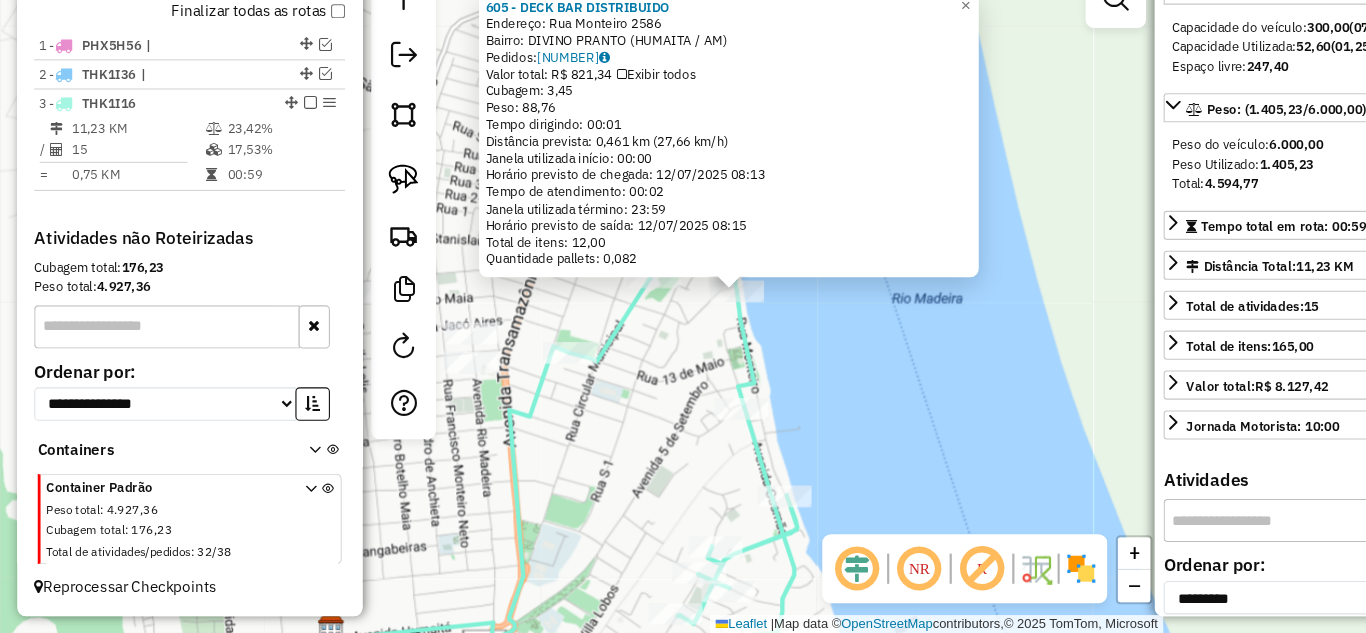 scroll, scrollTop: 278, scrollLeft: 0, axis: vertical 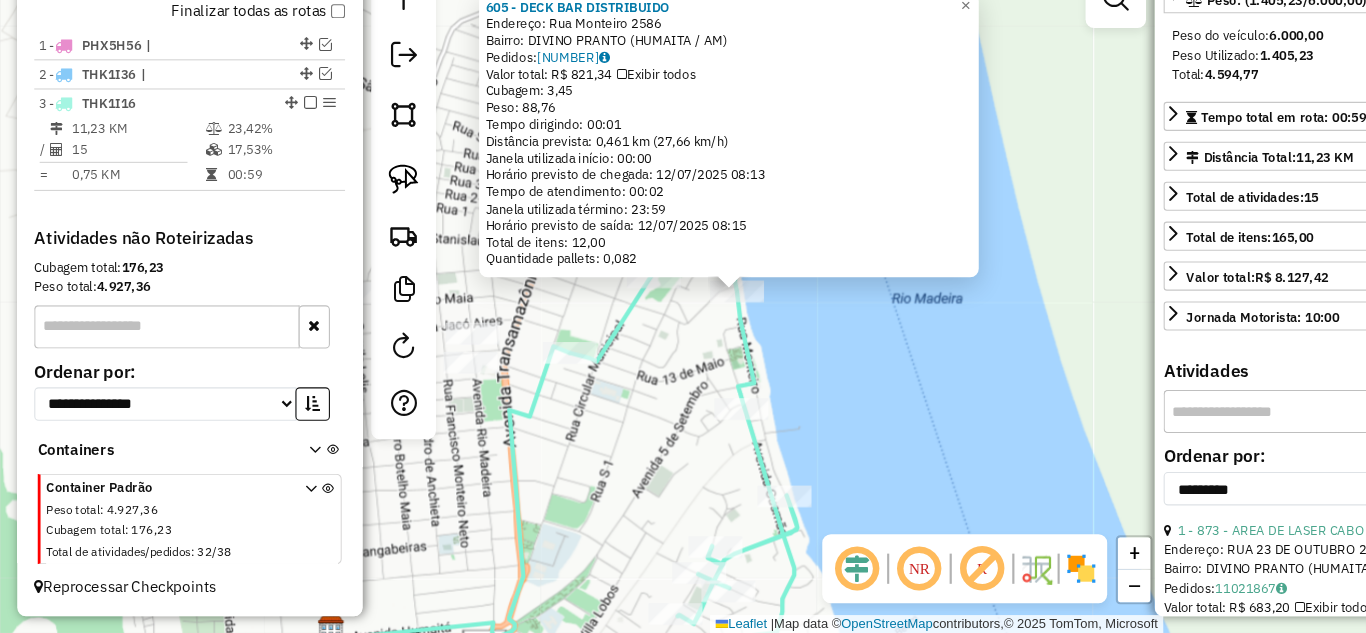 click on "[NUMBER] - [NAME]  Endereço:  [STREET] [NUMBER]   Bairro: [NEIGHBORHOOD] ([CITY] / [STATE])   Pedidos:  [NUMBER]   Valor total: R$ [PRICE]   Exibir todos   Cubagem: [NUMBER]  Peso: [NUMBER]  Tempo dirigindo: [TIME]   Distância prevista: [DISTANCE] ([SPEED])   Janela utilizada início: [TIME]   Horário previsto de chegada: [DATE] [TIME]   Tempo de atendimento: [TIME]   Janela utilizada término: [TIME]   Horário previsto de saída: [DATE] [TIME]   Total de itens: [NUMBER]   Quantidade pallets: [NUMBER]  × Janela de atendimento Grade de atendimento Capacidade Transportadoras Veículos Cliente Pedidos  Rotas Selecione os dias de semana para filtrar as janelas de atendimento  Seg   Ter   Qua   Qui   Sex   Sáb   Dom  Informe o período da janela de atendimento: De: Até:  Filtrar exatamente a janela do cliente  Considerar janela de atendimento padrão  Selecione os dias de semana para filtrar as grades de atendimento  Seg   Ter   Qua   Qui   Sex   Sáb   Dom   Considerar clientes sem dia de atendimento cadastrado +" 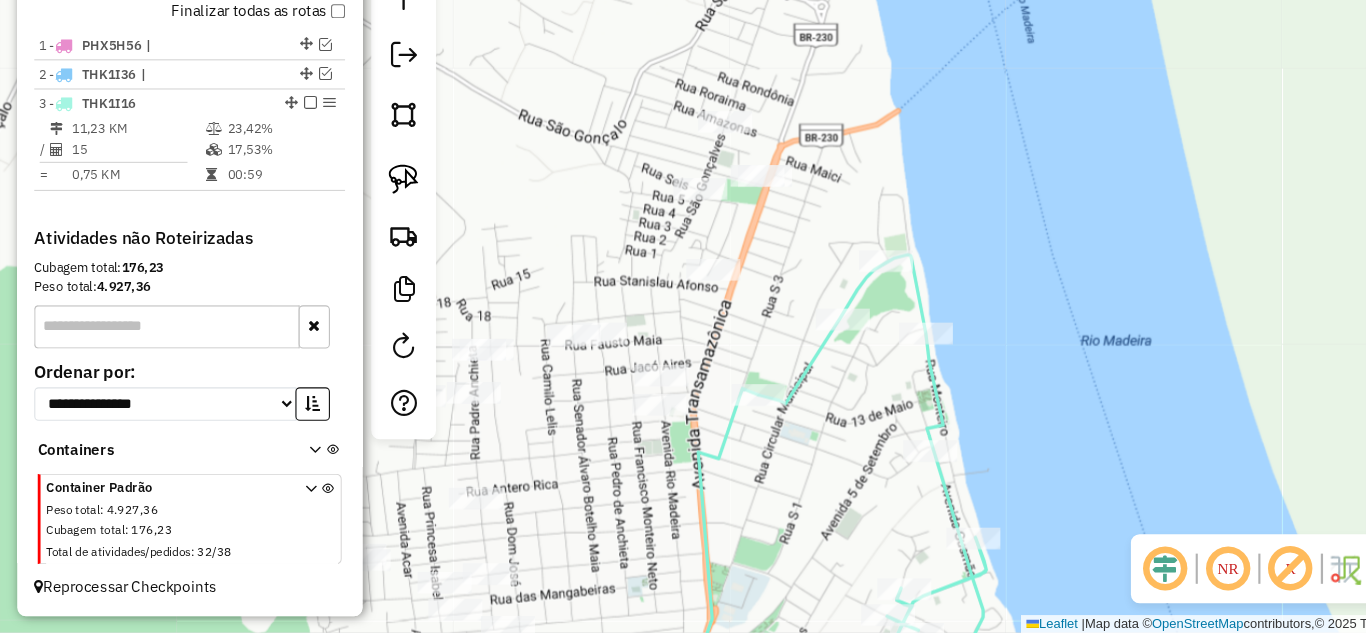 drag, startPoint x: 726, startPoint y: 474, endPoint x: 985, endPoint y: 526, distance: 264.16852 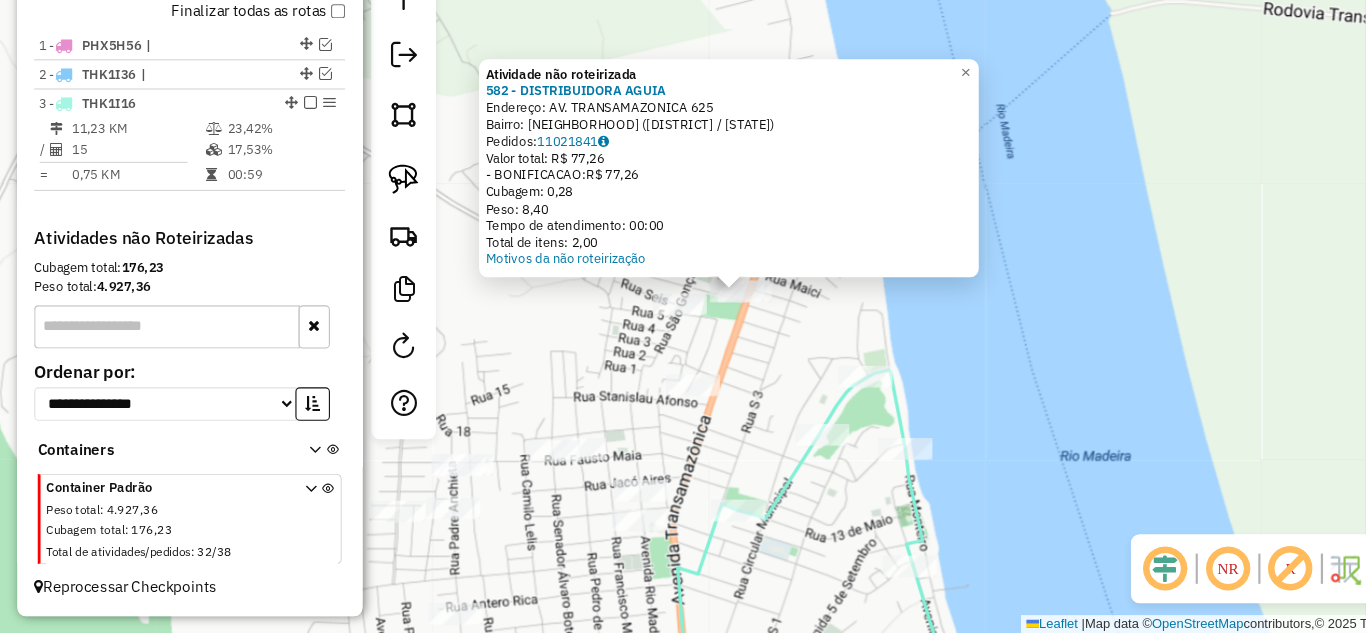 click on "Atividade não roteirizada 582 - DISTRIBUIDORA AGUIA  Endereço:  AV. TRANSAMAZONICA 625   Bairro: SAO DOMINGOS SAVIO ([CITY] / [STATE])   Pedidos:  11021841   Valor total: R$ 77,26   - BONIFICACAO:  R$ 77,26   Cubagem: 0,28   Peso: 8,40   Tempo de atendimento: 00:00   Total de itens: 2,00  Motivos da não roteirização × Janela de atendimento Grade de atendimento Capacidade Transportadoras Veículos Cliente Pedidos  Rotas Selecione os dias de semana para filtrar as janelas de atendimento  Seg   Ter   Qua   Qui   Sex   Sáb   Dom  Informe o período da janela de atendimento: De: Até:  Filtrar exatamente a janela do cliente  Considerar janela de atendimento padrão  Selecione os dias de semana para filtrar as grades de atendimento  Seg   Ter   Qua   Qui   Sex   Sáb   Dom   Considerar clientes sem dia de atendimento cadastrado  Clientes fora do dia de atendimento selecionado Filtrar as atividades entre os valores definidos abaixo:  Peso mínimo:   Peso máximo:   Cubagem mínima:   Cubagem máxima:   De:   De:" 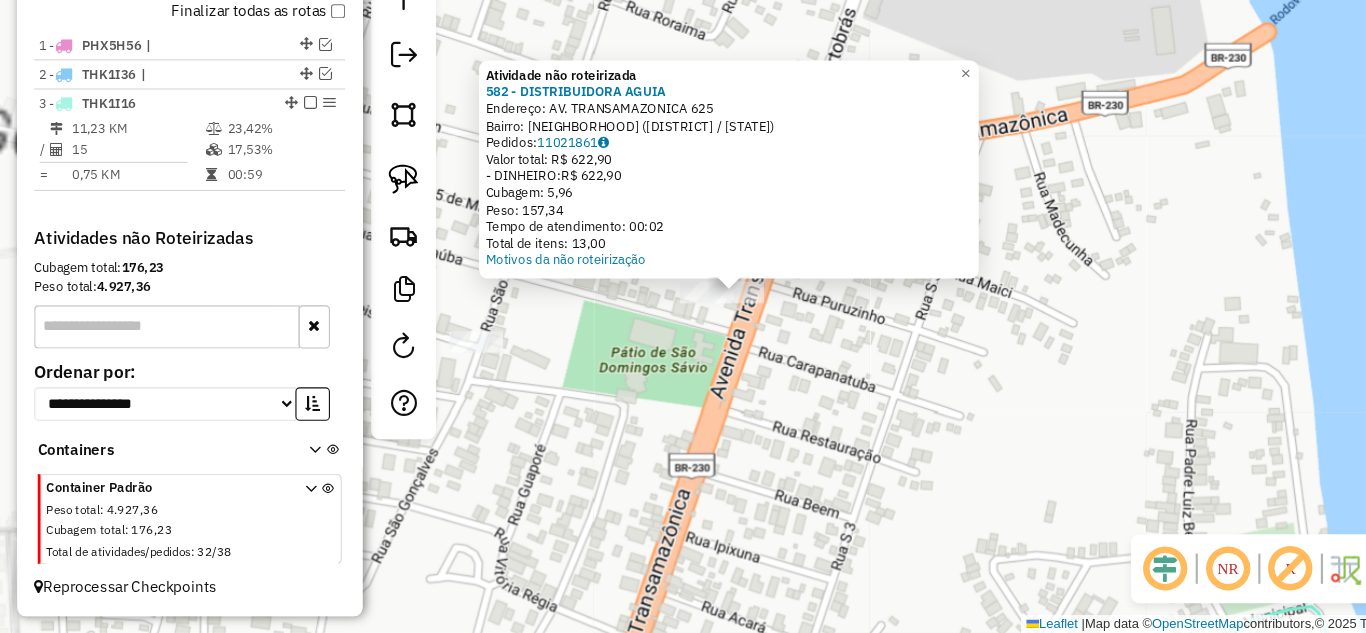 click on "Atividade não roteirizada [NUMBER] - [LAST]  Endereço:  AV. [LAST] [NUMBER]   Bairro: [NEIGHBORHOOD] ([CITY] / [STATE])   Pedidos:  [ORDER_ID]   Valor total: [CURRENCY] [AMOUNT]   - DINHEIRO:  [CURRENCY] [AMOUNT]   Cubagem: [AMOUNT]   Peso: [AMOUNT]   Tempo de atendimento: [TIME]   Total de itens: [AMOUNT]  Motivos da não roteirização × Janela de atendimento Grade de atendimento Capacidade Transportadoras Veículos Cliente Pedidos  Rotas Selecione os dias de semana para filtrar as janelas de atendimento  Seg   Ter   Qua   Qui   Sex   Sáb   Dom  Informe o período da janela de atendimento: De: Até:  Filtrar exatamente a janela do cliente  Considerar janela de atendimento padrão  Selecione os dias de semana para filtrar as grades de atendimento  Seg   Ter   Qua   Qui   Sex   Sáb   Dom   Considerar clientes sem dia de atendimento cadastrado  Clientes fora do dia de atendimento selecionado Filtrar as atividades entre os valores definidos abaixo:  Peso mínimo:   Peso máximo:   Cubagem mínima:   Cubagem máxima:   De:  De:" 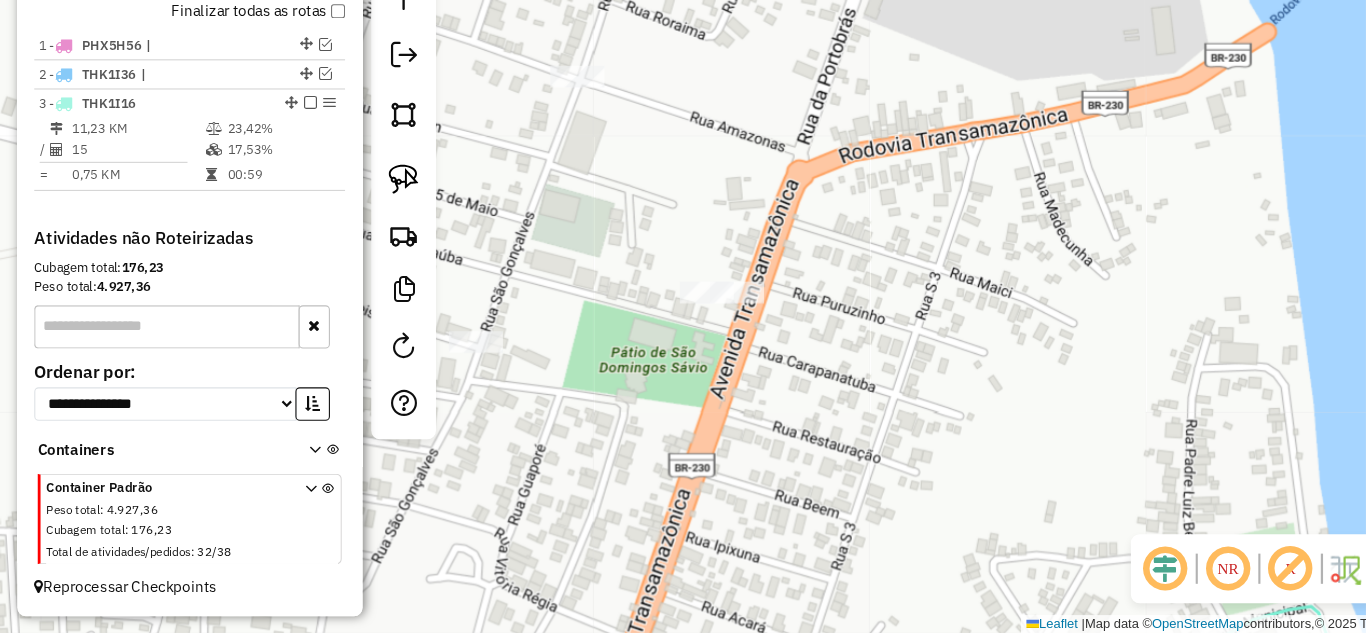 click on "Janela de atendimento Grade de atendimento Capacidade Transportadoras Veículos Cliente Pedidos  Rotas Selecione os dias de semana para filtrar as janelas de atendimento  Seg   Ter   Qua   Qui   Sex   Sáb   Dom  Informe o período da janela de atendimento: De: Até:  Filtrar exatamente a janela do cliente  Considerar janela de atendimento padrão  Selecione os dias de semana para filtrar as grades de atendimento  Seg   Ter   Qua   Qui   Sex   Sáb   Dom   Considerar clientes sem dia de atendimento cadastrado  Clientes fora do dia de atendimento selecionado Filtrar as atividades entre os valores definidos abaixo:  Peso mínimo:   Peso máximo:   Cubagem mínima:   Cubagem máxima:   De:   Até:  Filtrar as atividades entre o tempo de atendimento definido abaixo:  De:   Até:   Considerar capacidade total dos clientes não roteirizados Transportadora: Selecione um ou mais itens Tipo de veículo: Selecione um ou mais itens Veículo: Selecione um ou mais itens Motorista: Selecione um ou mais itens Nome: Rótulo:" 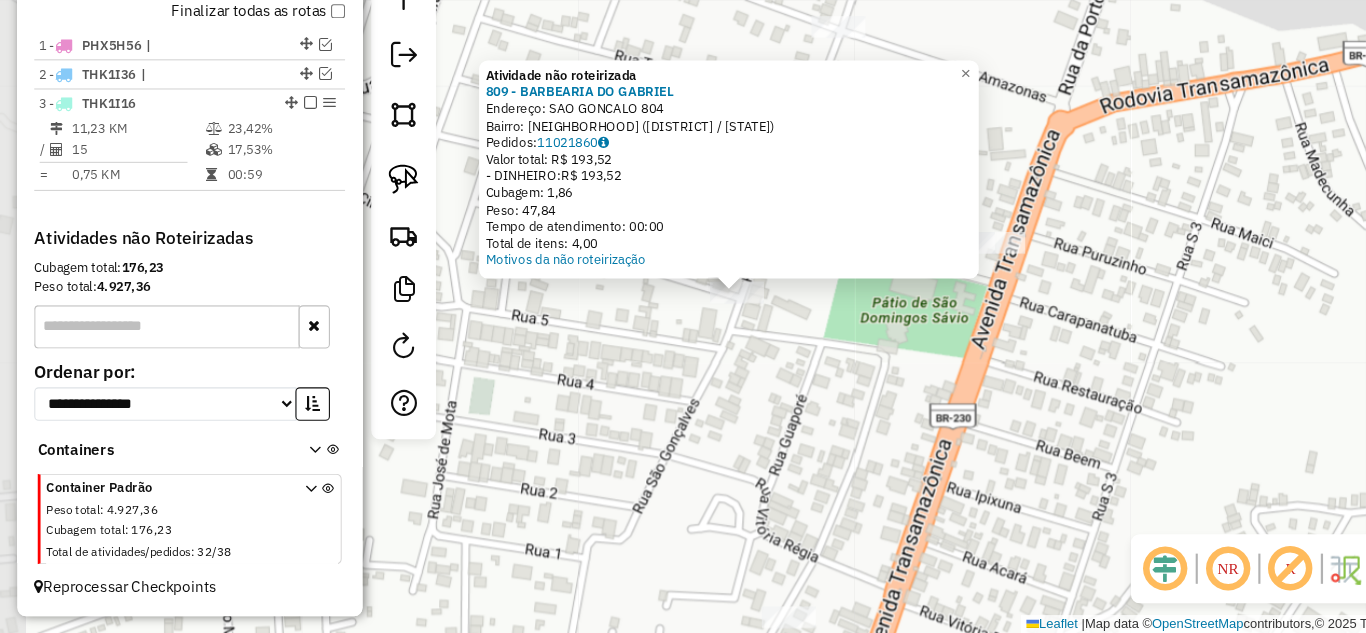 click on "Atividade não roteirizada [NUMBER] - [NAME]  Endereço:  [STREET] [NUMBER]   Bairro: [NEIGHBORHOOD] ([CITY] / [STATE])   Pedidos:  [NUMBER]   Valor total: R$ [PRICE]   - DINHEIRO:  R$ [PRICE]   Cubagem: [NUMBER]   Peso: [NUMBER]   Tempo de atendimento: [TIME]   Total de itens: [NUMBER]  Motivos da não roteirização × Janela de atendimento Grade de atendimento Capacidade Transportadoras Veículos Cliente Pedidos  Rotas Selecione os dias de semana para filtrar as janelas de atendimento  Seg   Ter   Qua   Qui   Sex   Sáb   Dom  Informe o período da janela de atendimento: De: Até:  Filtrar exatamente a janela do cliente  Considerar janela de atendimento padrão  Selecione os dias de semana para filtrar as grades de atendimento  Seg   Ter   Qua   Qui   Sex   Sáb   Dom   Considerar clientes sem dia de atendimento cadastrado  Clientes fora do dia de atendimento selecionado Filtrar as atividades entre os valores definidos abaixo:  Peso mínimo:   Peso máximo:   Cubagem mínima:   Cubagem máxima:   De:   Até:  De:" 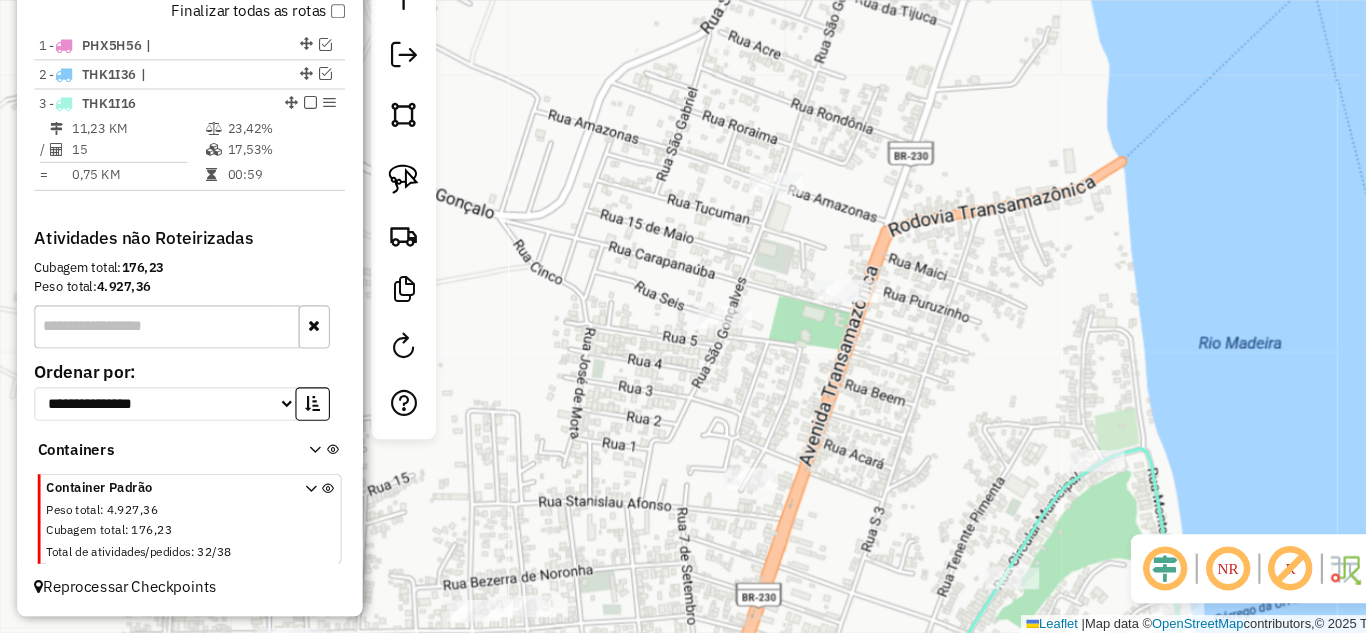 click 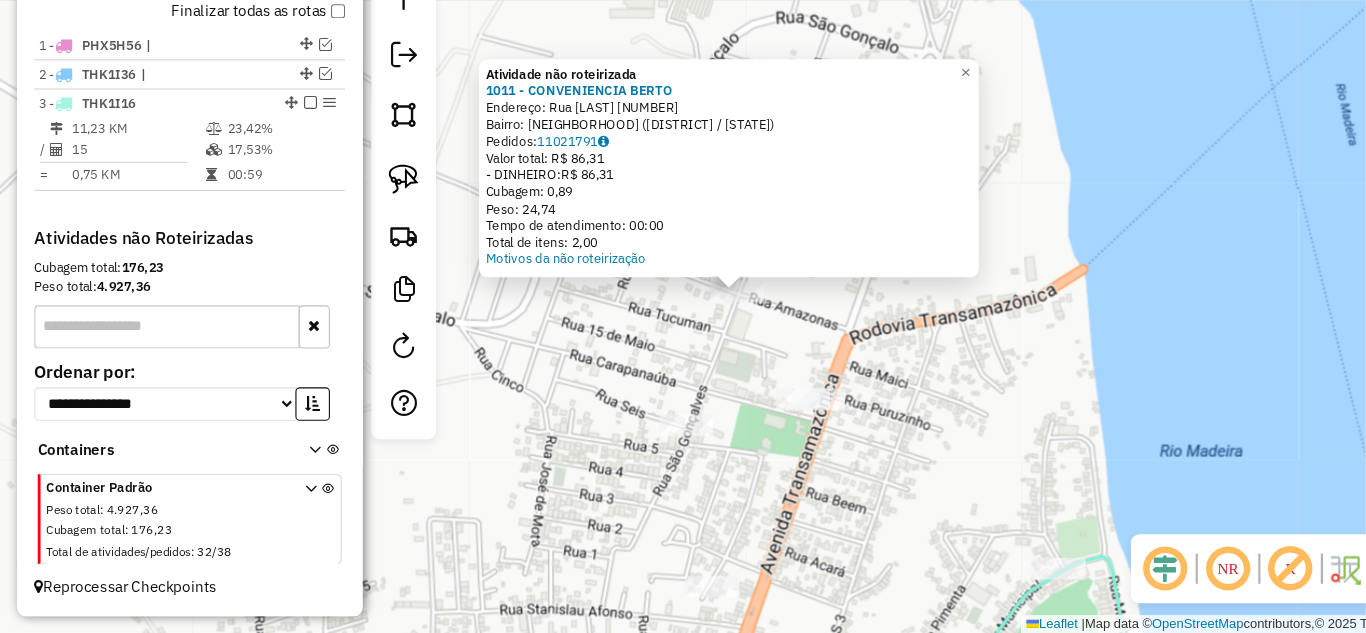 click on "Atividade não roteirizada 1011 - CONVENIENCIA  BERTO  Endereço:  Rua guapore 1196   Bairro: SAO DOMINGOS SAVIO ([CITY] / [STATE])   Pedidos:  11021791   Valor total: R$ 86,31   - DINHEIRO:  R$ 86,31   Cubagem: 0,89   Peso: 24,74   Tempo de atendimento: 00:00   Total de itens: 2,00  Motivos da não roteirização × Janela de atendimento Grade de atendimento Capacidade Transportadoras Veículos Cliente Pedidos  Rotas Selecione os dias de semana para filtrar as janelas de atendimento  Seg   Ter   Qua   Qui   Sex   Sáb   Dom  Informe o período da janela de atendimento: De: Até:  Filtrar exatamente a janela do cliente  Considerar janela de atendimento padrão  Selecione os dias de semana para filtrar as grades de atendimento  Seg   Ter   Qua   Qui   Sex   Sáb   Dom   Considerar clientes sem dia de atendimento cadastrado  Clientes fora do dia de atendimento selecionado Filtrar as atividades entre os valores definidos abaixo:  Peso mínimo:   Peso máximo:   Cubagem mínima:   Cubagem máxima:   De:   Até:  De:  +" 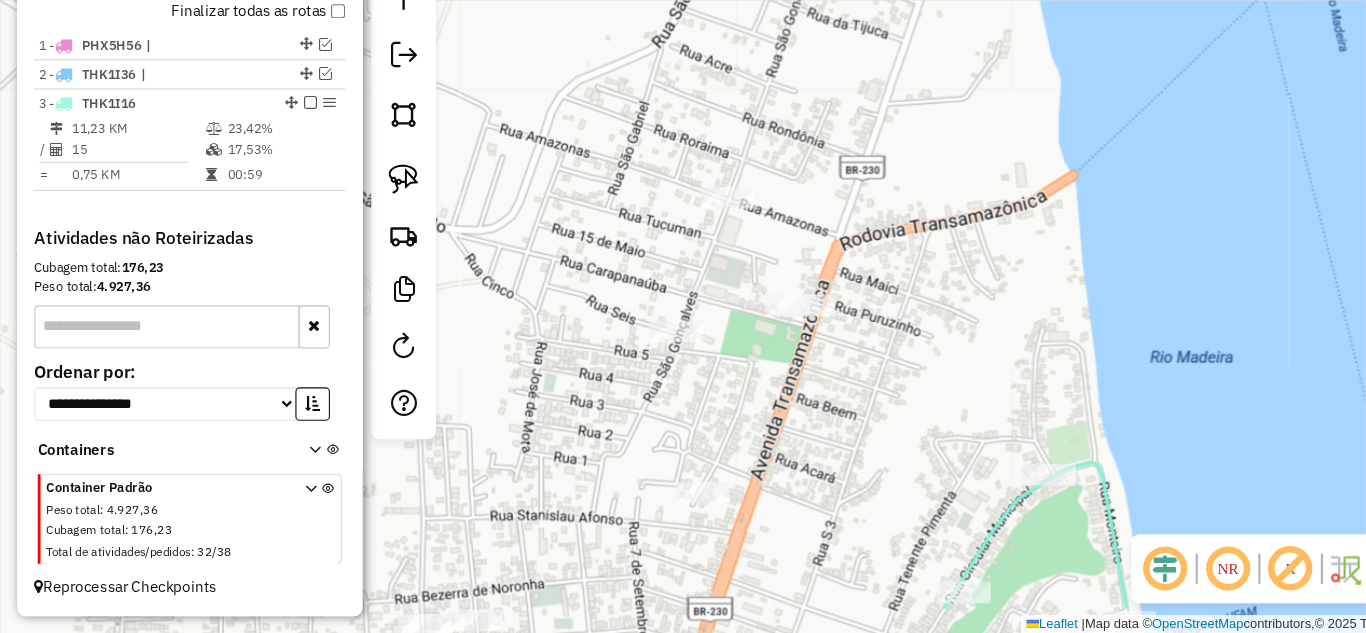 drag, startPoint x: 676, startPoint y: 411, endPoint x: 667, endPoint y: 323, distance: 88.45903 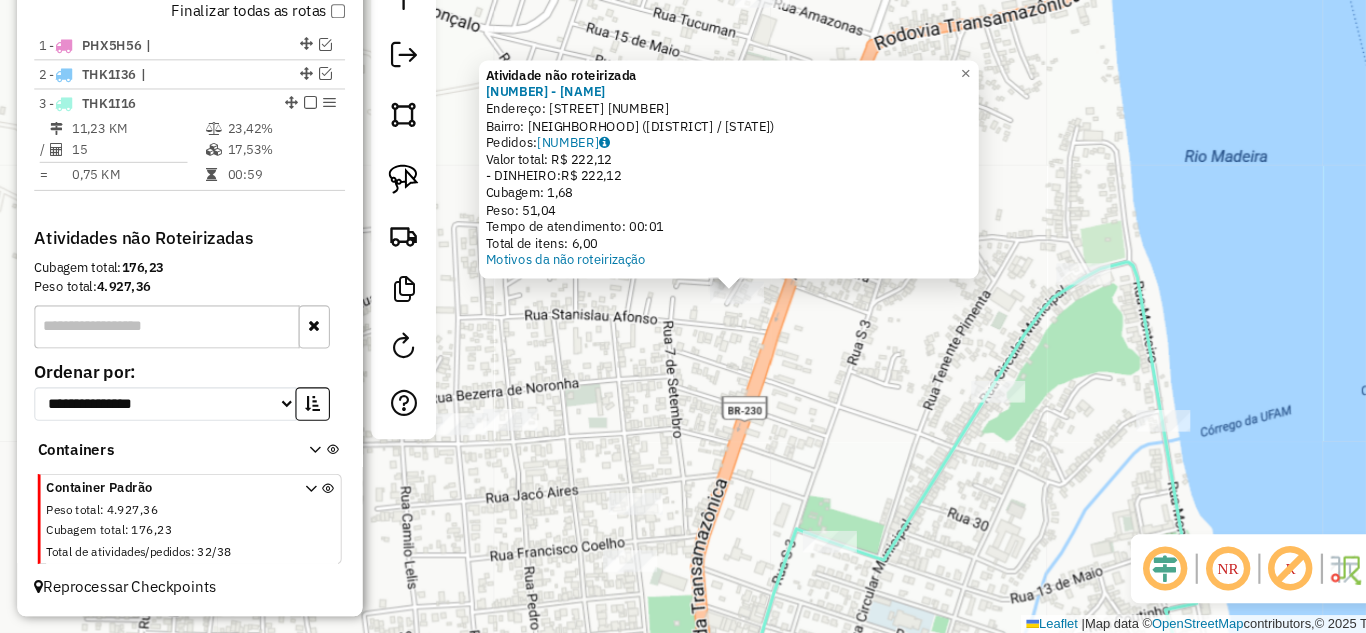 click on "Atividade não roteirizada 1017 - MERCEARIA 4 IRMaOS  Endereço:  Rua Goncalves Dias 1087   Bairro: SAO DOMINGOS SAVIO ([CITY] / [STATE])   Pedidos:  11021793   Valor total: R$ 222,12   - DINHEIRO:  R$ 222,12   Cubagem: 1,68   Peso: 51,04   Tempo de atendimento: 00:01   Total de itens: 6,00  Motivos da não roteirização × Janela de atendimento Grade de atendimento Capacidade Transportadoras Veículos Cliente Pedidos  Rotas Selecione os dias de semana para filtrar as janelas de atendimento  Seg   Ter   Qua   Qui   Sex   Sáb   Dom  Informe o período da janela de atendimento: De: Até:  Filtrar exatamente a janela do cliente  Considerar janela de atendimento padrão  Selecione os dias de semana para filtrar as grades de atendimento  Seg   Ter   Qua   Qui   Sex   Sáb   Dom   Considerar clientes sem dia de atendimento cadastrado  Clientes fora do dia de atendimento selecionado Filtrar as atividades entre os valores definidos abaixo:  Peso mínimo:   Peso máximo:   Cubagem mínima:   Cubagem máxima:   De:  De:" 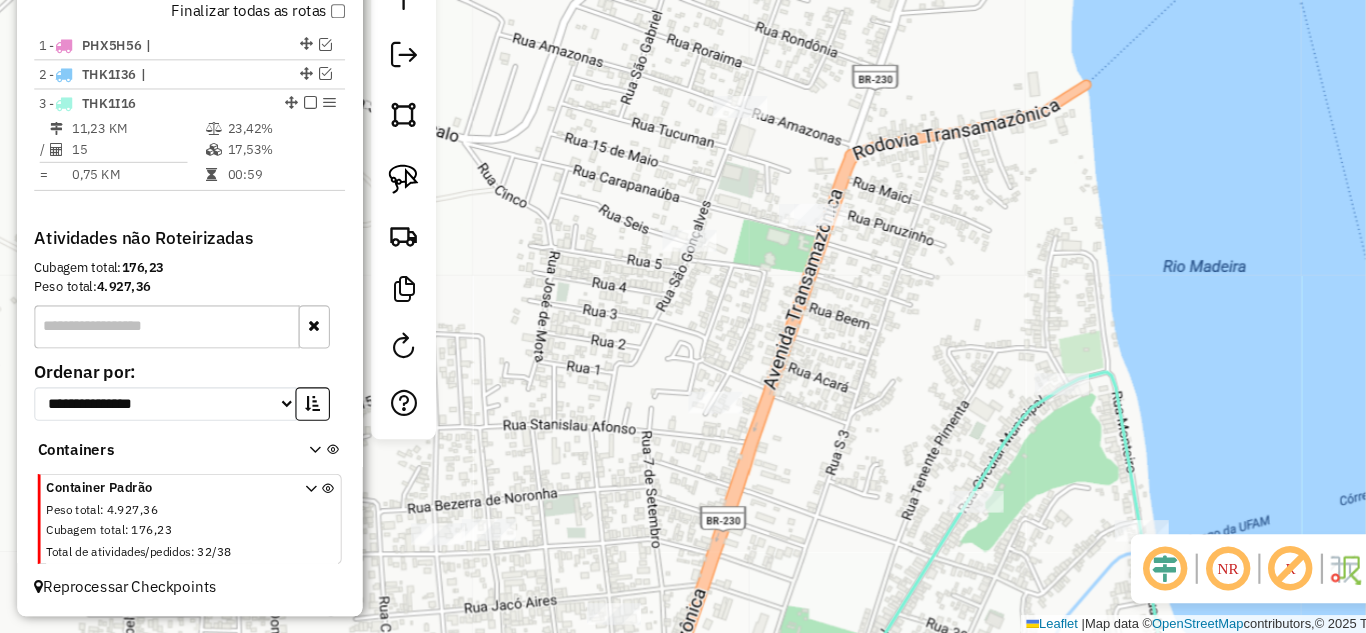 click on "Janela de atendimento Grade de atendimento Capacidade Transportadoras Veículos Cliente Pedidos  Rotas Selecione os dias de semana para filtrar as janelas de atendimento  Seg   Ter   Qua   Qui   Sex   Sáb   Dom  Informe o período da janela de atendimento: De: Até:  Filtrar exatamente a janela do cliente  Considerar janela de atendimento padrão  Selecione os dias de semana para filtrar as grades de atendimento  Seg   Ter   Qua   Qui   Sex   Sáb   Dom   Considerar clientes sem dia de atendimento cadastrado  Clientes fora do dia de atendimento selecionado Filtrar as atividades entre os valores definidos abaixo:  Peso mínimo:   Peso máximo:   Cubagem mínima:   Cubagem máxima:   De:   Até:  Filtrar as atividades entre o tempo de atendimento definido abaixo:  De:   Até:   Considerar capacidade total dos clientes não roteirizados Transportadora: Selecione um ou mais itens Tipo de veículo: Selecione um ou mais itens Veículo: Selecione um ou mais itens Motorista: Selecione um ou mais itens Nome: Rótulo:" 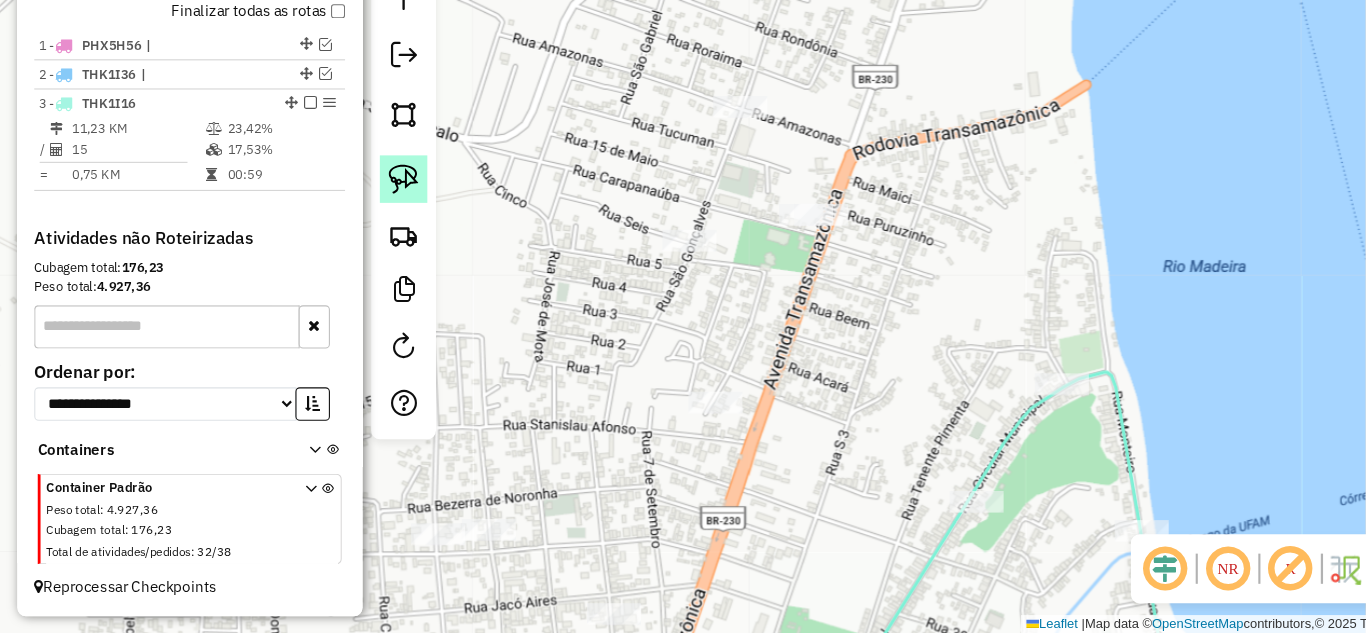 click 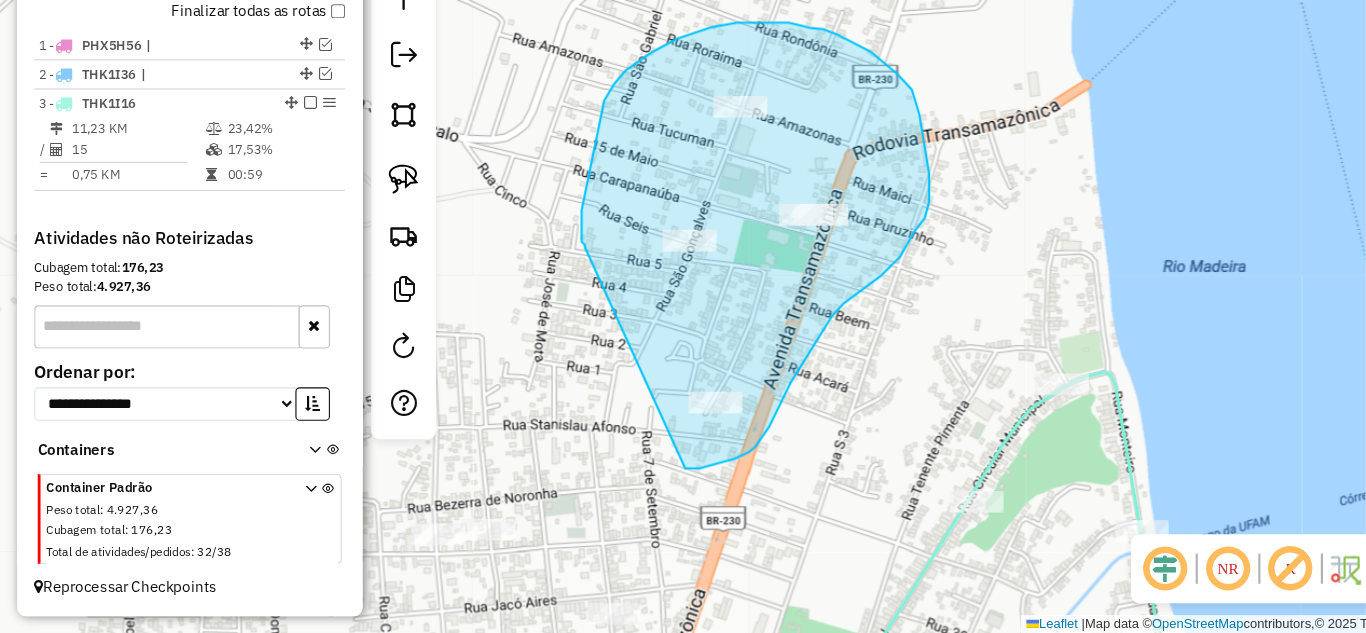 drag, startPoint x: 542, startPoint y: 273, endPoint x: 635, endPoint y: 480, distance: 226.9317 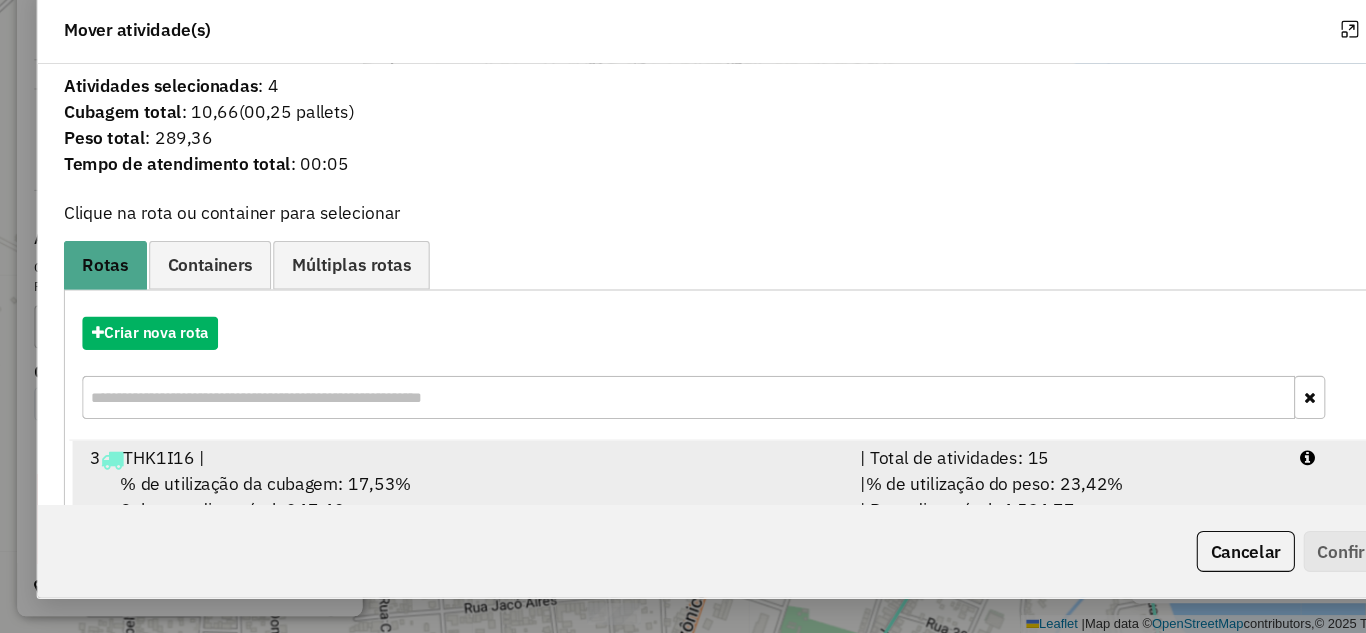 click on "|  % de utilização do peso: 23,42%  | Peso disponível: 4.594,77" at bounding box center (989, 506) 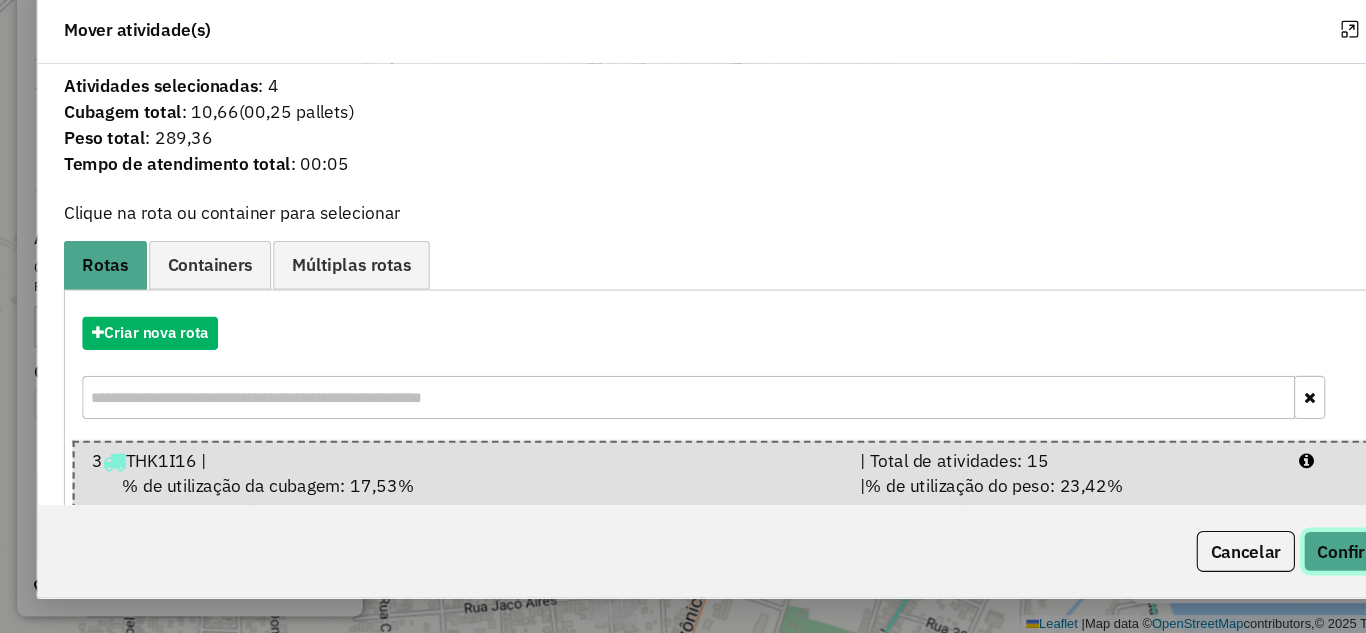 click on "Confirmar" 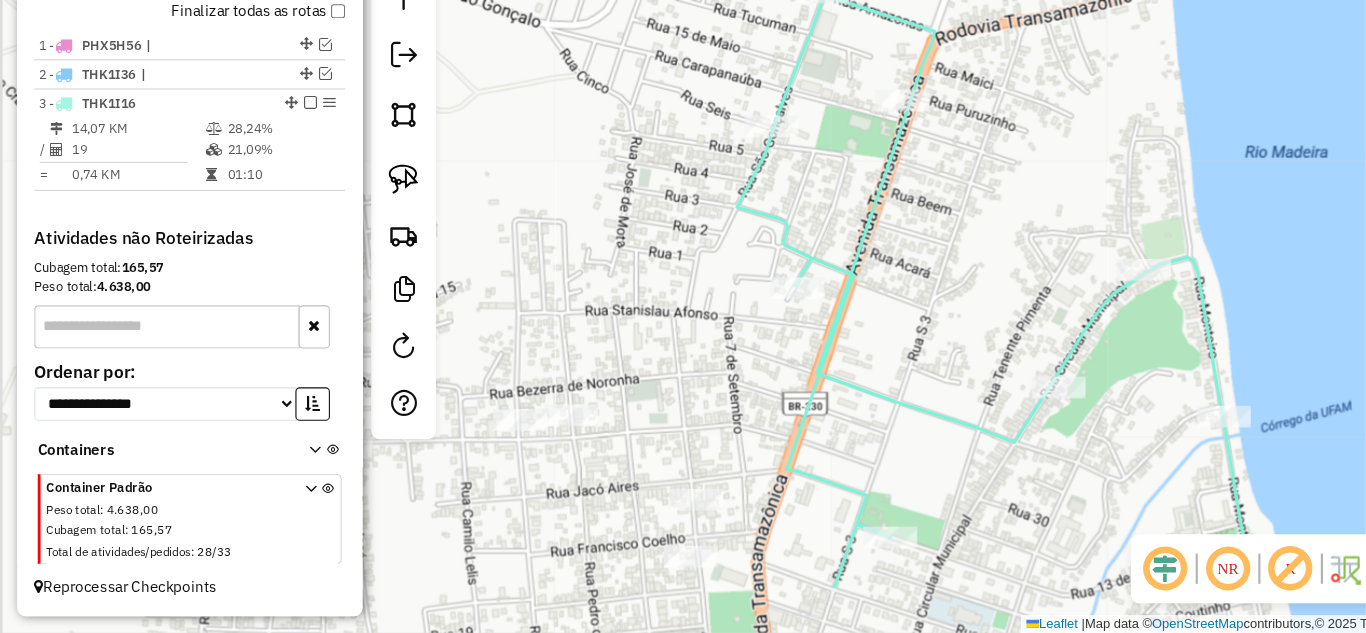 drag, startPoint x: 767, startPoint y: 333, endPoint x: 848, endPoint y: 217, distance: 141.48145 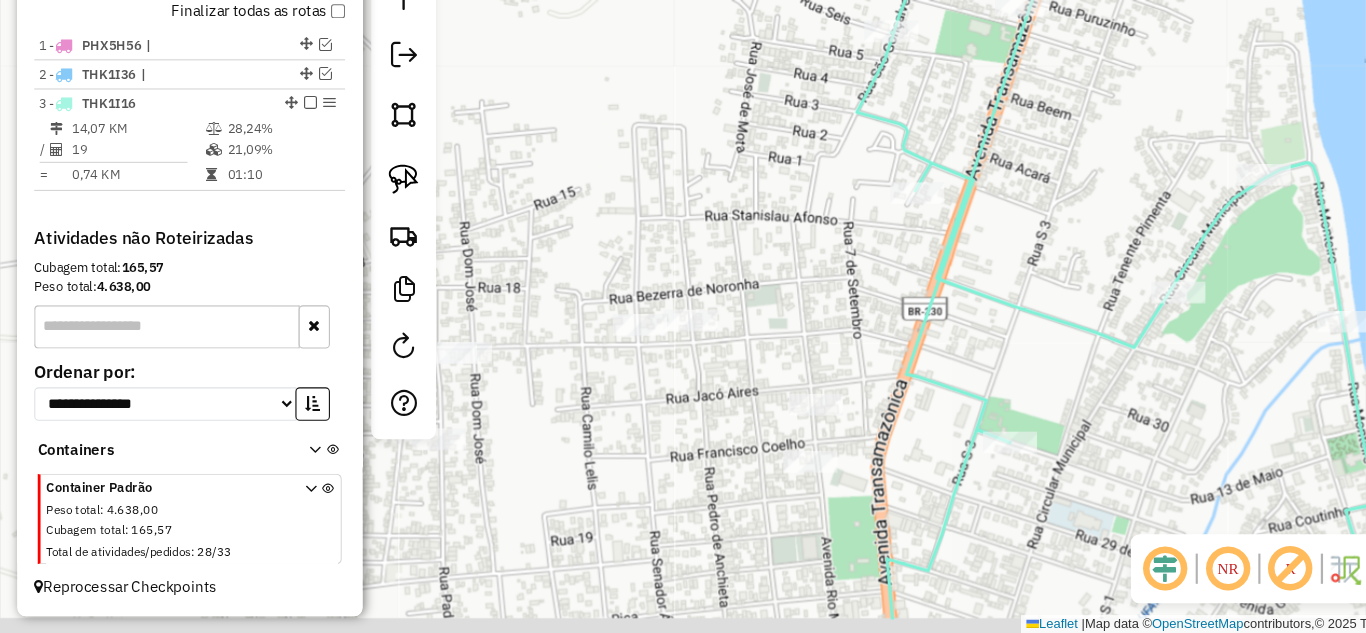 drag, startPoint x: 677, startPoint y: 353, endPoint x: 702, endPoint y: 321, distance: 40.60788 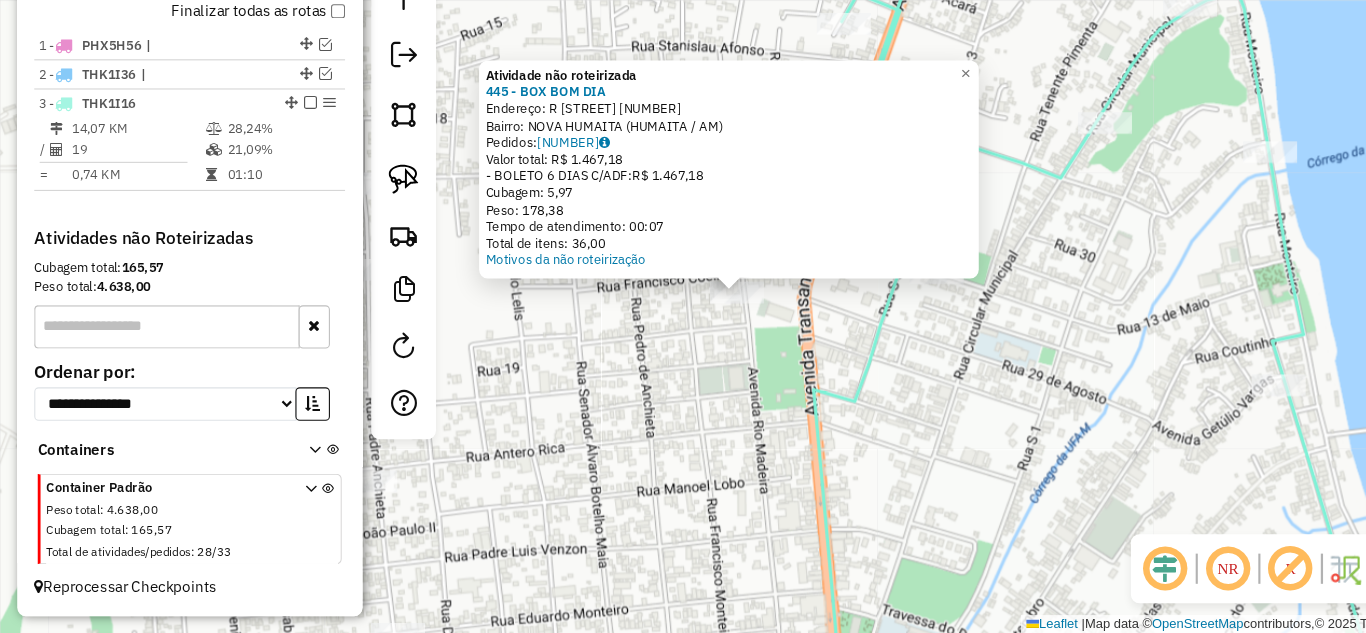 click on "Atividade não roteirizada [NUMBER] - [NAME]  Endereço:  [STREET] [NUMBER]   Bairro: [NEIGHBORHOOD] ([CITY] / [STATE])   Pedidos:  [NUMBER]   Valor total: R$ [PRICE]   - BOLETO [DAYS] C/ADF:  R$ [PRICE]   Cubagem: [NUMBER]   Peso: [NUMBER]   Tempo de atendimento: [TIME]   Total de itens: [NUMBER]  Motivos da não roteirização × Janela de atendimento Grade de atendimento Capacidade Transportadoras Veículos Cliente Pedidos  Rotas Selecione os dias de semana para filtrar as janelas de atendimento  Seg   Ter   Qua   Qui   Sex   Sáb   Dom  Informe o período da janela de atendimento: De: Até:  Filtrar exatamente a janela do cliente  Considerar janela de atendimento padrão  Selecione os dias de semana para filtrar as grades de atendimento  Seg   Ter   Qua   Qui   Sex   Sáb   Dom   Considerar clientes sem dia de atendimento cadastrado  Clientes fora do dia de atendimento selecionado Filtrar as atividades entre os valores definidos abaixo:  Peso mínimo:   Peso máximo:   Cubagem mínima:   Cubagem máxima:   De:   De:" 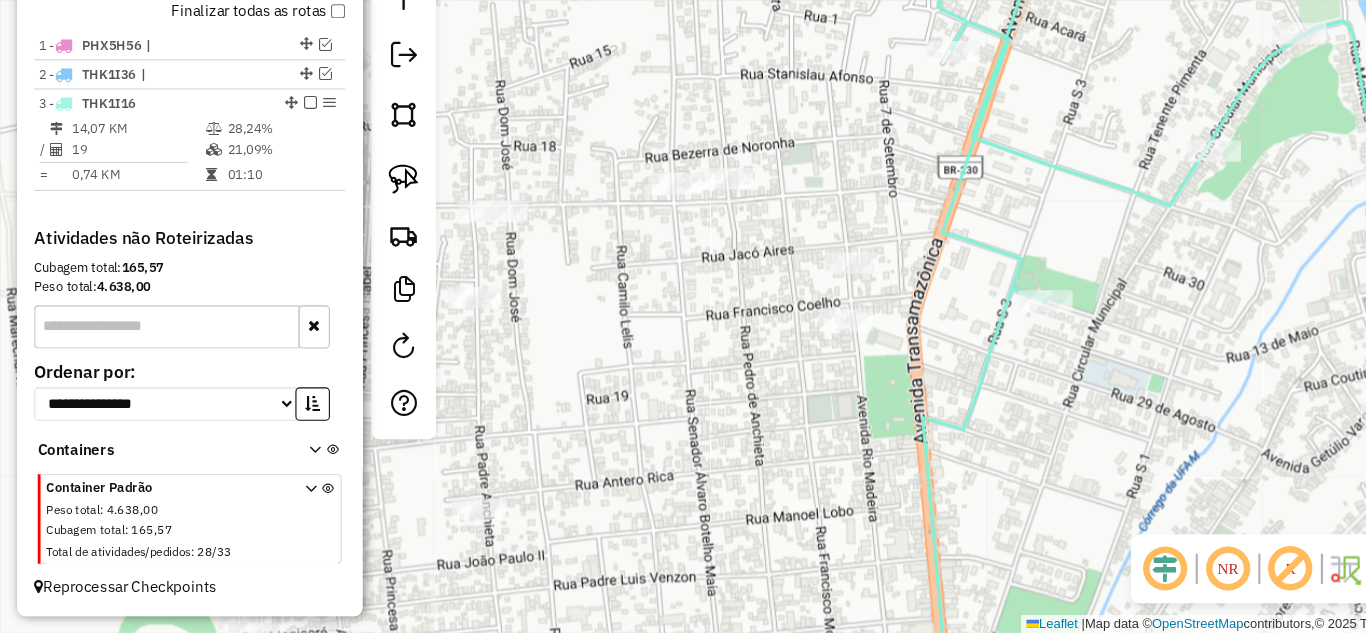 drag, startPoint x: 565, startPoint y: 399, endPoint x: 688, endPoint y: 431, distance: 127.09445 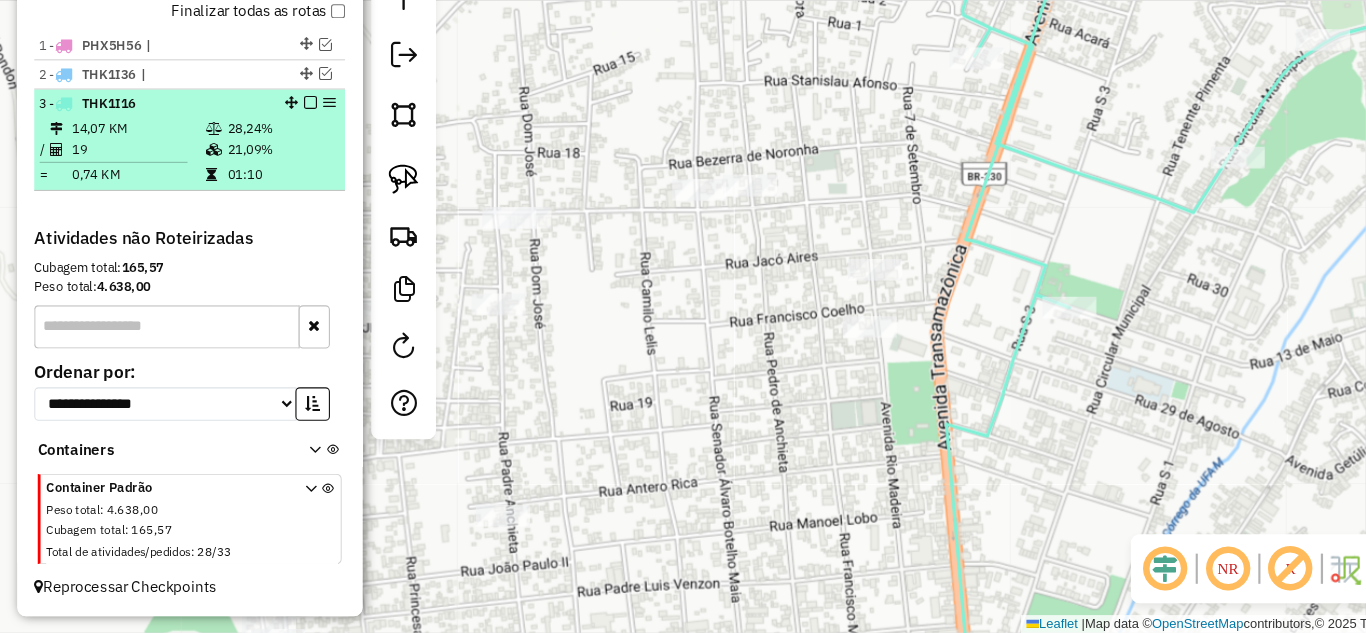 click at bounding box center [288, 141] 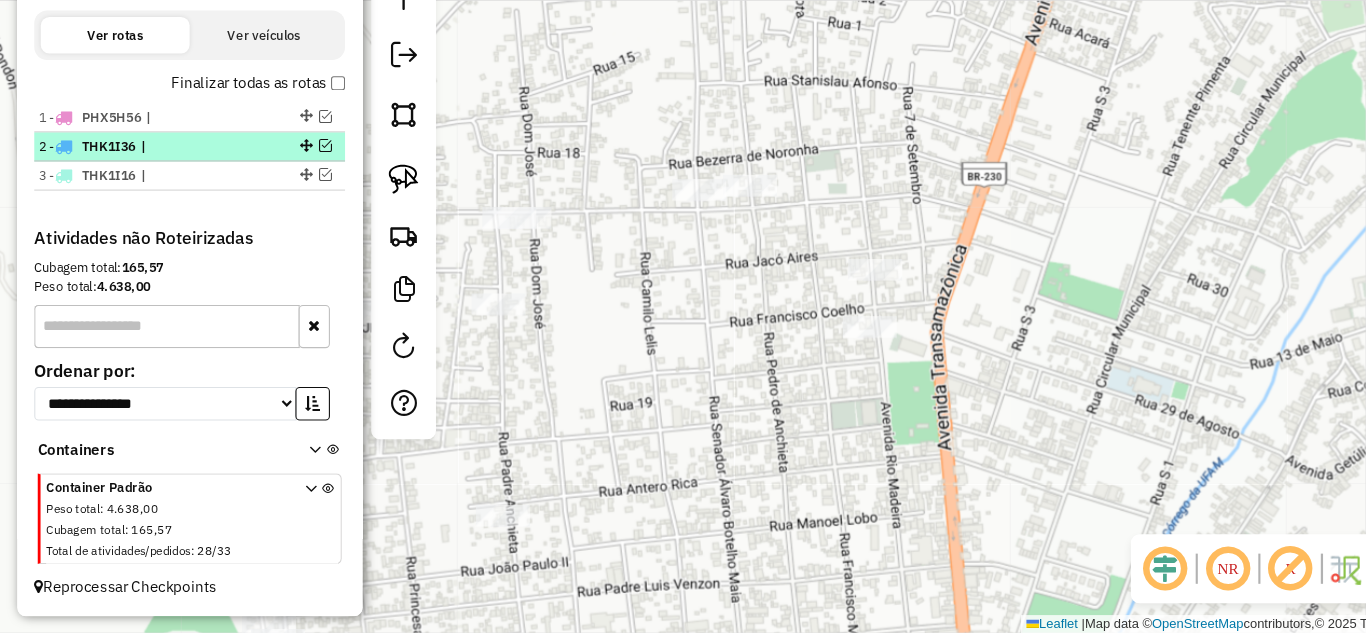 click at bounding box center (302, 181) 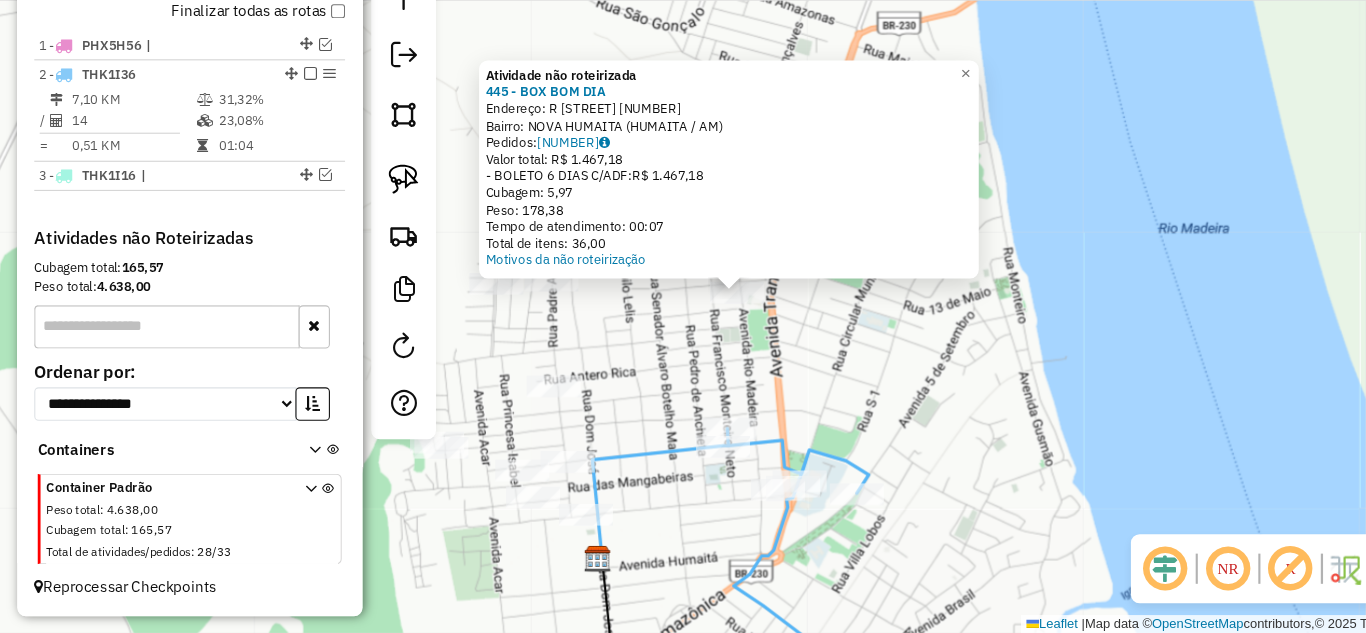 click on "Atividade não roteirizada [NUMBER] - [NAME]  Endereço:  [STREET] [NUMBER]   Bairro: [NEIGHBORHOOD] ([CITY] / [STATE])   Pedidos:  [NUMBER]   Valor total: R$ [PRICE]   - BOLETO [DAYS] C/ADF:  R$ [PRICE]   Cubagem: [NUMBER]   Peso: [NUMBER]   Tempo de atendimento: [TIME]   Total de itens: [NUMBER]  Motivos da não roteirização × Janela de atendimento Grade de atendimento Capacidade Transportadoras Veículos Cliente Pedidos  Rotas Selecione os dias de semana para filtrar as janelas de atendimento  Seg   Ter   Qua   Qui   Sex   Sáb   Dom  Informe o período da janela de atendimento: De: Até:  Filtrar exatamente a janela do cliente  Considerar janela de atendimento padrão  Selecione os dias de semana para filtrar as grades de atendimento  Seg   Ter   Qua   Qui   Sex   Sáb   Dom   Considerar clientes sem dia de atendimento cadastrado  Clientes fora do dia de atendimento selecionado Filtrar as atividades entre os valores definidos abaixo:  Peso mínimo:   Peso máximo:   Cubagem mínima:   Cubagem máxima:   De:   De:" 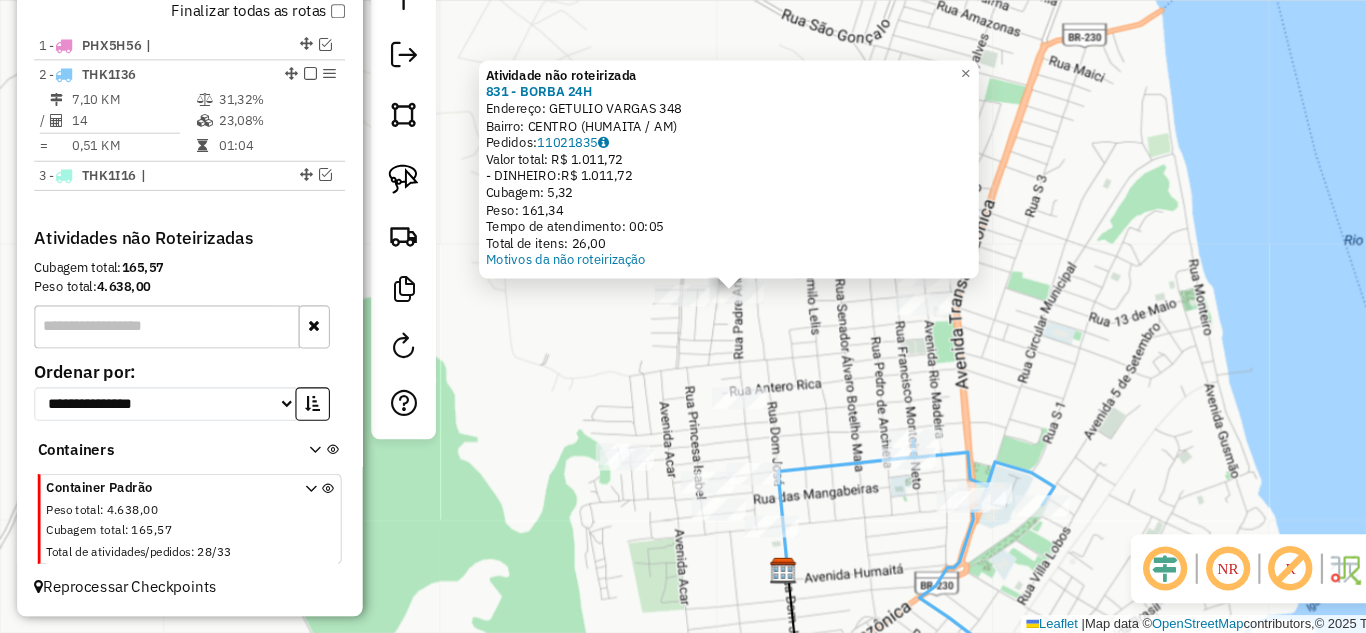 click 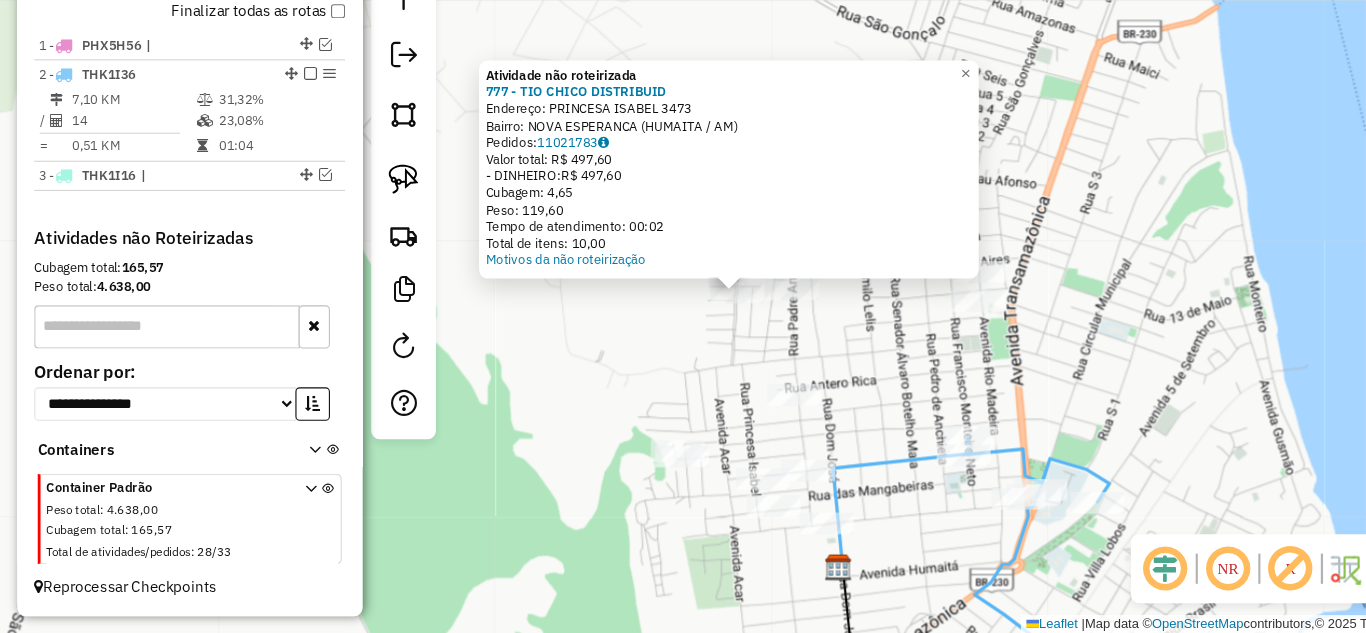 click on "Atividade não roteirizada [NUMBER] - [LAST] DISTRIBUID  Endereço:  [STREET] [NUMBER]   Bairro: [NEIGHBORHOOD] ([CITY] / [STATE])   Pedidos:  [ORDER_ID]   Valor total: [CURRENCY] [AMOUNT]   - DINHEIRO:  [CURRENCY] [AMOUNT]   Cubagem: [AMOUNT]   Peso: [AMOUNT]   Tempo de atendimento: [TIME]   Total de itens: [AMOUNT]  Motivos da não roteirização × Janela de atendimento Grade de atendimento Capacidade Transportadoras Veículos Cliente Pedidos  Rotas Selecione os dias de semana para filtrar as janelas de atendimento  Seg   Ter   Qua   Qui   Sex   Sáb   Dom  Informe o período da janela de atendimento: De: Até:  Filtrar exatamente a janela do cliente  Considerar janela de atendimento padrão  Selecione os dias de semana para filtrar as grades de atendimento  Seg   Ter   Qua   Qui   Sex   Sáb   Dom   Considerar clientes sem dia de atendimento cadastrado  Clientes fora do dia de atendimento selecionado Filtrar as atividades entre os valores definidos abaixo:  Peso mínimo:   Peso máximo:   Cubagem mínima:   Cubagem máxima:   De:   Até:" 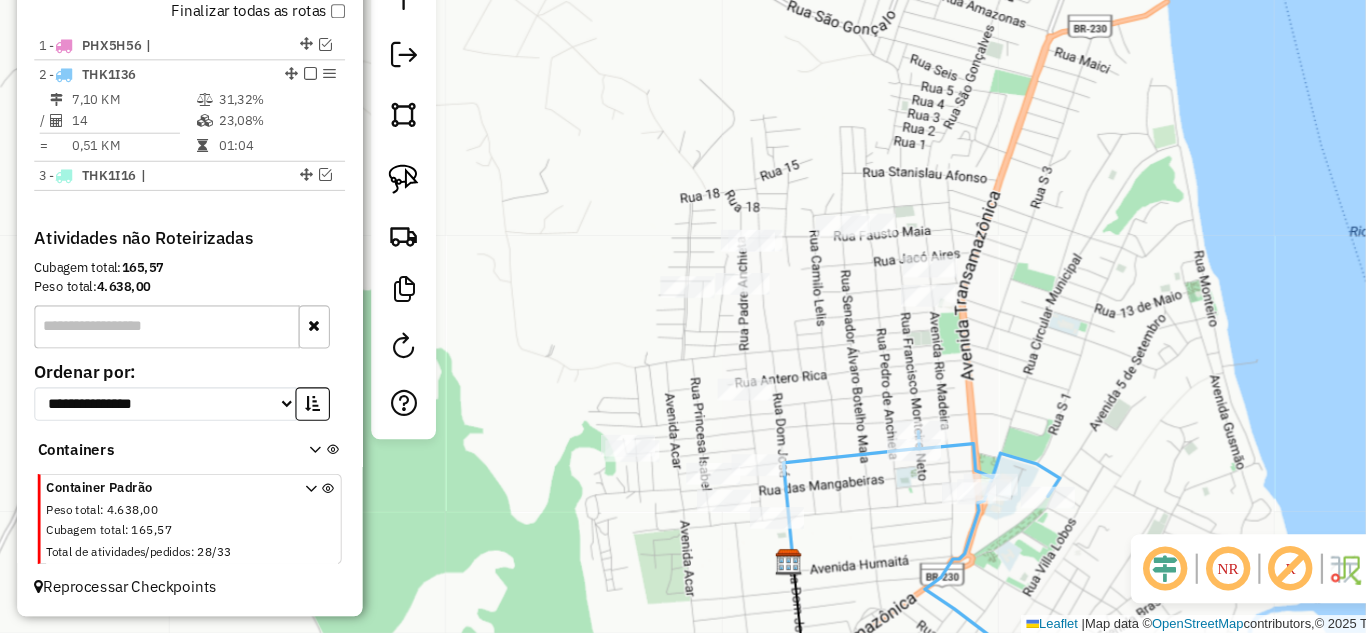 drag, startPoint x: 666, startPoint y: 344, endPoint x: 620, endPoint y: 339, distance: 46.270943 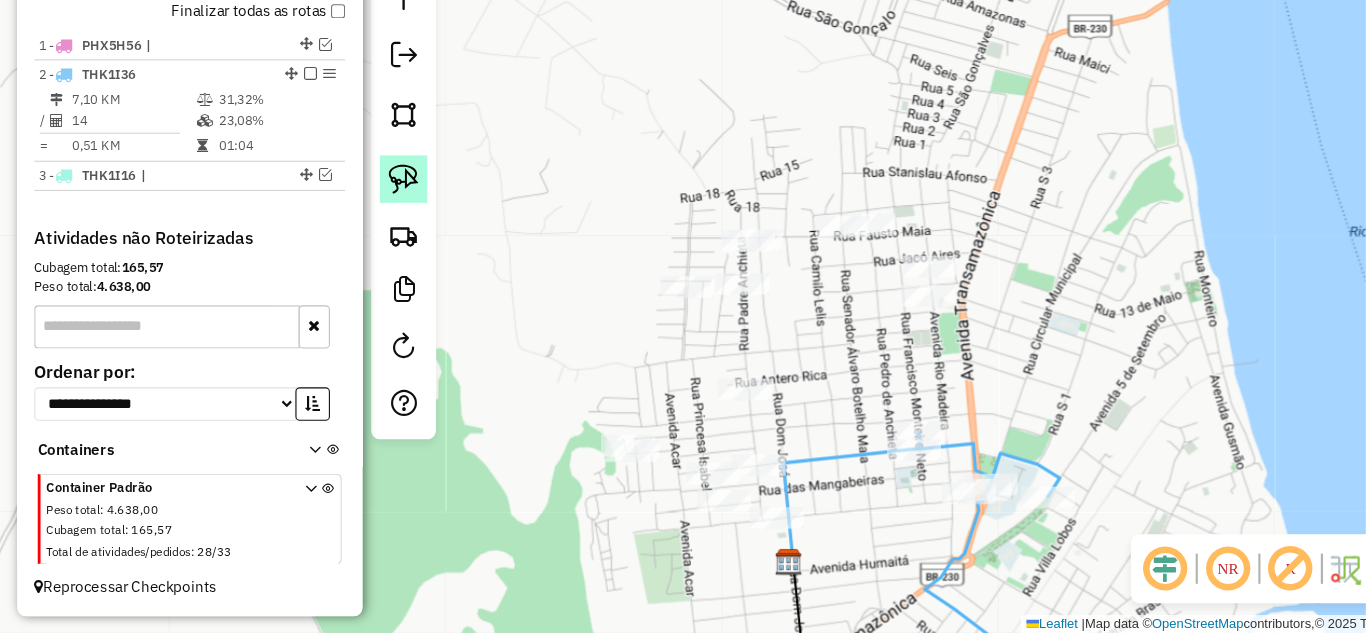 click 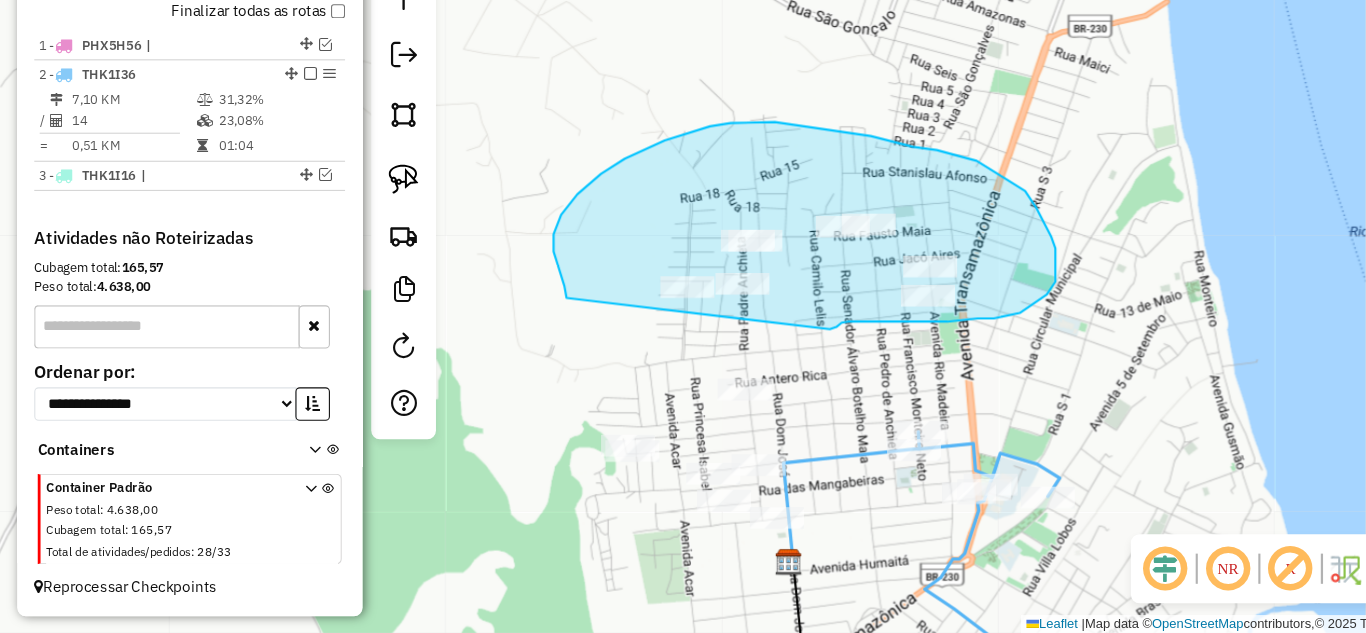 drag, startPoint x: 517, startPoint y: 295, endPoint x: 769, endPoint y: 351, distance: 258.14725 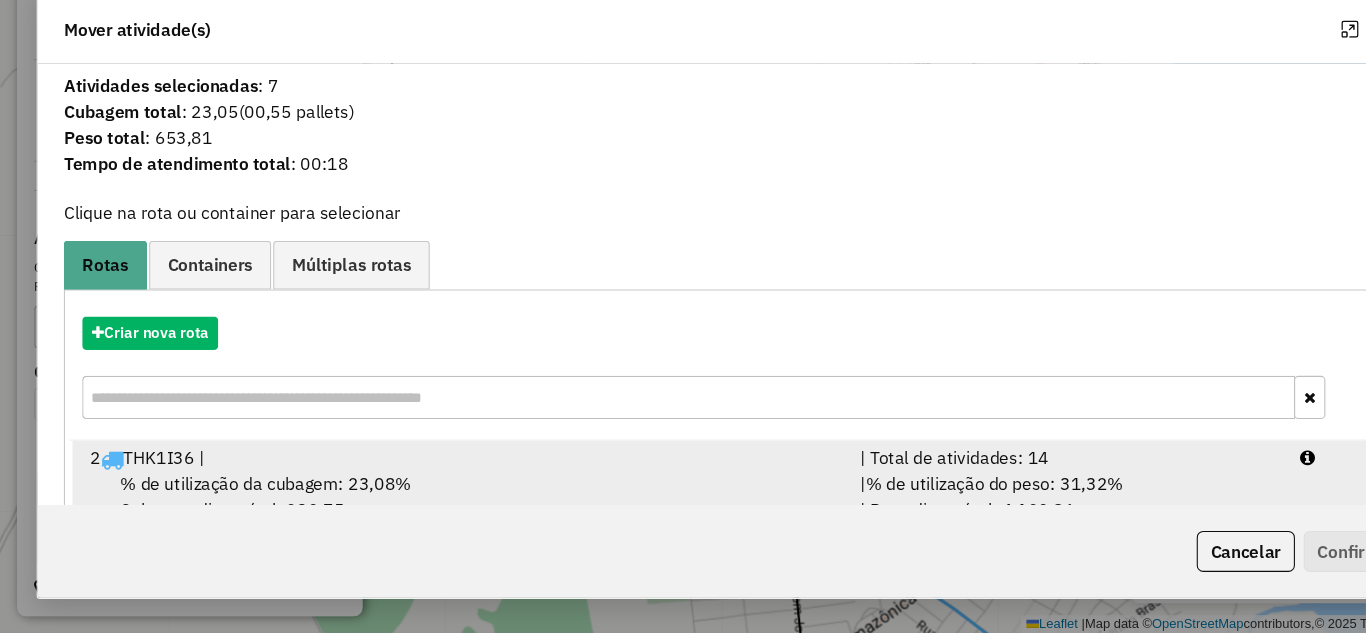 click on "| Total de atividades: 14" at bounding box center [989, 470] 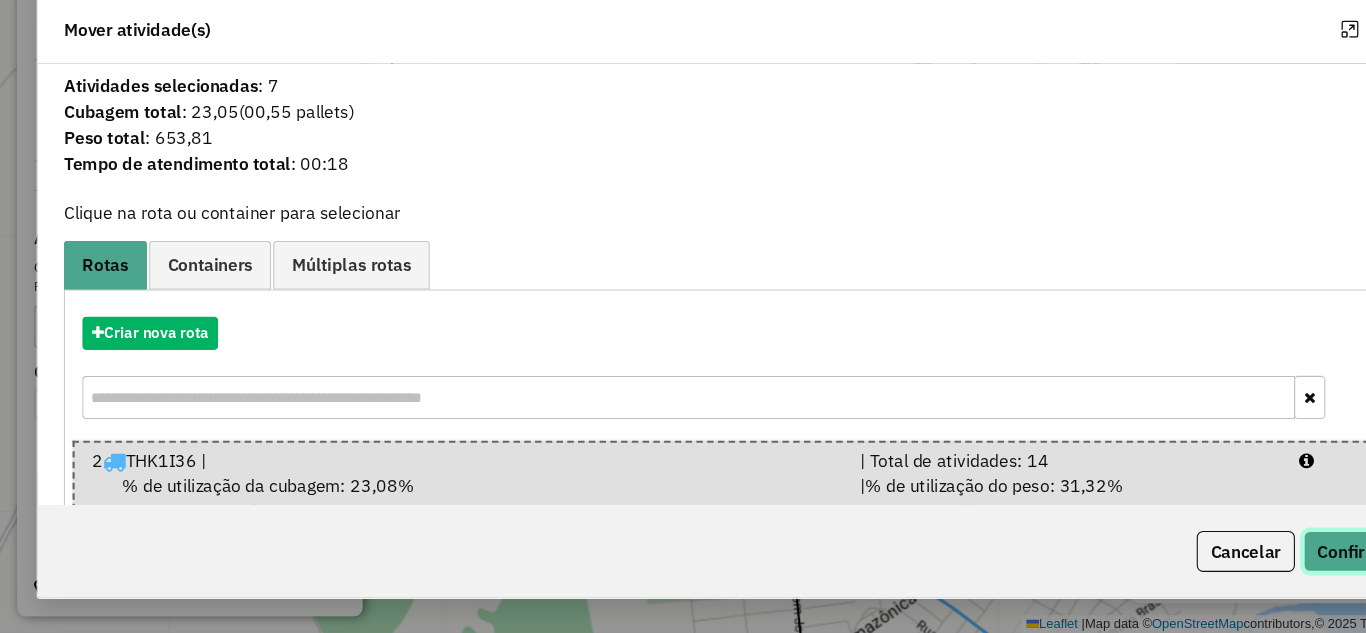 click on "Confirmar" 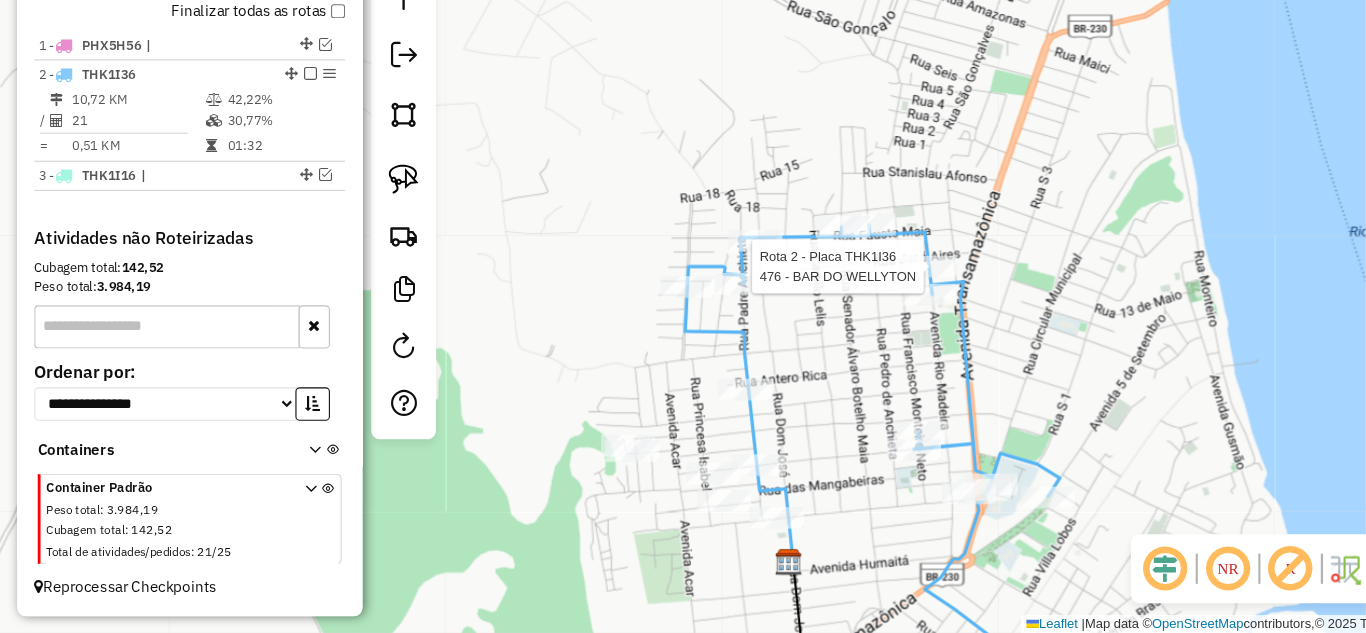 click 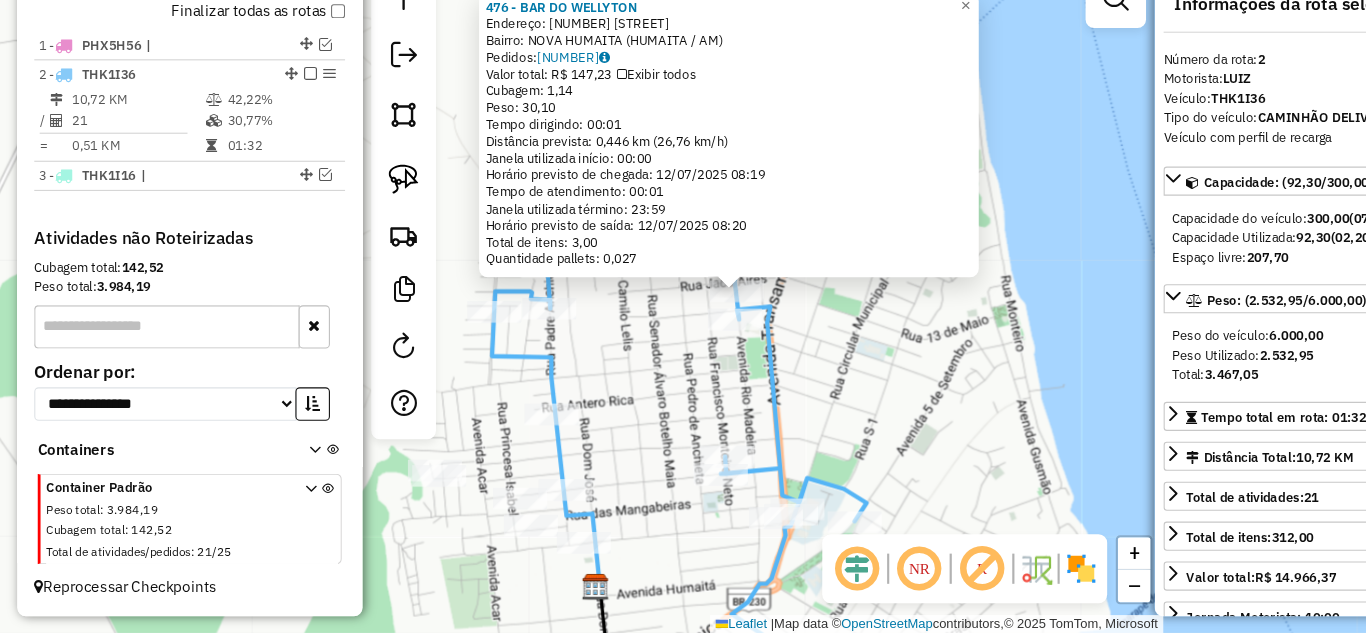 click on "476 - BAR DO WELLYTON  Endereço:  Rio Madeira [NUMBER]   Bairro: NOVA HUMAITA ([CITY] / AM)   Pedidos:  11021858   Valor total: R$ 147,23   Exibir todos   Cubagem: 1,14  Peso: 30,10  Tempo dirigindo: 00:01   Distância prevista: 0,446 km (26,76 km/h)   Janela utilizada início: 00:00   Horário previsto de chegada: 12/07/2025 08:19   Tempo de atendimento: 00:01   Janela utilizada término: 23:59   Horário previsto de saída: 12/07/2025 08:20   Total de itens: 3,00   Quantidade pallets: 0,027  × Janela de atendimento Grade de atendimento Capacidade Transportadoras Veículos Cliente Pedidos  Rotas Selecione os dias de semana para filtrar as janelas de atendimento  Seg   Ter   Qua   Qui   Sex   Sáb   Dom  Informe o período da janela de atendimento: De: Até:  Filtrar exatamente a janela do cliente  Considerar janela de atendimento padrão  Selecione os dias de semana para filtrar as grades de atendimento  Seg   Ter   Qua   Qui   Sex   Sáb   Dom   Considerar clientes sem dia de atendimento cadastrado  De:  De:" 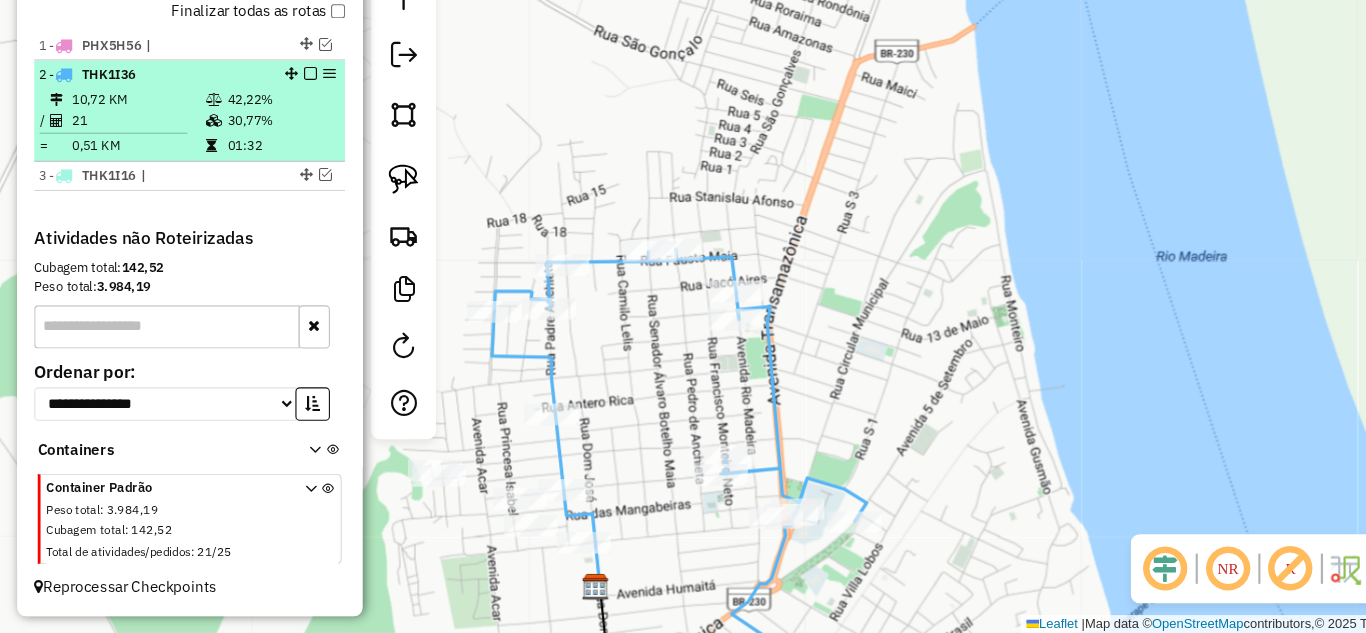 click at bounding box center [288, 114] 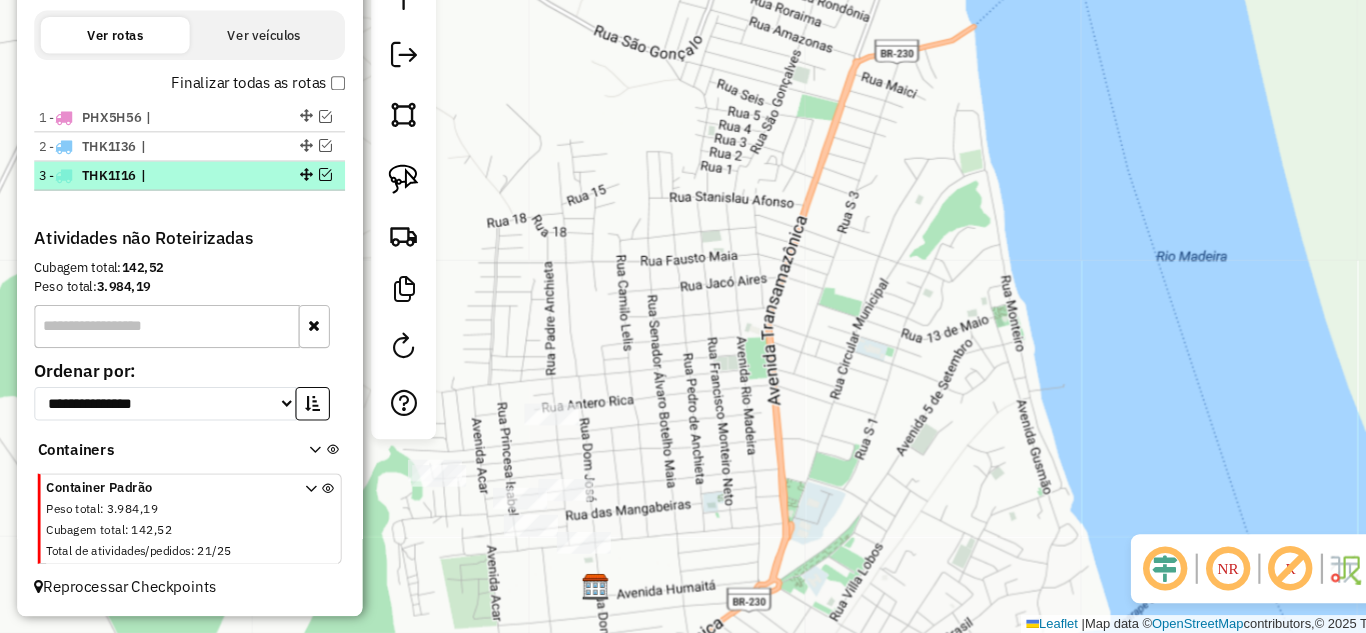 click at bounding box center (302, 208) 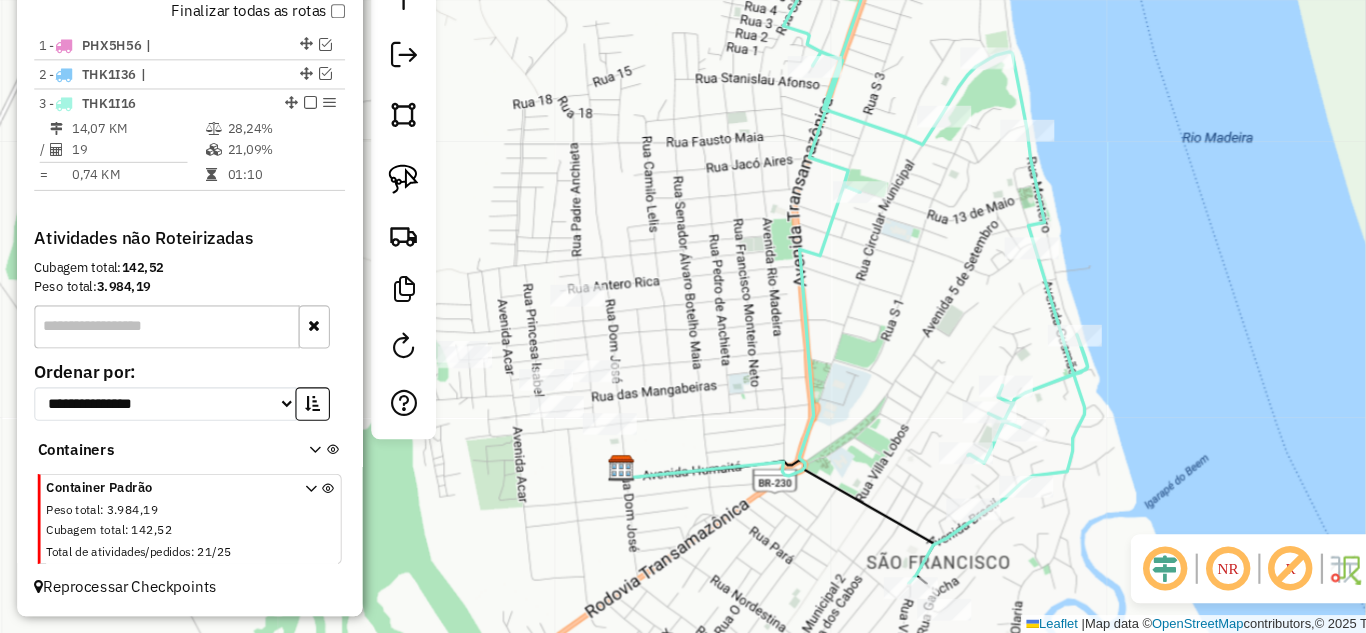 drag, startPoint x: 616, startPoint y: 314, endPoint x: 655, endPoint y: 210, distance: 111.07205 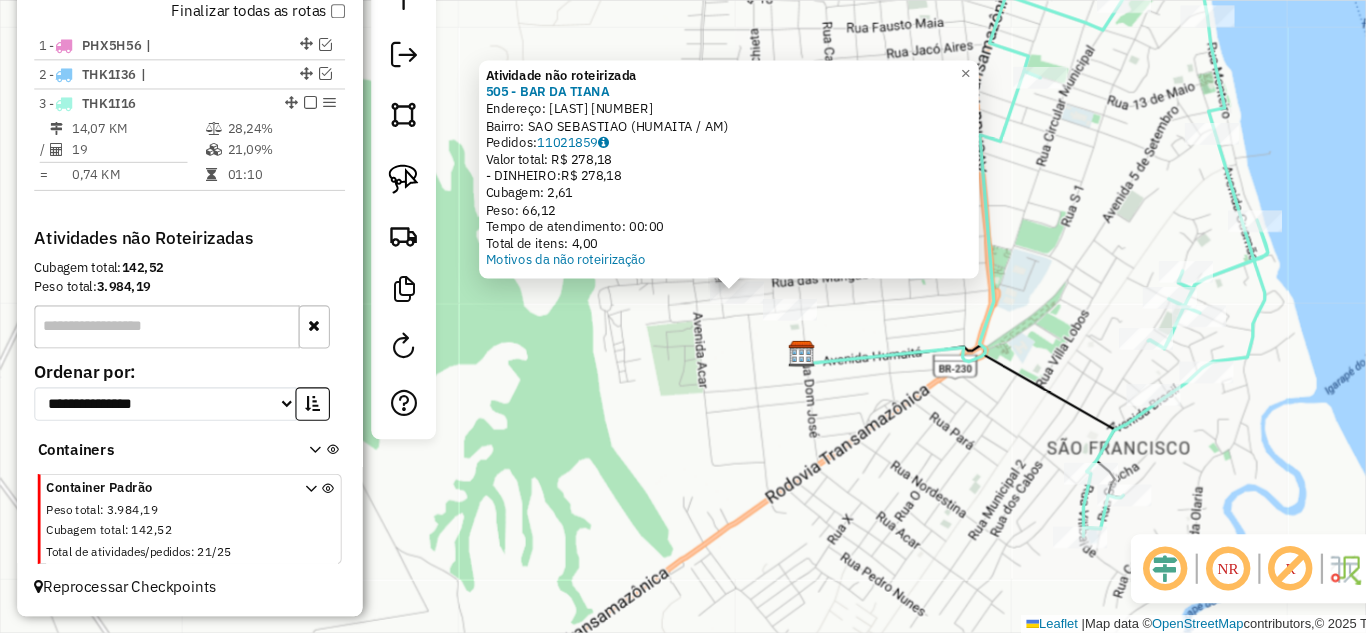 click 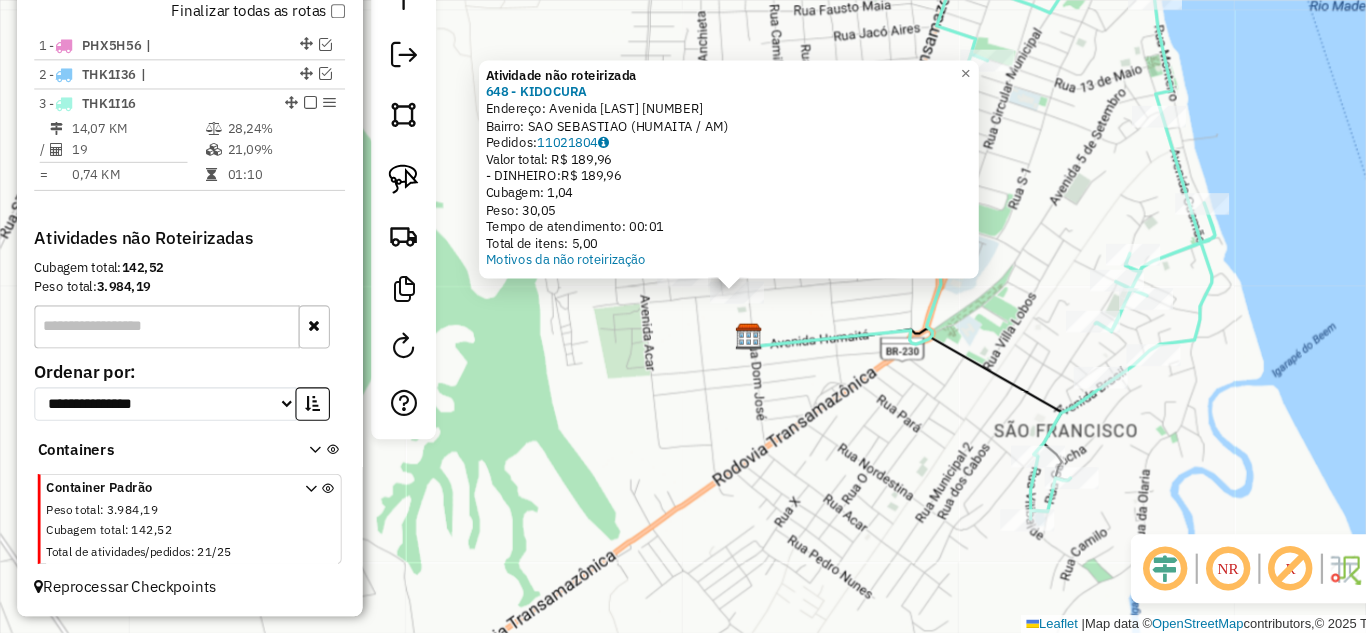 click on "Atividade não roteirizada [NUMBER] - [LAST]  Endereço:  Avenida [LAST] [NUMBER]   Bairro: [NEIGHBORHOOD] ([CITY] / [STATE])   Pedidos:  [ORDER_ID]   Valor total: [CURRENCY] [AMOUNT]   - DINHEIRO:  [CURRENCY] [AMOUNT]   Cubagem: [AMOUNT]   Peso: [AMOUNT]   Tempo de atendimento: [TIME]   Total de itens: [AMOUNT]  Motivos da não roteirização × Janela de atendimento Grade de atendimento Capacidade Transportadoras Veículos Cliente Pedidos  Rotas Selecione os dias de semana para filtrar as janelas de atendimento  Seg   Ter   Qua   Qui   Sex   Sáb   Dom  Informe o período da janela de atendimento: De: Até:  Filtrar exatamente a janela do cliente  Considerar janela de atendimento padrão  Selecione os dias de semana para filtrar as grades de atendimento  Seg   Ter   Qua   Qui   Sex   Sáb   Dom   Considerar clientes sem dia de atendimento cadastrado  Clientes fora do dia de atendimento selecionado Filtrar as atividades entre os valores definidos abaixo:  Peso mínimo:   Peso máximo:   Cubagem mínima:   Cubagem máxima:   De:   Até:  +" 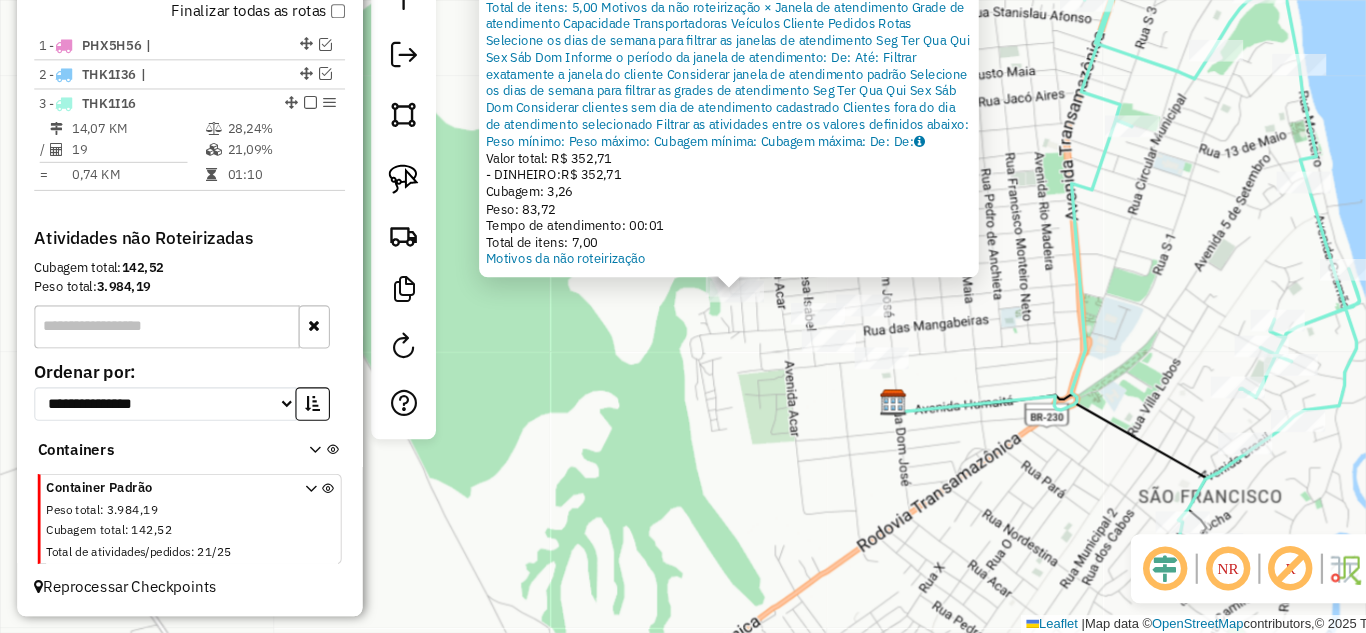 click on "Atividade não roteirizada [NUMBER] - [NAME]  Endereço:  [STREET] [NUMBER]   Bairro: [NEIGHBORHOOD] ([CITY] / [STATE])   Pedidos:  [NUMBER]   Valor total: R$ [PRICE]   - DINHEIRO:  R$ [PRICE]   Cubagem: [NUMBER]   Peso: [NUMBER]   Tempo de atendimento: [TIME]   Total de itens: [NUMBER]  Motivos da não roteirização × Janela de atendimento Grade de atendimento Capacidade Transportadoras Veículos Cliente Pedidos  Rotas Selecione os dias de semana para filtrar as janelas de atendimento  Seg   Ter   Qua   Qui   Sex   Sáb   Dom  Informe o período da janela de atendimento: De: Até:  Filtrar exatamente a janela do cliente  Considerar janela de atendimento padrão  Selecione os dias de semana para filtrar as grades de atendimento  Seg   Ter   Qua   Qui   Sex   Sáb   Dom   Considerar clientes sem dia de atendimento cadastrado  Clientes fora do dia de atendimento selecionado Filtrar as atividades entre os valores definidos abaixo:  Peso mínimo:   Peso máximo:   Cubagem mínima:   Cubagem máxima:   De:   Até:  De:" 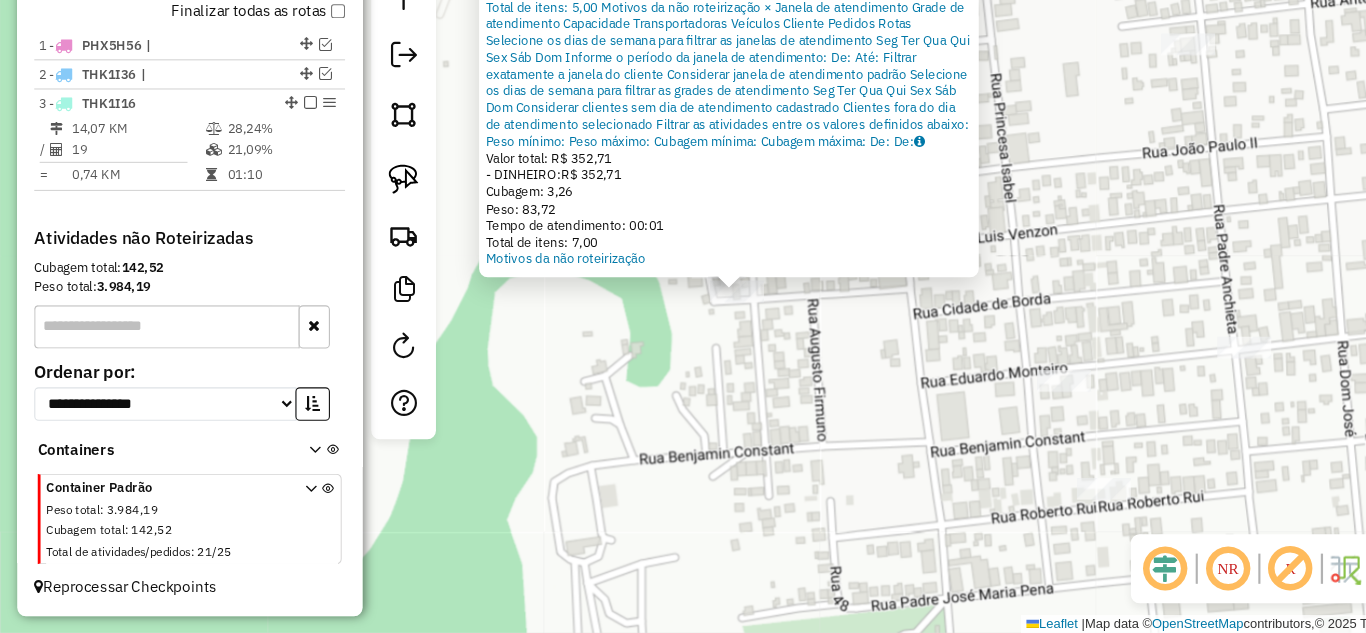 click on "Atividade não roteirizada [NUMBER] - [NAME]  Endereço:  [STREET] [NUMBER]   Bairro: [NEIGHBORHOOD] ([CITY] / [STATE])   Pedidos:  [NUMBER]   Valor total: R$ [PRICE]   - DINHEIRO:  R$ [PRICE]   Cubagem: [NUMBER]   Peso: [NUMBER]   Tempo de atendimento: [TIME]   Total de itens: [NUMBER]  Motivos da não roteirização × Janela de atendimento Grade de atendimento Capacidade Transportadoras Veículos Cliente Pedidos  Rotas Selecione os dias de semana para filtrar as janelas de atendimento  Seg   Ter   Qua   Qui   Sex   Sáb   Dom  Informe o período da janela de atendimento: De: Até:  Filtrar exatamente a janela do cliente  Considerar janela de atendimento padrão  Selecione os dias de semana para filtrar as grades de atendimento  Seg   Ter   Qua   Qui   Sex   Sáb   Dom   Considerar clientes sem dia de atendimento cadastrado  Clientes fora do dia de atendimento selecionado Filtrar as atividades entre os valores definidos abaixo:  Peso mínimo:   Peso máximo:   Cubagem mínima:   Cubagem máxima:   De:   Até:  De:" 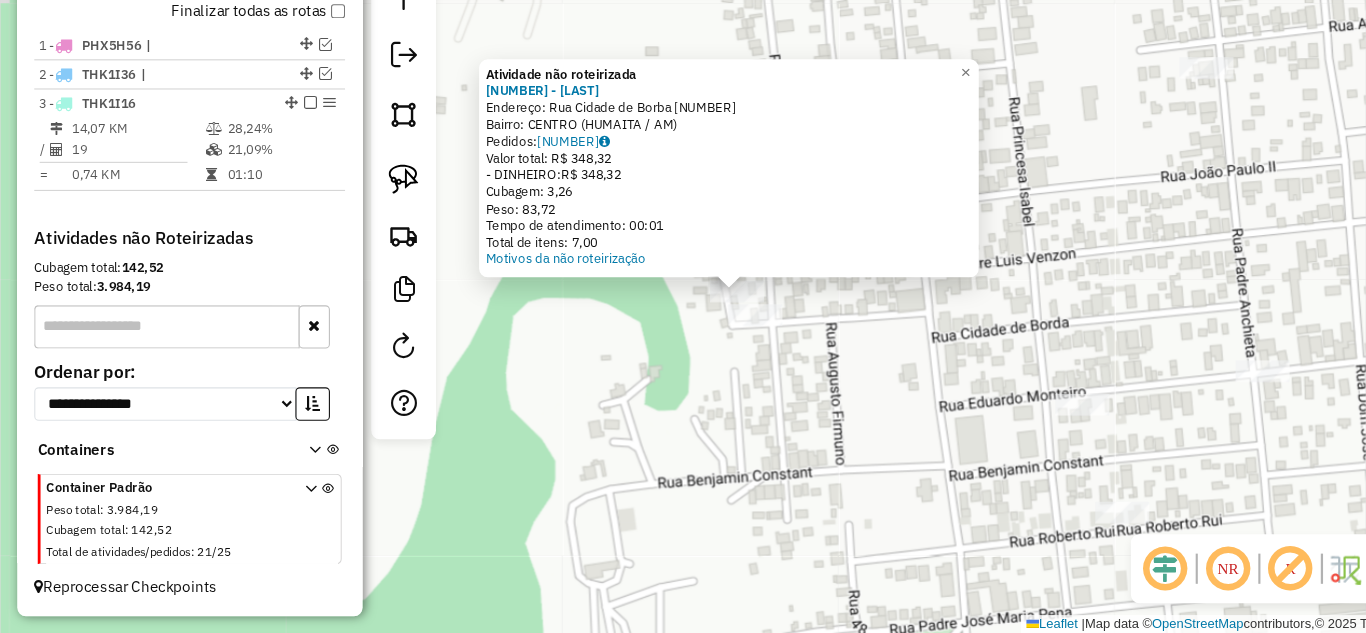 click on "Atividade não roteirizada 703 - Distribuidora Vycent  Endereço:  Rua Cidade de Borba [NUMBER]   Bairro: CENTRO ([CITY] / [STATE])   Pedidos:  11021782   Valor total: R$ 348,32   - DINHEIRO:  R$ 348,32   Cubagem: 3,26   Peso: 83,72   Tempo de atendimento: 00:01   Total de itens: 7,00  Motivos da não roteirização × Janela de atendimento Grade de atendimento Capacidade Transportadoras Veículos Cliente Pedidos  Rotas Selecione os dias de semana para filtrar as janelas de atendimento  Seg   Ter   Qua   Qui   Sex   Sáb   Dom  Informe o período da janela de atendimento: De: Até:  Filtrar exatamente a janela do cliente  Considerar janela de atendimento padrão  Selecione os dias de semana para filtrar as grades de atendimento  Seg   Ter   Qua   Qui   Sex   Sáb   Dom   Considerar clientes sem dia de atendimento cadastrado  Clientes fora do dia de atendimento selecionado Filtrar as atividades entre os valores definidos abaixo:  Peso mínimo:   Peso máximo:   Cubagem mínima:   Cubagem máxima:   De:   Até:   De:" 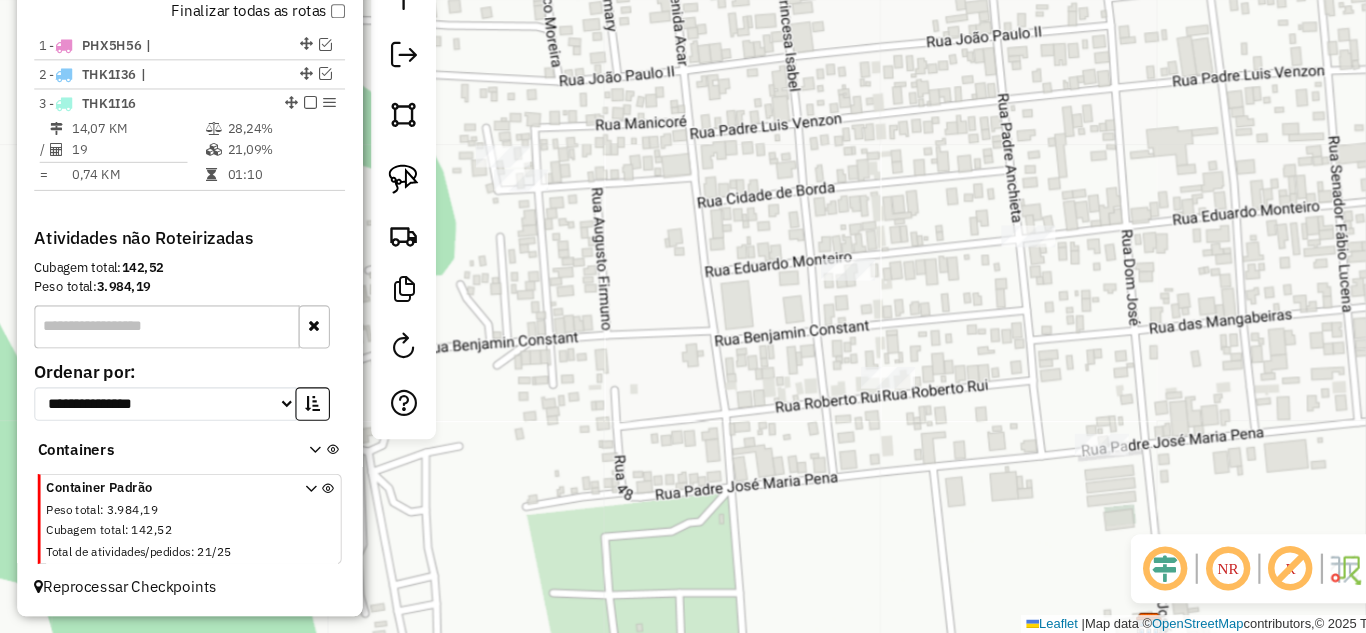 drag, startPoint x: 771, startPoint y: 431, endPoint x: 518, endPoint y: 290, distance: 289.6377 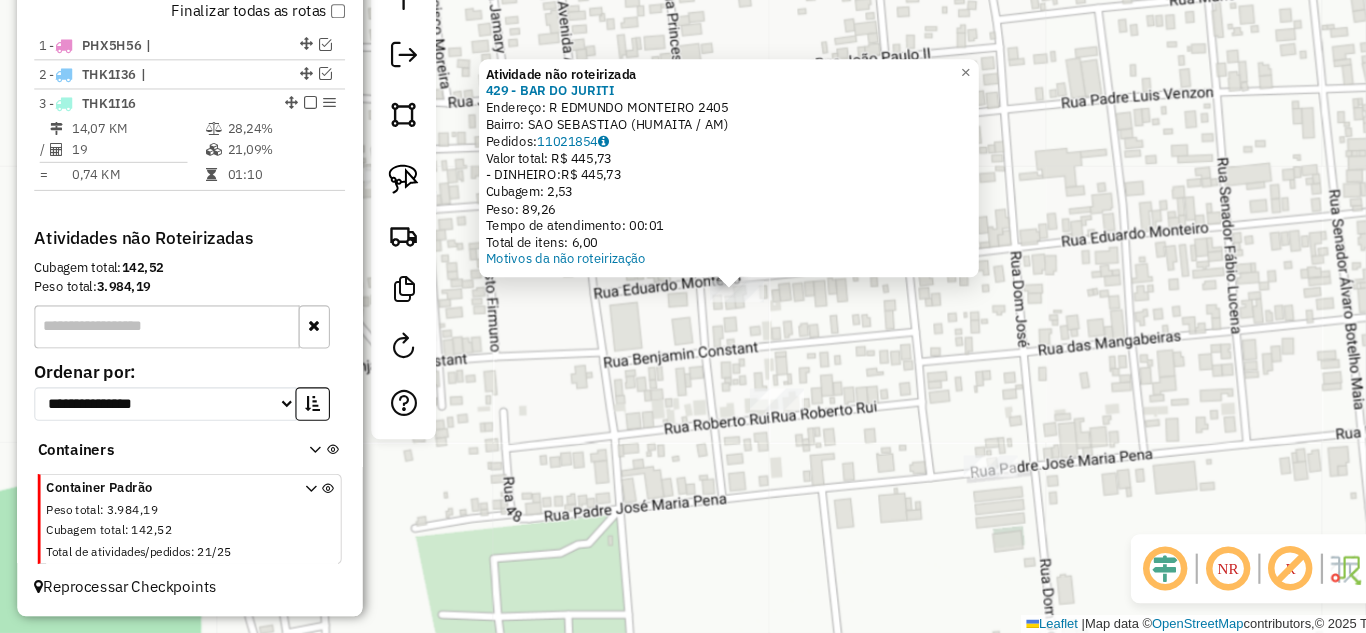 click on "Atividade não roteirizada 429 - BAR DO JURITI  Endereço:  R EDMUNDO MONTEIRO [NUMBER]   Bairro: SAO SEBASTIAO ([CITY] / AM)   Pedidos:  11021854   Valor total: R$ 445,73   - DINHEIRO:  R$ 445,73   Cubagem: 2,53   Peso: 89,26   Tempo de atendimento: 00:01   Total de itens: 6,00  Motivos da não roteirização × Janela de atendimento Grade de atendimento Capacidade Transportadoras Veículos Cliente Pedidos  Rotas Selecione os dias de semana para filtrar as janelas de atendimento  Seg   Ter   Qua   Qui   Sex   Sáb   Dom  Informe o período da janela de atendimento: De: Até:  Filtrar exatamente a janela do cliente  Considerar janela de atendimento padrão  Selecione os dias de semana para filtrar as grades de atendimento  Seg   Ter   Qua   Qui   Sex   Sáb   Dom   Considerar clientes sem dia de atendimento cadastrado  Clientes fora do dia de atendimento selecionado Filtrar as atividades entre os valores definidos abaixo:  Peso mínimo:   Peso máximo:   Cubagem mínima:   Cubagem máxima:   De:   Até:   De:  +" 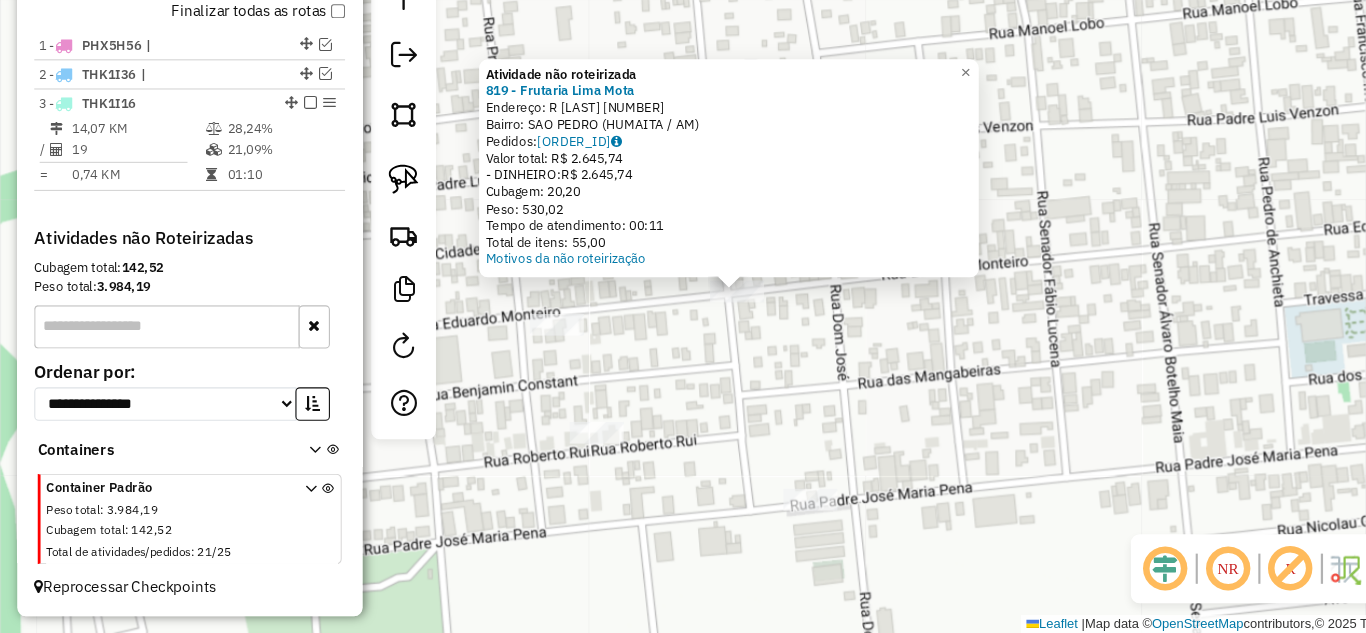 click on "Atividade não roteirizada 819 - Frutaria Lima Mota  Endereço:  R EDMUNDO MONTEIRO [NUMBER]   Bairro: SAO PEDRO ([CITY] / AM)   Pedidos:  11021833   Valor total: R$ 2.645,74   - DINHEIRO:  R$ 2.645,74   Cubagem: 20,20   Peso: 530,02   Tempo de atendimento: 00:11   Total de itens: 55,00  Motivos da não roteirização × Janela de atendimento Grade de atendimento Capacidade Transportadoras Veículos Cliente Pedidos  Rotas Selecione os dias de semana para filtrar as janelas de atendimento  Seg   Ter   Qua   Qui   Sex   Sáb   Dom  Informe o período da janela de atendimento: De: Até:  Filtrar exatamente a janela do cliente  Considerar janela de atendimento padrão  Selecione os dias de semana para filtrar as grades de atendimento  Seg   Ter   Qua   Qui   Sex   Sáb   Dom   Considerar clientes sem dia de atendimento cadastrado  Clientes fora do dia de atendimento selecionado Filtrar as atividades entre os valores definidos abaixo:  Peso mínimo:   Peso máximo:   Cubagem mínima:   Cubagem máxima:   De:   Até:" 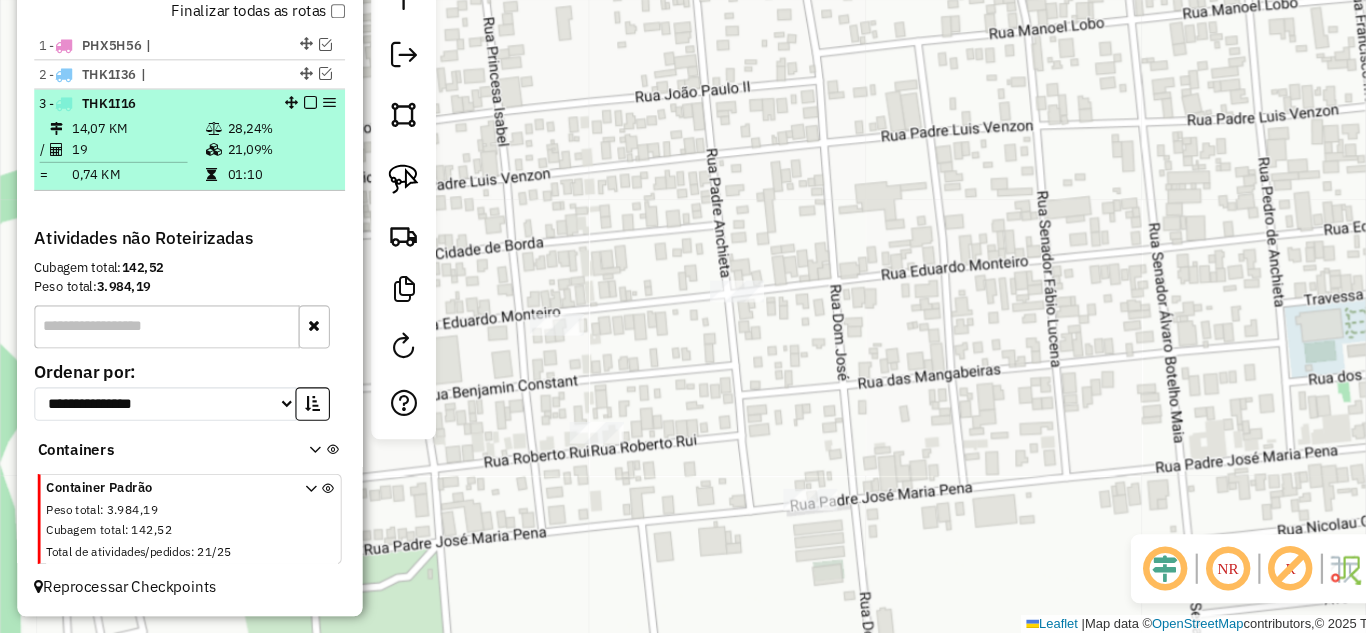 click at bounding box center (288, 141) 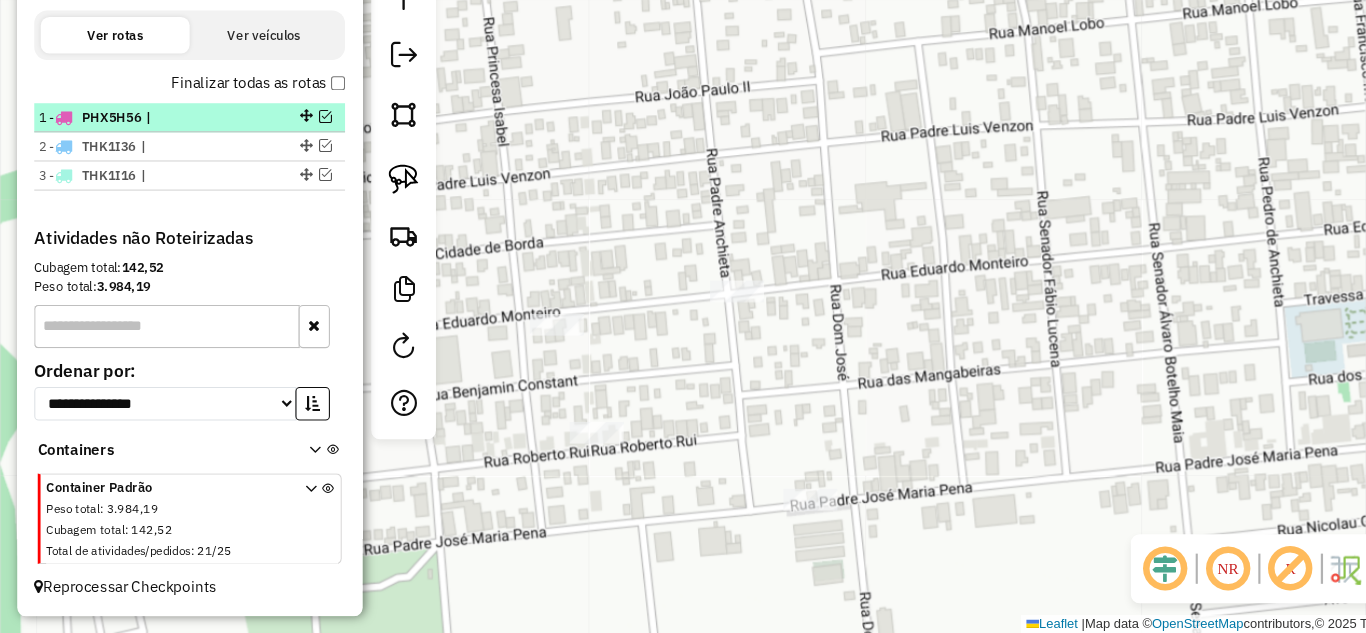 click at bounding box center (302, 154) 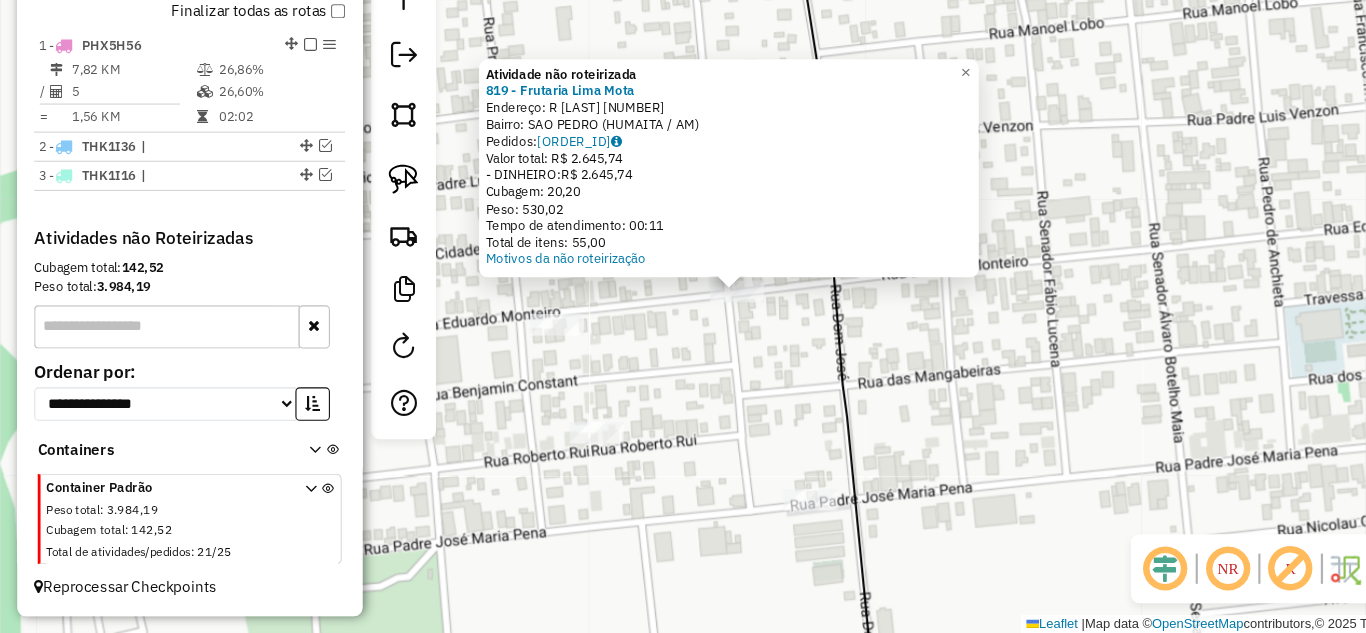 click on "Atividade não roteirizada 819 - Frutaria Lima Mota  Endereço:  R EDMUNDO MONTEIRO [NUMBER]   Bairro: SAO PEDRO ([CITY] / AM)   Pedidos:  11021833   Valor total: R$ 2.645,74   - DINHEIRO:  R$ 2.645,74   Cubagem: 20,20   Peso: 530,02   Tempo de atendimento: 00:11   Total de itens: 55,00  Motivos da não roteirização × Janela de atendimento Grade de atendimento Capacidade Transportadoras Veículos Cliente Pedidos  Rotas Selecione os dias de semana para filtrar as janelas de atendimento  Seg   Ter   Qua   Qui   Sex   Sáb   Dom  Informe o período da janela de atendimento: De: Até:  Filtrar exatamente a janela do cliente  Considerar janela de atendimento padrão  Selecione os dias de semana para filtrar as grades de atendimento  Seg   Ter   Qua   Qui   Sex   Sáb   Dom   Considerar clientes sem dia de atendimento cadastrado  Clientes fora do dia de atendimento selecionado Filtrar as atividades entre os valores definidos abaixo:  Peso mínimo:   Peso máximo:   Cubagem mínima:   Cubagem máxima:   De:   Até:" 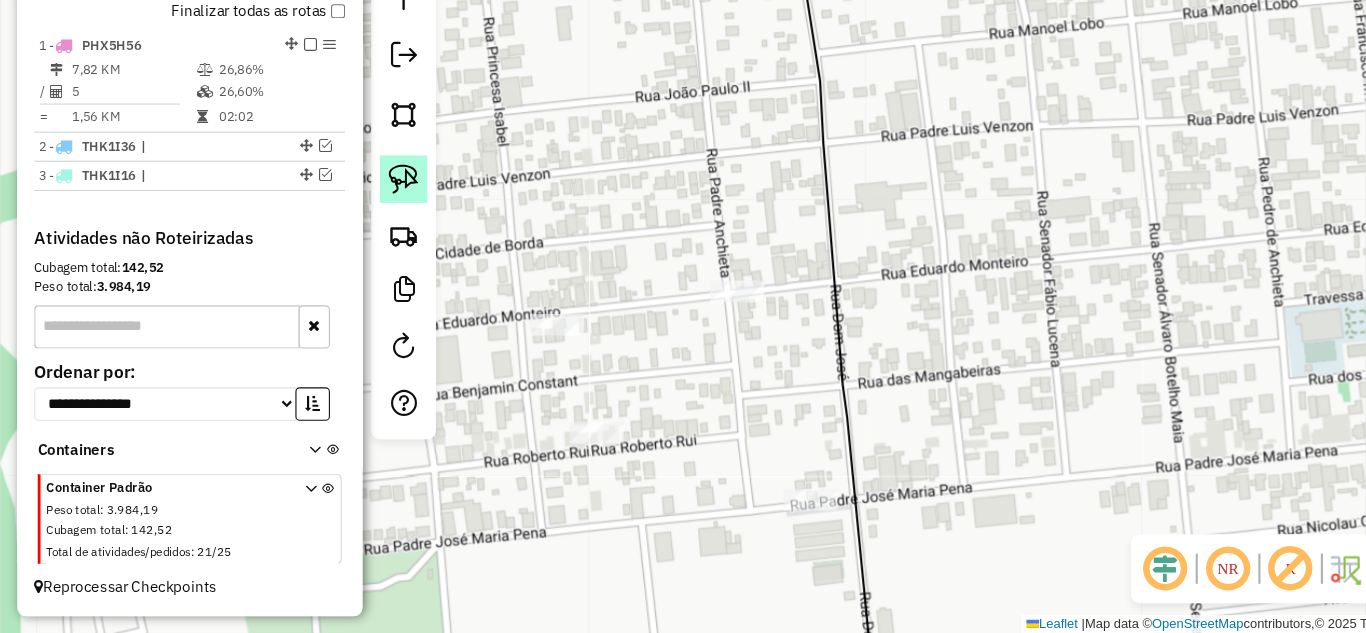 click 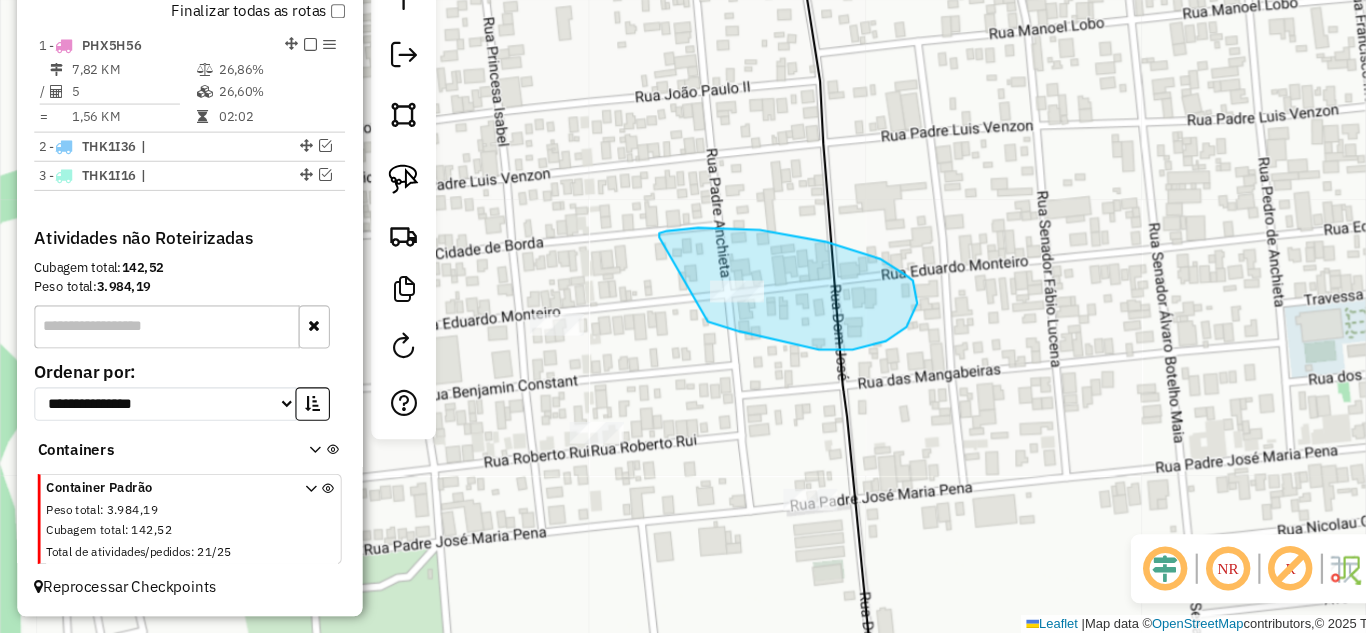 drag, startPoint x: 765, startPoint y: 270, endPoint x: 656, endPoint y: 344, distance: 131.74597 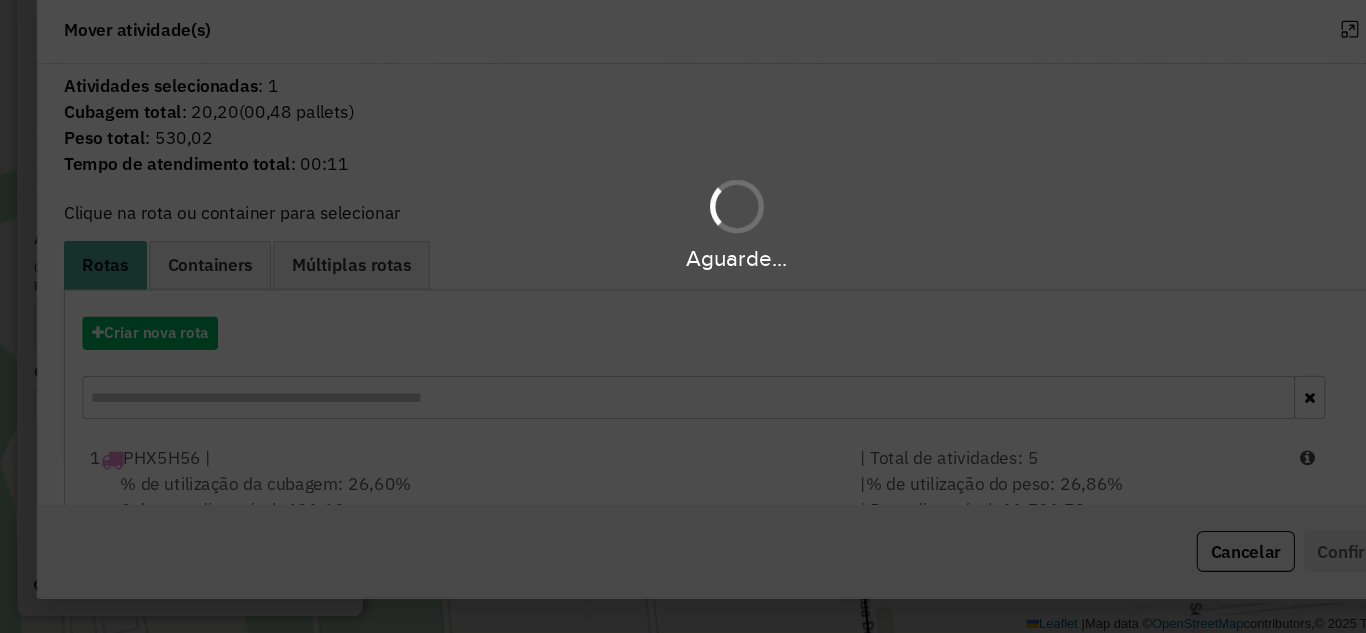 click on "Aguarde..." at bounding box center (683, 316) 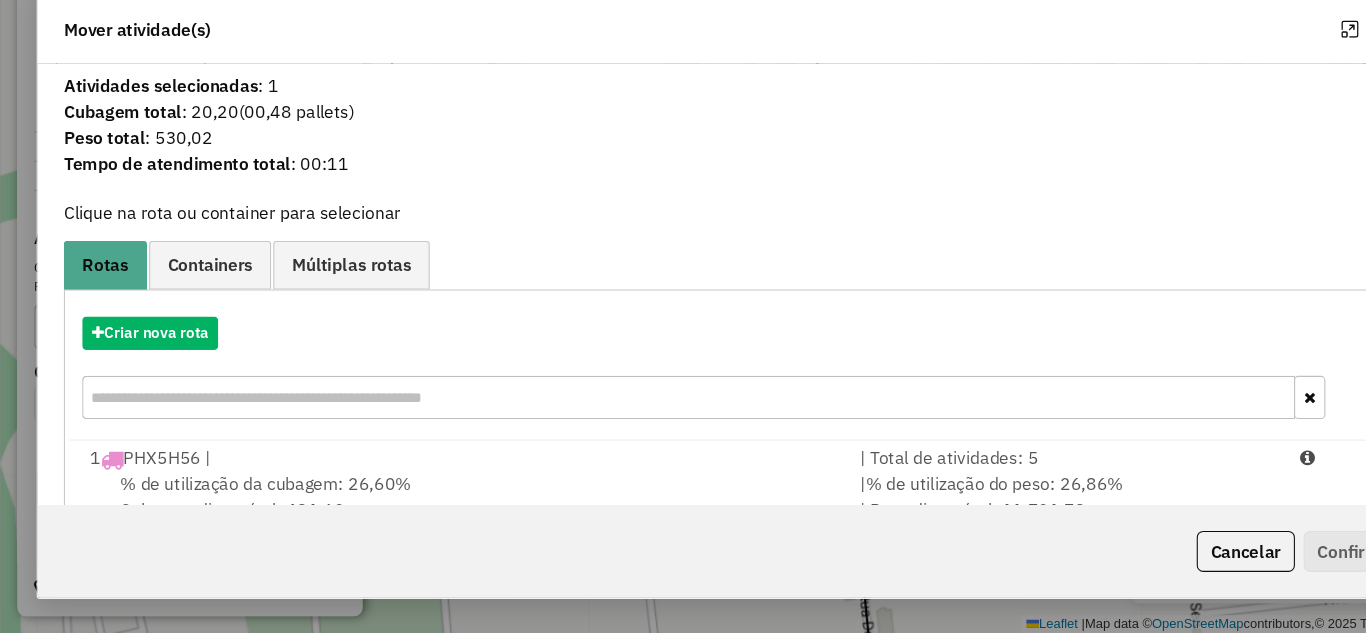 click on "|  % de utilização do peso: 26,86%  | Peso disponível: 11.701,73" at bounding box center [989, 506] 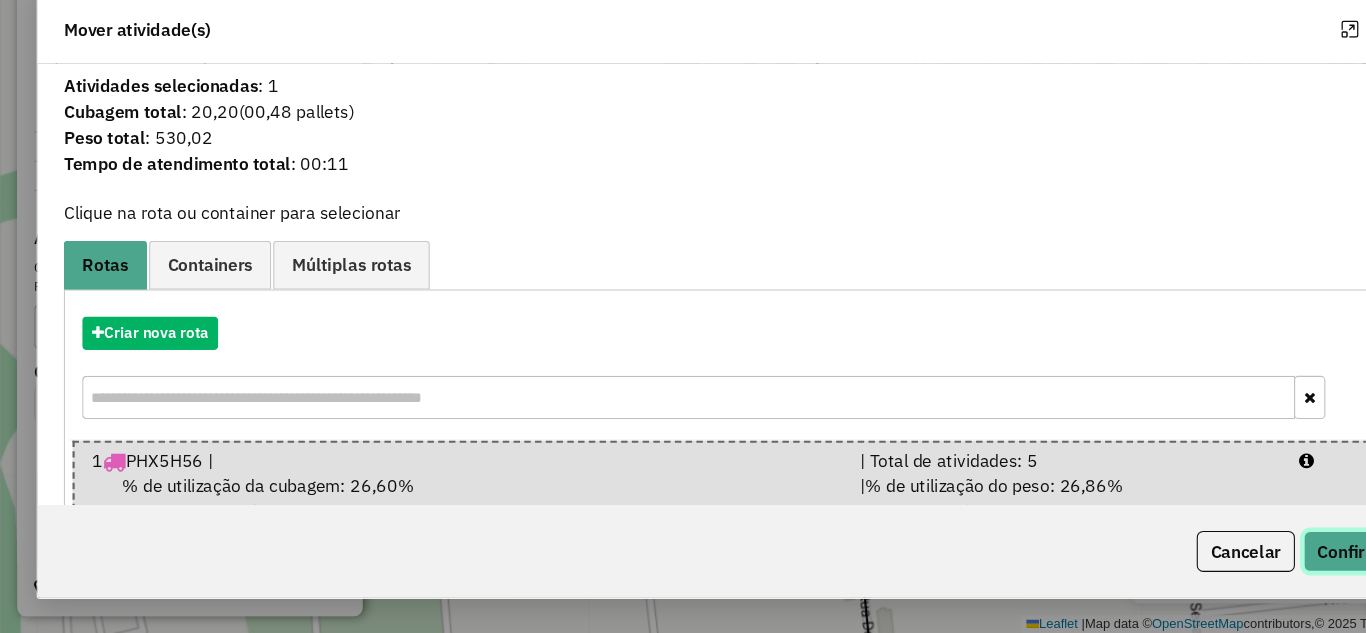 click on "Confirmar" 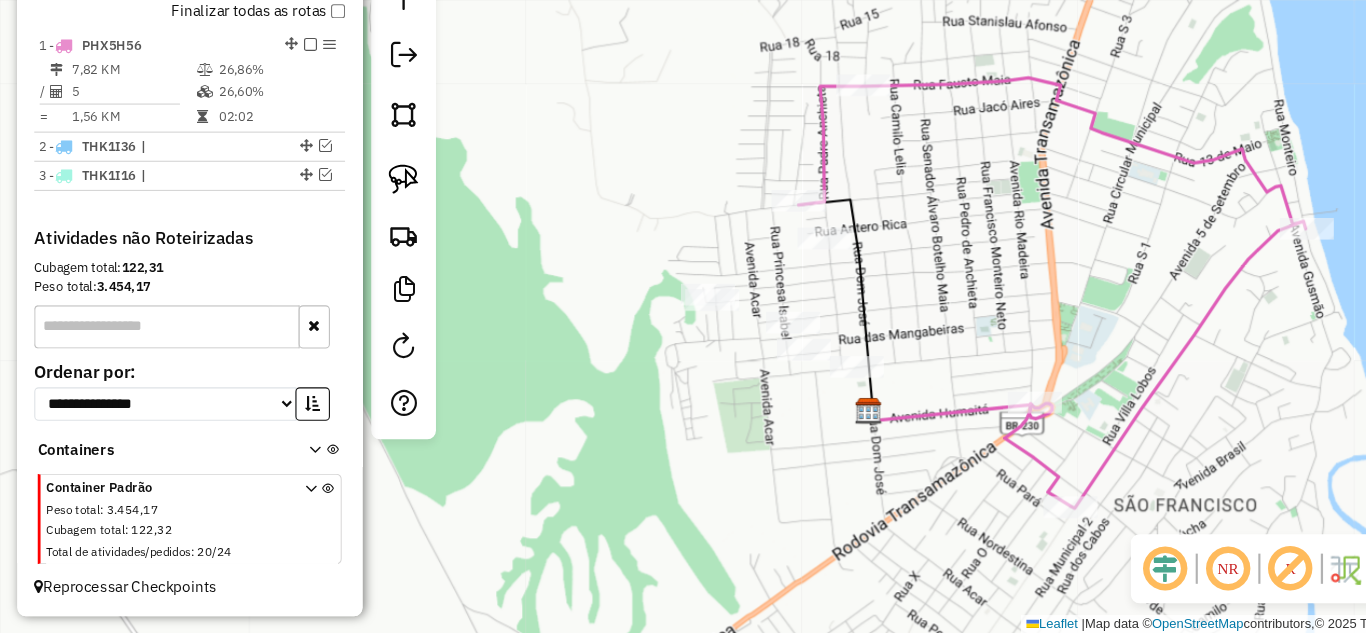 select on "**********" 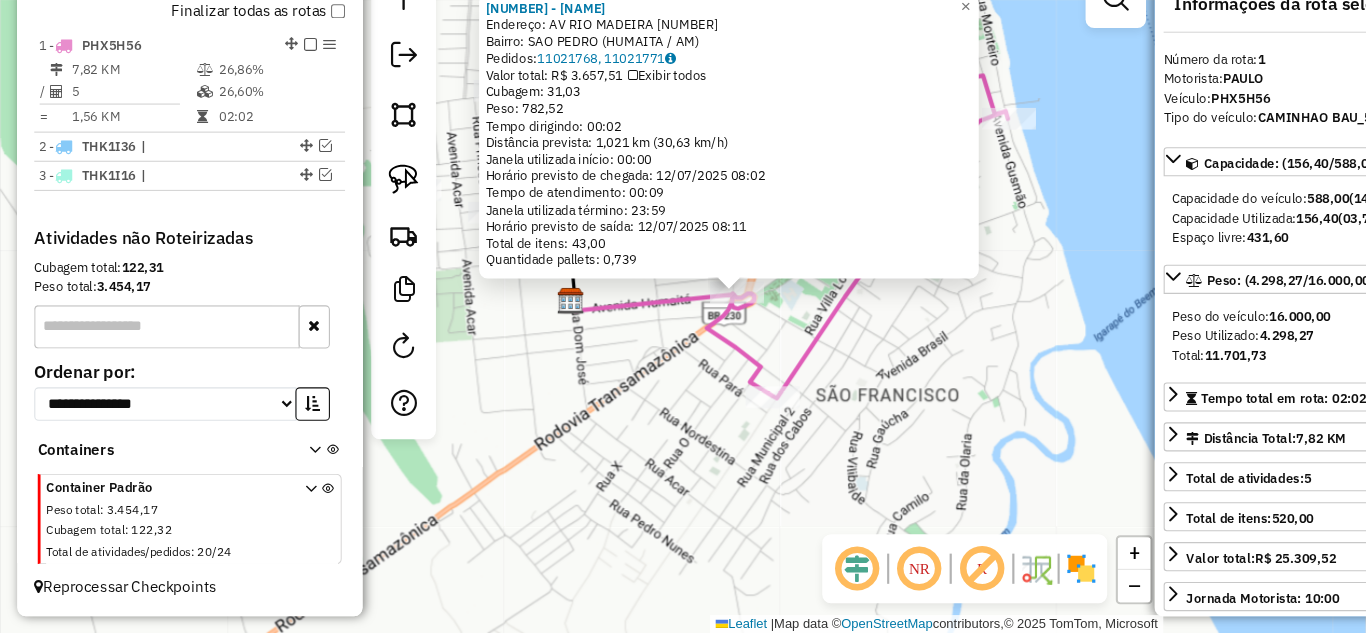 click on "420 - REST FOGAO A LENHA  Endereço:  AV RIO MADEIRA 2102   Bairro: SAO PEDRO ([CITY] / [STATE])   Pedidos:  11021768, 11021771   Valor total: R$ 3.657,51   Exibir todos   Cubagem: 31,03  Peso: 782,52  Tempo dirigindo: 00:02   Distância prevista: 1,021 km (30,63 km/h)   Janela utilizada início: 00:00   Horário previsto de chegada: 12/07/2025 08:02   Tempo de atendimento: 00:09   Janela utilizada término: 23:59   Horário previsto de saída: 12/07/2025 08:11   Total de itens: 43,00   Quantidade pallets: 0,739  × Janela de atendimento Grade de atendimento Capacidade Transportadoras Veículos Cliente Pedidos  Rotas Selecione os dias de semana para filtrar as janelas de atendimento  Seg   Ter   Qua   Qui   Sex   Sáb   Dom  Informe o período da janela de atendimento: De: Até:  Filtrar exatamente a janela do cliente  Considerar janela de atendimento padrão  Selecione os dias de semana para filtrar as grades de atendimento  Seg   Ter   Qua   Qui   Sex   Sáb   Dom   Peso mínimo:   Peso máximo:   De:   Até:" 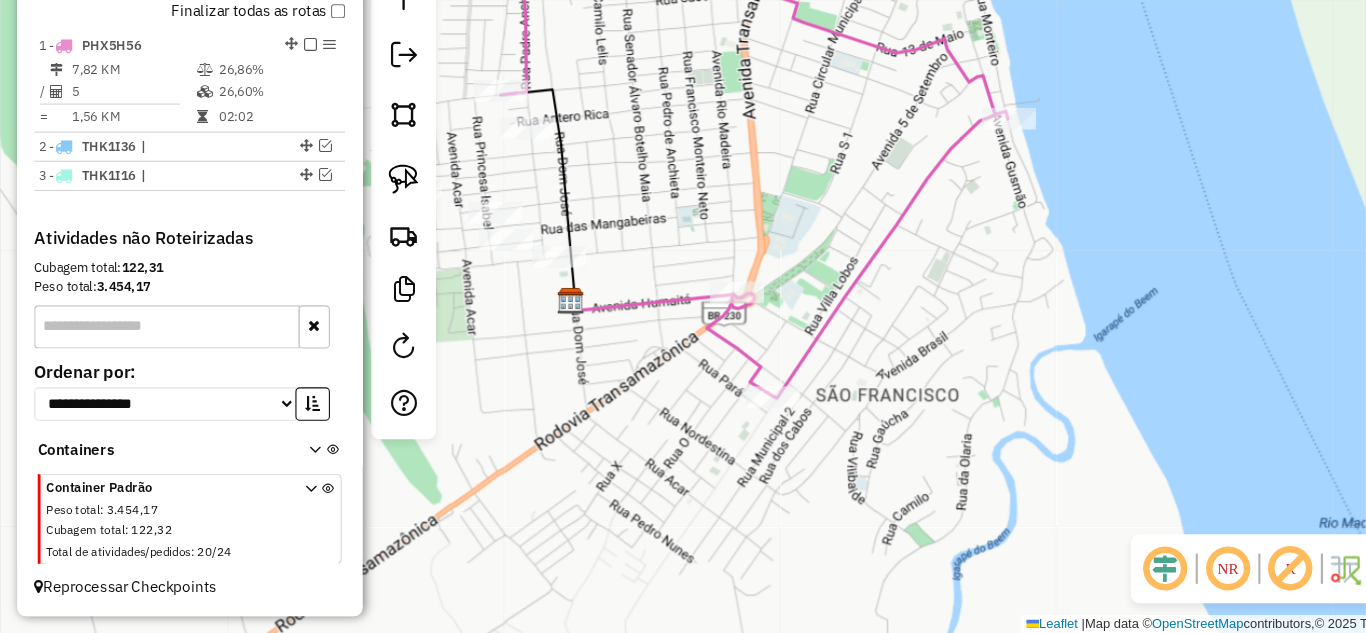 drag, startPoint x: 593, startPoint y: 242, endPoint x: 708, endPoint y: 296, distance: 127.04723 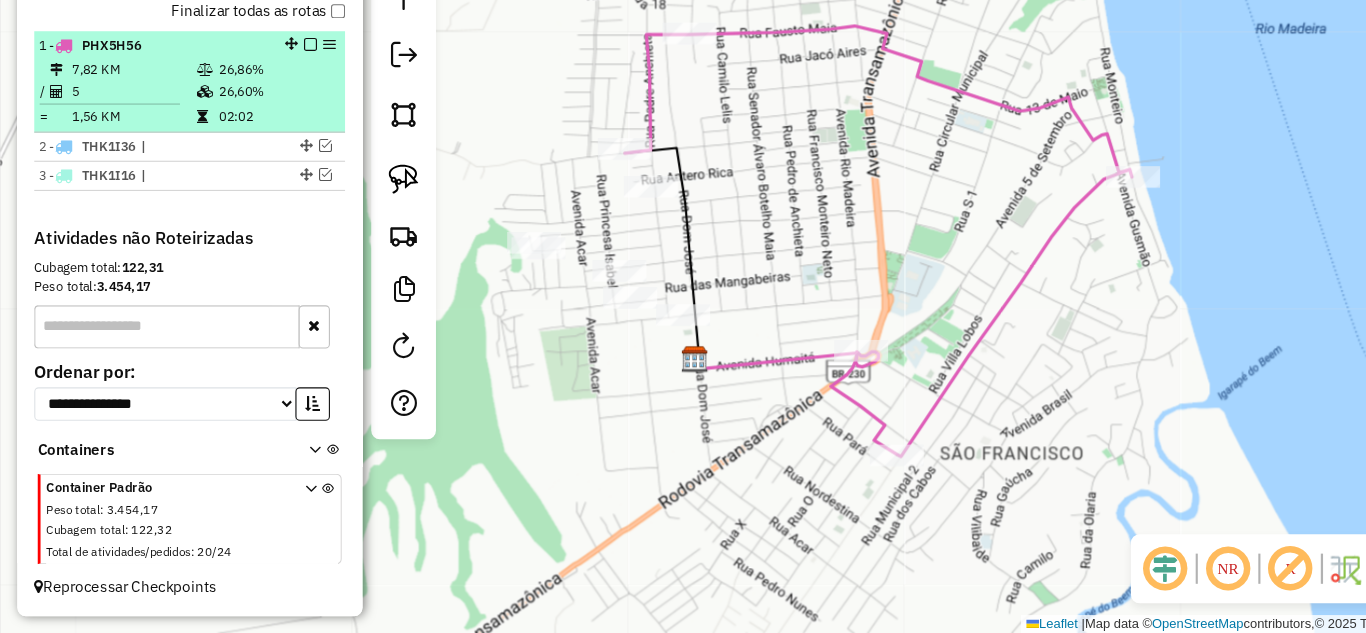 click at bounding box center [288, 87] 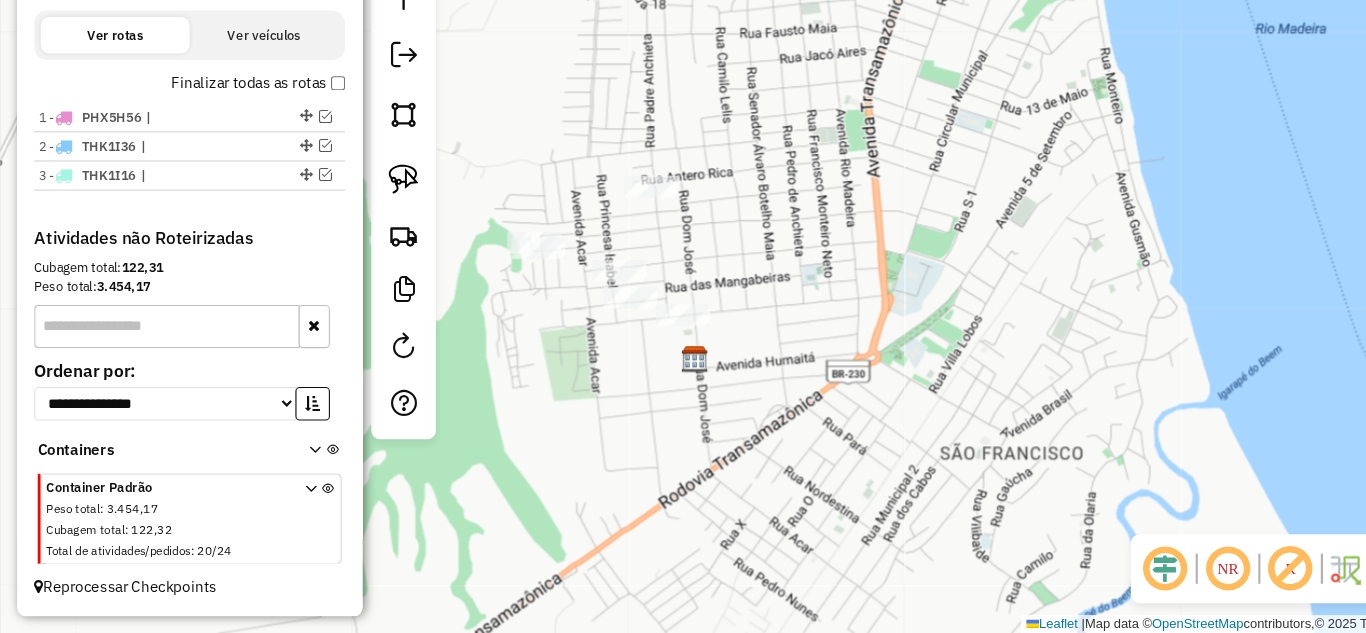 scroll, scrollTop: 648, scrollLeft: 0, axis: vertical 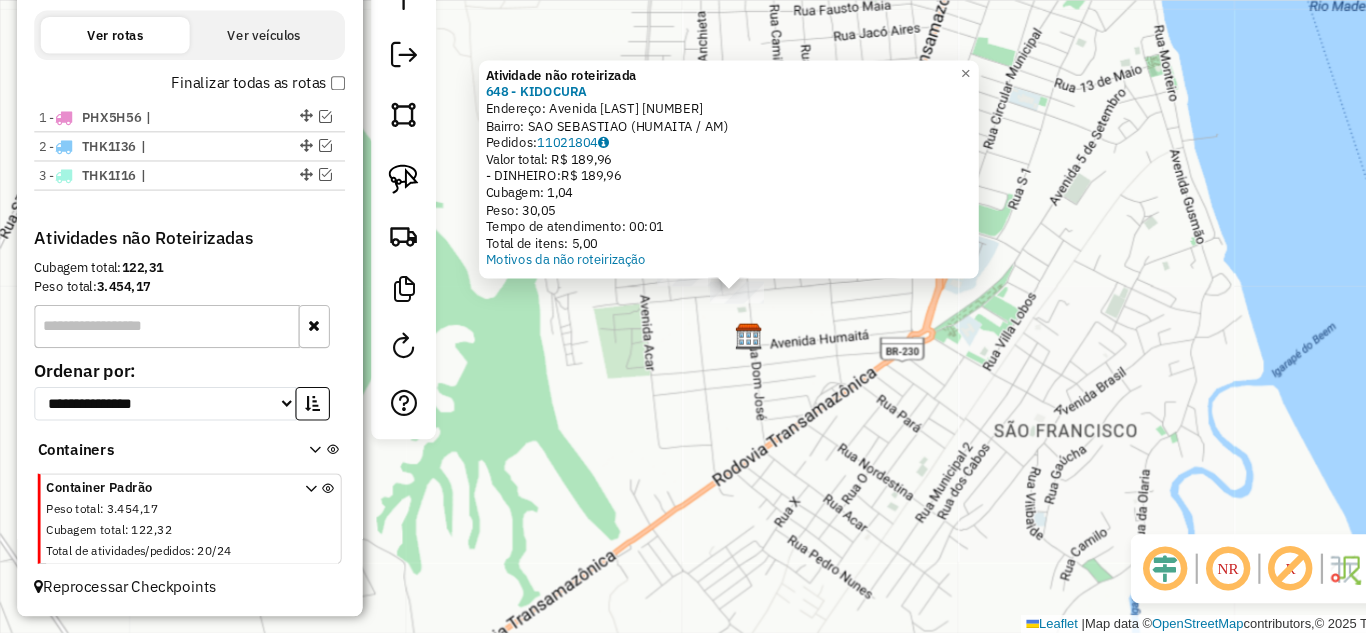 click on "Atividade não roteirizada [NUMBER] - [LAST]  Endereço:  Avenida [LAST] [NUMBER]   Bairro: [NEIGHBORHOOD] ([CITY] / [STATE])   Pedidos:  [ORDER_ID]   Valor total: [CURRENCY] [AMOUNT]   - DINHEIRO:  [CURRENCY] [AMOUNT]   Cubagem: [AMOUNT]   Peso: [AMOUNT]   Tempo de atendimento: [TIME]   Total de itens: [AMOUNT]  Motivos da não roteirização × Janela de atendimento Grade de atendimento Capacidade Transportadoras Veículos Cliente Pedidos  Rotas Selecione os dias de semana para filtrar as janelas de atendimento  Seg   Ter   Qua   Qui   Sex   Sáb   Dom  Informe o período da janela de atendimento: De: Até:  Filtrar exatamente a janela do cliente  Considerar janela de atendimento padrão  Selecione os dias de semana para filtrar as grades de atendimento  Seg   Ter   Qua   Qui   Sex   Sáb   Dom   Considerar clientes sem dia de atendimento cadastrado  Clientes fora do dia de atendimento selecionado Filtrar as atividades entre os valores definidos abaixo:  Peso mínimo:   Peso máximo:   Cubagem mínima:   Cubagem máxima:   De:   Até:  +" 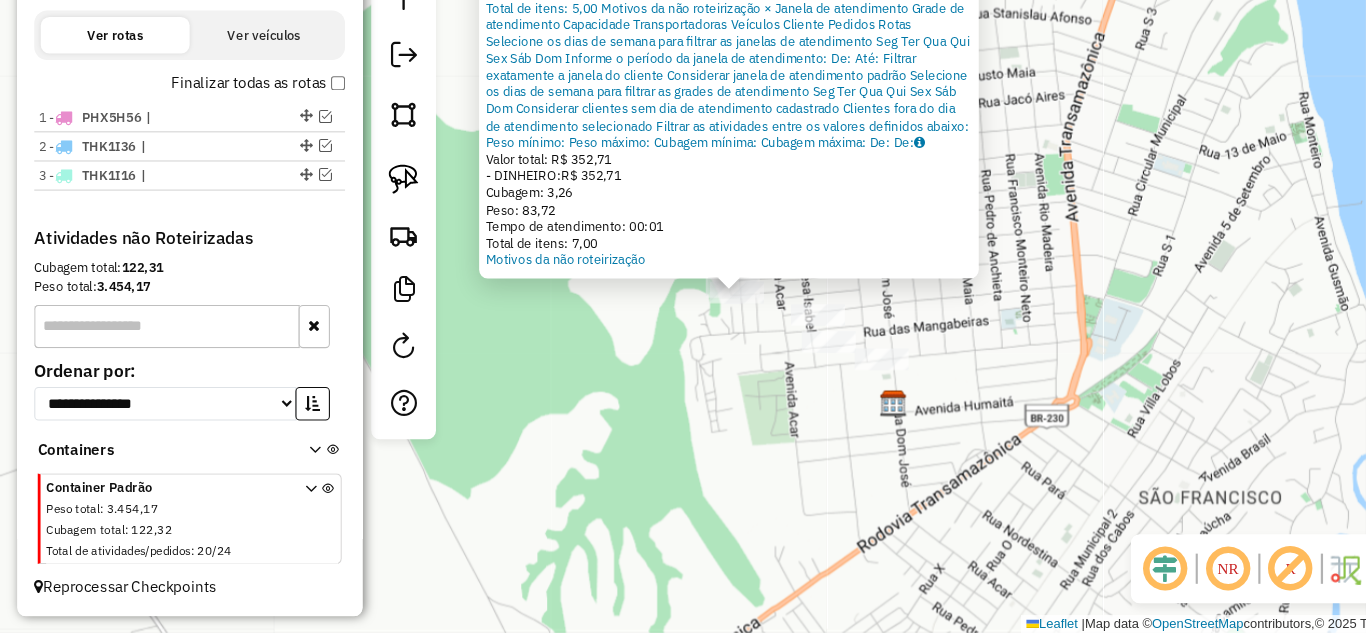 click on "Atividade não roteirizada [NUMBER] - [NAME]  Endereço:  [STREET] [NUMBER]   Bairro: [NEIGHBORHOOD] ([CITY] / [STATE])   Pedidos:  [NUMBER]   Valor total: R$ [PRICE]   - DINHEIRO:  R$ [PRICE]   Cubagem: [NUMBER]   Peso: [NUMBER]   Tempo de atendimento: [TIME]   Total de itens: [NUMBER]  Motivos da não roteirização × Janela de atendimento Grade de atendimento Capacidade Transportadoras Veículos Cliente Pedidos  Rotas Selecione os dias de semana para filtrar as janelas de atendimento  Seg   Ter   Qua   Qui   Sex   Sáb   Dom  Informe o período da janela de atendimento: De: Até:  Filtrar exatamente a janela do cliente  Considerar janela de atendimento padrão  Selecione os dias de semana para filtrar as grades de atendimento  Seg   Ter   Qua   Qui   Sex   Sáb   Dom   Considerar clientes sem dia de atendimento cadastrado  Clientes fora do dia de atendimento selecionado Filtrar as atividades entre os valores definidos abaixo:  Peso mínimo:   Peso máximo:   Cubagem mínima:   Cubagem máxima:   De:   Até:  De:" 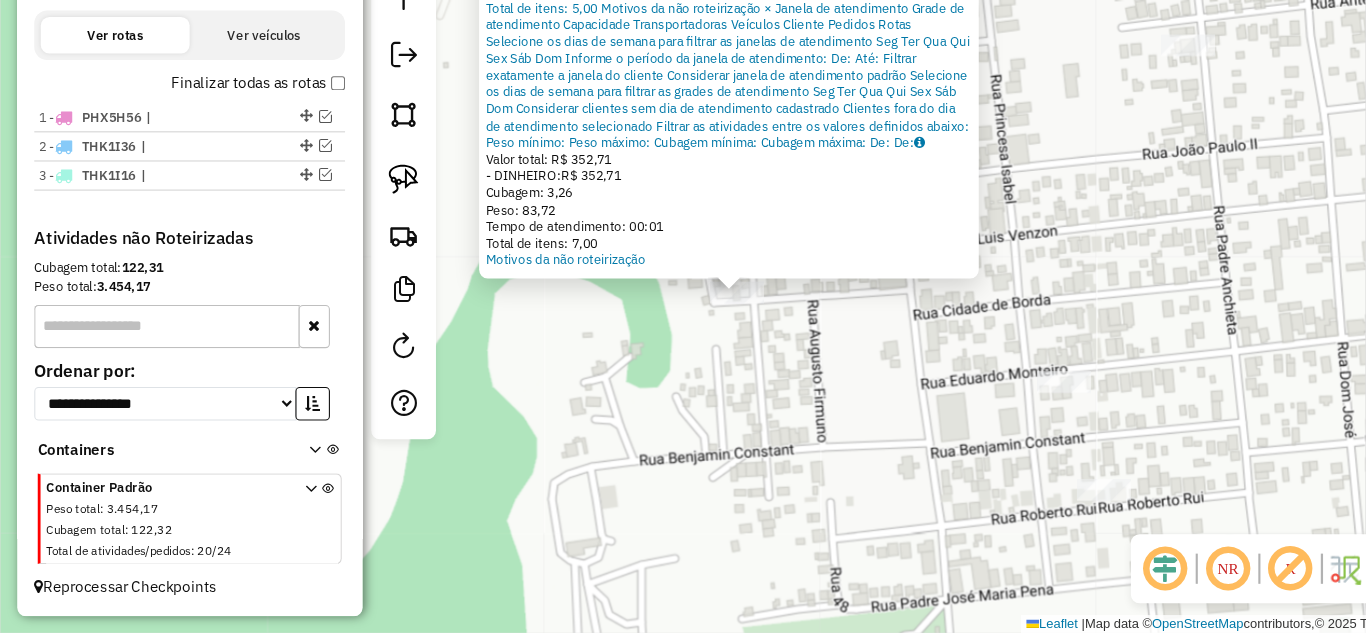 click on "Atividade não roteirizada [NUMBER] - [NAME]  Endereço:  [STREET] [NUMBER]   Bairro: [NEIGHBORHOOD] ([CITY] / [STATE])   Pedidos:  [NUMBER]   Valor total: R$ [PRICE]   - DINHEIRO:  R$ [PRICE]   Cubagem: [NUMBER]   Peso: [NUMBER]   Tempo de atendimento: [TIME]   Total de itens: [NUMBER]  Motivos da não roteirização × Janela de atendimento Grade de atendimento Capacidade Transportadoras Veículos Cliente Pedidos  Rotas Selecione os dias de semana para filtrar as janelas de atendimento  Seg   Ter   Qua   Qui   Sex   Sáb   Dom  Informe o período da janela de atendimento: De: Até:  Filtrar exatamente a janela do cliente  Considerar janela de atendimento padrão  Selecione os dias de semana para filtrar as grades de atendimento  Seg   Ter   Qua   Qui   Sex   Sáb   Dom   Considerar clientes sem dia de atendimento cadastrado  Clientes fora do dia de atendimento selecionado Filtrar as atividades entre os valores definidos abaixo:  Peso mínimo:   Peso máximo:   Cubagem mínima:   Cubagem máxima:   De:   Até:  De:" 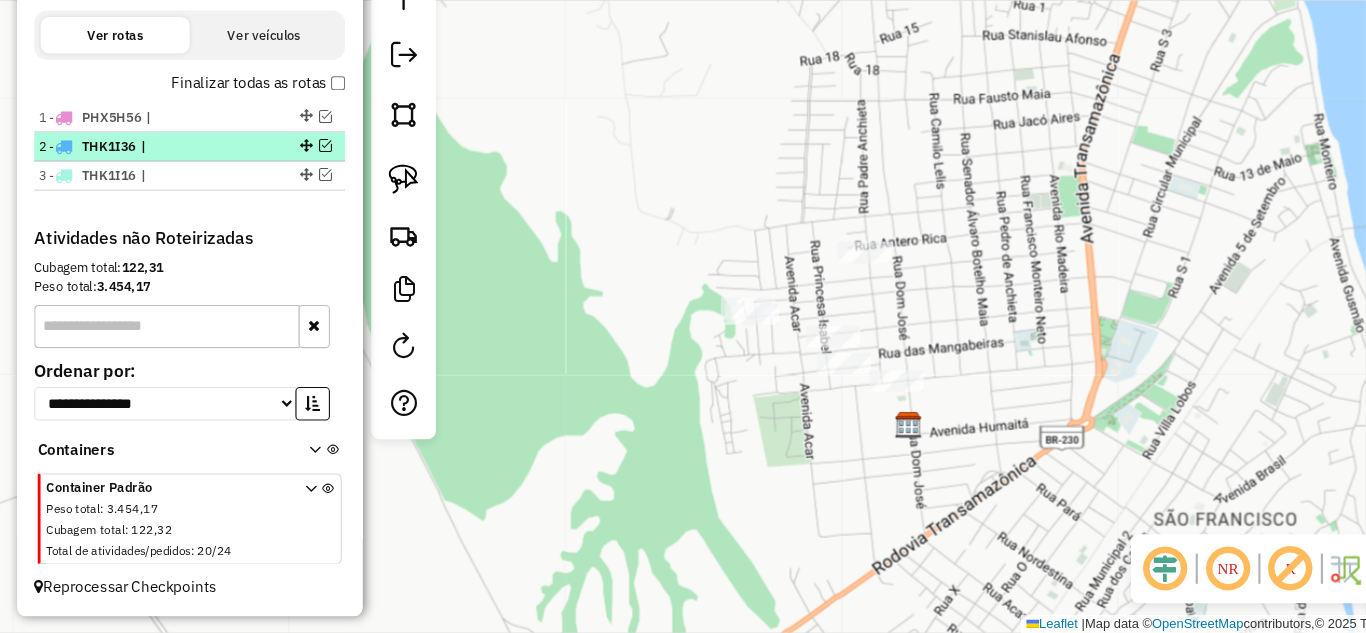 click at bounding box center [302, 181] 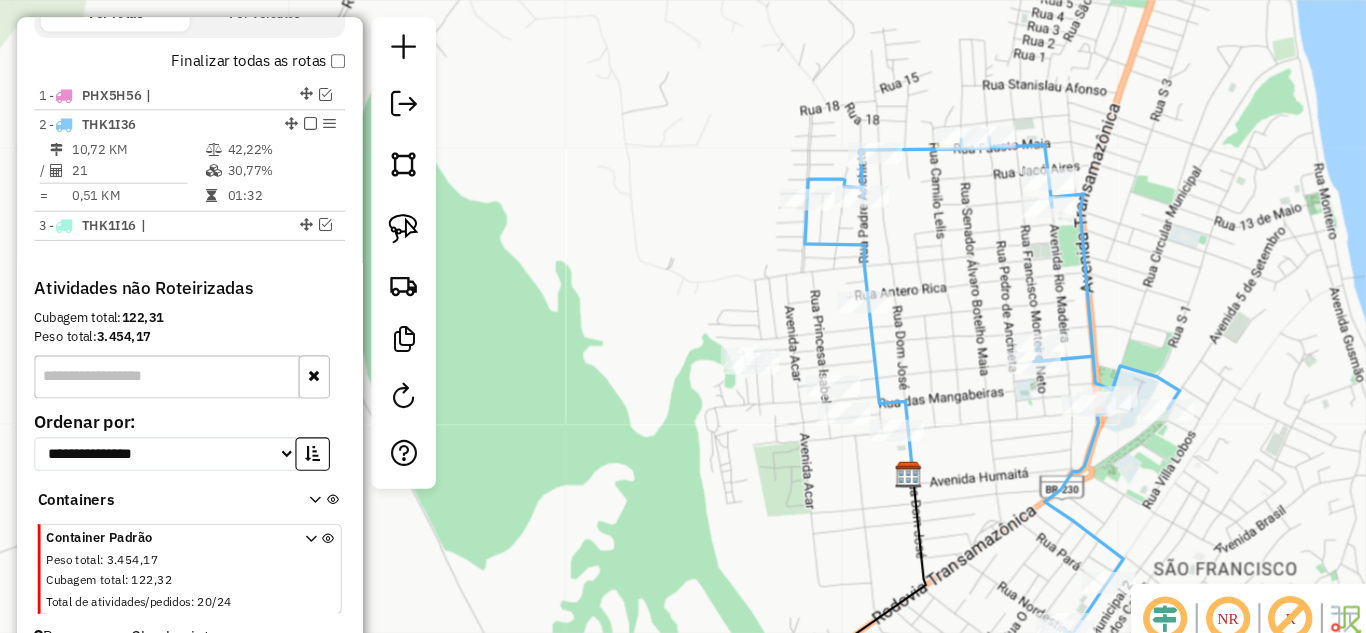 click 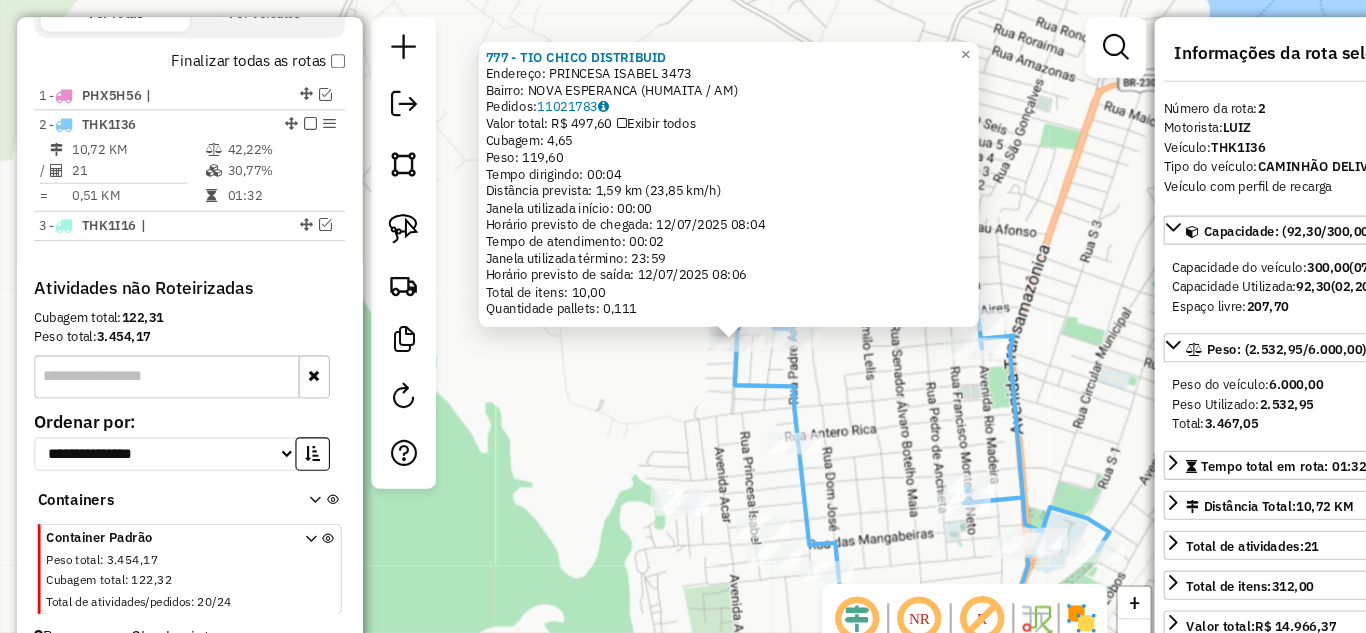 click on "[NUMBER] - [NAME]  Endereço:  [STREET] [NUMBER]   Bairro: [NEIGHBORHOOD] ([CITY] / [STATE])   Pedidos:  [NUMBER]   Valor total: R$ [PRICE]   Exibir todos   Cubagem: [NUMBER]  Peso: [NUMBER]  Tempo dirigindo: [TIME]   Distância prevista: [DISTANCE] ([SPEED])   Janela utilizada início: [TIME]   Horário previsto de chegada: [DATE] [TIME]   Tempo de atendimento: [TIME]   Janela utilizada término: [TIME]   Horário previsto de saída: [DATE] [TIME]   Total de itens: [NUMBER]   Quantidade pallets: [NUMBER]  × Janela de atendimento Grade de atendimento Capacidade Transportadoras Veículos Cliente Pedidos  Rotas Selecione os dias de semana para filtrar as janelas de atendimento  Seg   Ter   Qua   Qui   Sex   Sáb   Dom  Informe o período da janela de atendimento: De: Até:  Filtrar exatamente a janela do cliente  Considerar janela de atendimento padrão  Selecione os dias de semana para filtrar as grades de atendimento  Seg   Ter   Qua   Qui   Sex   Sáb   Dom   Clientes fora do dia de atendimento selecionado De:" 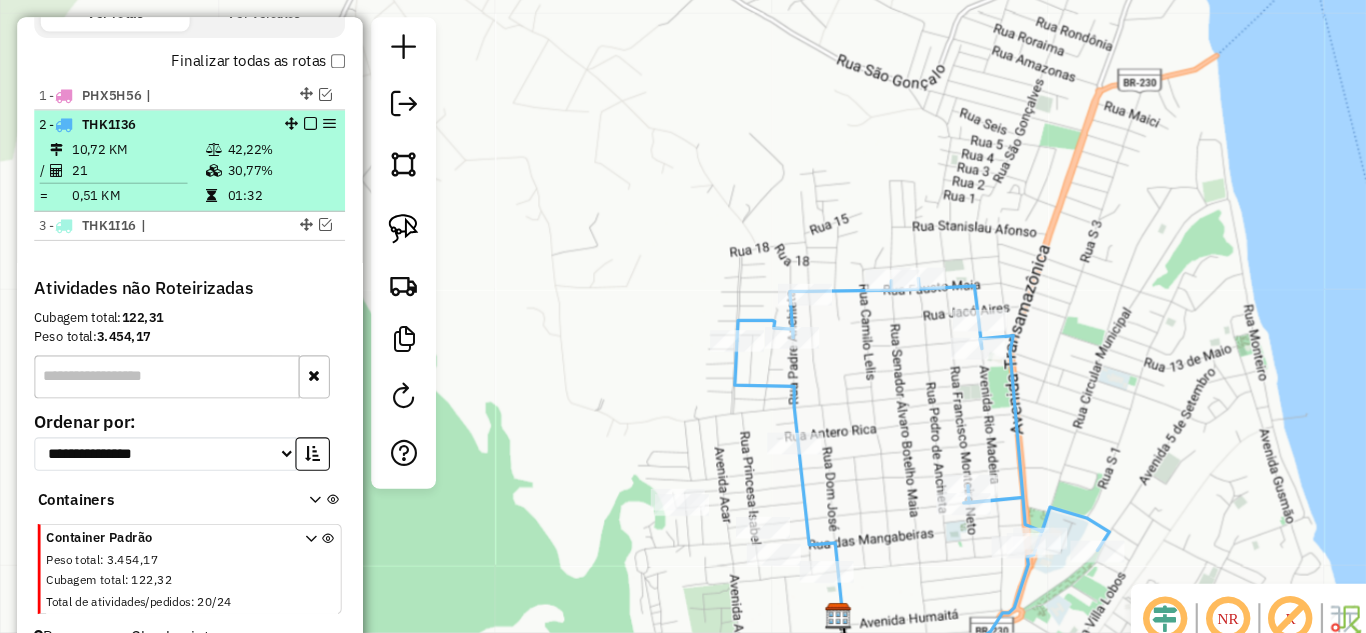 click at bounding box center (288, 114) 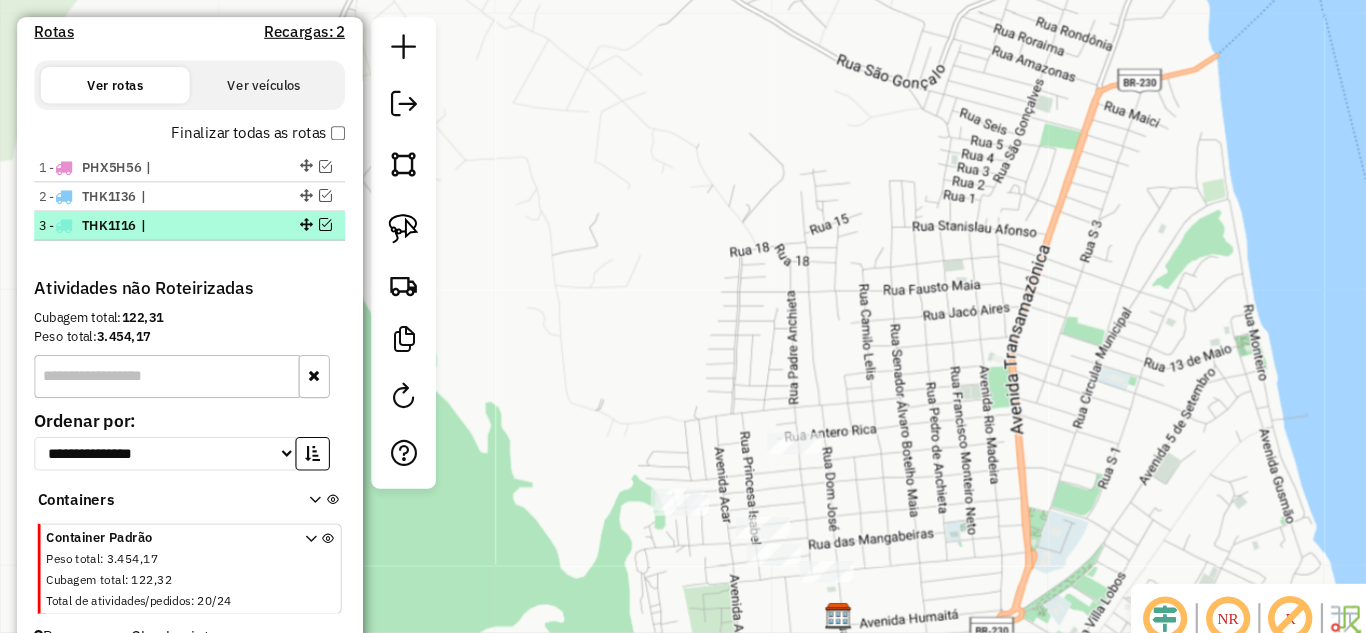 click at bounding box center [302, 208] 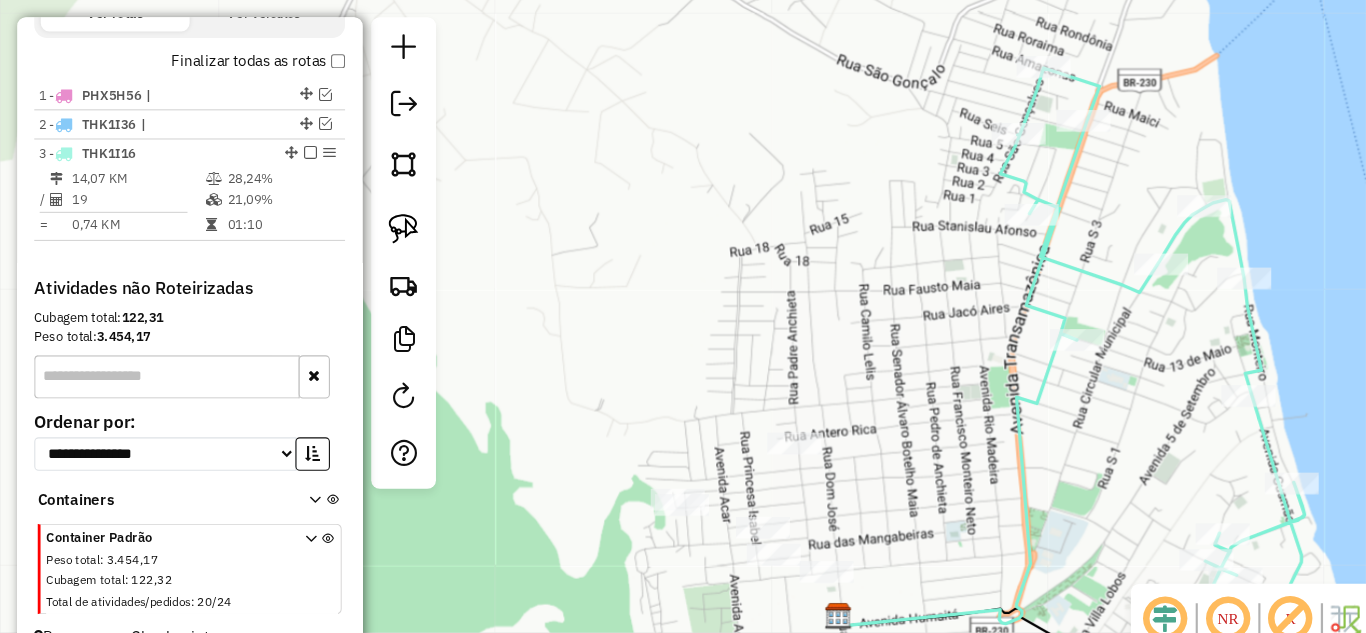 click 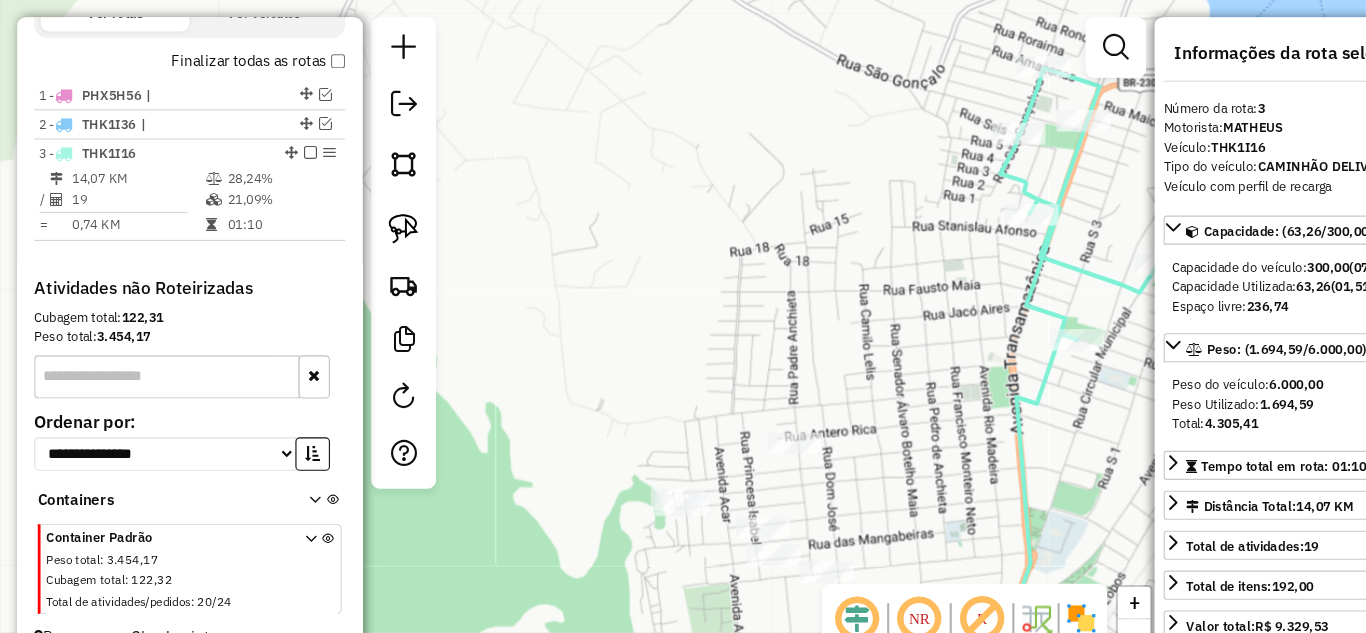 click on "Janela de atendimento Grade de atendimento Capacidade Transportadoras Veículos Cliente Pedidos  Rotas Selecione os dias de semana para filtrar as janelas de atendimento  Seg   Ter   Qua   Qui   Sex   Sáb   Dom  Informe o período da janela de atendimento: De: Até:  Filtrar exatamente a janela do cliente  Considerar janela de atendimento padrão  Selecione os dias de semana para filtrar as grades de atendimento  Seg   Ter   Qua   Qui   Sex   Sáb   Dom   Considerar clientes sem dia de atendimento cadastrado  Clientes fora do dia de atendimento selecionado Filtrar as atividades entre os valores definidos abaixo:  Peso mínimo:   Peso máximo:   Cubagem mínima:   Cubagem máxima:   De:   Até:  Filtrar as atividades entre o tempo de atendimento definido abaixo:  De:   Até:   Considerar capacidade total dos clientes não roteirizados Transportadora: Selecione um ou mais itens Tipo de veículo: Selecione um ou mais itens Veículo: Selecione um ou mais itens Motorista: Selecione um ou mais itens Nome: Rótulo:" 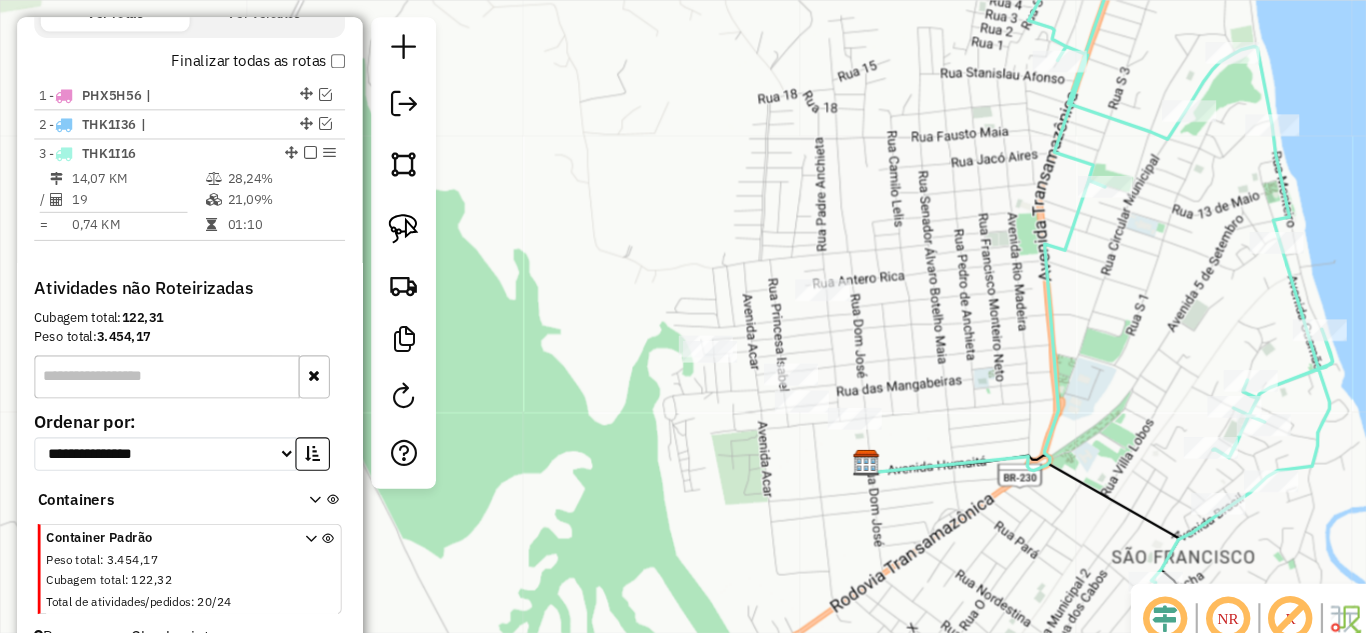 drag, startPoint x: 808, startPoint y: 436, endPoint x: 834, endPoint y: 294, distance: 144.36066 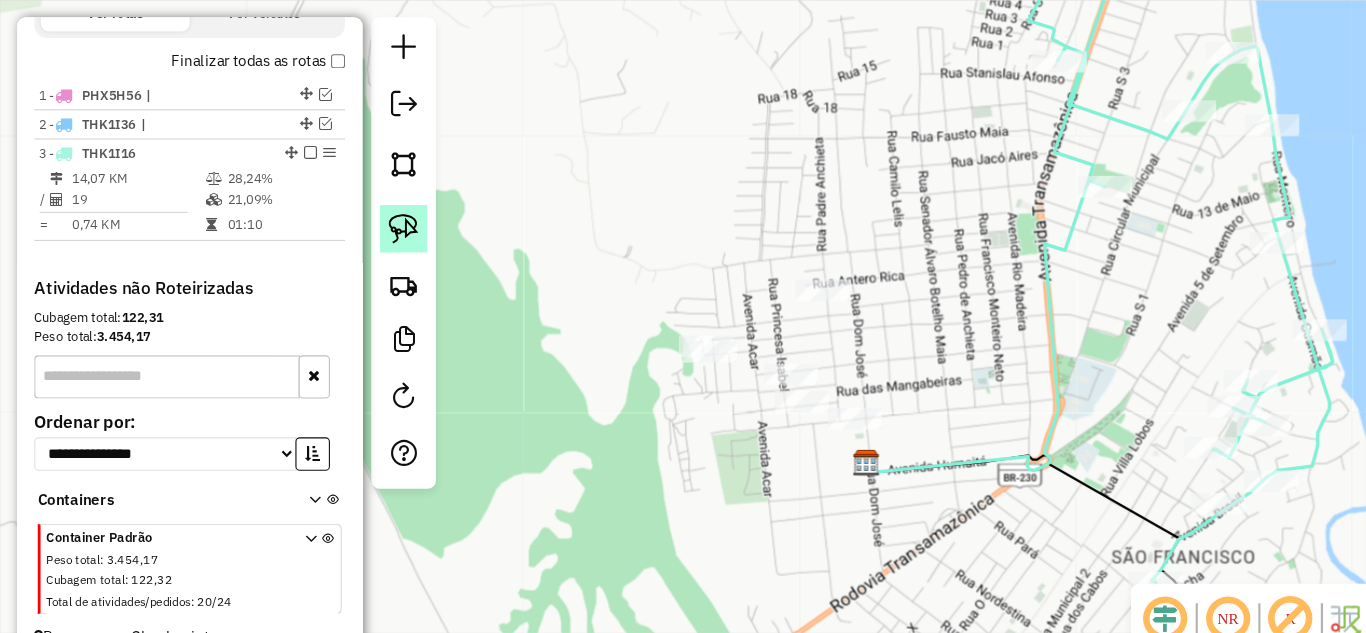 click 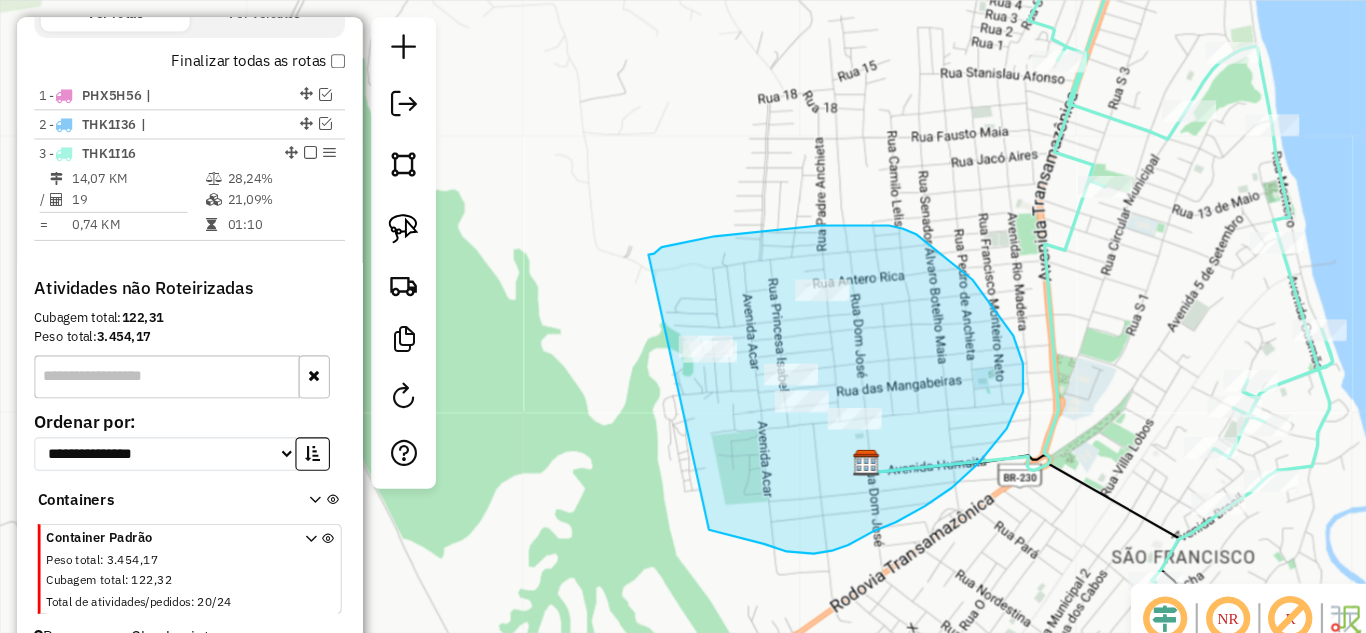drag, startPoint x: 601, startPoint y: 236, endPoint x: 657, endPoint y: 491, distance: 261.07663 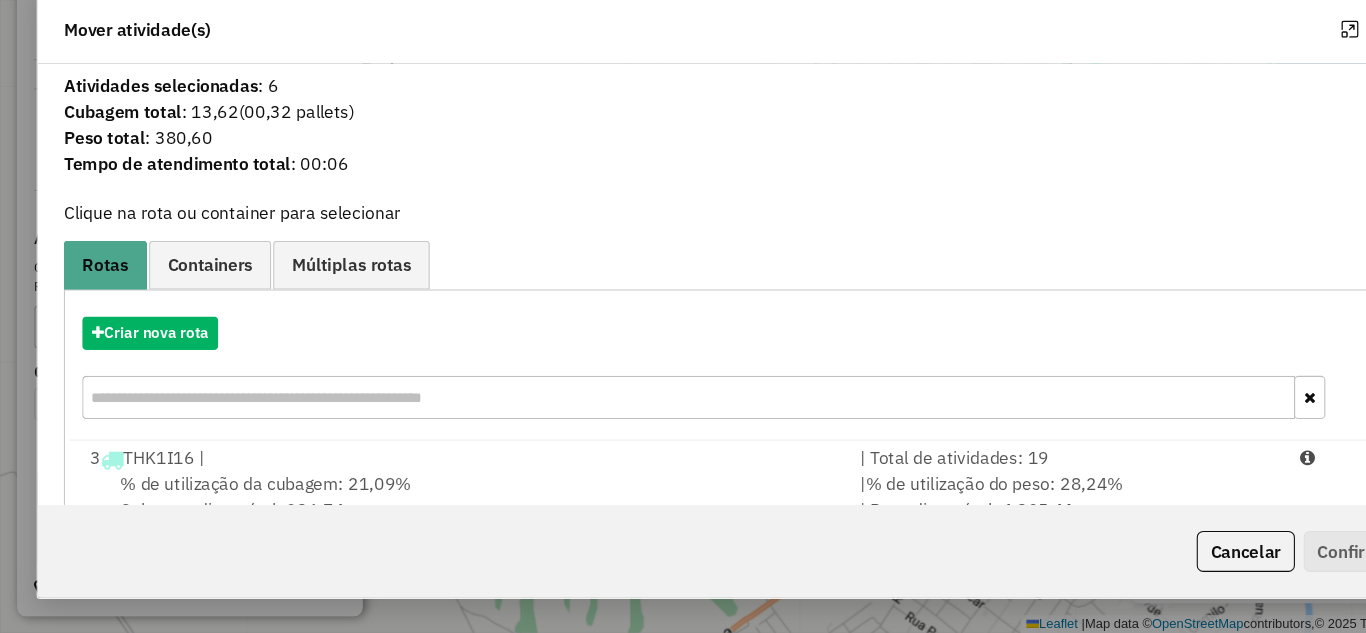 click on "% de utilização da cubagem: 21,09%  Cubagem disponível: 236,74" at bounding box center [428, 506] 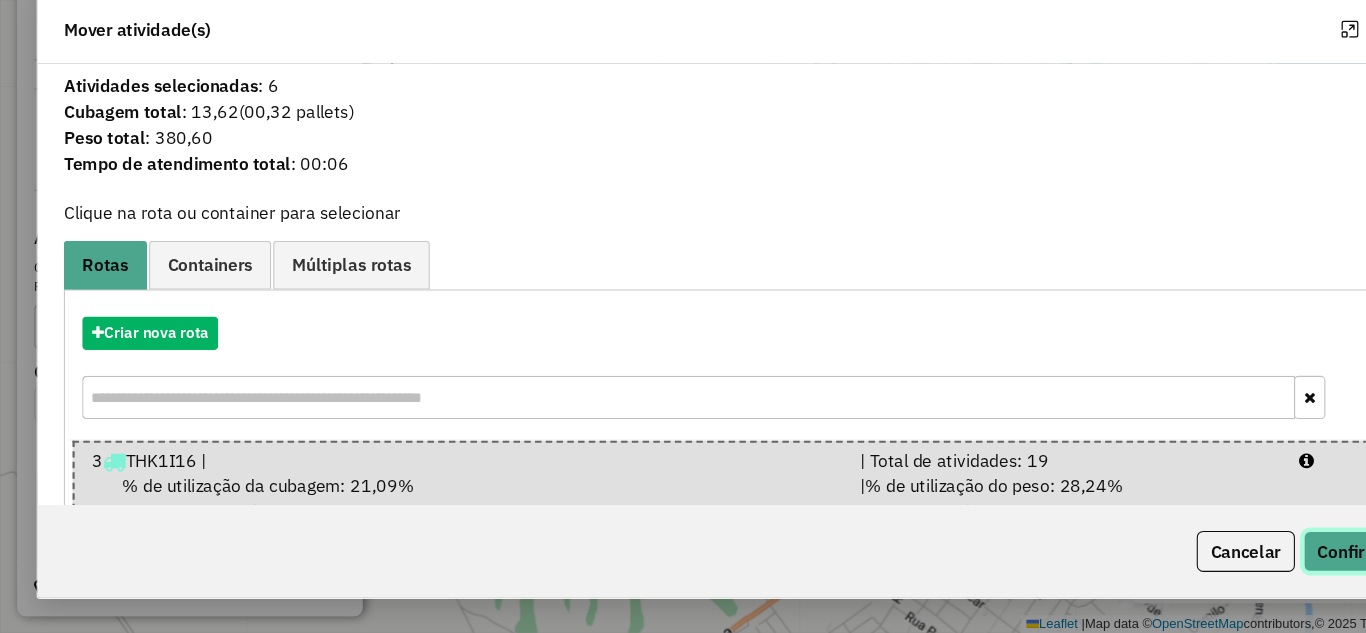 click on "Confirmar" 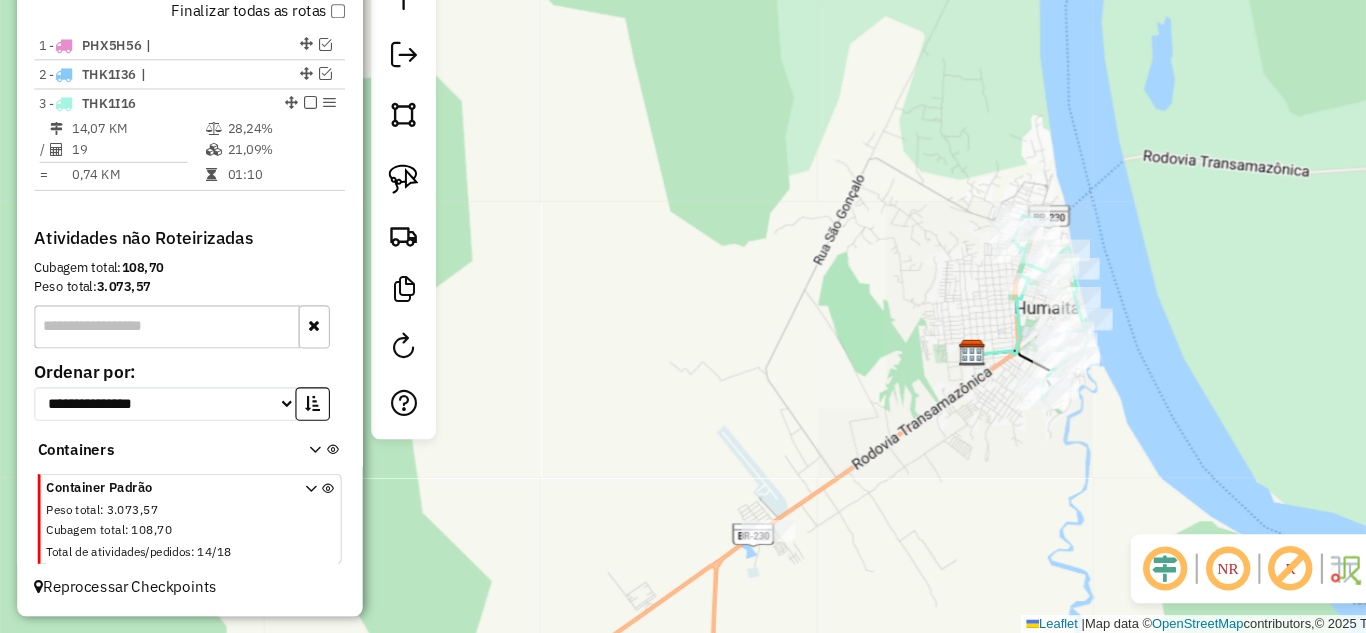drag, startPoint x: 845, startPoint y: 375, endPoint x: 665, endPoint y: 387, distance: 180.39955 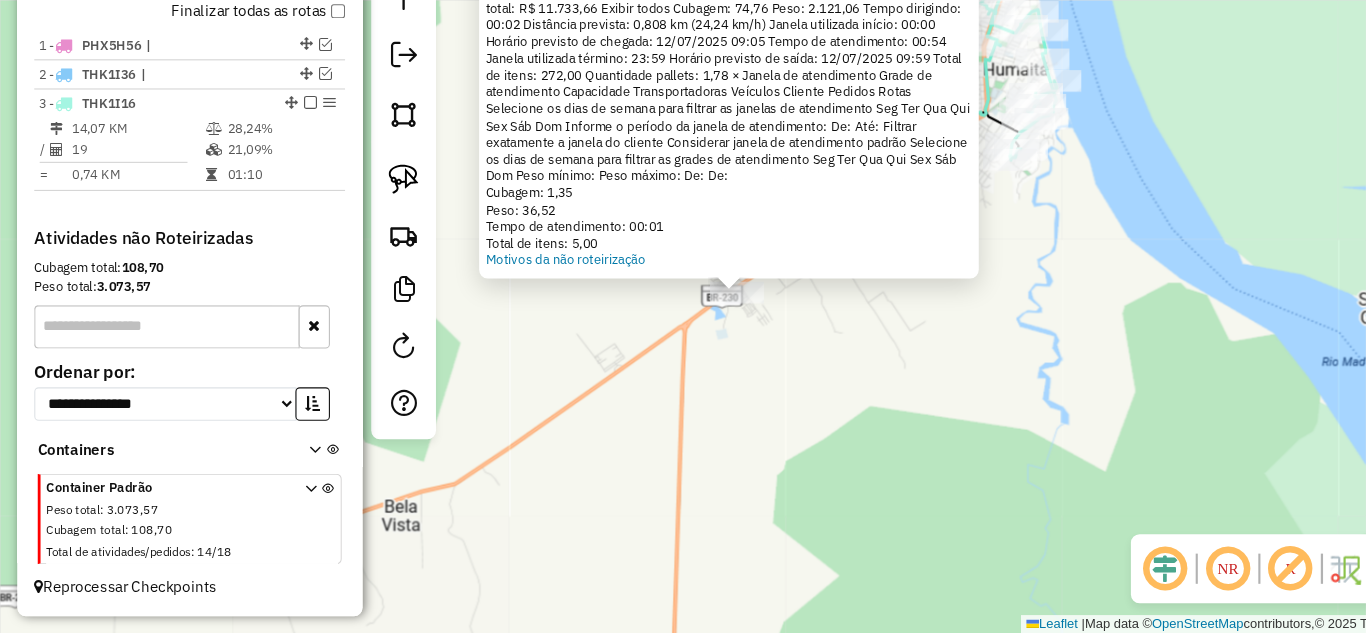 click on "Atividade não roteirizada [NUMBER] - [LAST]  Endereço:  [STREET] [NUMBER]   Bairro: [NEIGHBORHOOD] ([CITY] / [STATE])   Pedidos:  [ORDER_ID]   Valor total: [CURRENCY] [AMOUNT]   - DINHEIRO:  [CURRENCY] [AMOUNT]   Cubagem: [AMOUNT]   Peso: [AMOUNT]   Tempo de atendimento: [TIME]   Total de itens: [AMOUNT]  Motivos da não roteirização × Janela de atendimento Grade de atendimento Capacidade Transportadoras Veículos Cliente Pedidos  Rotas Selecione os dias de semana para filtrar as janelas de atendimento  Seg   Ter   Qua   Qui   Sex   Sáb   Dom  Informe o período da janela de atendimento: De: Até:  Filtrar exatamente a janela do cliente  Considerar janela de atendimento padrão  Selecione os dias de semana para filtrar as grades de atendimento  Seg   Ter   Qua   Qui   Sex   Sáb   Dom   Considerar clientes sem dia de atendimento cadastrado  Clientes fora do dia de atendimento selecionado Filtrar as atividades entre os valores definidos abaixo:  Peso mínimo:   Peso máximo:   Cubagem mínima:   Cubagem máxima:   De:   Até:   De:  +" 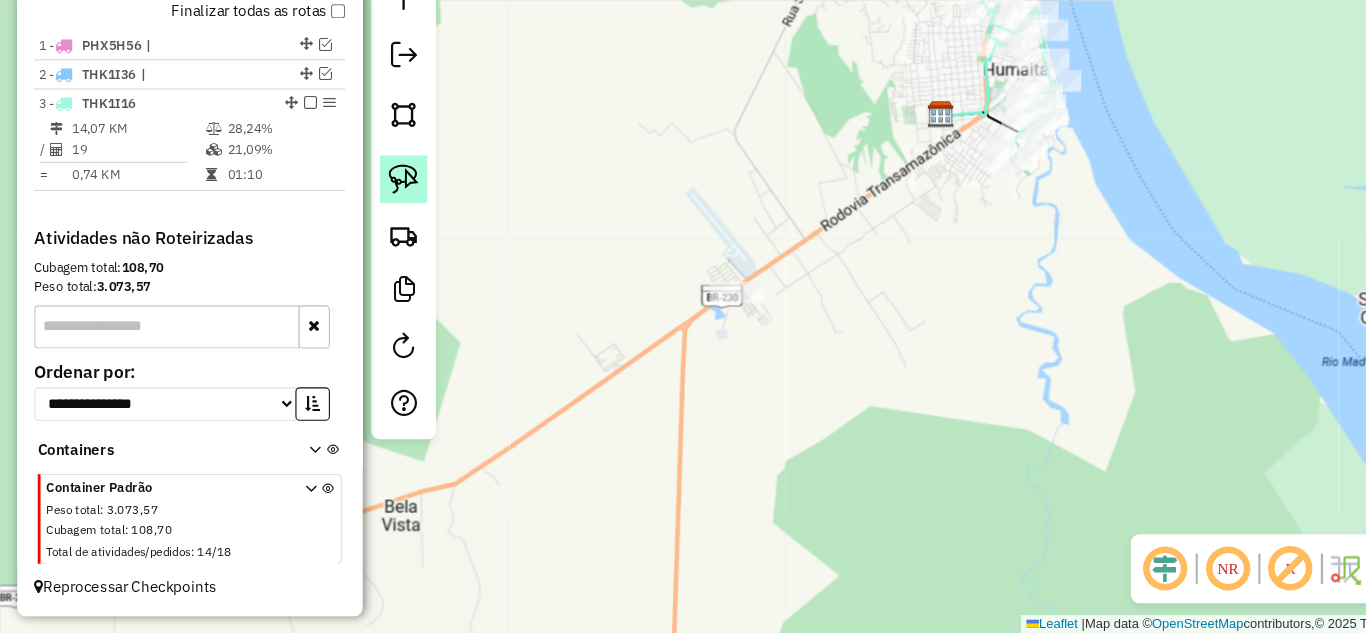 click 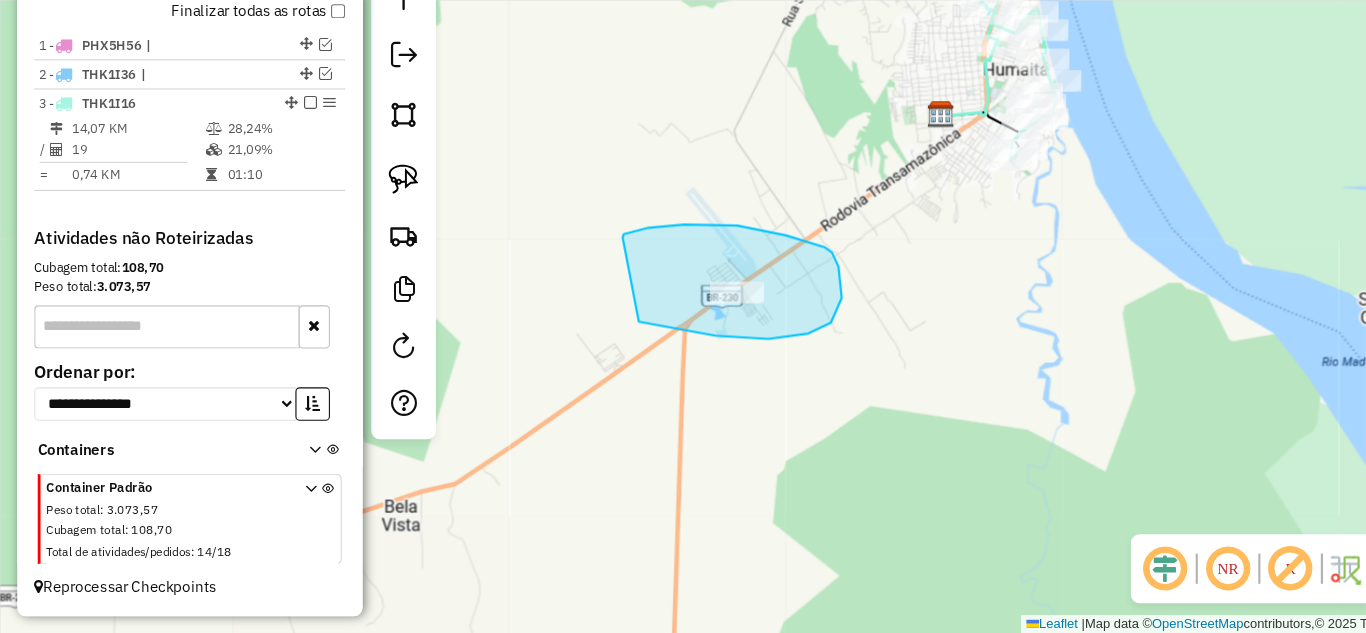 drag, startPoint x: 577, startPoint y: 266, endPoint x: 592, endPoint y: 344, distance: 79.429214 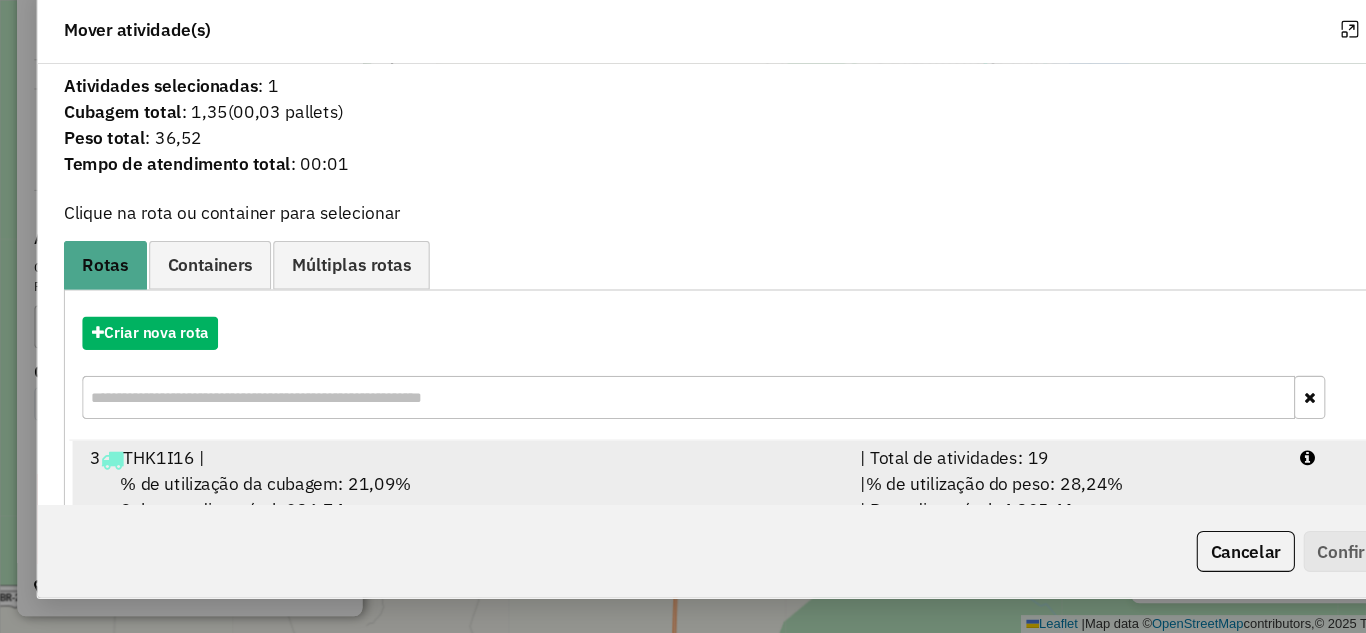 click on "% de utilização do peso: 28,24%" at bounding box center (921, 494) 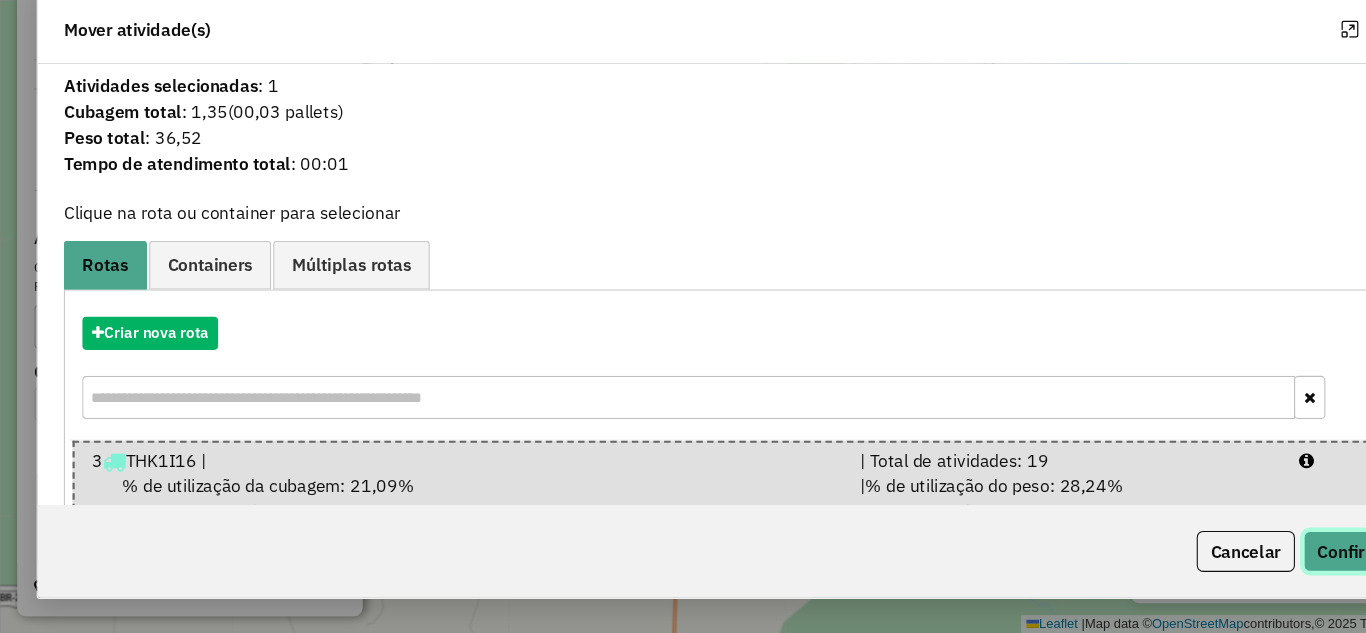 click on "Confirmar" 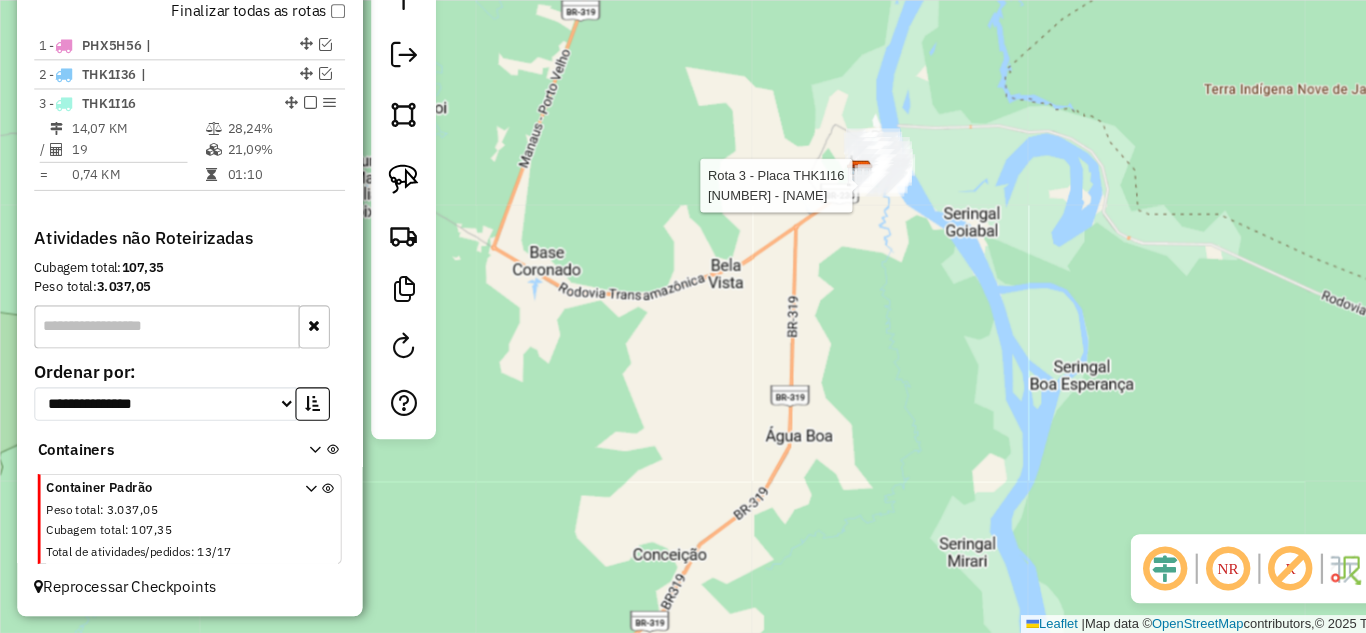 select on "**********" 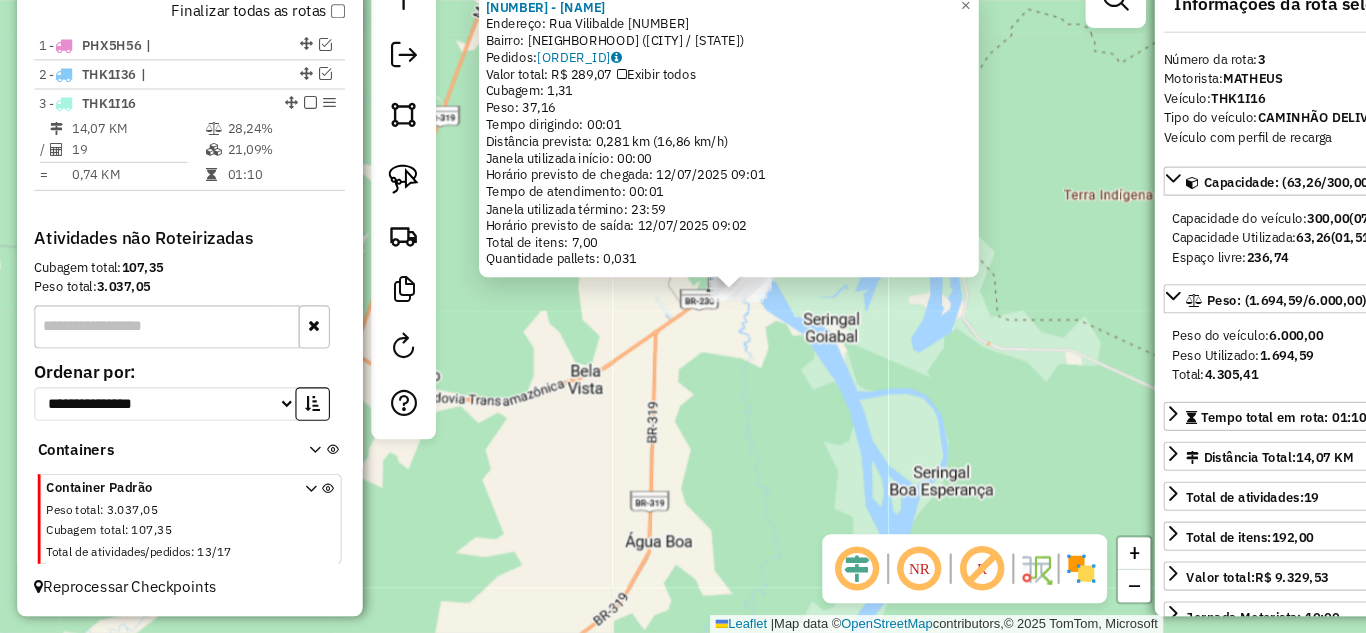 click on "[NUMBER] - [NAME]  Endereço:  [STREET] [NUMBER]   Bairro: [NEIGHBORHOOD] ([CITY] / [STATE])   Pedidos:  [NUMBER]   Valor total: R$ [PRICE]   Exibir todos   Cubagem: [NUMBER]  Peso: [NUMBER]  Tempo dirigindo: [TIME]   Distância prevista: [DISTANCE] ([SPEED])   Janela utilizada início: [TIME]   Horário previsto de chegada: [DATE] [TIME]   Tempo de atendimento: [TIME]   Janela utilizada término: [TIME]   Horário previsto de saída: [DATE] [TIME]   Total de itens: [NUMBER]   Quantidade pallets: [NUMBER]  × Janela de atendimento Grade de atendimento Capacidade Transportadoras Veículos Cliente Pedidos  Rotas Selecione os dias de semana para filtrar as janelas de atendimento  Seg   Ter   Qua   Qui   Sex   Sáb   Dom  Informe o período da janela de atendimento: De: Até:  Filtrar exatamente a janela do cliente  Considerar janela de atendimento padrão  Selecione os dias de semana para filtrar as grades de atendimento  Seg   Ter   Qua   Qui   Sex   Sáb   Dom   Considerar clientes sem dia de atendimento cadastrado  Clientes fora do dia de atendimento selecionado Filtrar as atividades entre os valores definidos abaixo:  Peso mínimo:   Peso máximo:   Cubagem mínima:   Cubagem máxima:   De:   Até:  De:" 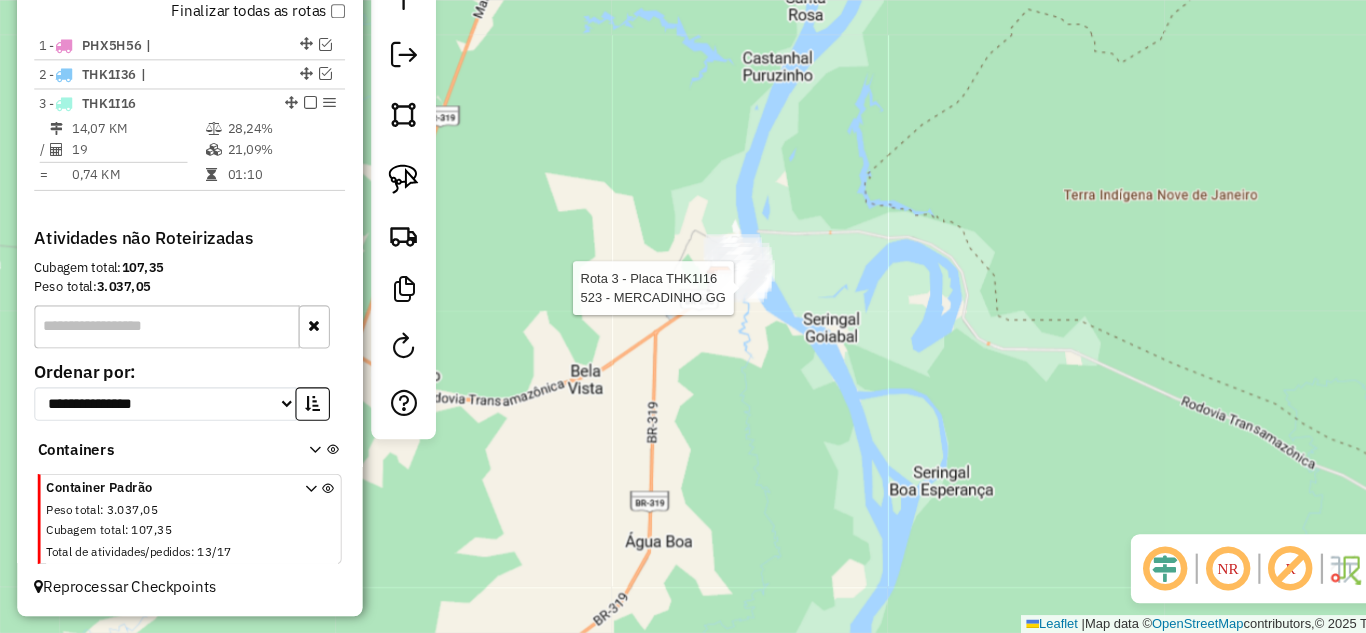 select on "**********" 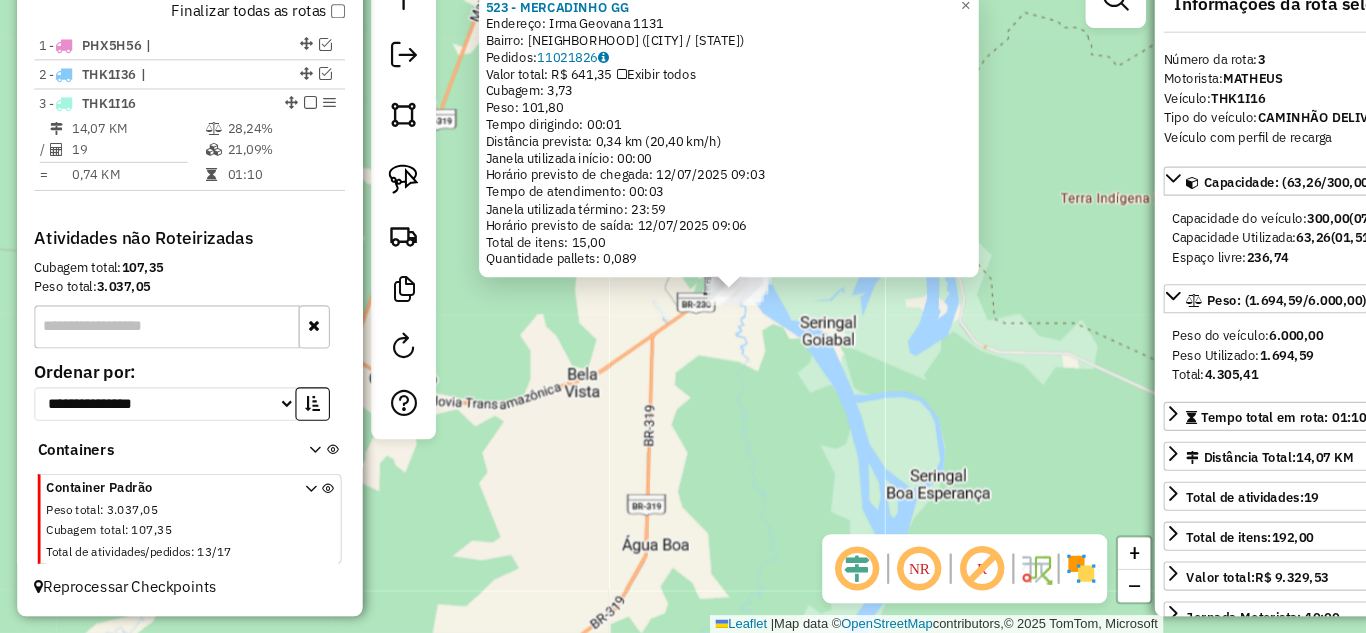 click on "523 - MERCADINHO GG  Endereço:  Irma Geovana [NUMBER]   Bairro: SAO FRANCISCO ([CITY] / AM)   Pedidos:  11021826   Valor total: R$ 641,35   Exibir todos   Cubagem: 3,73  Peso: 101,80  Tempo dirigindo: 00:01   Distância prevista: 0,34 km (20,40 km/h)   Janela utilizada início: 00:00   Horário previsto de chegada: 12/07/2025 09:03   Tempo de atendimento: 00:03   Janela utilizada término: 23:59   Horário previsto de saída: 12/07/2025 09:06   Total de itens: 15,00   Quantidade pallets: 0,089  × Janela de atendimento Grade de atendimento Capacidade Transportadoras Veículos Cliente Pedidos  Rotas Selecione os dias de semana para filtrar as janelas de atendimento  Seg   Ter   Qua   Qui   Sex   Sáb   Dom  Informe o período da janela de atendimento: De: Até:  Filtrar exatamente a janela do cliente  Considerar janela de atendimento padrão  Selecione os dias de semana para filtrar as grades de atendimento  Seg   Ter   Qua   Qui   Sex   Sáb   Dom   Considerar clientes sem dia de atendimento cadastrado  De:  +" 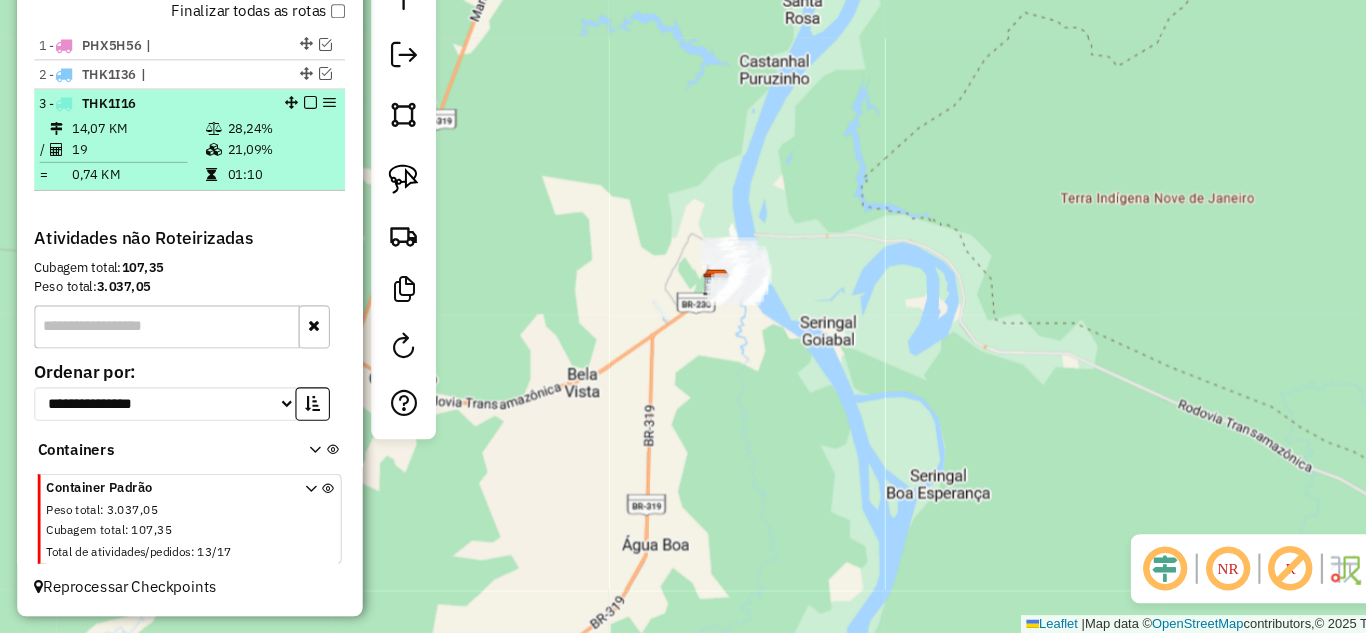click at bounding box center (288, 141) 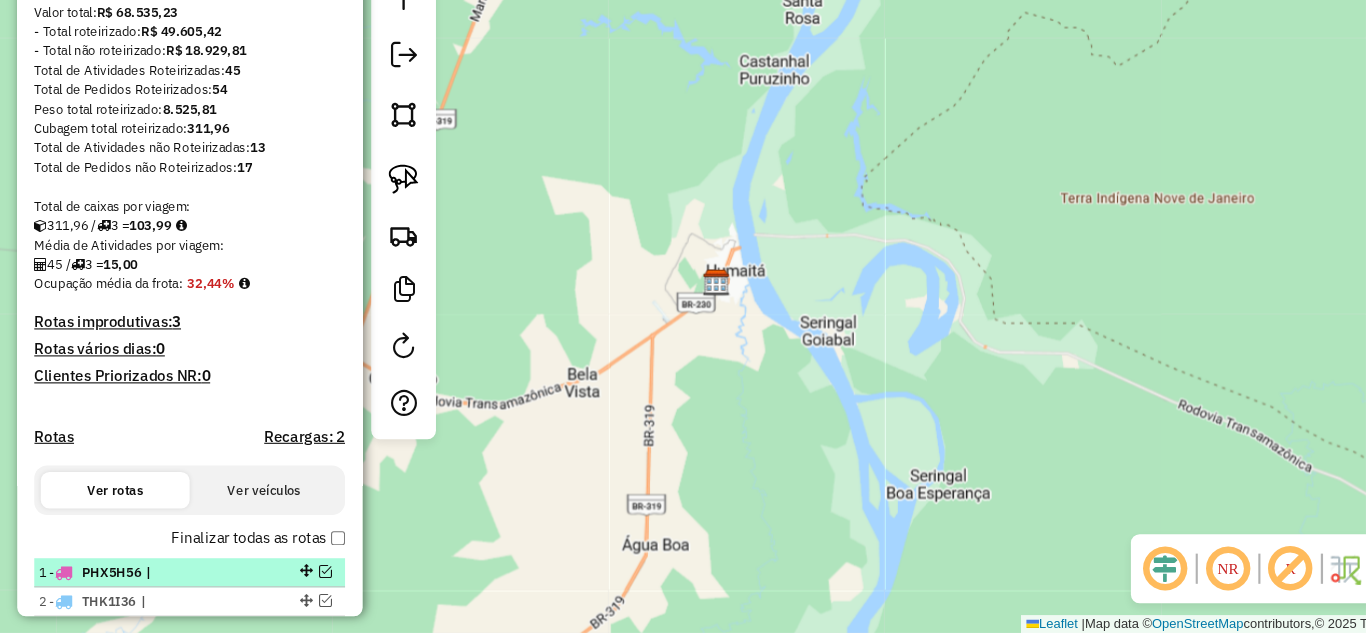 scroll, scrollTop: 92, scrollLeft: 0, axis: vertical 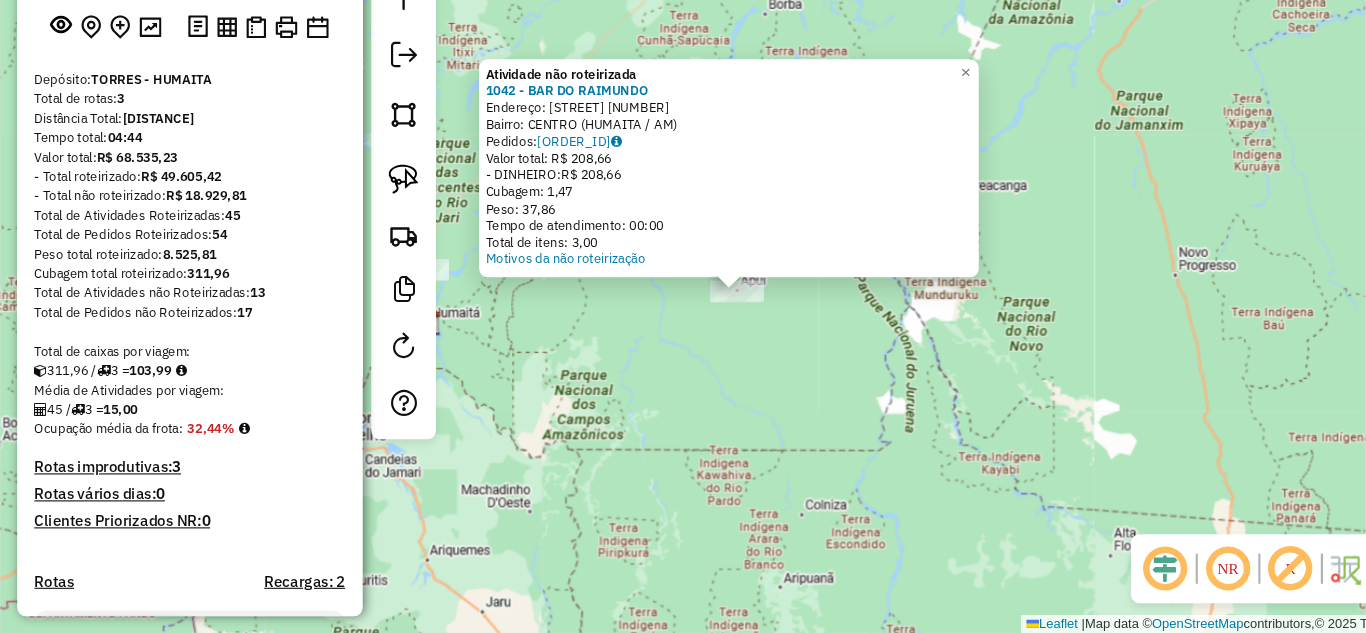 click on "Atividade não roteirizada [NUMBER] - [NAME]  Endereço:  [STREET] [NUMBER]   Bairro: [NEIGHBORHOOD] ([CITY] / [STATE])   Pedidos:  [NUMBER]   Valor total: R$ [PRICE]   - DINHEIRO:  R$ [PRICE]   Cubagem: [NUMBER]   Peso: [NUMBER]   Tempo de atendimento: [TIME]   Total de itens: [NUMBER]  Motivos da não roteirização × Janela de atendimento Grade de atendimento Capacidade Transportadoras Veículos Cliente Pedidos  Rotas Selecione os dias de semana para filtrar as janelas de atendimento  Seg   Ter   Qua   Qui   Sex   Sáb   Dom  Informe o período da janela de atendimento: De: Até:  Filtrar exatamente a janela do cliente  Considerar janela de atendimento padrão  Selecione os dias de semana para filtrar as grades de atendimento  Seg   Ter   Qua   Qui   Sex   Sáb   Dom   Considerar clientes sem dia de atendimento cadastrado  Clientes fora do dia de atendimento selecionado Filtrar as atividades entre os valores definidos abaixo:  Peso mínimo:   Peso máximo:   Cubagem mínima:   Cubagem máxima:   De:   Até:  De:   Até:  +" 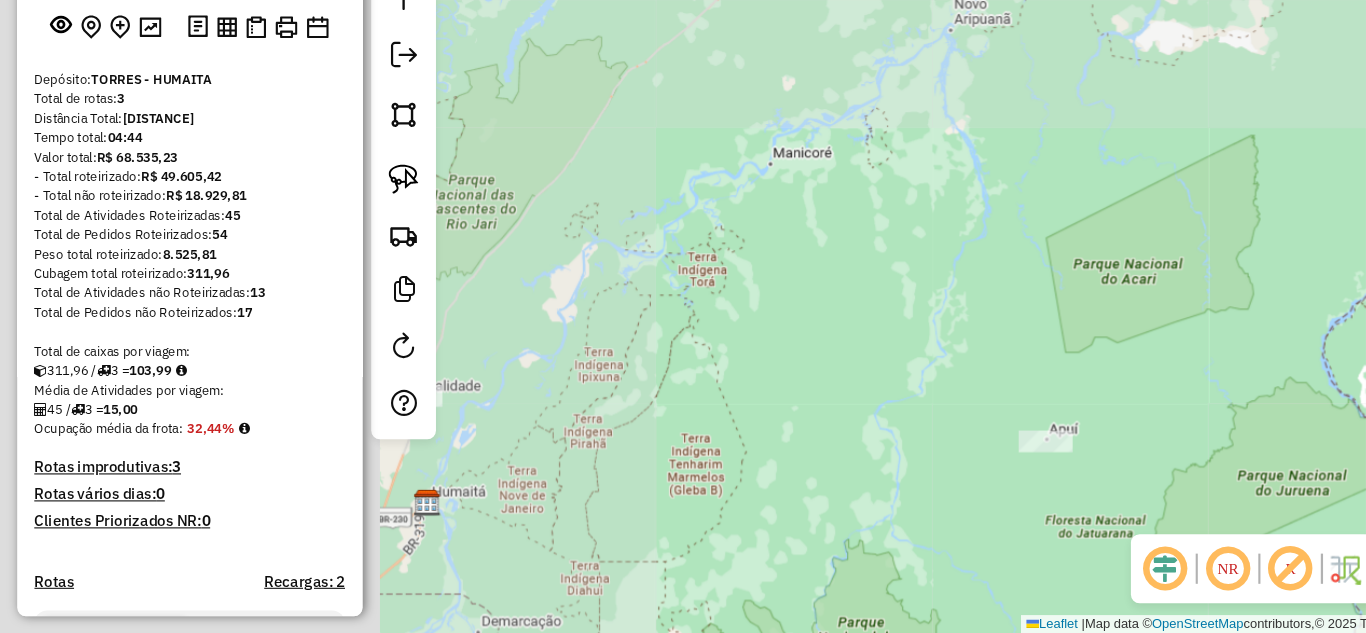 drag, startPoint x: 802, startPoint y: 485, endPoint x: 934, endPoint y: 497, distance: 132.54433 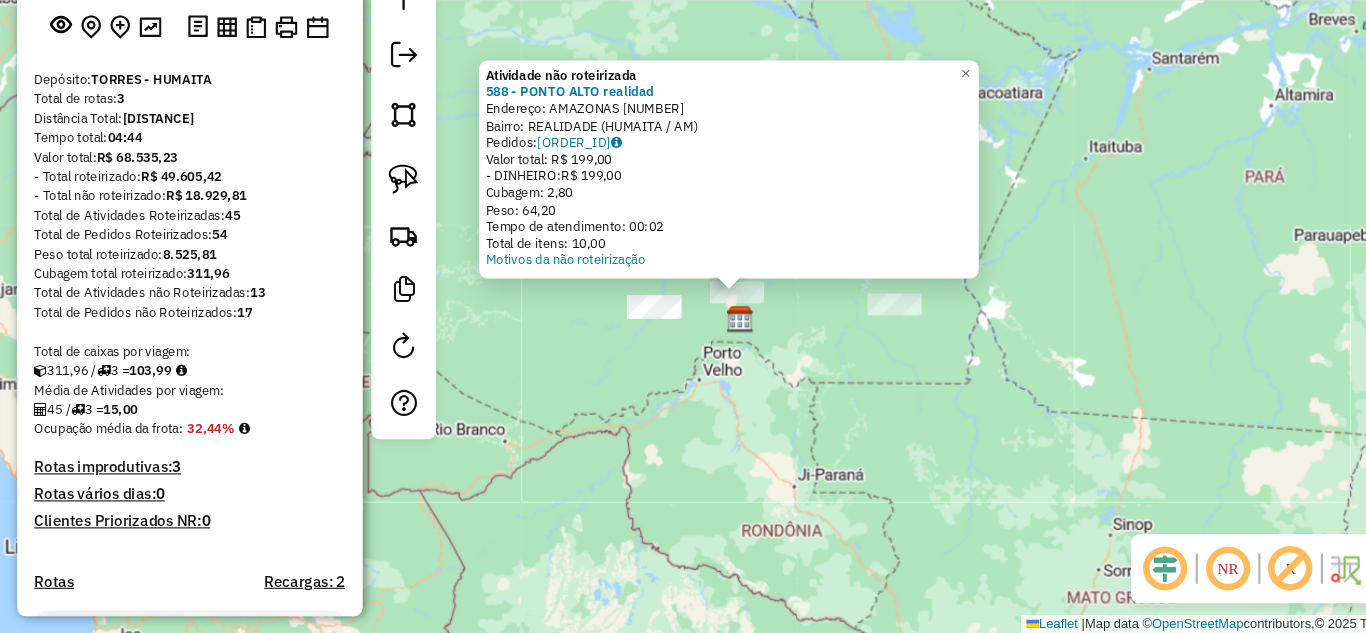 click on "Atividade não roteirizada [NUMBER] - [LAST]  realidad  Endereço:  [STREET] [NUMBER]   Bairro: [NEIGHBORHOOD] ([CITY] / [STATE])   Pedidos:  [ORDER_ID]   Valor total: [CURRENCY] [AMOUNT]   - DINHEIRO:  [CURRENCY] [AMOUNT]   Cubagem: [AMOUNT]   Peso: [AMOUNT]   Tempo de atendimento: [TIME]   Total de itens: [AMOUNT]  Motivos da não roteirização × Janela de atendimento Grade de atendimento Capacidade Transportadoras Veículos Cliente Pedidos  Rotas Selecione os dias de semana para filtrar as janelas de atendimento  Seg   Ter   Qua   Qui   Sex   Sáb   Dom  Informe o período da janela de atendimento: De: Até:  Filtrar exatamente a janela do cliente  Considerar janela de atendimento padrão  Selecione os dias de semana para filtrar as grades de atendimento  Seg   Ter   Qua   Qui   Sex   Sáb   Dom   Considerar clientes sem dia de atendimento cadastrado  Clientes fora do dia de atendimento selecionado Filtrar as atividades entre os valores definidos abaixo:  Peso mínimo:   Peso máximo:   Cubagem mínima:   Cubagem máxima:   De:   Até:   De:   Até:" 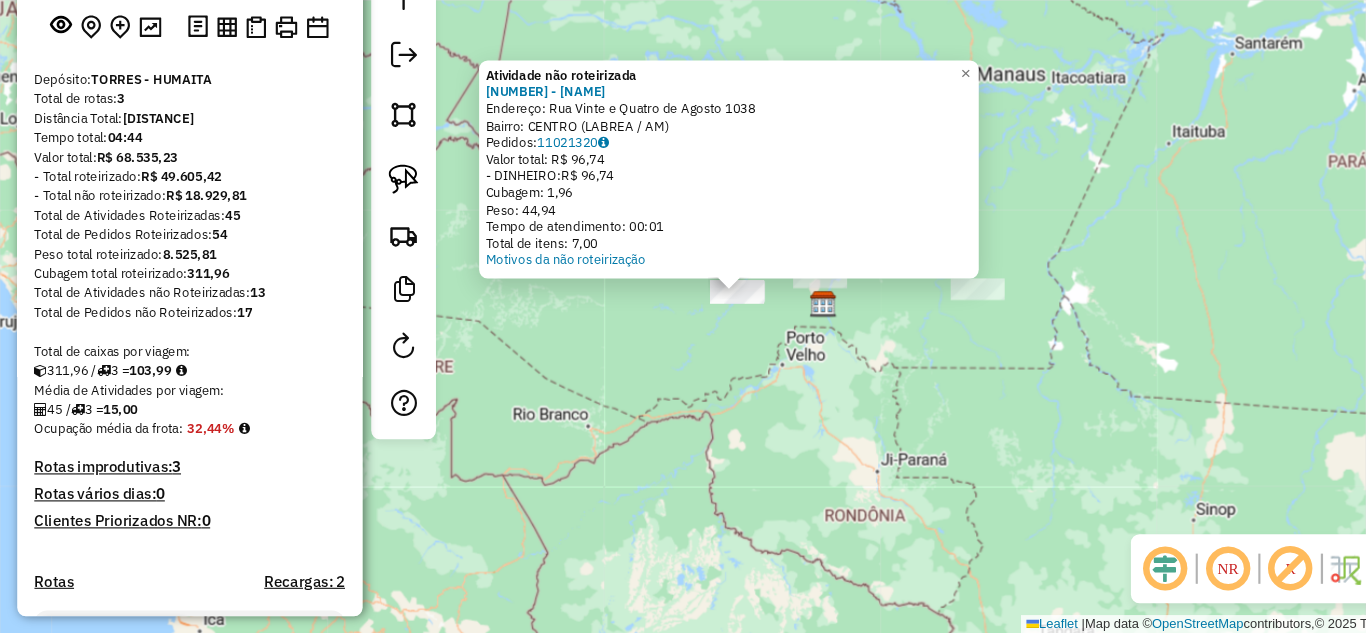 click on "Atividade não roteirizada [NUMBER] - [LAST]  Endereço:  Rua [LAST] [NUMBER]   Bairro: [NEIGHBORHOOD] ([CITY] / [STATE])   Pedidos:  [ORDER_ID]   Valor total: [CURRENCY] [AMOUNT]   - DINHEIRO:  [CURRENCY] [AMOUNT]   Cubagem: [AMOUNT]   Peso: [AMOUNT]   Tempo de atendimento: [TIME]   Total de itens: [AMOUNT]  Motivos da não roteirização × Janela de atendimento Grade de atendimento Capacidade Transportadoras Veículos Cliente Pedidos  Rotas Selecione os dias de semana para filtrar as janelas de atendimento  Seg   Ter   Qua   Qui   Sex   Sáb   Dom  Informe o período da janela de atendimento: De: Até:  Filtrar exatamente a janela do cliente  Considerar janela de atendimento padrão  Selecione os dias de semana para filtrar as grades de atendimento  Seg   Ter   Qua   Qui   Sex   Sáb   Dom   Considerar clientes sem dia de atendimento cadastrado  Clientes fora do dia de atendimento selecionado Filtrar as atividades entre os valores definidos abaixo:  Peso mínimo:   Peso máximo:   Cubagem mínima:   Cubagem máxima:   De:   Até:  De:" 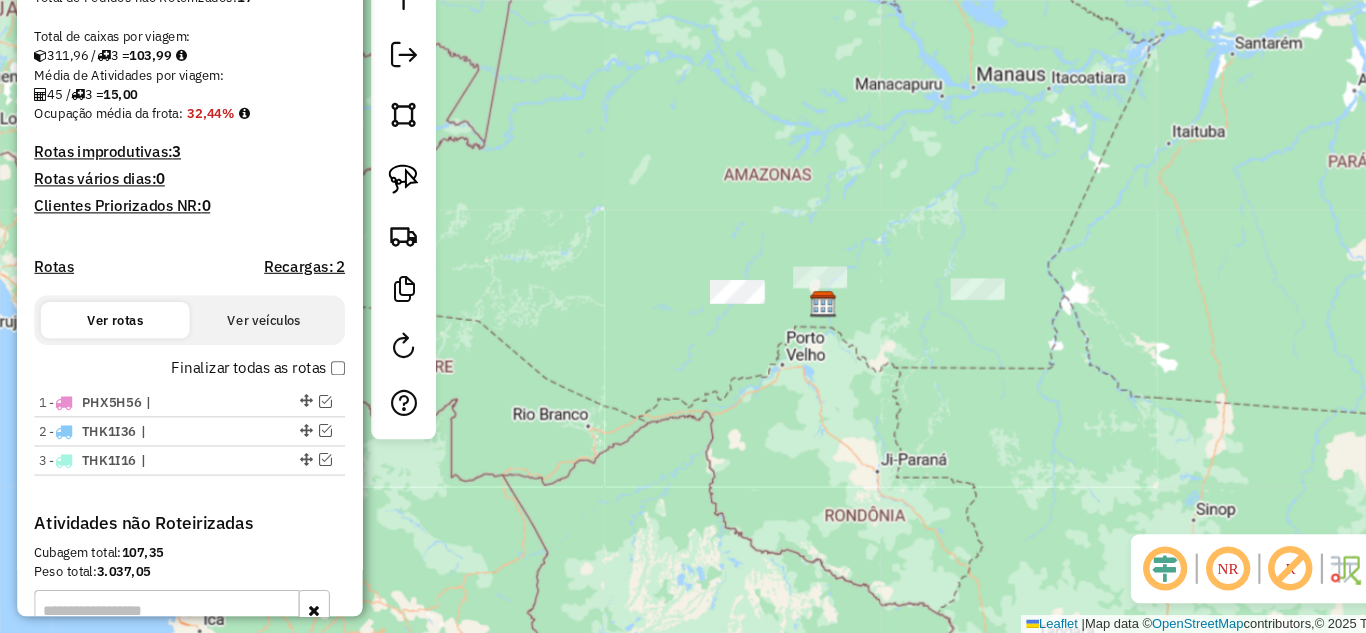 scroll, scrollTop: 556, scrollLeft: 0, axis: vertical 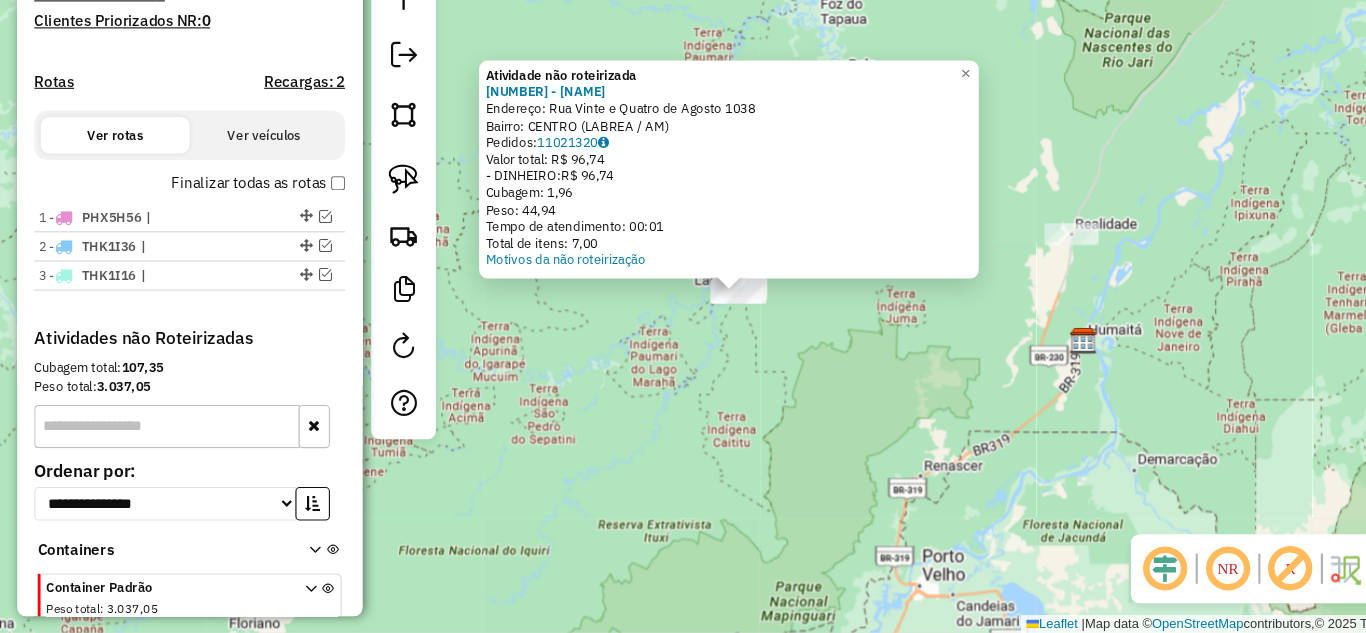 click on "Atividade não roteirizada [NUMBER] - [LAST]  Endereço:  Rua [LAST] [NUMBER]   Bairro: [NEIGHBORHOOD] ([CITY] / [STATE])   Pedidos:  [ORDER_ID]   Valor total: [CURRENCY] [AMOUNT]   - DINHEIRO:  [CURRENCY] [AMOUNT]   Cubagem: [AMOUNT]   Peso: [AMOUNT]   Tempo de atendimento: [TIME]   Total de itens: [AMOUNT]  Motivos da não roteirização × Janela de atendimento Grade de atendimento Capacidade Transportadoras Veículos Cliente Pedidos  Rotas Selecione os dias de semana para filtrar as janelas de atendimento  Seg   Ter   Qua   Qui   Sex   Sáb   Dom  Informe o período da janela de atendimento: De: Até:  Filtrar exatamente a janela do cliente  Considerar janela de atendimento padrão  Selecione os dias de semana para filtrar as grades de atendimento  Seg   Ter   Qua   Qui   Sex   Sáb   Dom   Considerar clientes sem dia de atendimento cadastrado  Clientes fora do dia de atendimento selecionado Filtrar as atividades entre os valores definidos abaixo:  Peso mínimo:   Peso máximo:   Cubagem mínima:   Cubagem máxima:   De:   Até:  De:" 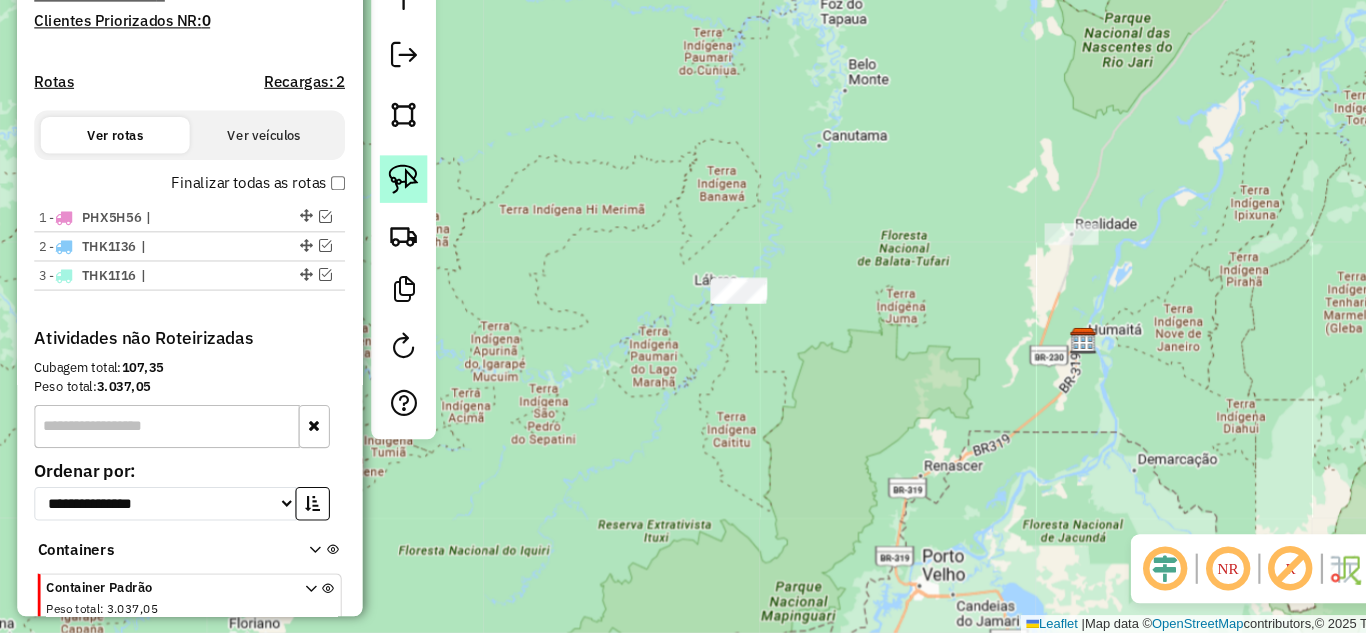 click 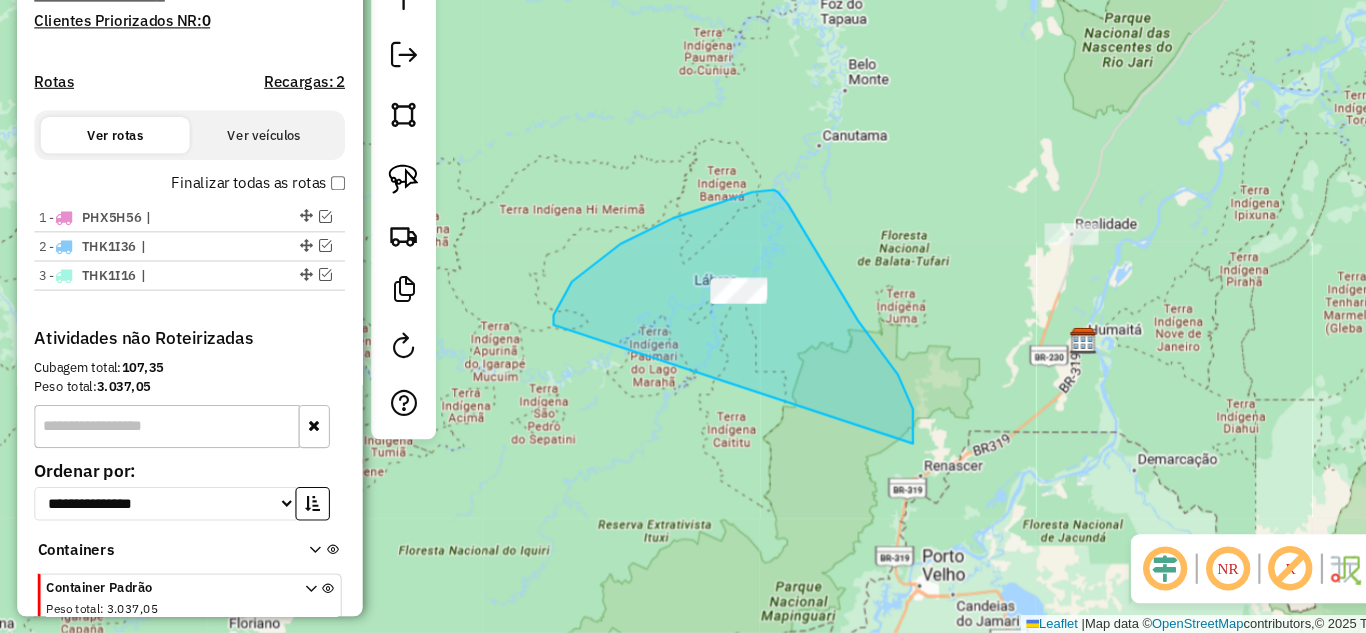 drag, startPoint x: 513, startPoint y: 347, endPoint x: 846, endPoint y: 457, distance: 350.69788 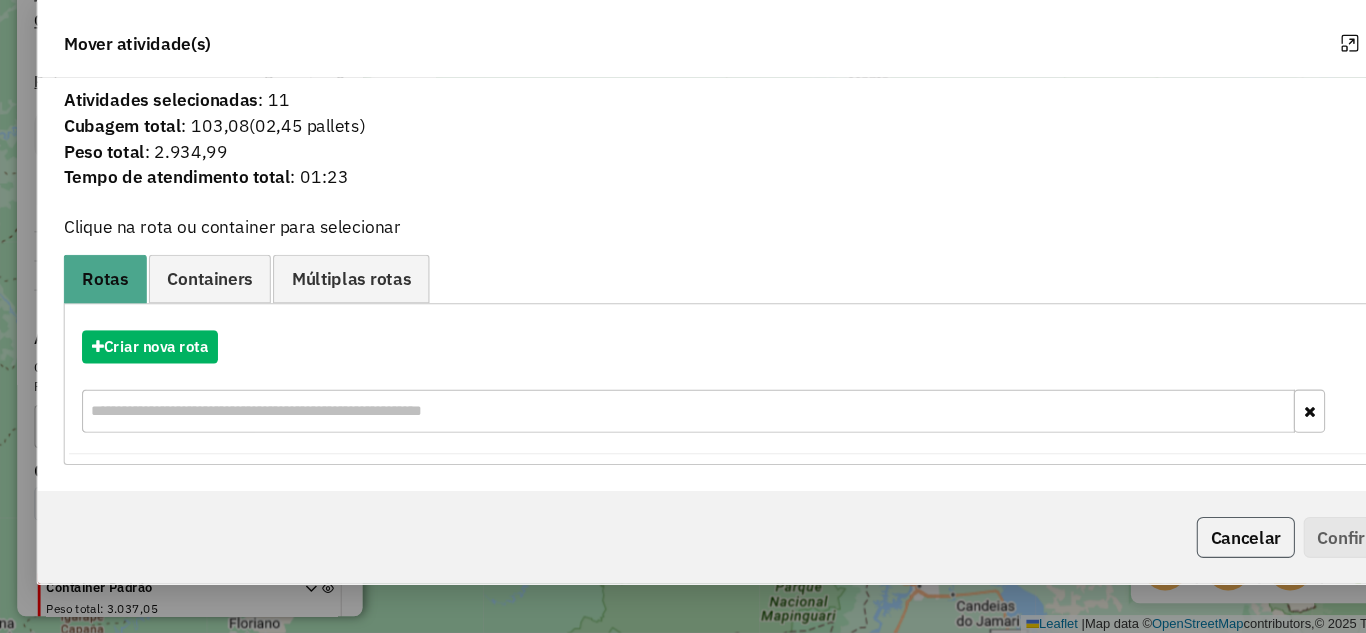 click on "Cancelar" 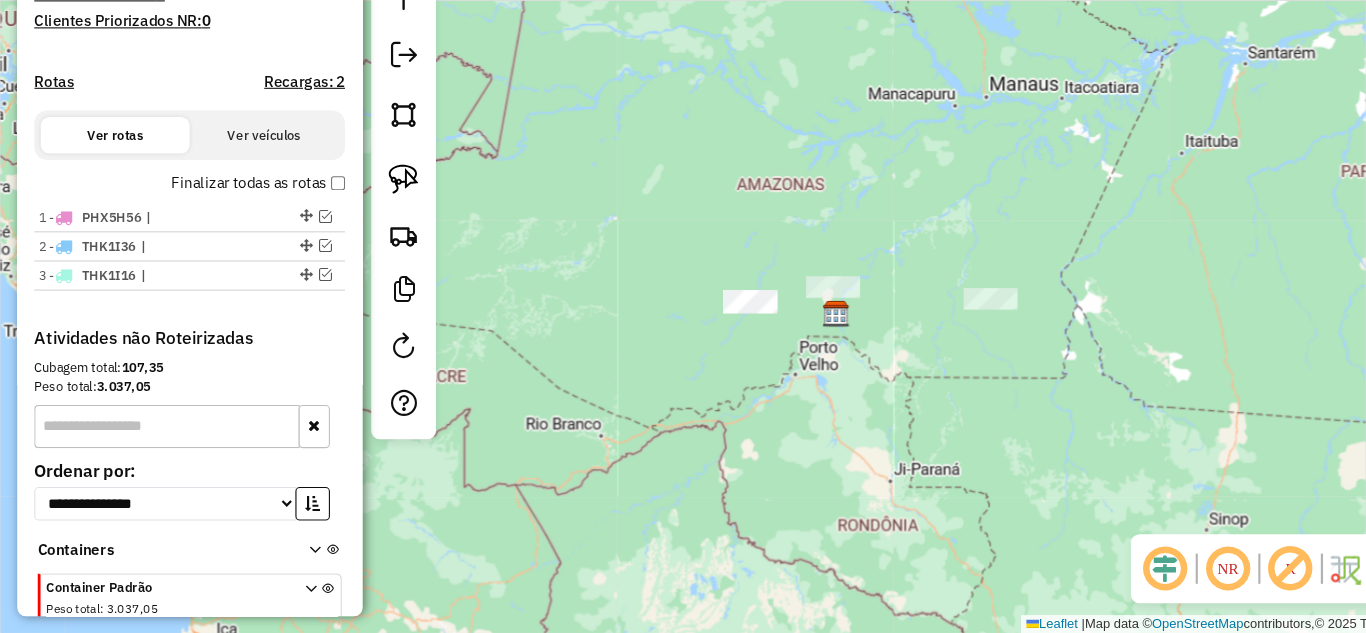 drag, startPoint x: 780, startPoint y: 383, endPoint x: 744, endPoint y: 394, distance: 37.64306 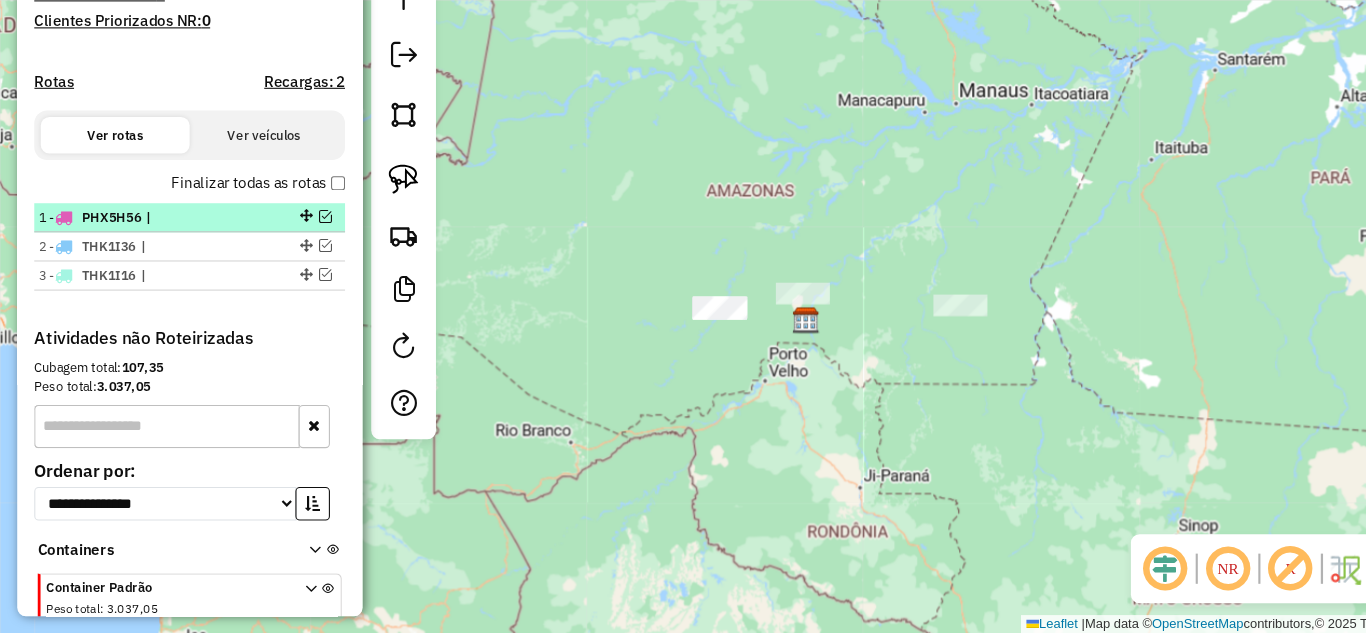 click at bounding box center (302, 246) 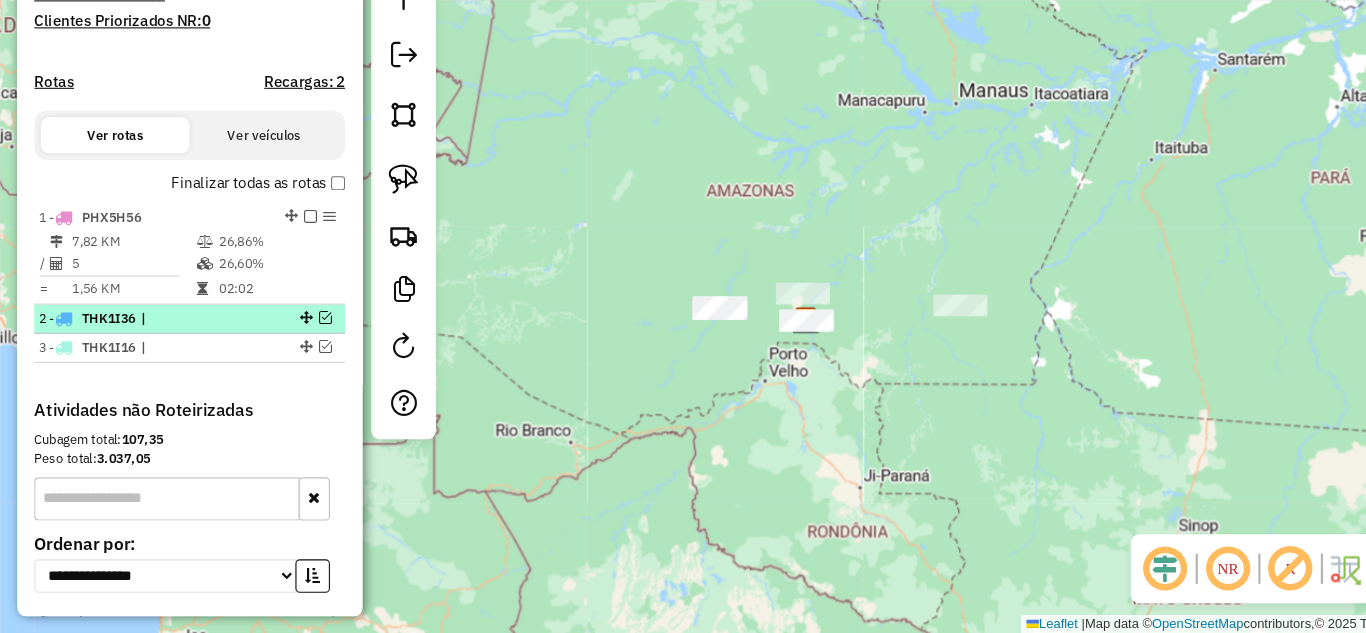 click at bounding box center (302, 340) 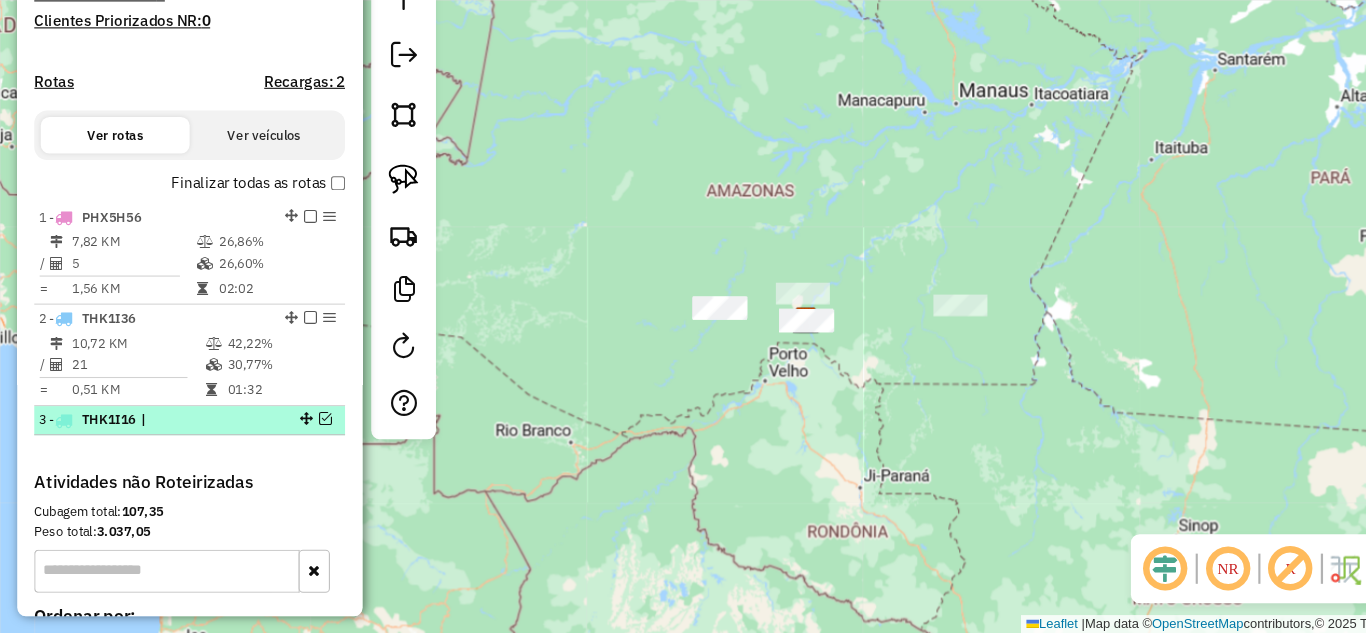 click at bounding box center [302, 434] 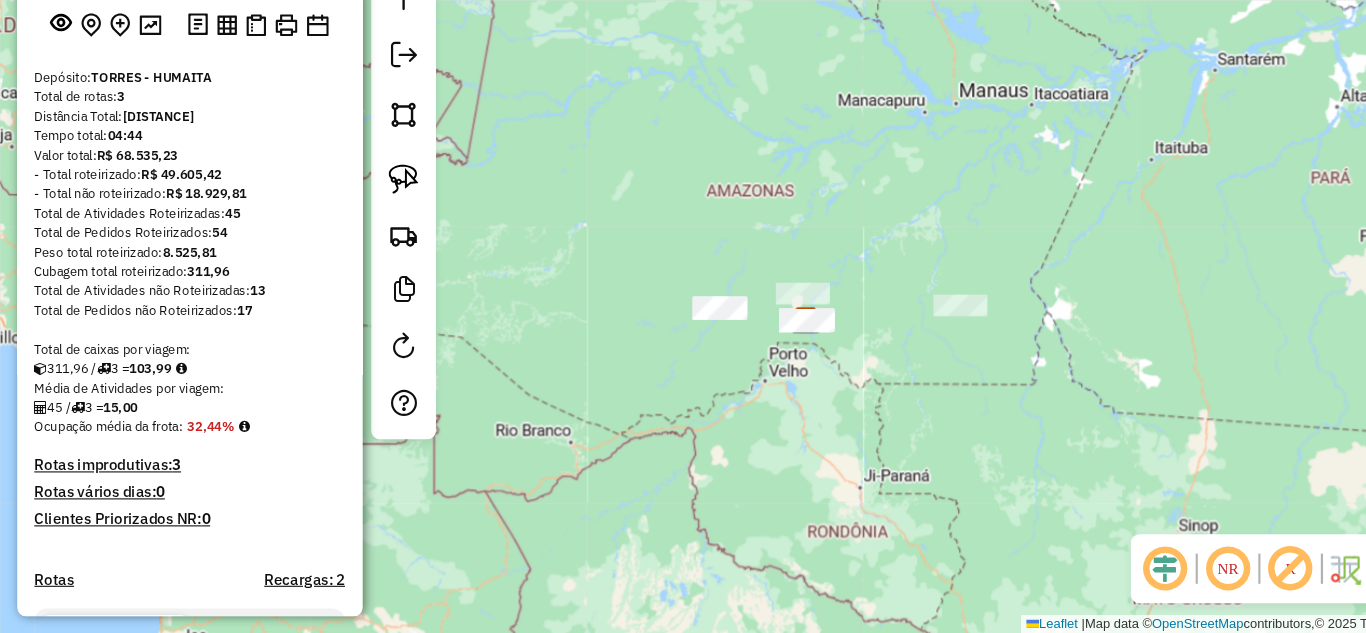scroll, scrollTop: 93, scrollLeft: 0, axis: vertical 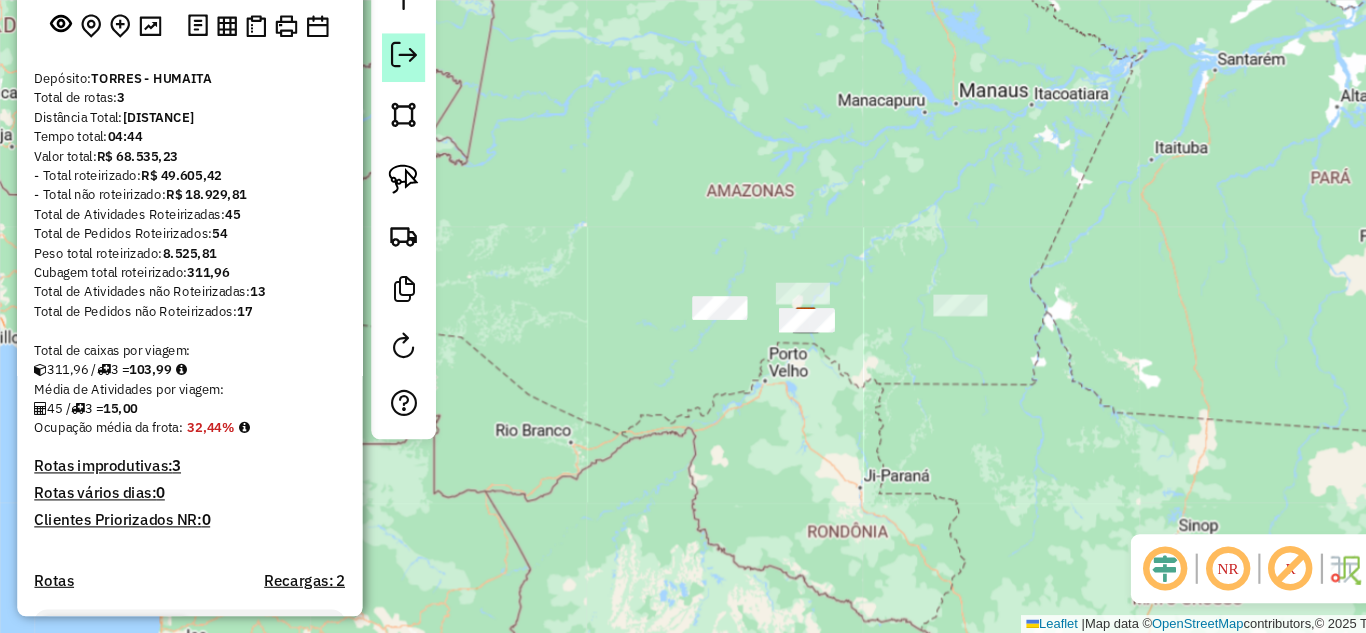 click 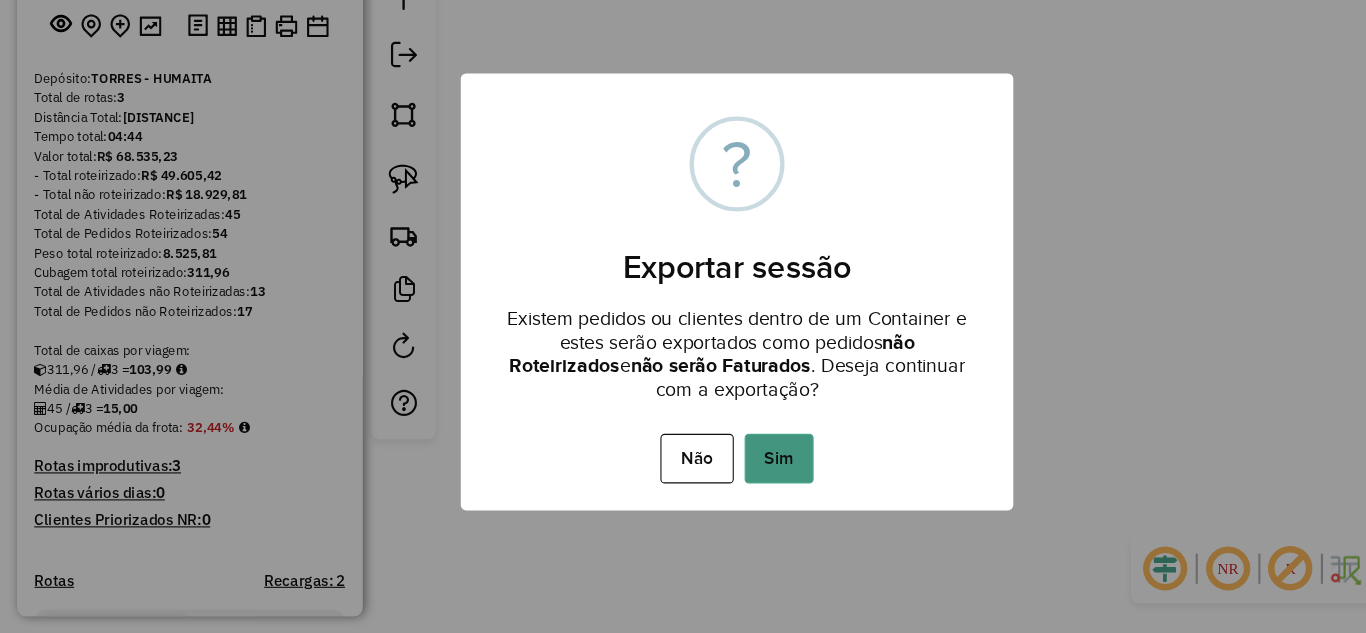 click on "Sim" at bounding box center [722, 471] 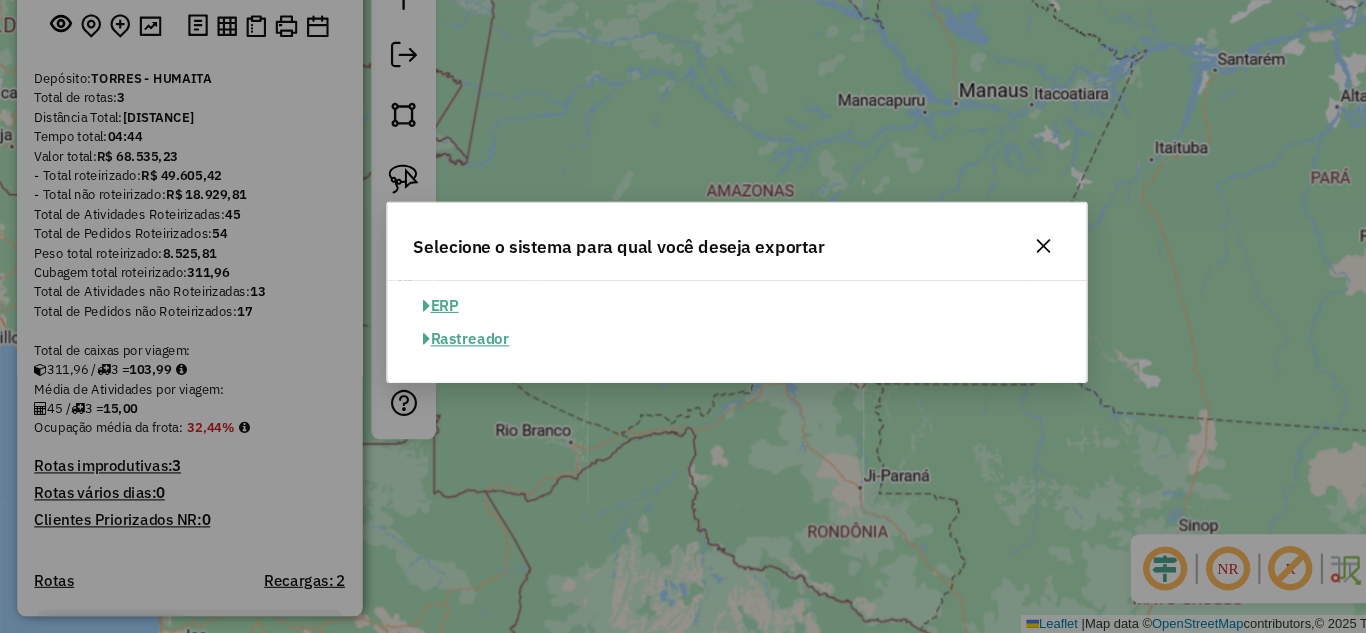 click on "ERP" 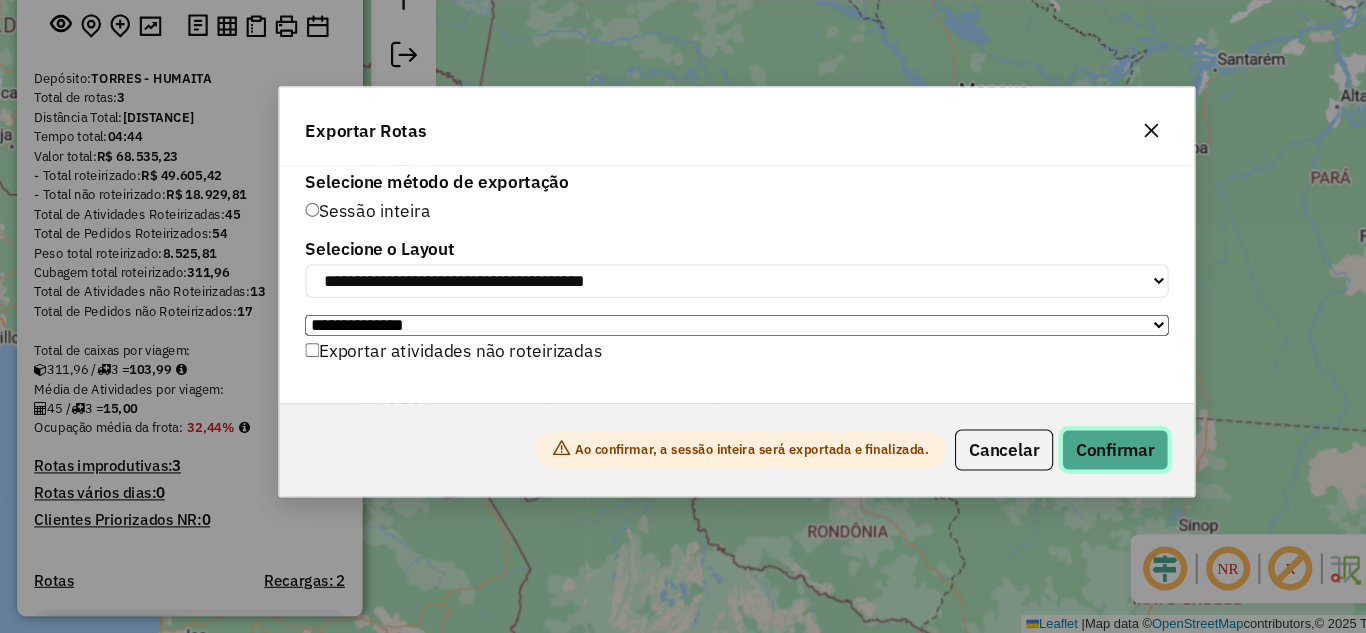 click on "Confirmar" 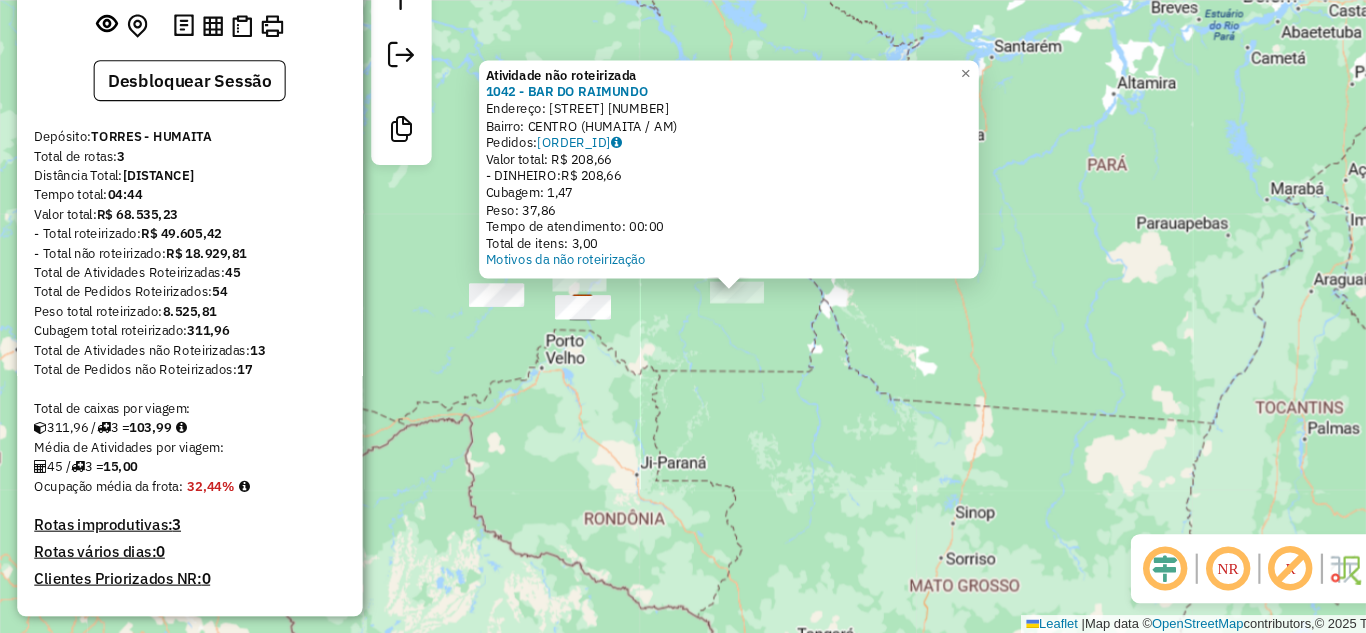 click on "Atividade não roteirizada [NUMBER] - [NAME]  Endereço:  [STREET] [NUMBER]   Bairro: [NEIGHBORHOOD] ([CITY] / [STATE])   Pedidos:  [NUMBER]   Valor total: R$ [PRICE]   - DINHEIRO:  R$ [PRICE]   Cubagem: [NUMBER]   Peso: [NUMBER]   Tempo de atendimento: [TIME]   Total de itens: [NUMBER]  Motivos da não roteirização × Janela de atendimento Grade de atendimento Capacidade Transportadoras Veículos Cliente Pedidos  Rotas Selecione os dias de semana para filtrar as janelas de atendimento  Seg   Ter   Qua   Qui   Sex   Sáb   Dom  Informe o período da janela de atendimento: De: Até:  Filtrar exatamente a janela do cliente  Considerar janela de atendimento padrão  Selecione os dias de semana para filtrar as grades de atendimento  Seg   Ter   Qua   Qui   Sex   Sáb   Dom   Considerar clientes sem dia de atendimento cadastrado  Clientes fora do dia de atendimento selecionado Filtrar as atividades entre os valores definidos abaixo:  Peso mínimo:   Peso máximo:   Cubagem mínima:   Cubagem máxima:   De:   Até:  De:   Até:  +" 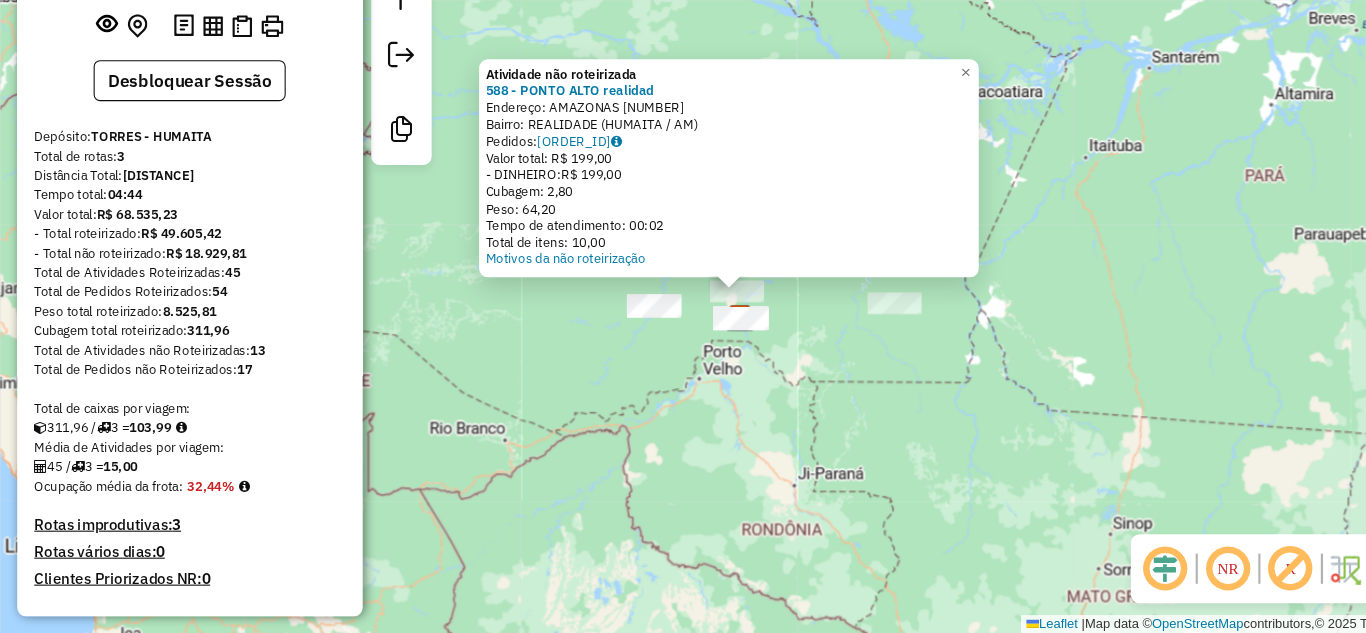 click on "Atividade não roteirizada [NUMBER] - [LAST]  realidad  Endereço:  [STREET] [NUMBER]   Bairro: [NEIGHBORHOOD] ([CITY] / [STATE])   Pedidos:  [ORDER_ID]   Valor total: [CURRENCY] [AMOUNT]   - DINHEIRO:  [CURRENCY] [AMOUNT]   Cubagem: [AMOUNT]   Peso: [AMOUNT]   Tempo de atendimento: [TIME]   Total de itens: [AMOUNT]  Motivos da não roteirização × Janela de atendimento Grade de atendimento Capacidade Transportadoras Veículos Cliente Pedidos  Rotas Selecione os dias de semana para filtrar as janelas de atendimento  Seg   Ter   Qua   Qui   Sex   Sáb   Dom  Informe o período da janela de atendimento: De: Até:  Filtrar exatamente a janela do cliente  Considerar janela de atendimento padrão  Selecione os dias de semana para filtrar as grades de atendimento  Seg   Ter   Qua   Qui   Sex   Sáb   Dom   Considerar clientes sem dia de atendimento cadastrado  Clientes fora do dia de atendimento selecionado Filtrar as atividades entre os valores definidos abaixo:  Peso mínimo:   Peso máximo:   Cubagem mínima:   Cubagem máxima:   De:   Até:   De:   Até:" 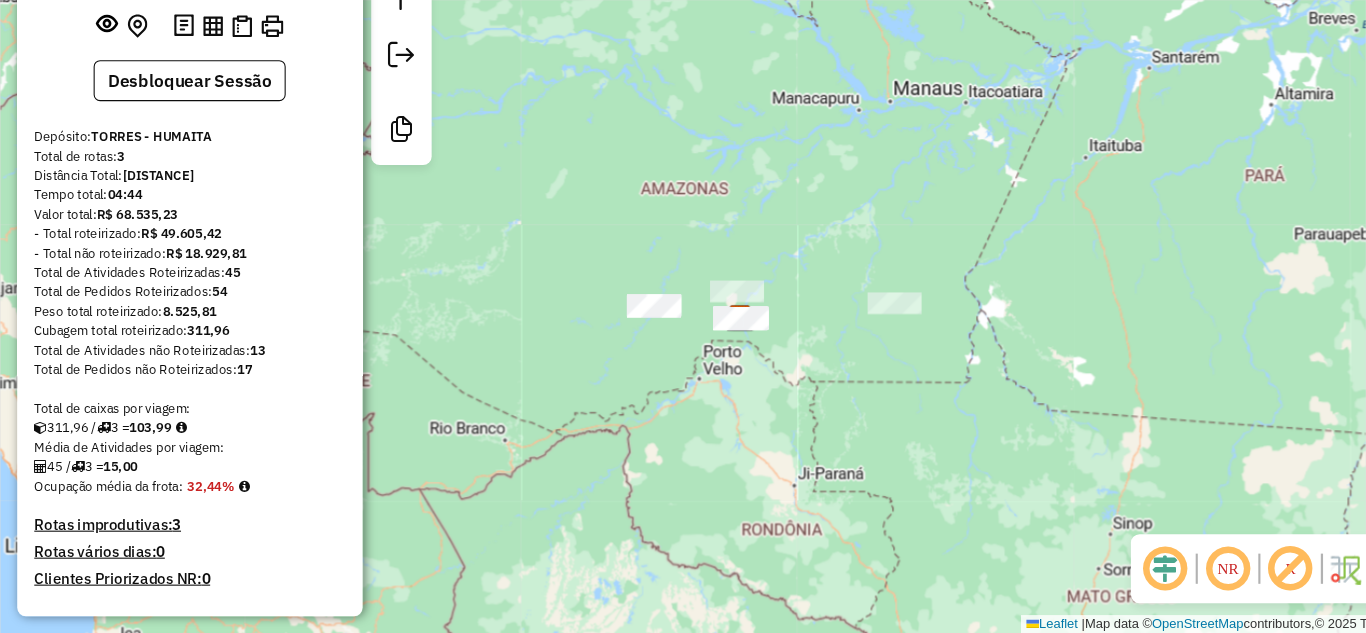 click 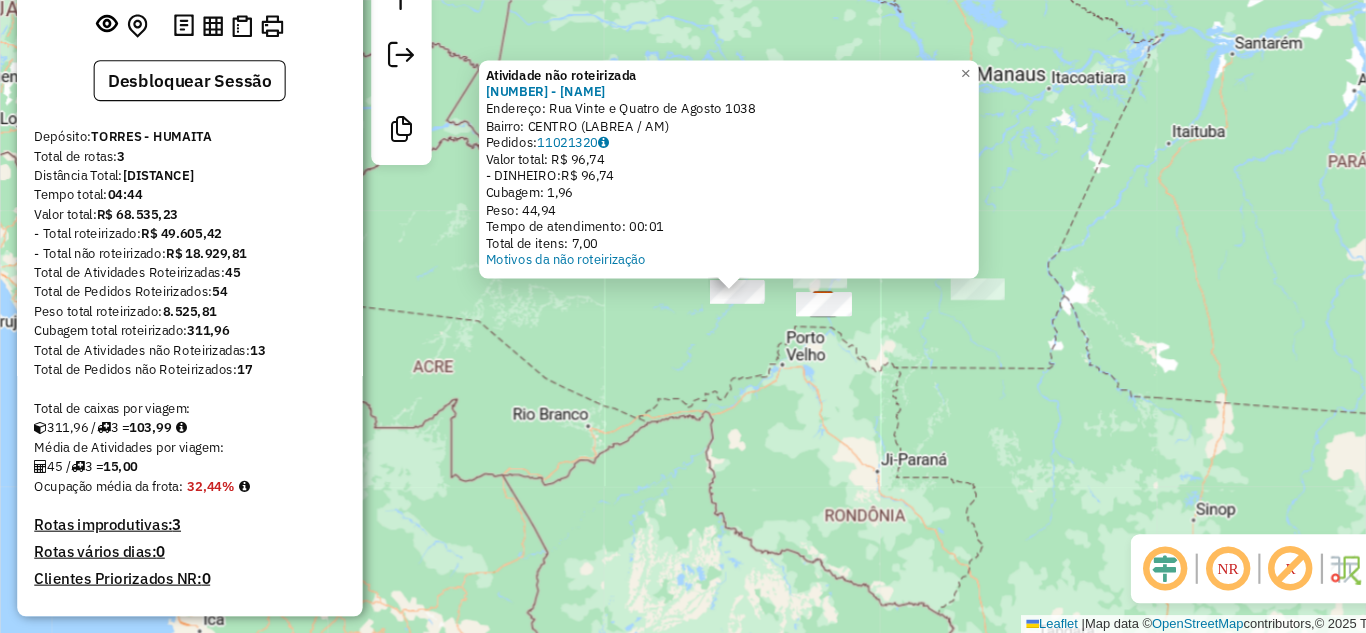 click on "Atividade não roteirizada [NUMBER] - [LAST]  Endereço:  Rua [LAST] [NUMBER]   Bairro: [NEIGHBORHOOD] ([CITY] / [STATE])   Pedidos:  [ORDER_ID]   Valor total: [CURRENCY] [AMOUNT]   - DINHEIRO:  [CURRENCY] [AMOUNT]   Cubagem: [AMOUNT]   Peso: [AMOUNT]   Tempo de atendimento: [TIME]   Total de itens: [AMOUNT]  Motivos da não roteirização × Janela de atendimento Grade de atendimento Capacidade Transportadoras Veículos Cliente Pedidos  Rotas Selecione os dias de semana para filtrar as janelas de atendimento  Seg   Ter   Qua   Qui   Sex   Sáb   Dom  Informe o período da janela de atendimento: De: Até:  Filtrar exatamente a janela do cliente  Considerar janela de atendimento padrão  Selecione os dias de semana para filtrar as grades de atendimento  Seg   Ter   Qua   Qui   Sex   Sáb   Dom   Considerar clientes sem dia de atendimento cadastrado  Clientes fora do dia de atendimento selecionado Filtrar as atividades entre os valores definidos abaixo:  Peso mínimo:   Peso máximo:   Cubagem mínima:   Cubagem máxima:   De:   Até:  De:" 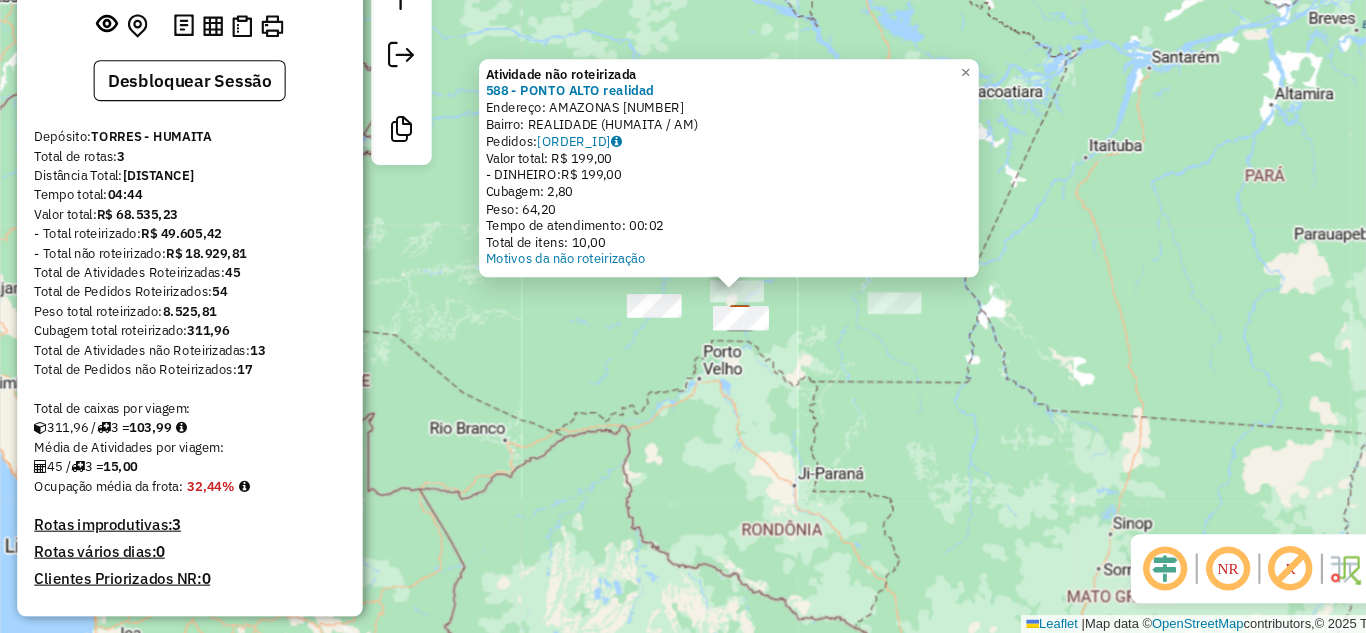 click 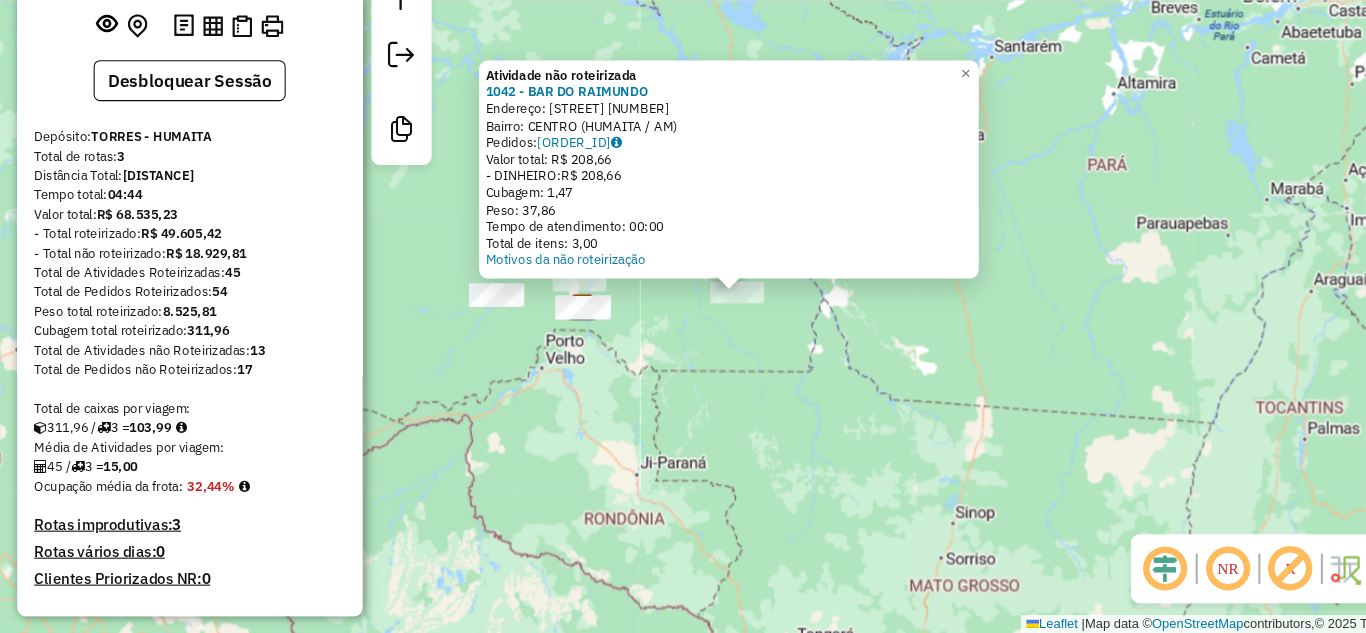 click on "Atividade não roteirizada [NUMBER] - [NAME]  Endereço:  [STREET] [NUMBER]   Bairro: [NEIGHBORHOOD] ([CITY] / [STATE])   Pedidos:  [NUMBER]   Valor total: R$ [PRICE]   - DINHEIRO:  R$ [PRICE]   Cubagem: [NUMBER]   Peso: [NUMBER]   Tempo de atendimento: [TIME]   Total de itens: [NUMBER]  Motivos da não roteirização × Janela de atendimento Grade de atendimento Capacidade Transportadoras Veículos Cliente Pedidos  Rotas Selecione os dias de semana para filtrar as janelas de atendimento  Seg   Ter   Qua   Qui   Sex   Sáb   Dom  Informe o período da janela de atendimento: De: Até:  Filtrar exatamente a janela do cliente  Considerar janela de atendimento padrão  Selecione os dias de semana para filtrar as grades de atendimento  Seg   Ter   Qua   Qui   Sex   Sáb   Dom   Considerar clientes sem dia de atendimento cadastrado  Clientes fora do dia de atendimento selecionado Filtrar as atividades entre os valores definidos abaixo:  Peso mínimo:   Peso máximo:   Cubagem mínima:   Cubagem máxima:   De:   Até:  De:   Até:  +" 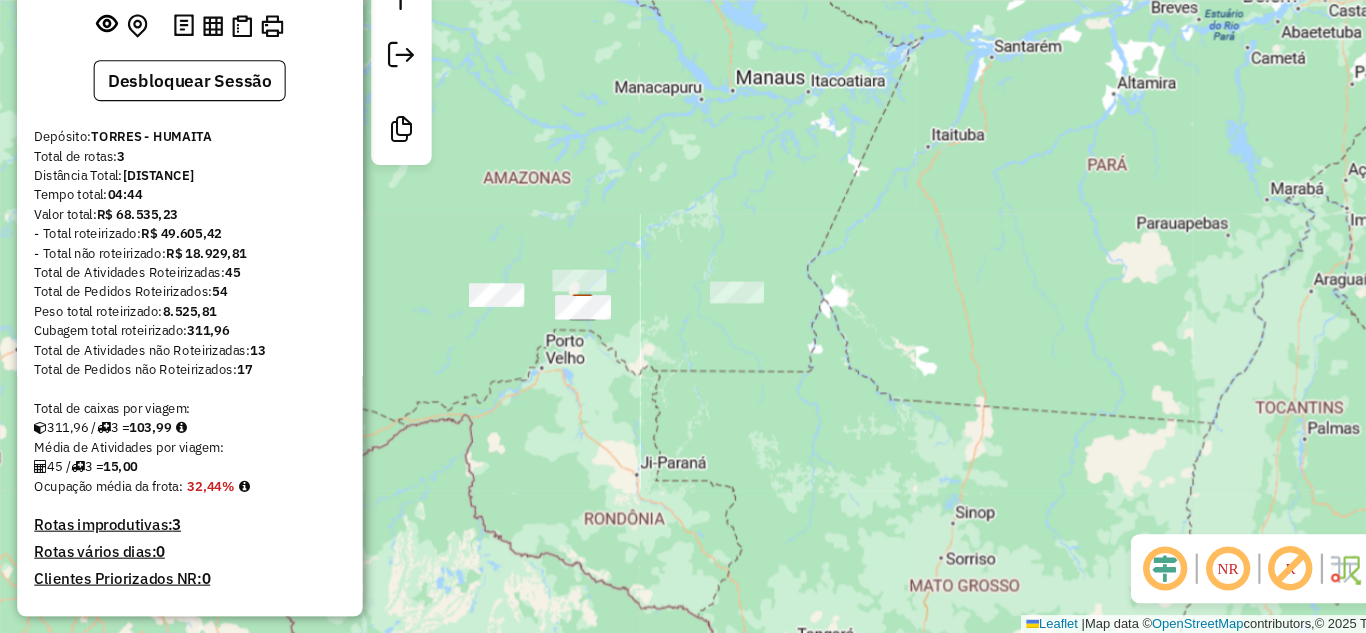 select on "**********" 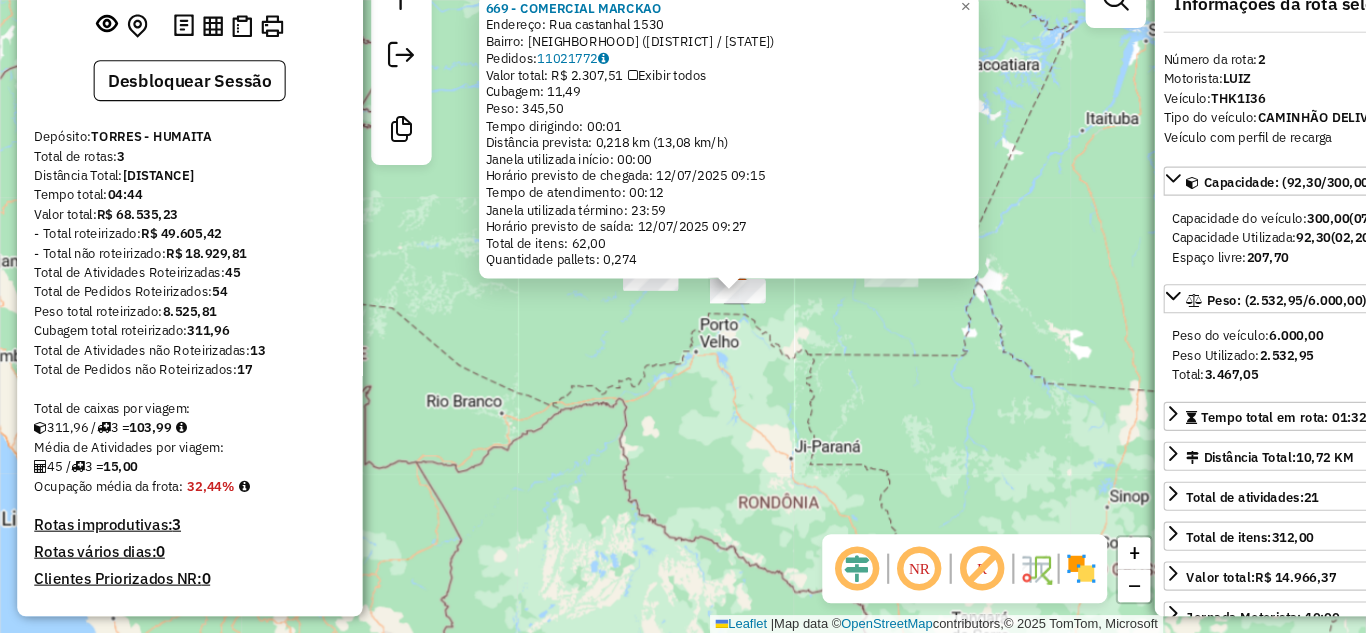 scroll, scrollTop: 818, scrollLeft: 0, axis: vertical 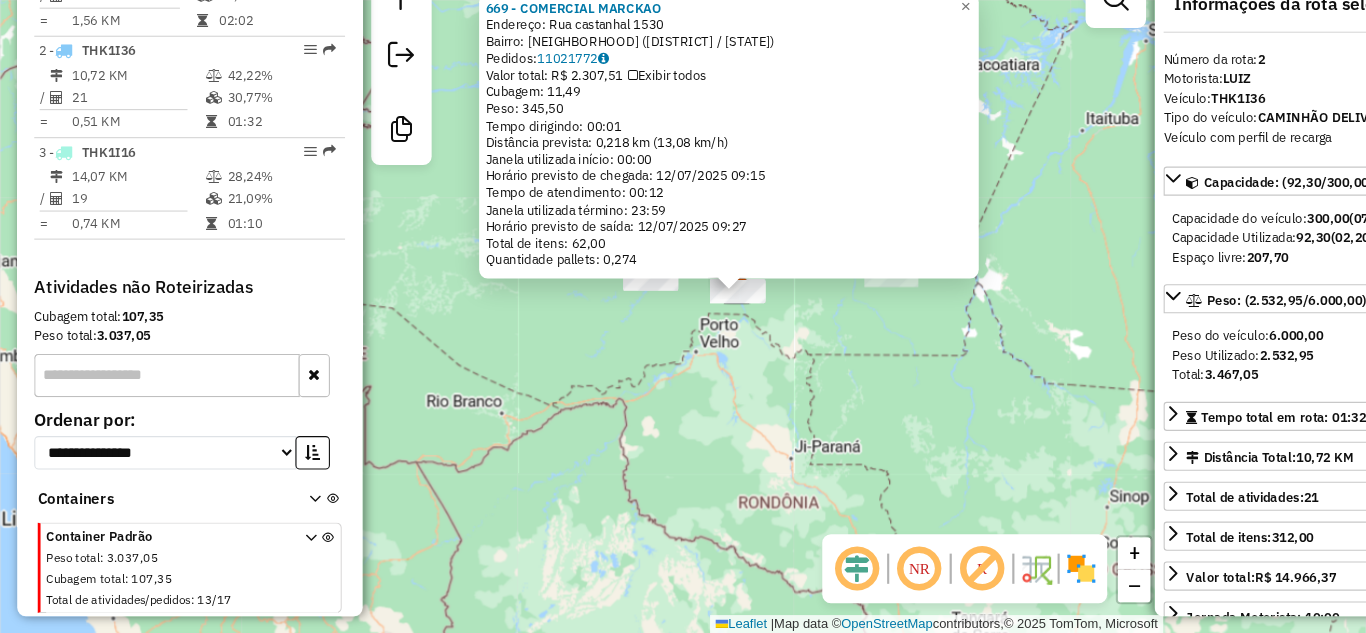 click on "669 - COMERCIAL MARCKAO  Endereço:  Rua castanhal 1530   Bairro: CONJUNTO URUAPEARA ([CITY] / [STATE])   Pedidos:  11021772   Valor total: R$ 2.307,51   Exibir todos   Cubagem: 11,49  Peso: 345,50  Tempo dirigindo: 00:01   Distância prevista: 0,218 km (13,08 km/h)   Janela utilizada início: 00:00   Horário previsto de chegada: 12/07/2025 09:15   Tempo de atendimento: 00:12   Janela utilizada término: 23:59   Horário previsto de saída: 12/07/2025 09:27   Total de itens: 62,00   Quantidade pallets: 0,274  × Janela de atendimento Grade de atendimento Capacidade Transportadoras Veículos Cliente Pedidos  Rotas Selecione os dias de semana para filtrar as janelas de atendimento  Seg   Ter   Qua   Qui   Sex   Sáb   Dom  Informe o período da janela de atendimento: De: Até:  Filtrar exatamente a janela do cliente  Considerar janela de atendimento padrão  Selecione os dias de semana para filtrar as grades de atendimento  Seg   Ter   Qua   Qui   Sex   Sáb   Dom   Clientes fora do dia de atendimento selecionado" 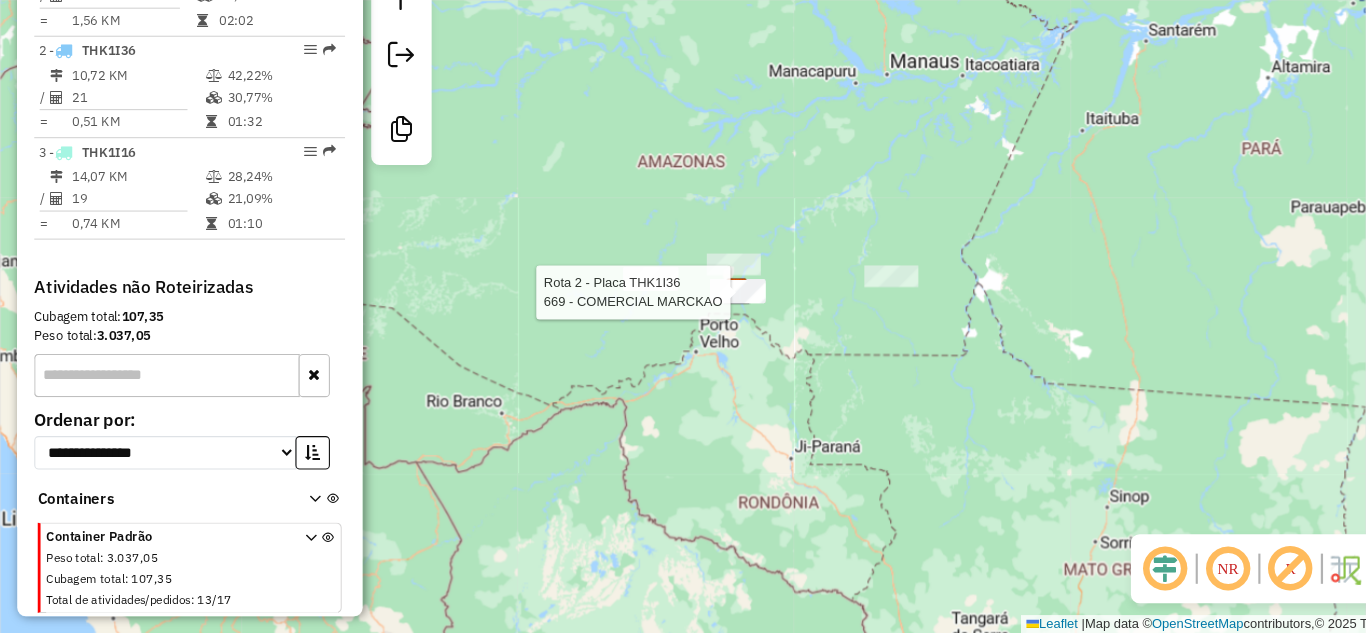 select on "**********" 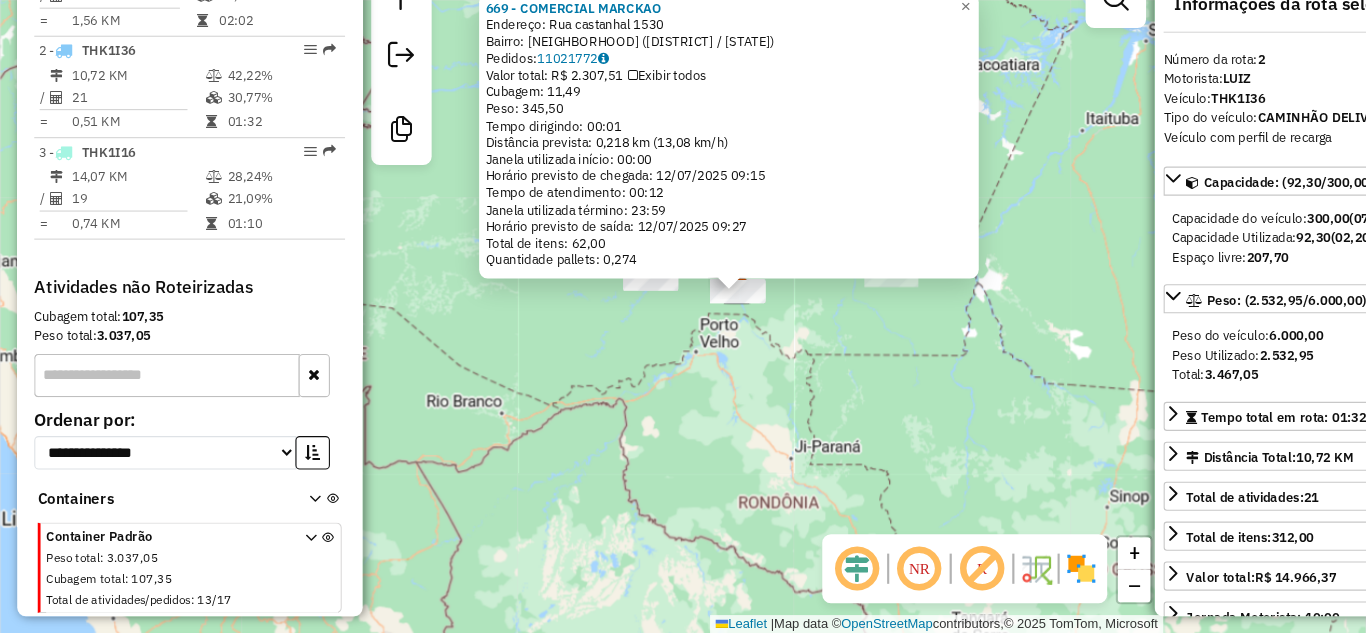 click on "669 - COMERCIAL MARCKAO  Endereço:  Rua castanhal 1530   Bairro: CONJUNTO URUAPEARA ([CITY] / [STATE])   Pedidos:  11021772   Valor total: R$ 2.307,51   Exibir todos   Cubagem: 11,49  Peso: 345,50  Tempo dirigindo: 00:01   Distância prevista: 0,218 km (13,08 km/h)   Janela utilizada início: 00:00   Horário previsto de chegada: 12/07/2025 09:15   Tempo de atendimento: 00:12   Janela utilizada término: 23:59   Horário previsto de saída: 12/07/2025 09:27   Total de itens: 62,00   Quantidade pallets: 0,274  × Janela de atendimento Grade de atendimento Capacidade Transportadoras Veículos Cliente Pedidos  Rotas Selecione os dias de semana para filtrar as janelas de atendimento  Seg   Ter   Qua   Qui   Sex   Sáb   Dom  Informe o período da janela de atendimento: De: Até:  Filtrar exatamente a janela do cliente  Considerar janela de atendimento padrão  Selecione os dias de semana para filtrar as grades de atendimento  Seg   Ter   Qua   Qui   Sex   Sáb   Dom   Clientes fora do dia de atendimento selecionado" 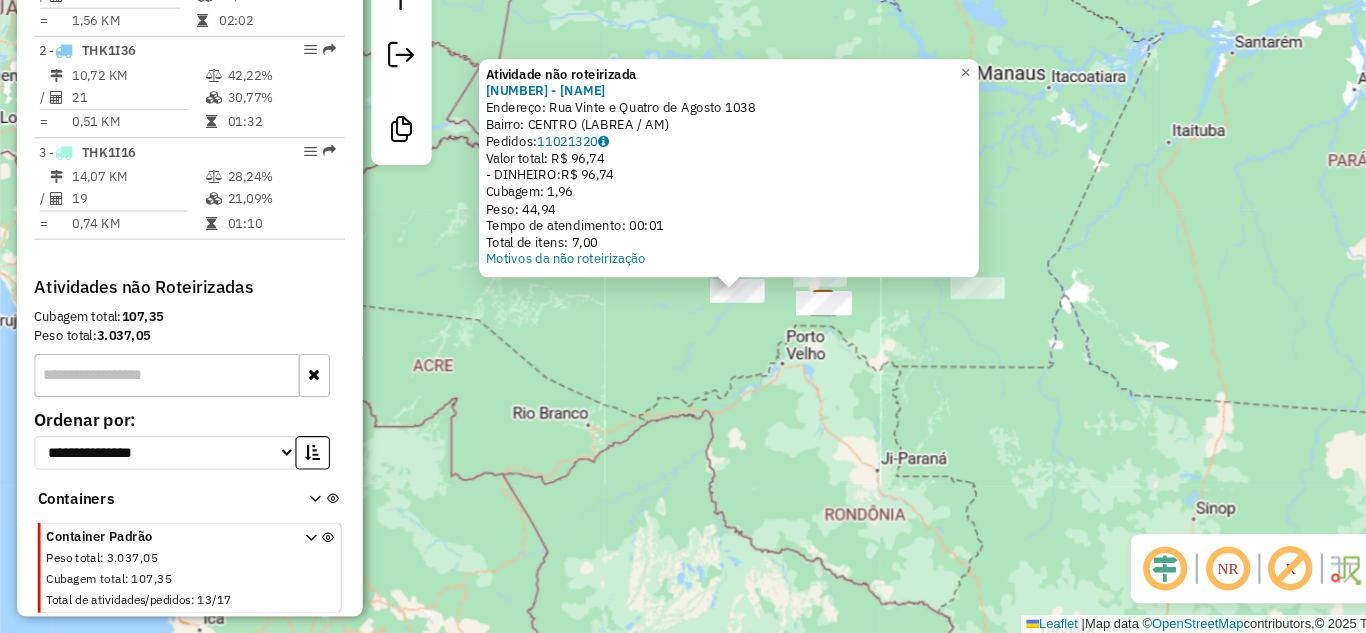click on "Atividade não roteirizada [NUMBER] - [LAST]  Endereço:  Rua [LAST] [NUMBER]   Bairro: [NEIGHBORHOOD] ([CITY] / [STATE])   Pedidos:  [ORDER_ID]   Valor total: [CURRENCY] [AMOUNT]   - DINHEIRO:  [CURRENCY] [AMOUNT]   Cubagem: [AMOUNT]   Peso: [AMOUNT]   Tempo de atendimento: [TIME]   Total de itens: [AMOUNT]  Motivos da não roteirização × Janela de atendimento Grade de atendimento Capacidade Transportadoras Veículos Cliente Pedidos  Rotas Selecione os dias de semana para filtrar as janelas de atendimento  Seg   Ter   Qua   Qui   Sex   Sáb   Dom  Informe o período da janela de atendimento: De: Até:  Filtrar exatamente a janela do cliente  Considerar janela de atendimento padrão  Selecione os dias de semana para filtrar as grades de atendimento  Seg   Ter   Qua   Qui   Sex   Sáb   Dom   Considerar clientes sem dia de atendimento cadastrado  Clientes fora do dia de atendimento selecionado Filtrar as atividades entre os valores definidos abaixo:  Peso mínimo:   Peso máximo:   Cubagem mínima:   Cubagem máxima:   De:   Até:  De:" 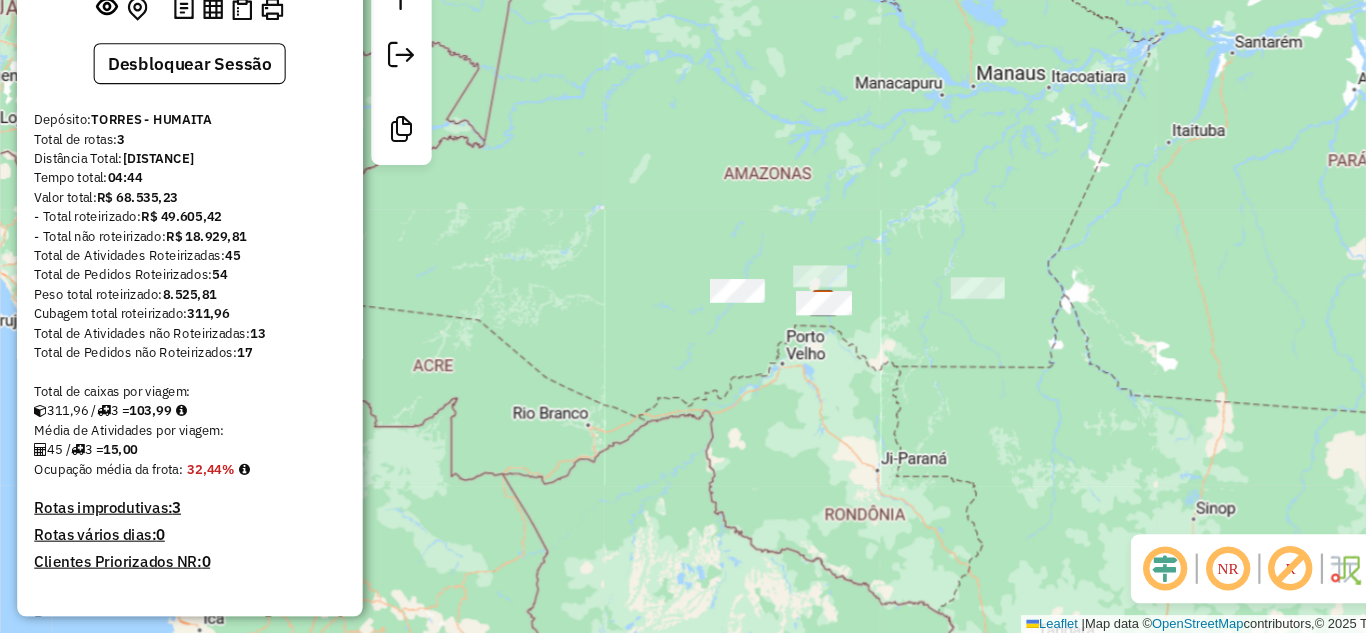 scroll, scrollTop: 0, scrollLeft: 0, axis: both 